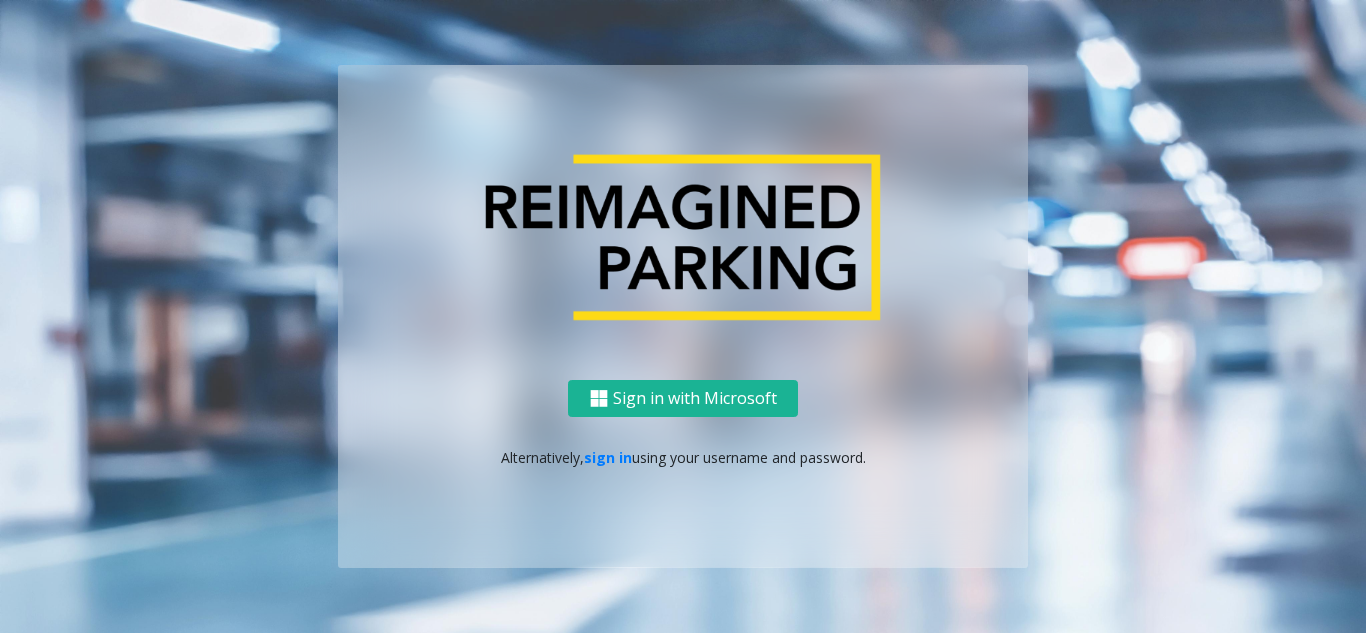 scroll, scrollTop: 0, scrollLeft: 0, axis: both 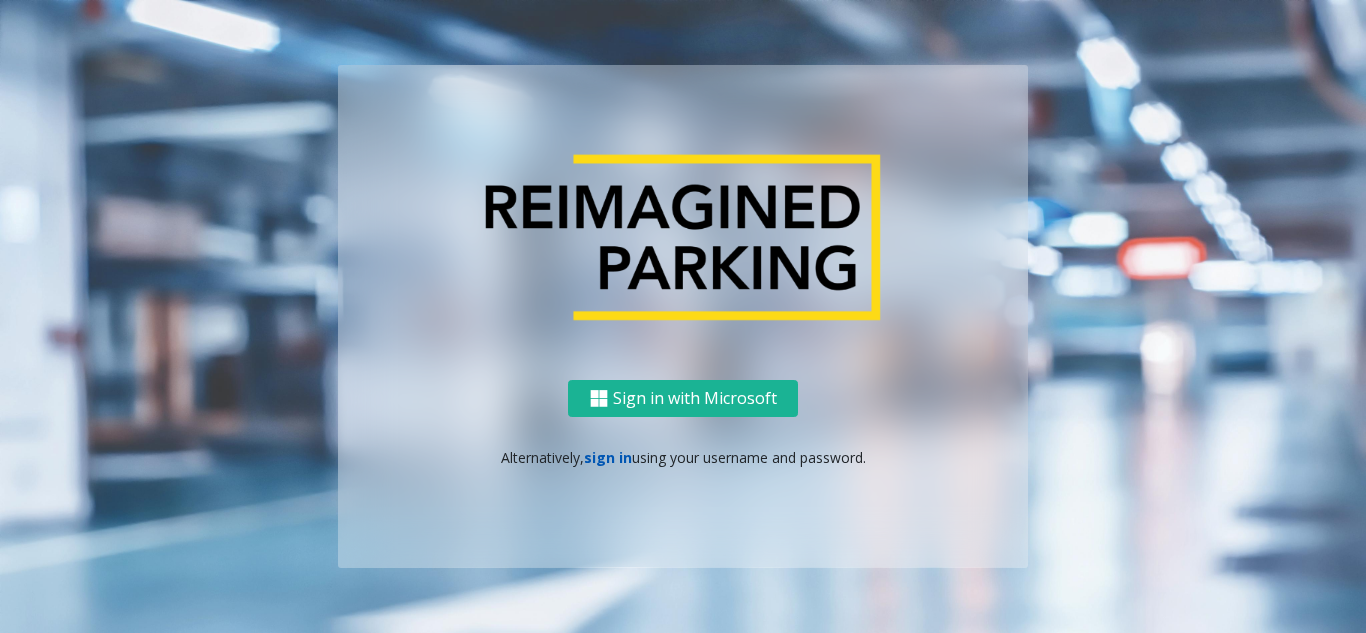 click on "sign in" 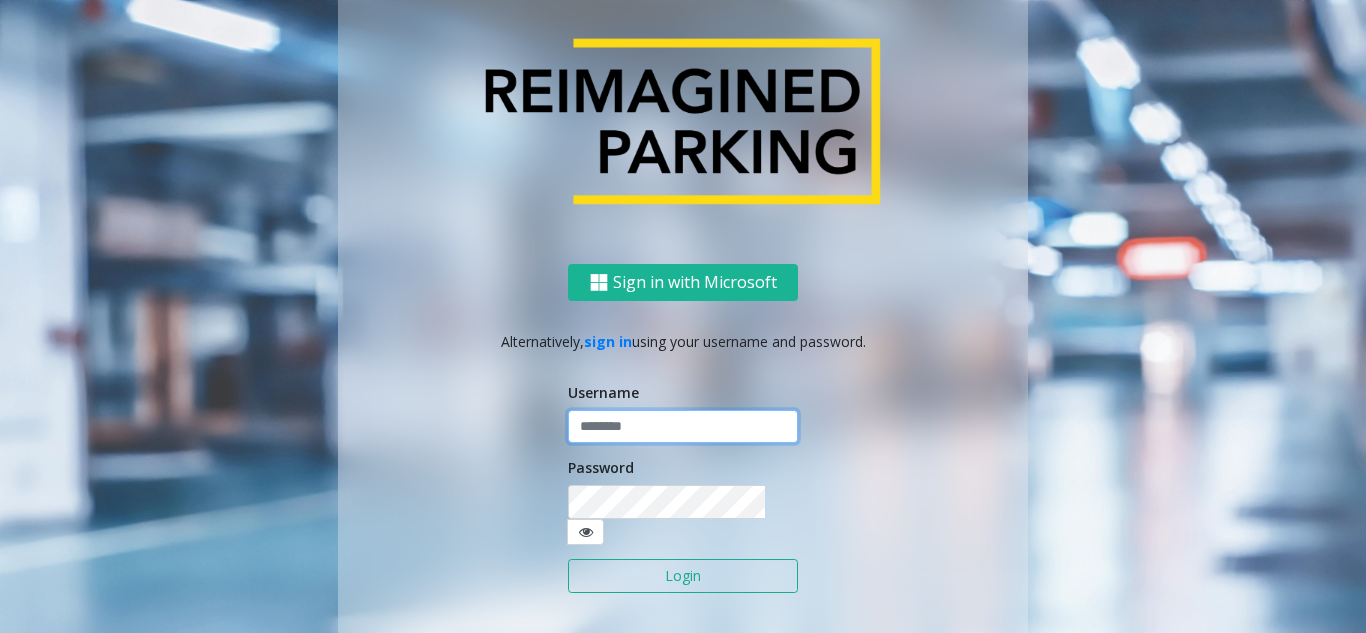 click 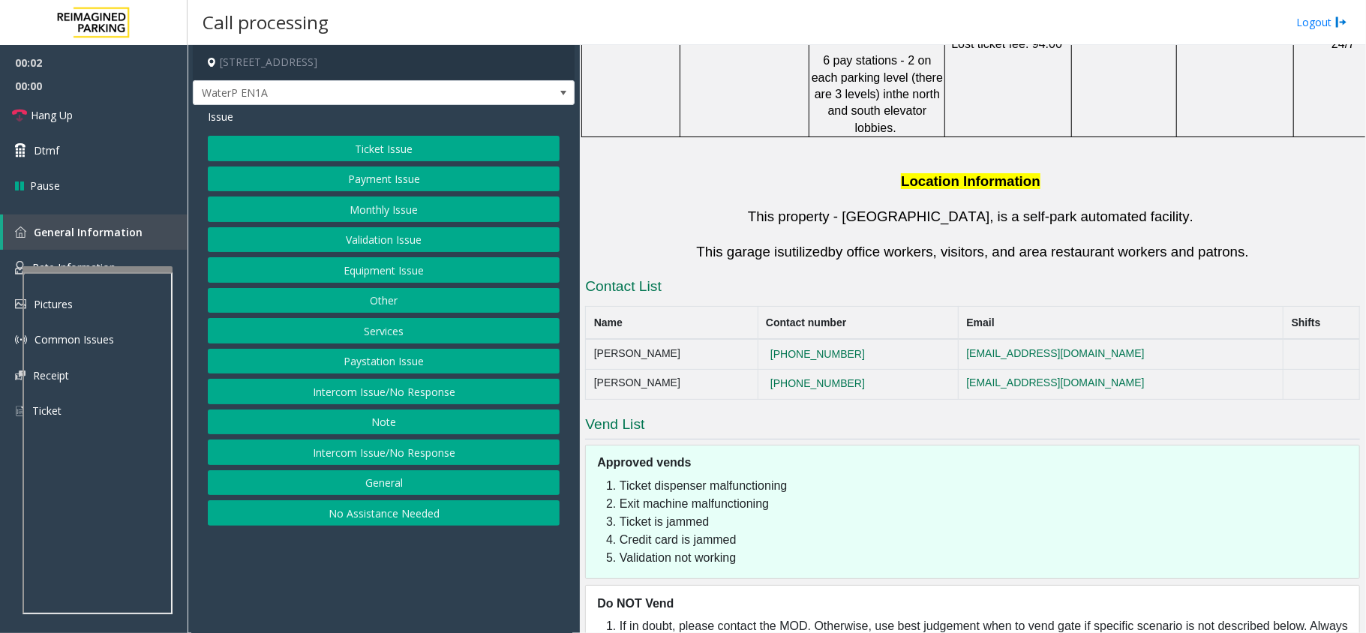 type on "**********" 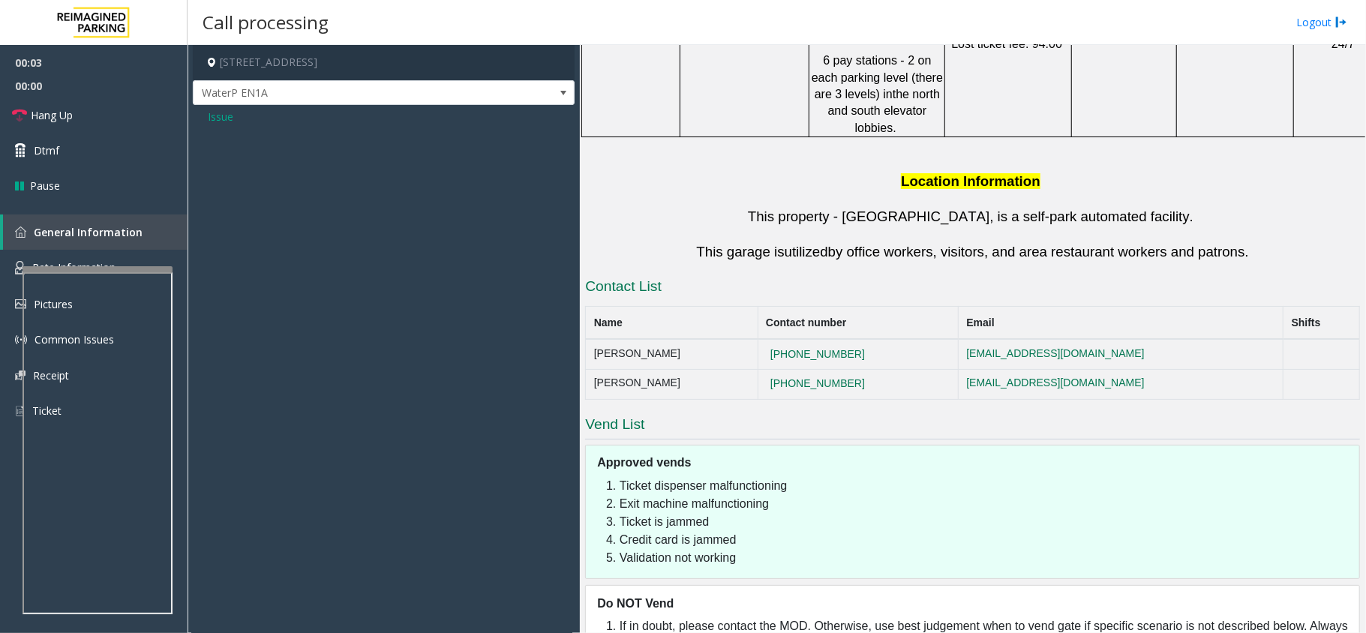 click 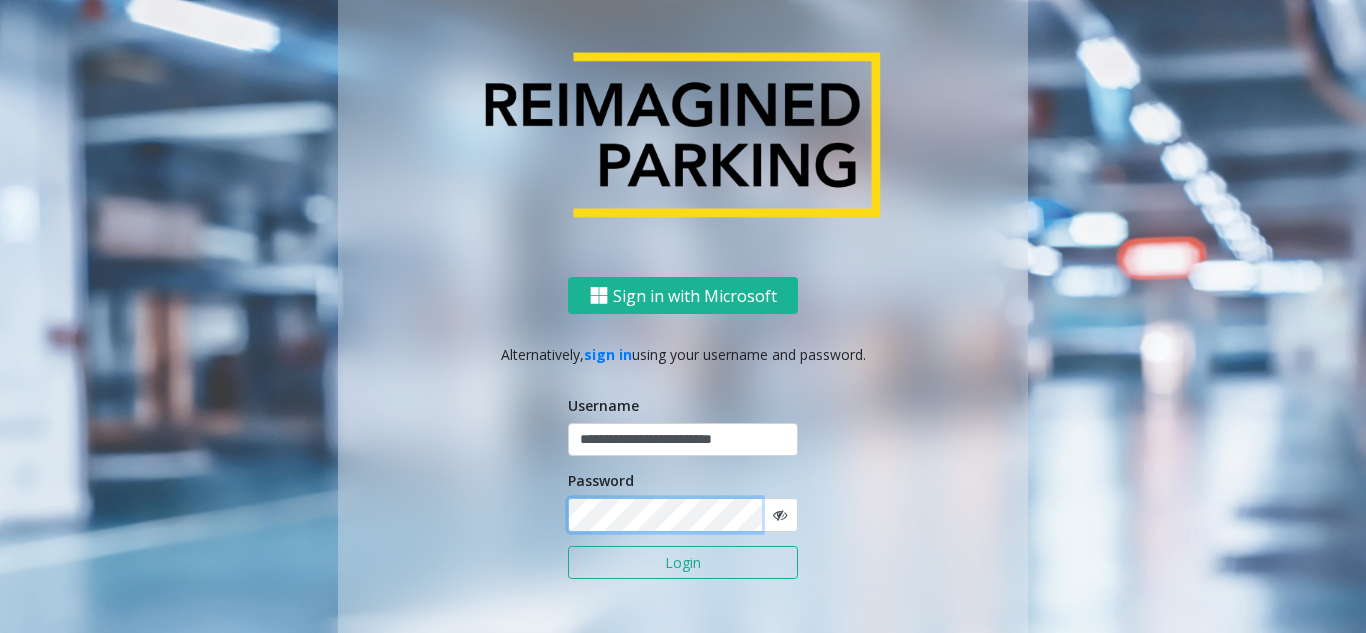 click on "Login" 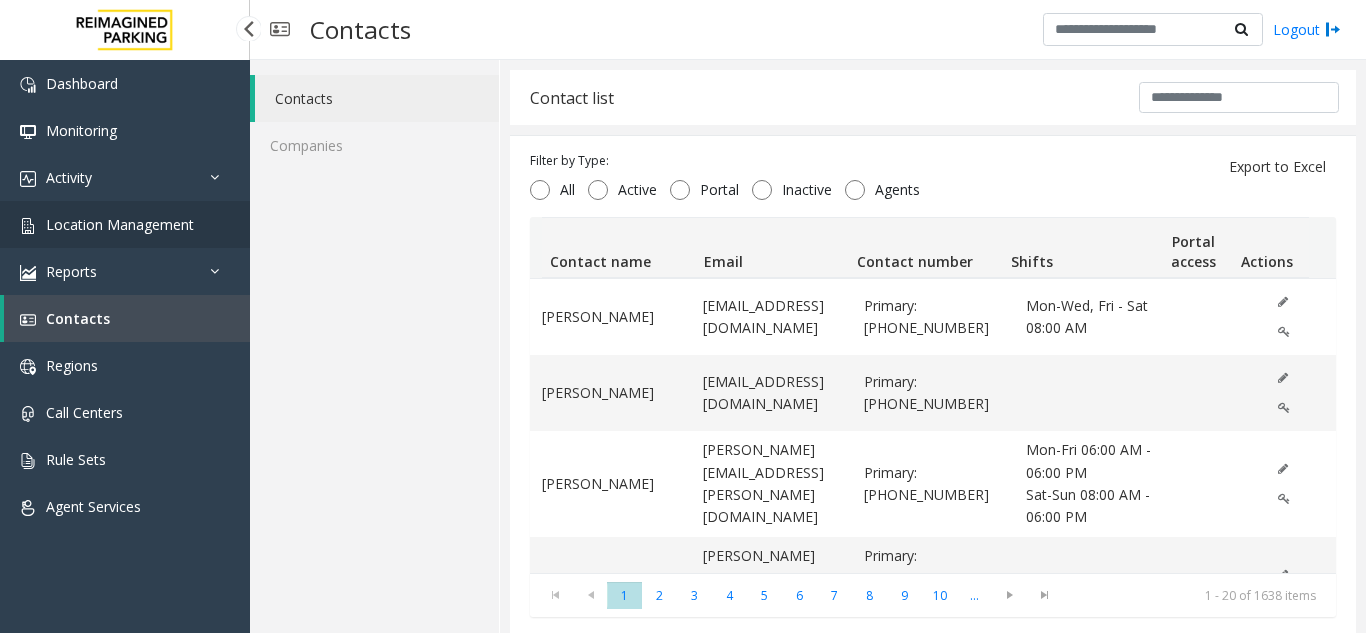 click on "Location Management" at bounding box center (125, 224) 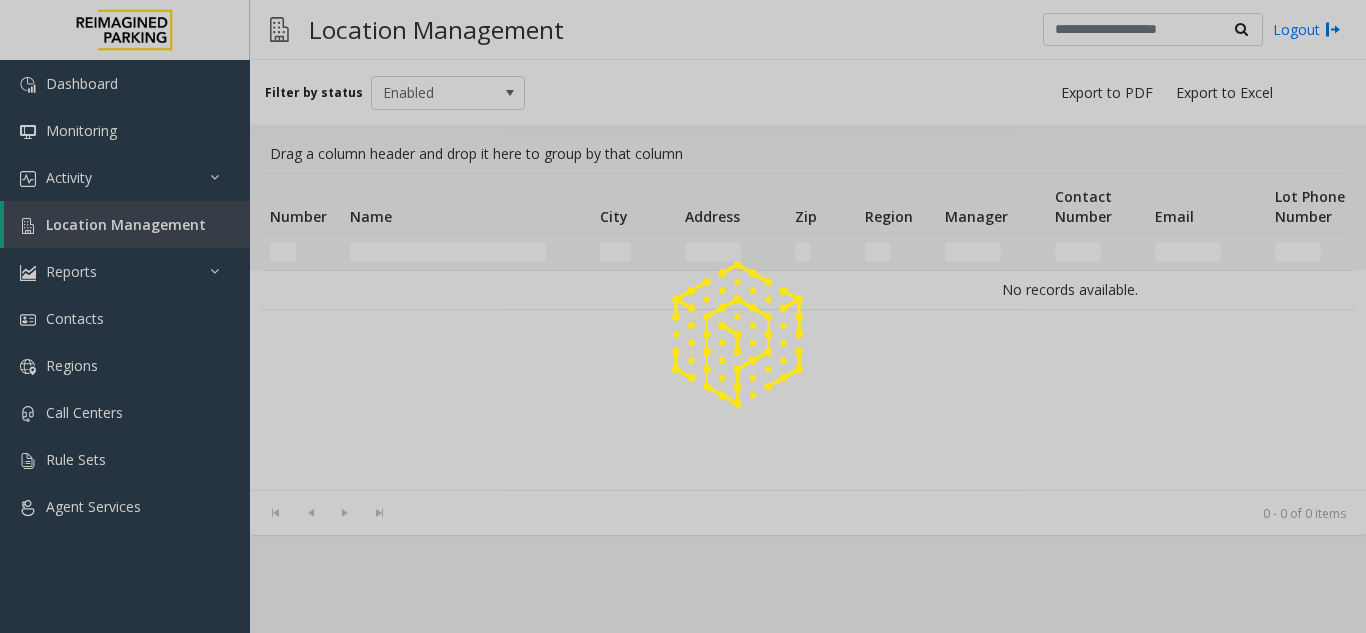 click 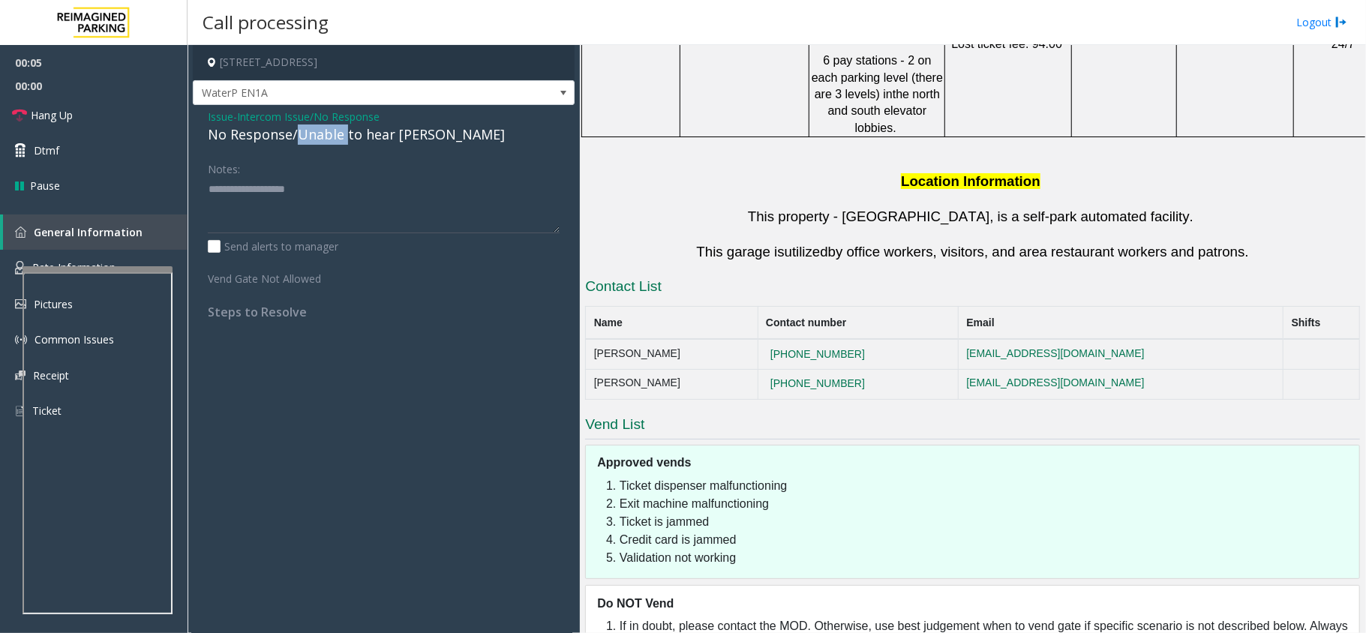 click 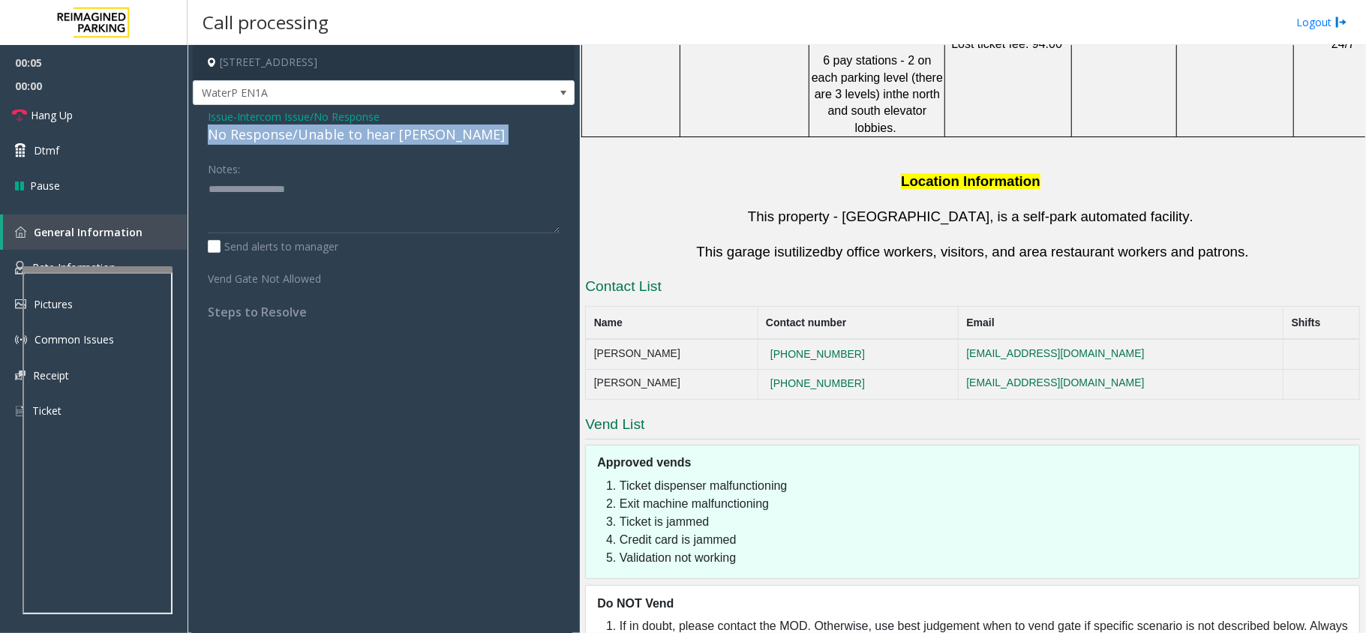 click 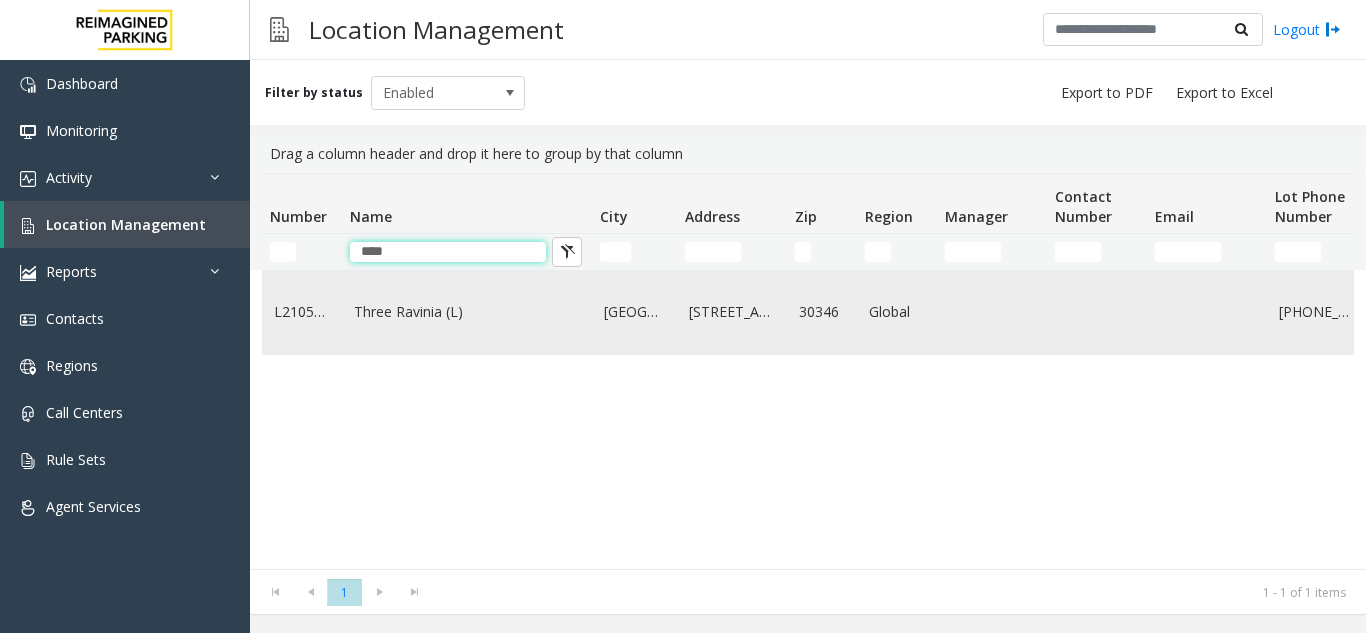 type on "****" 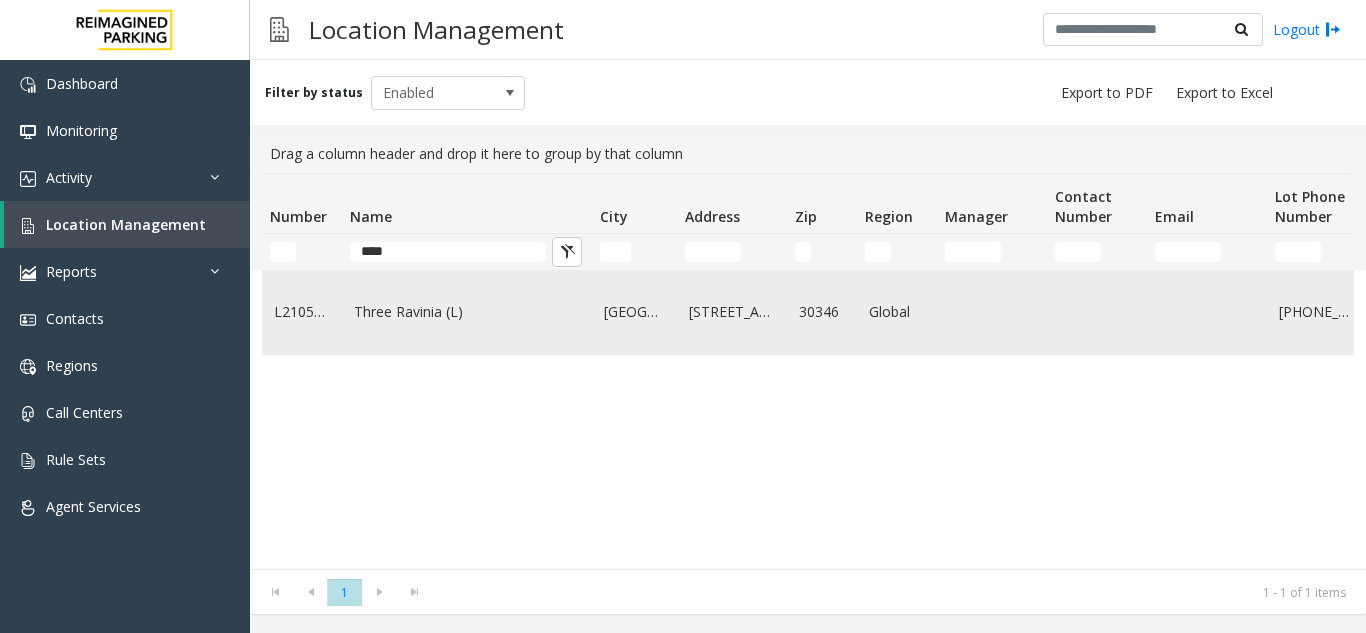 click on "Three Ravinia (L)" 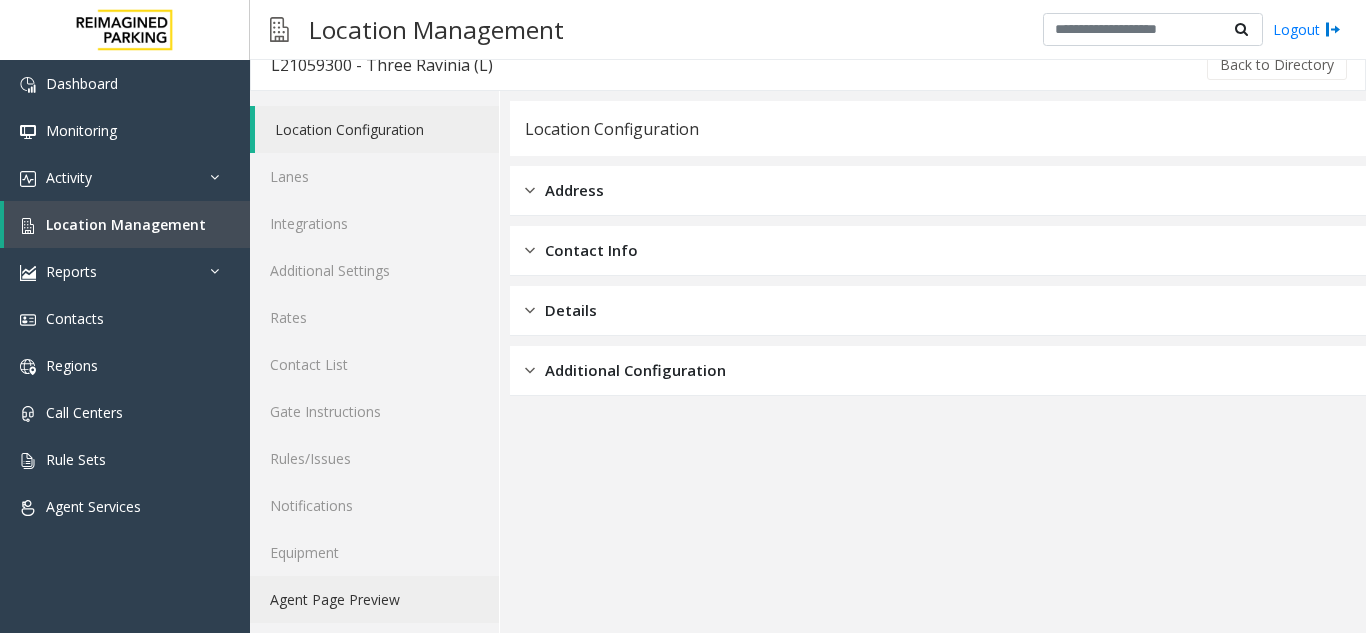 scroll, scrollTop: 26, scrollLeft: 0, axis: vertical 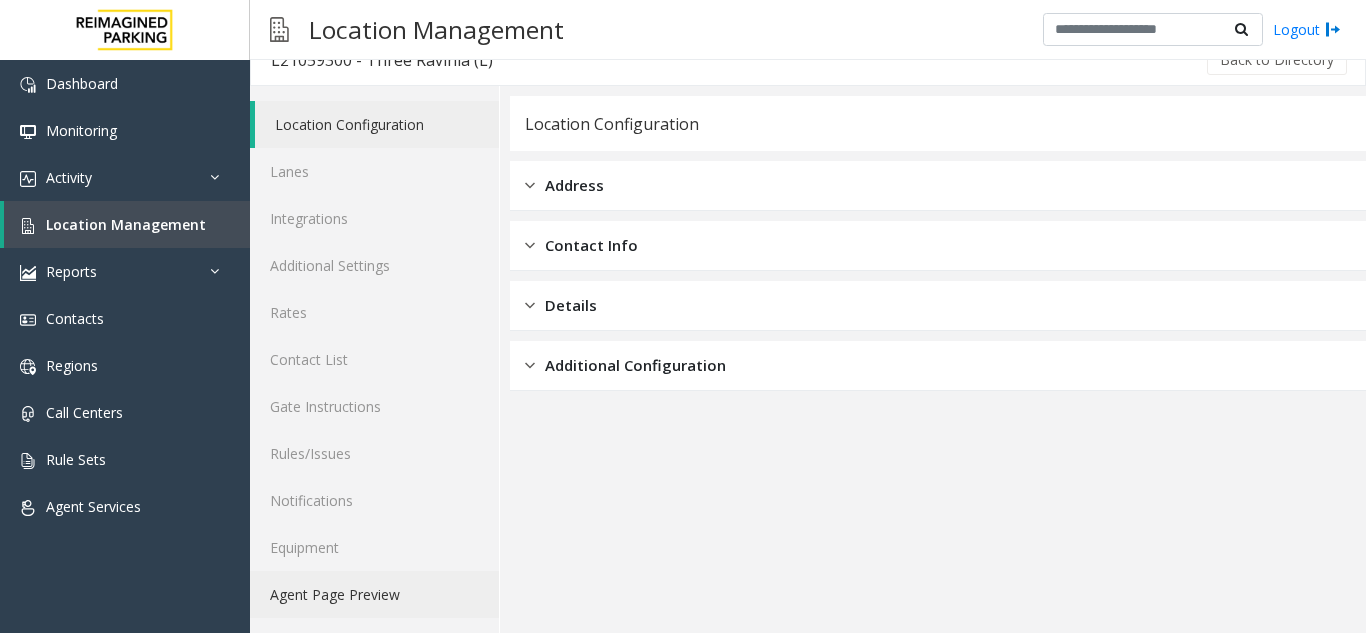 click on "Agent Page Preview" 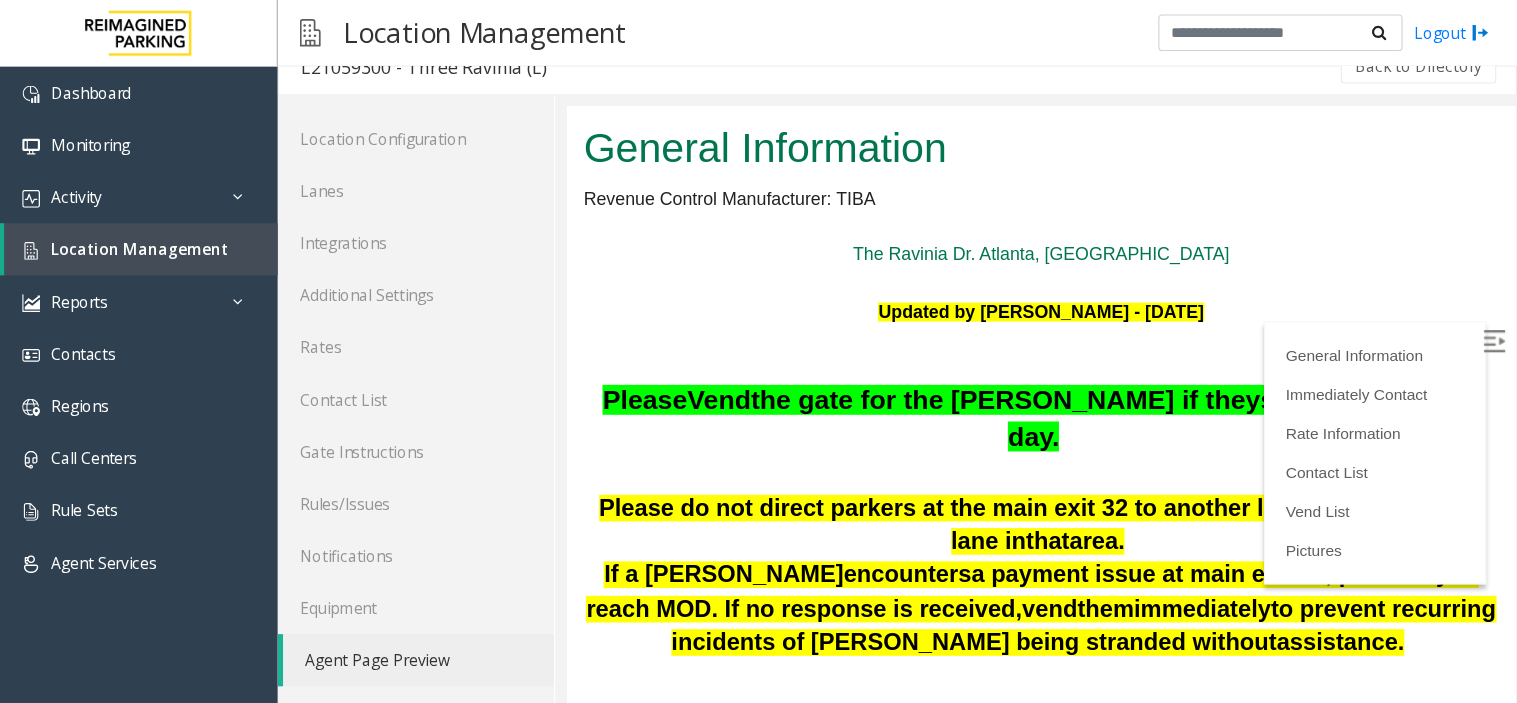 scroll, scrollTop: 100, scrollLeft: 0, axis: vertical 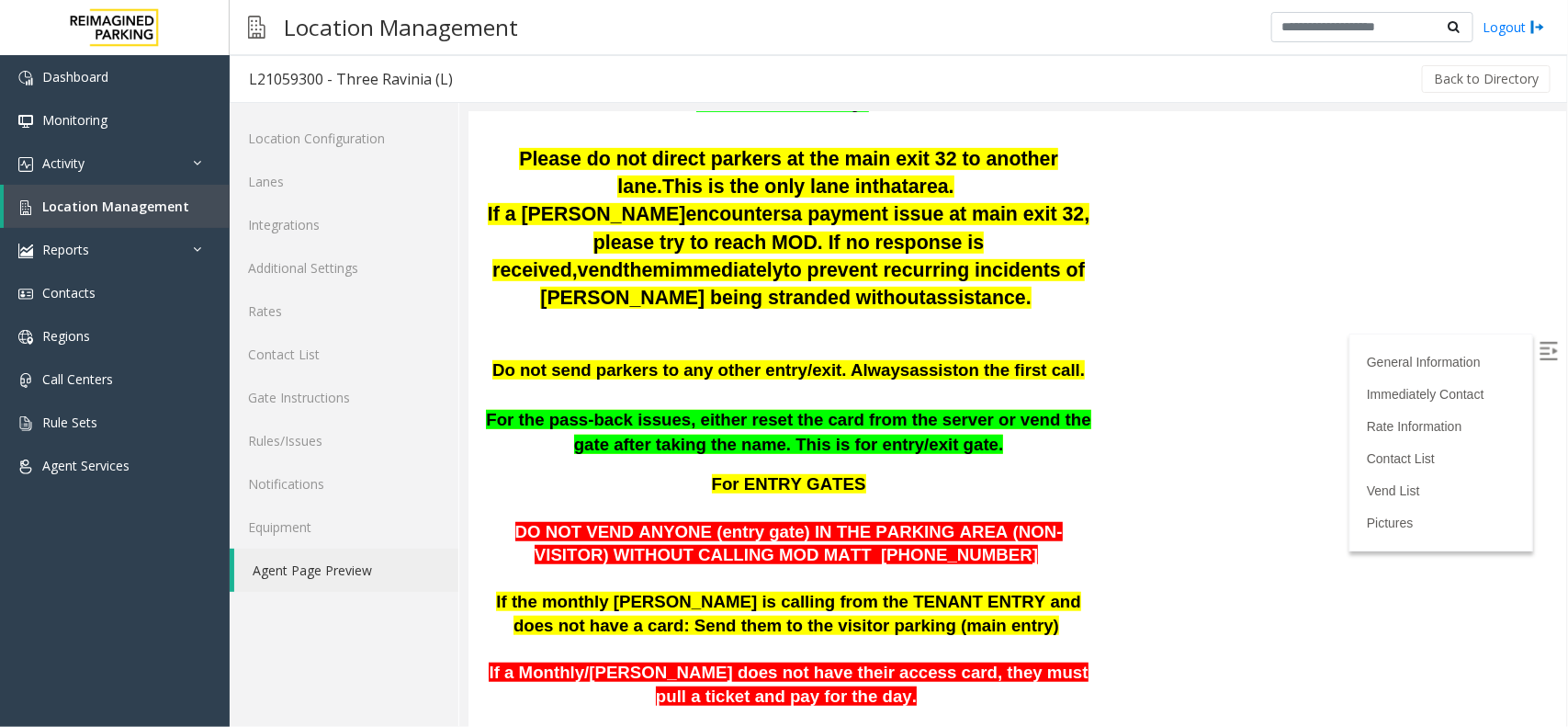 click at bounding box center (1548, 350) 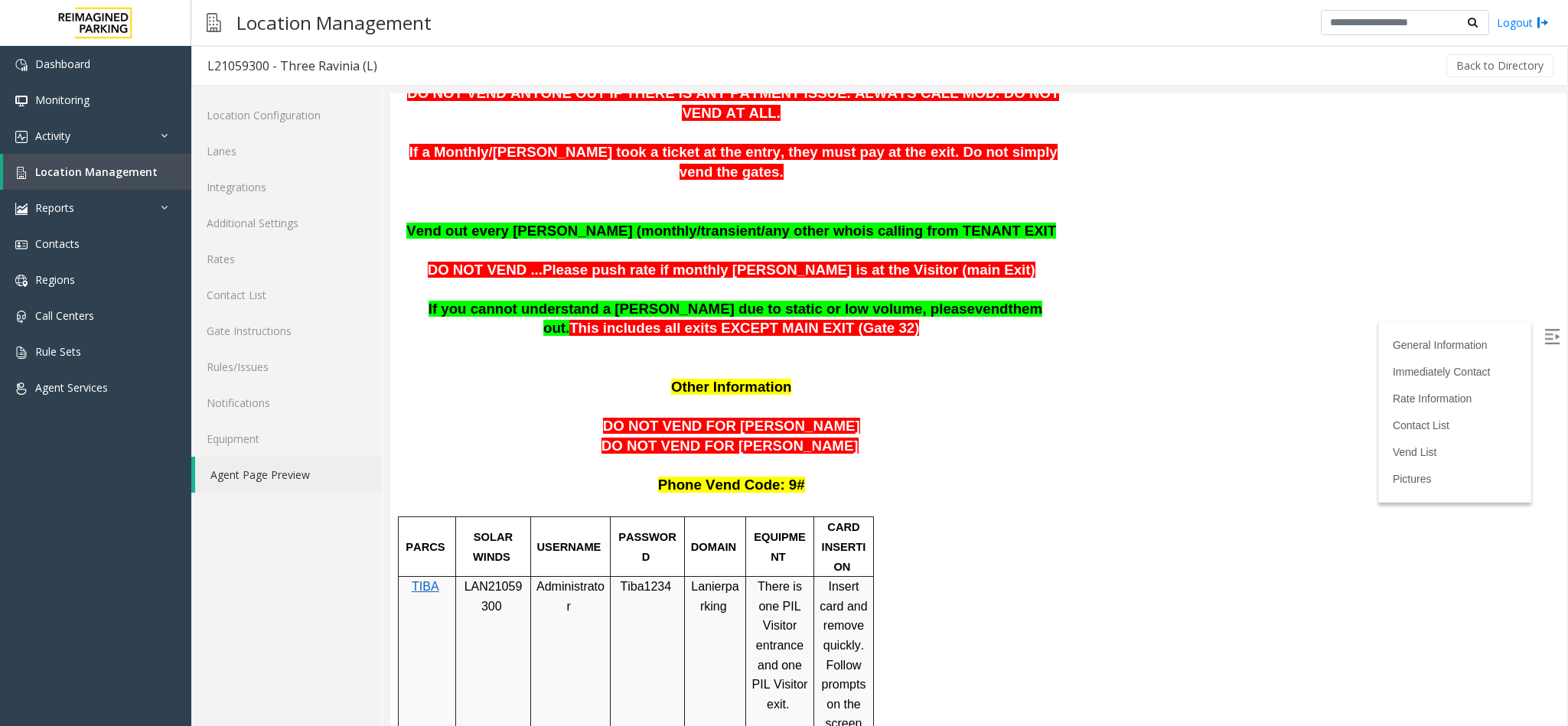 scroll, scrollTop: 0, scrollLeft: 0, axis: both 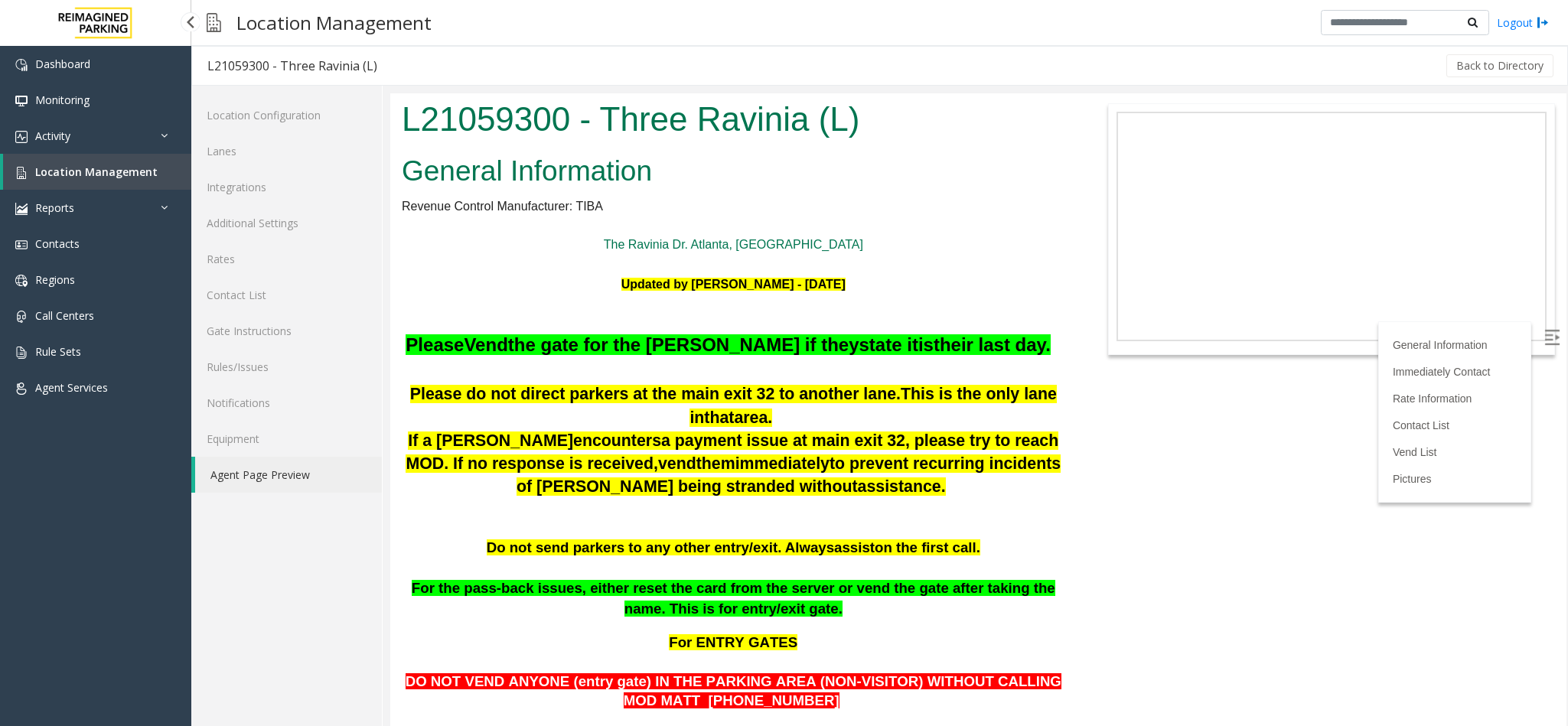 click on "Location Management" at bounding box center (97, 171) 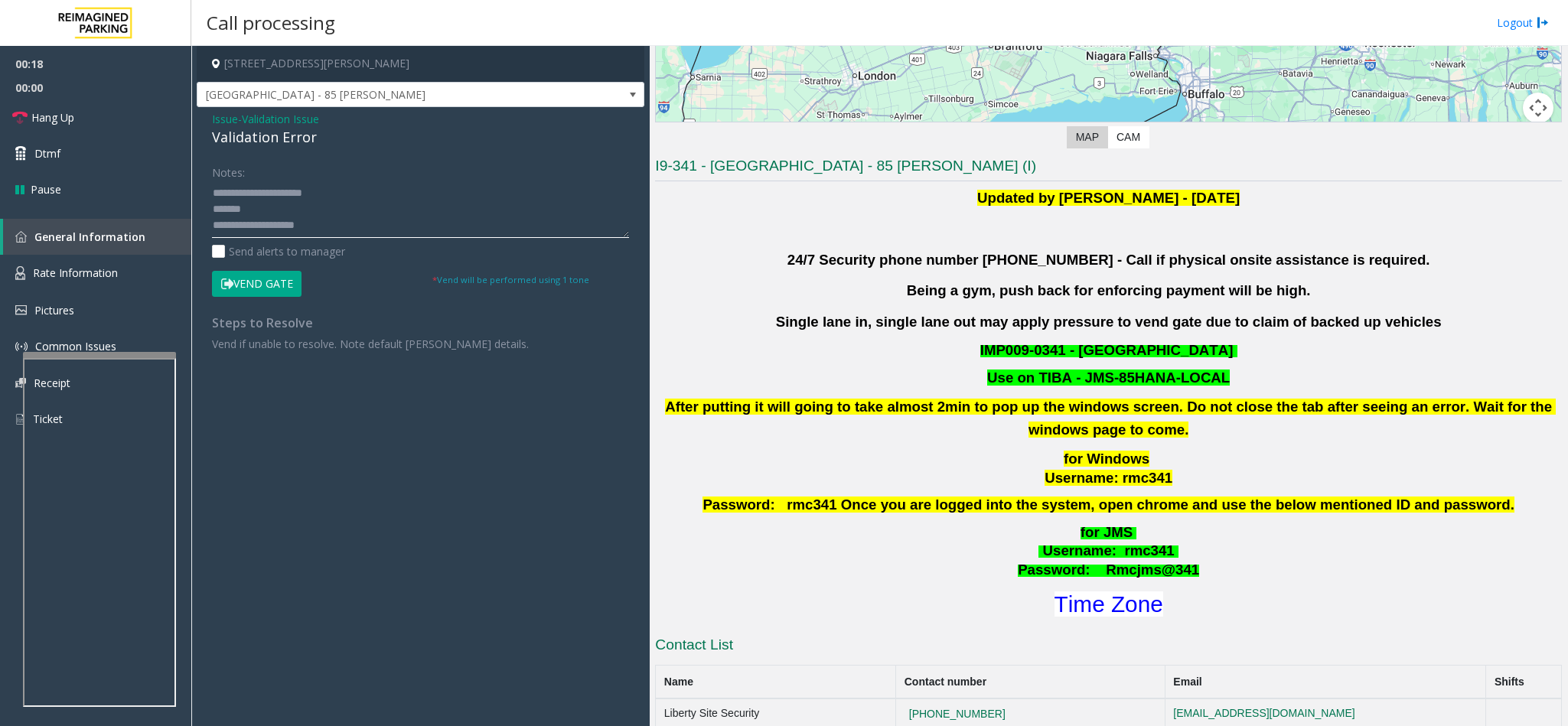 click 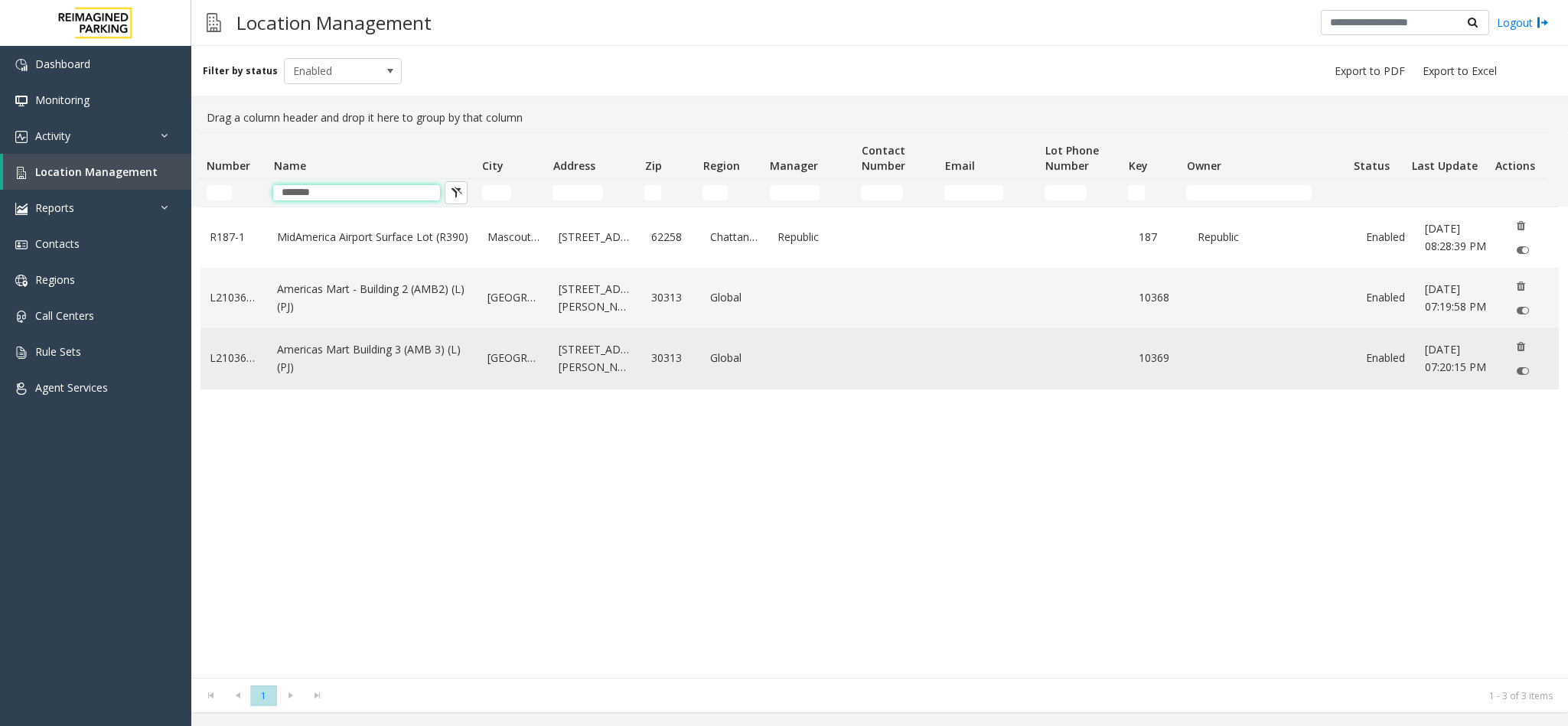 type on "*******" 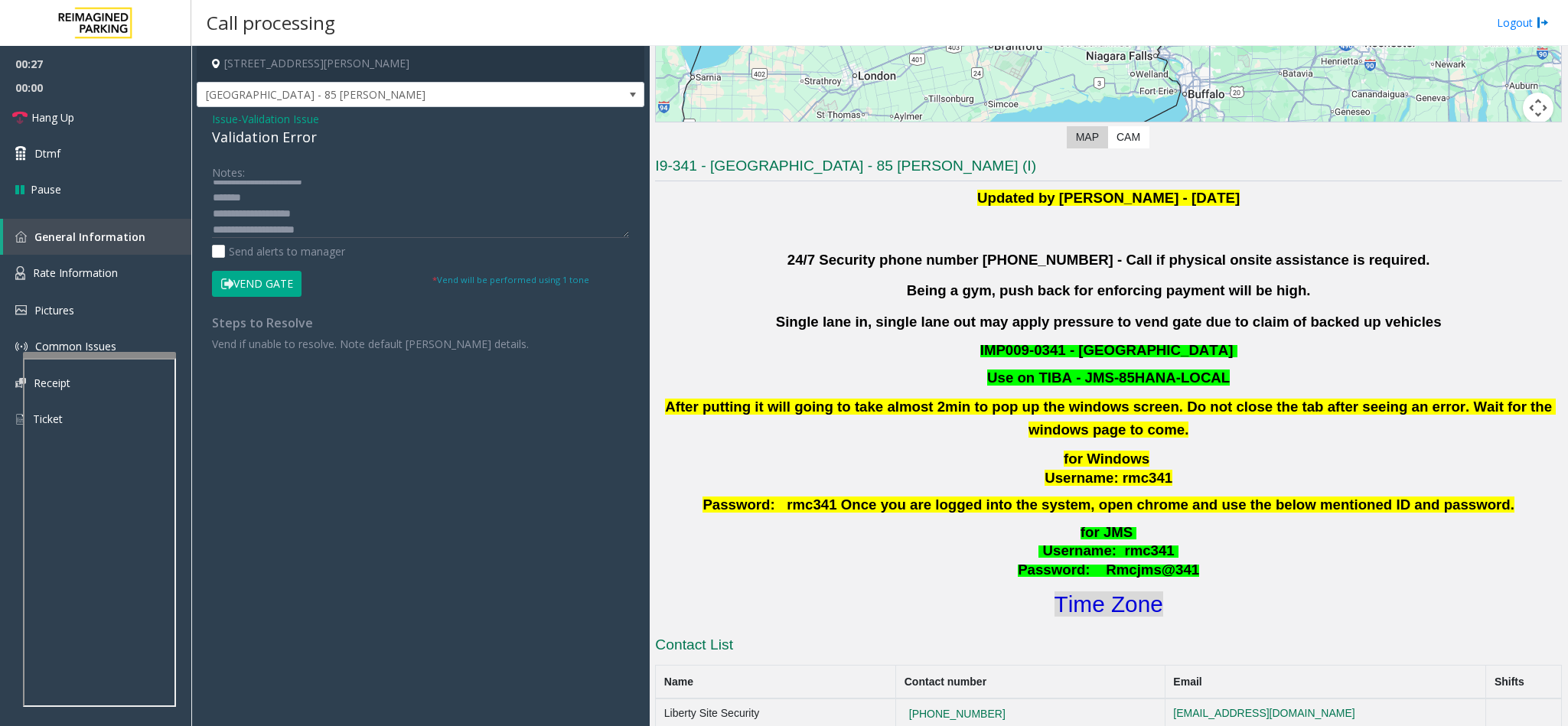 click on "Americas Mart Building  3 (AMB 3) (L)(PJ)" 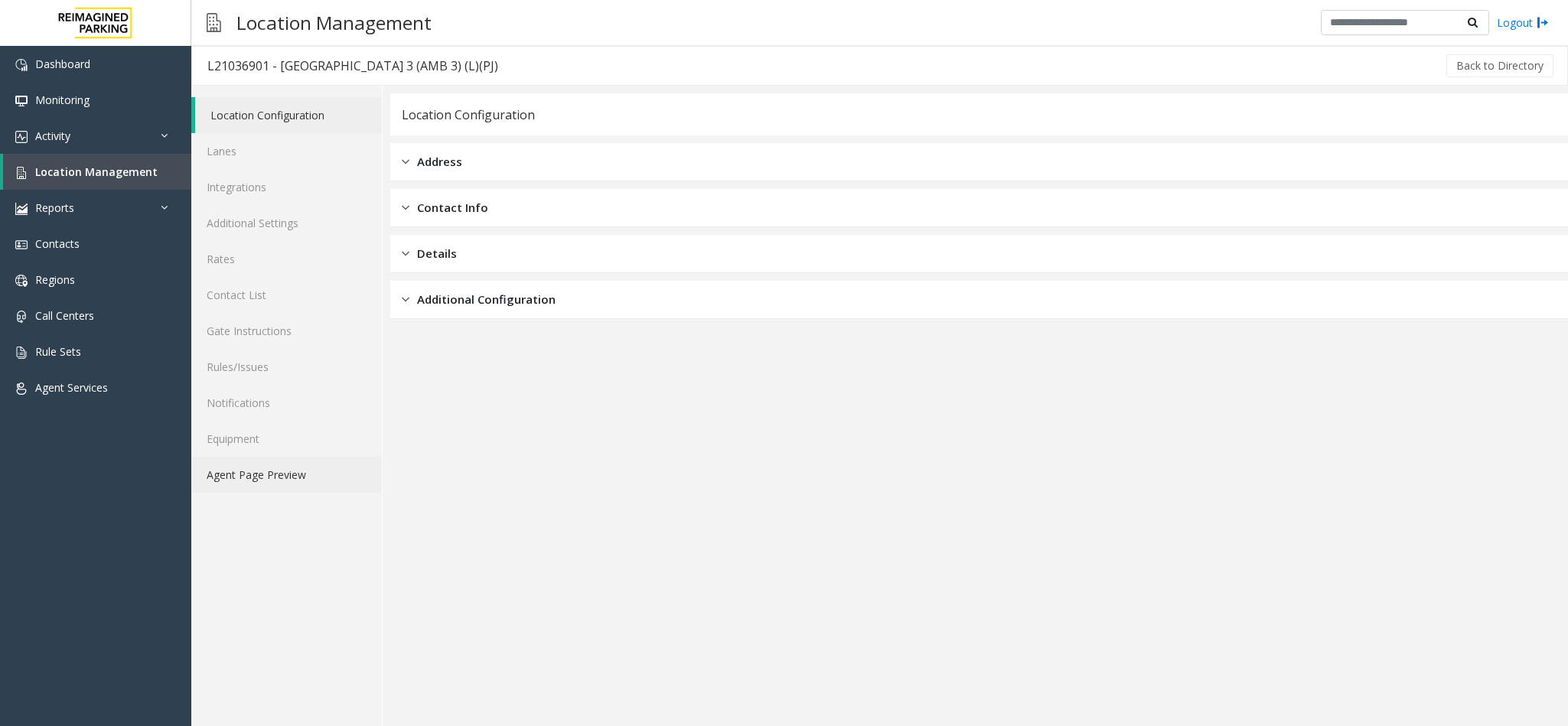 click on "Agent Page Preview" 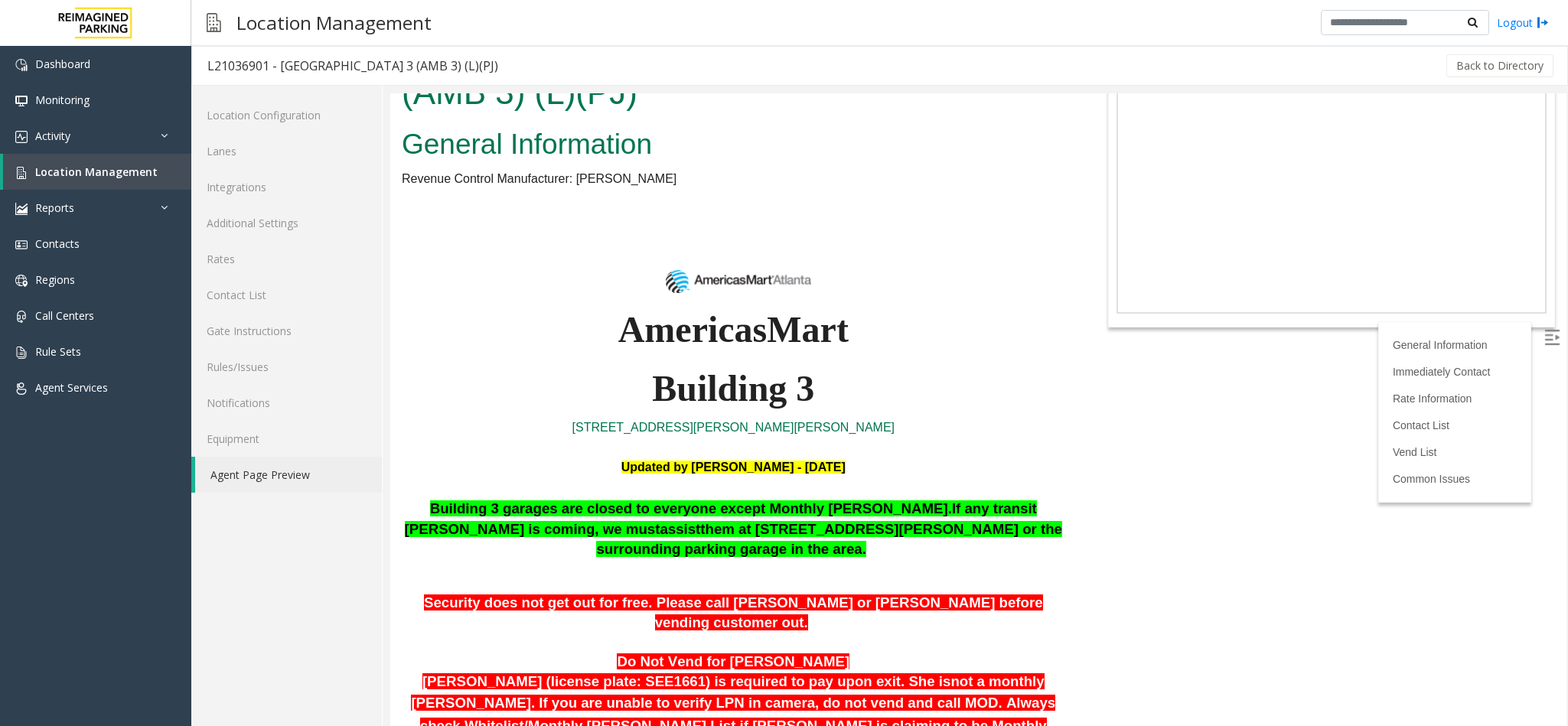 scroll, scrollTop: 115, scrollLeft: 0, axis: vertical 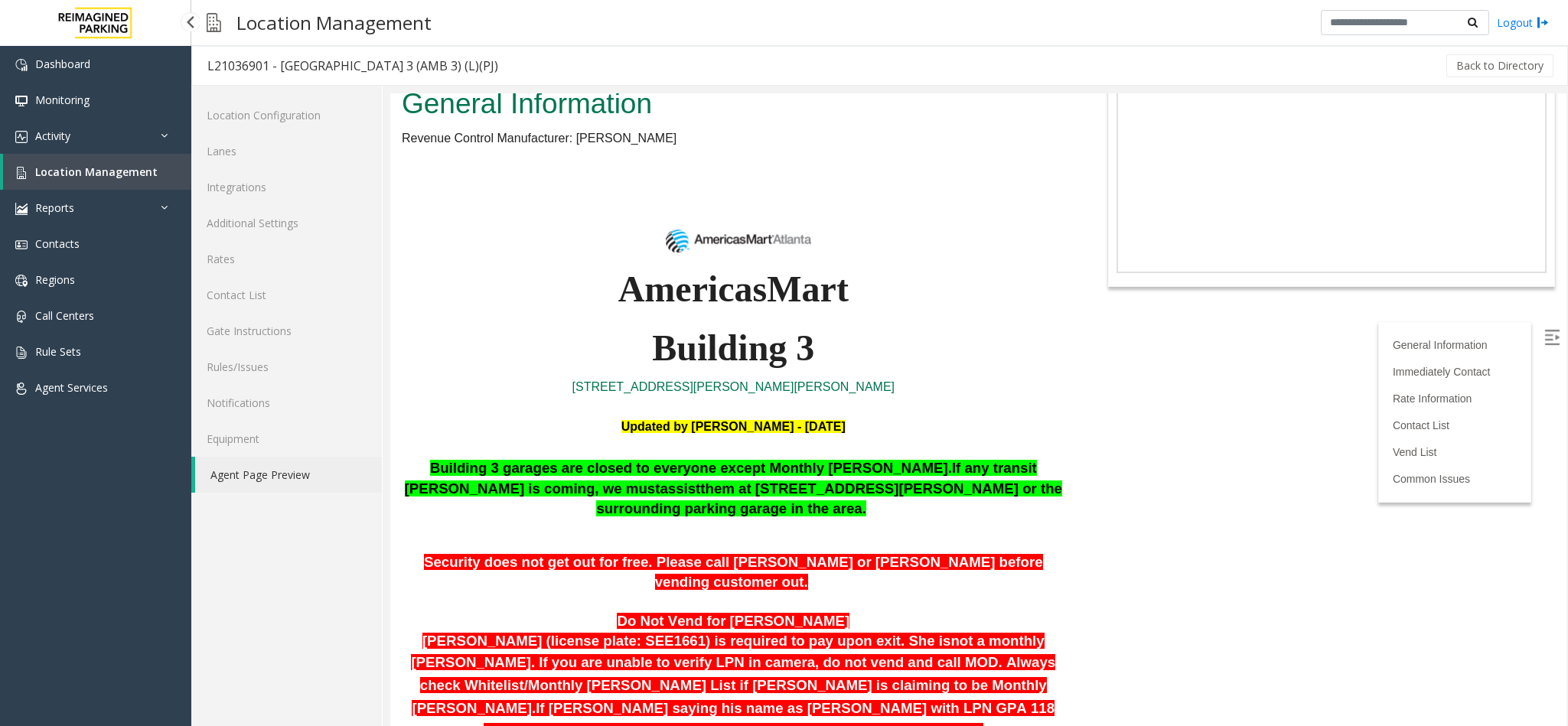 click on "Location Management" at bounding box center [97, 171] 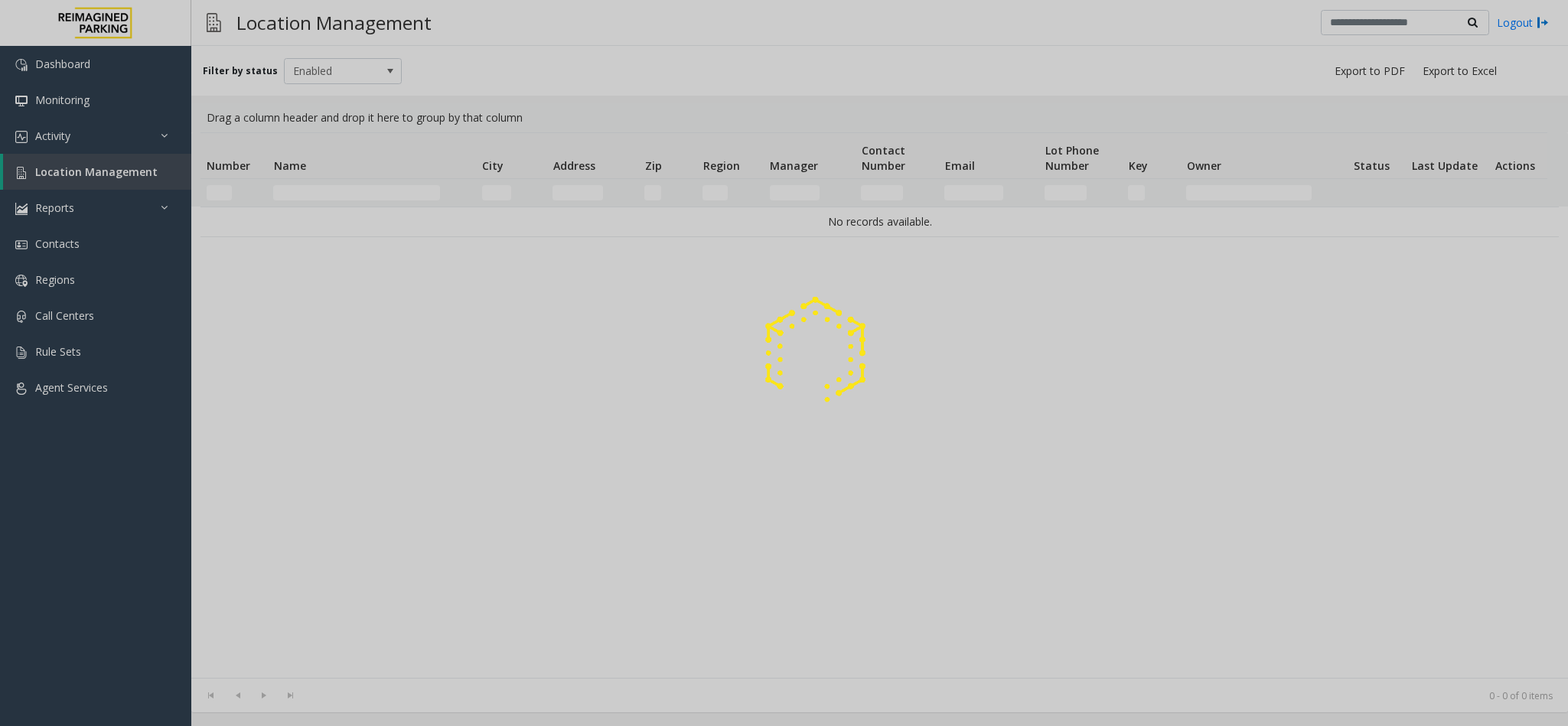 click 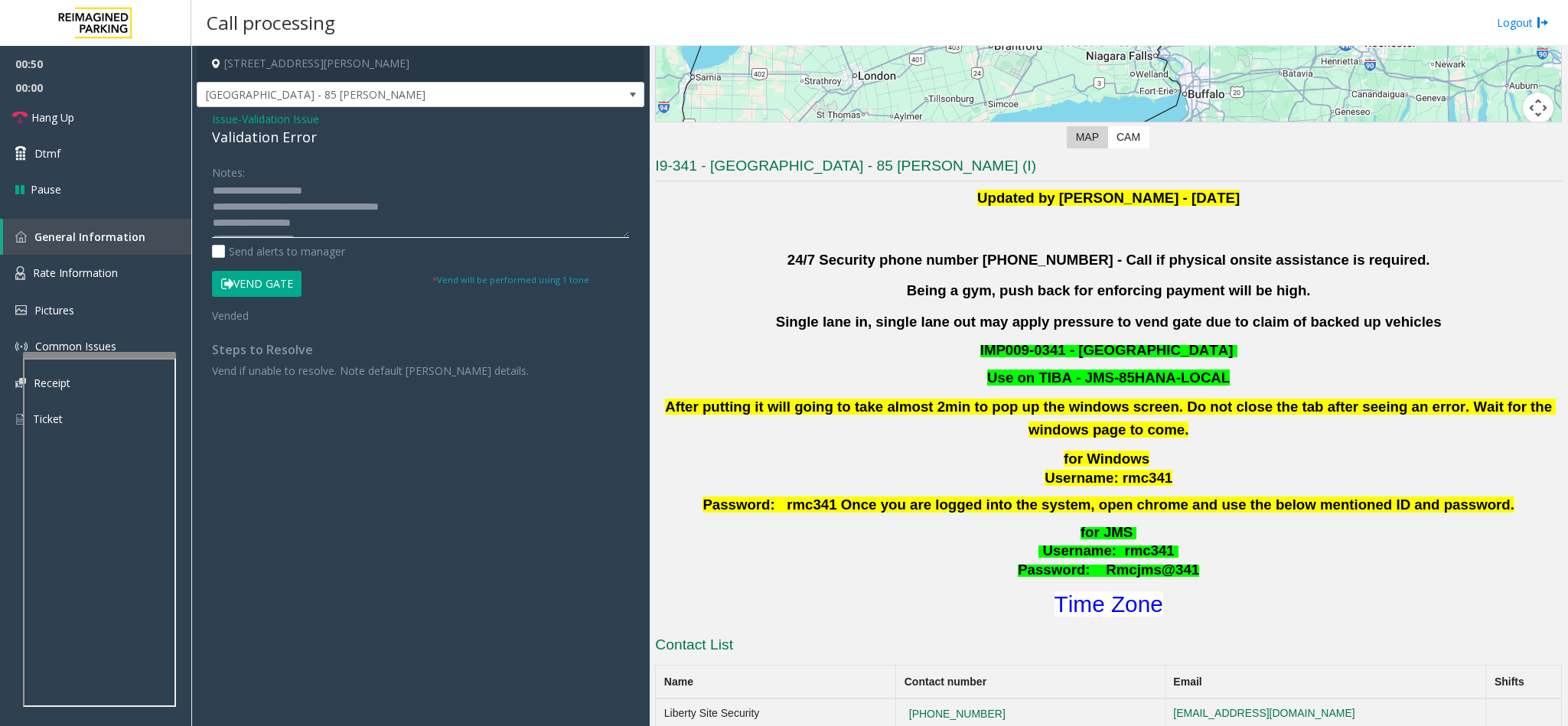 click 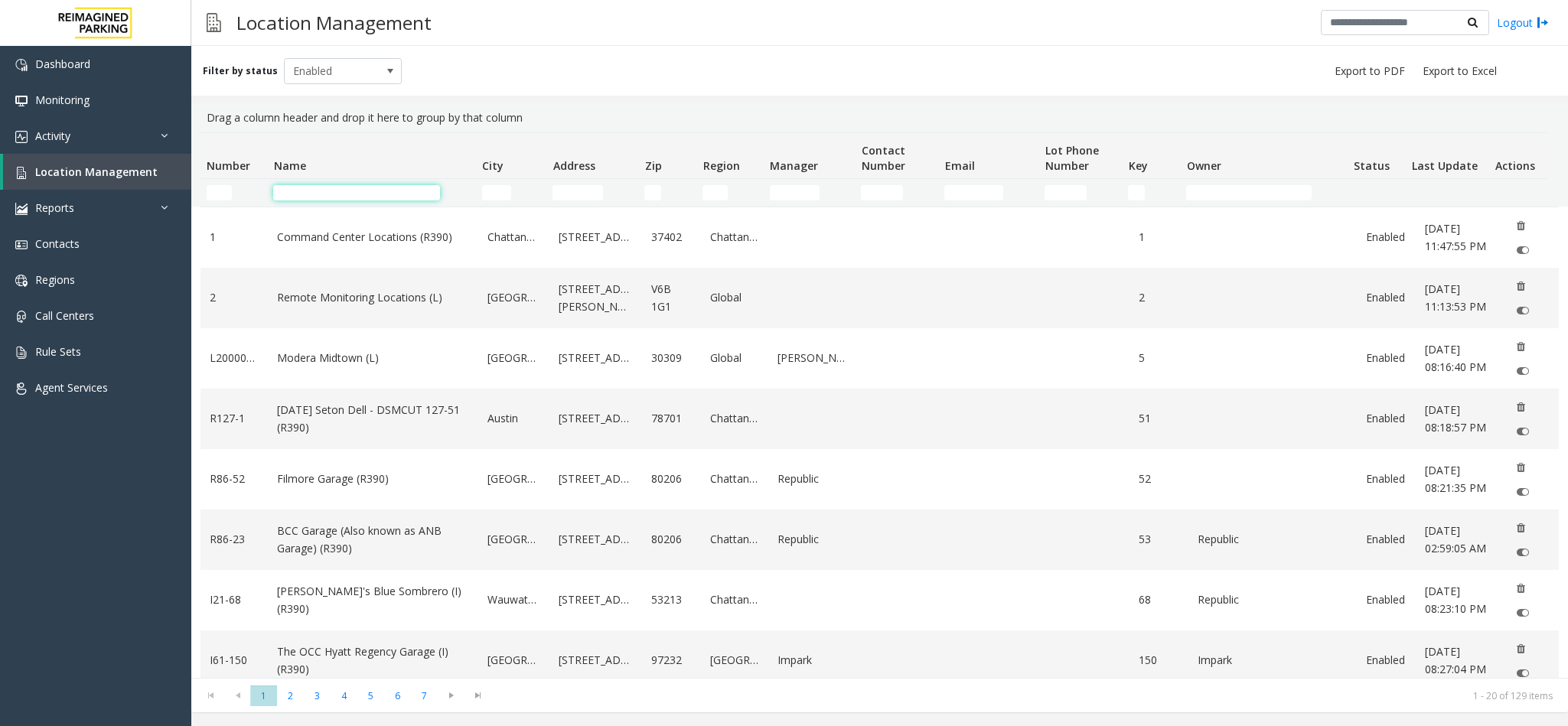 click 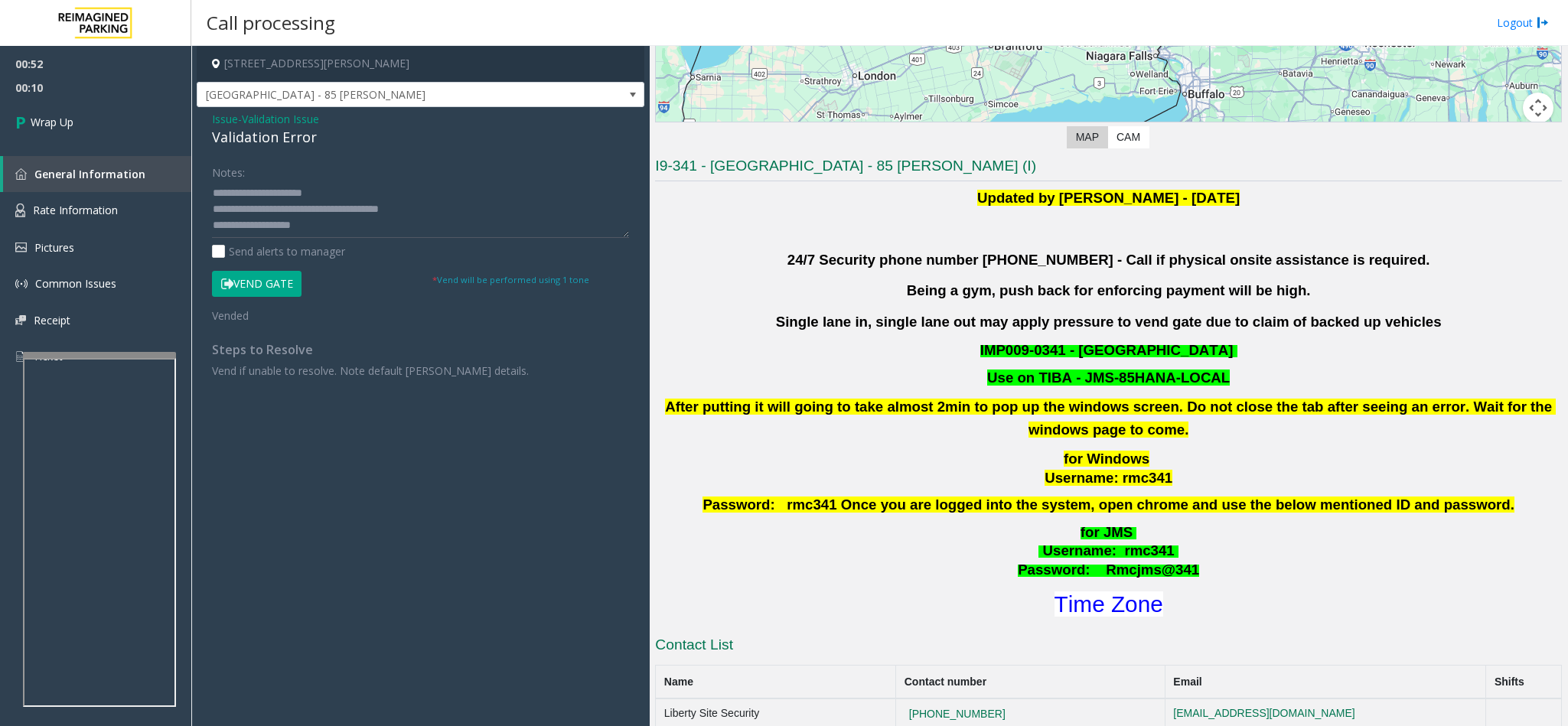 type on "*****" 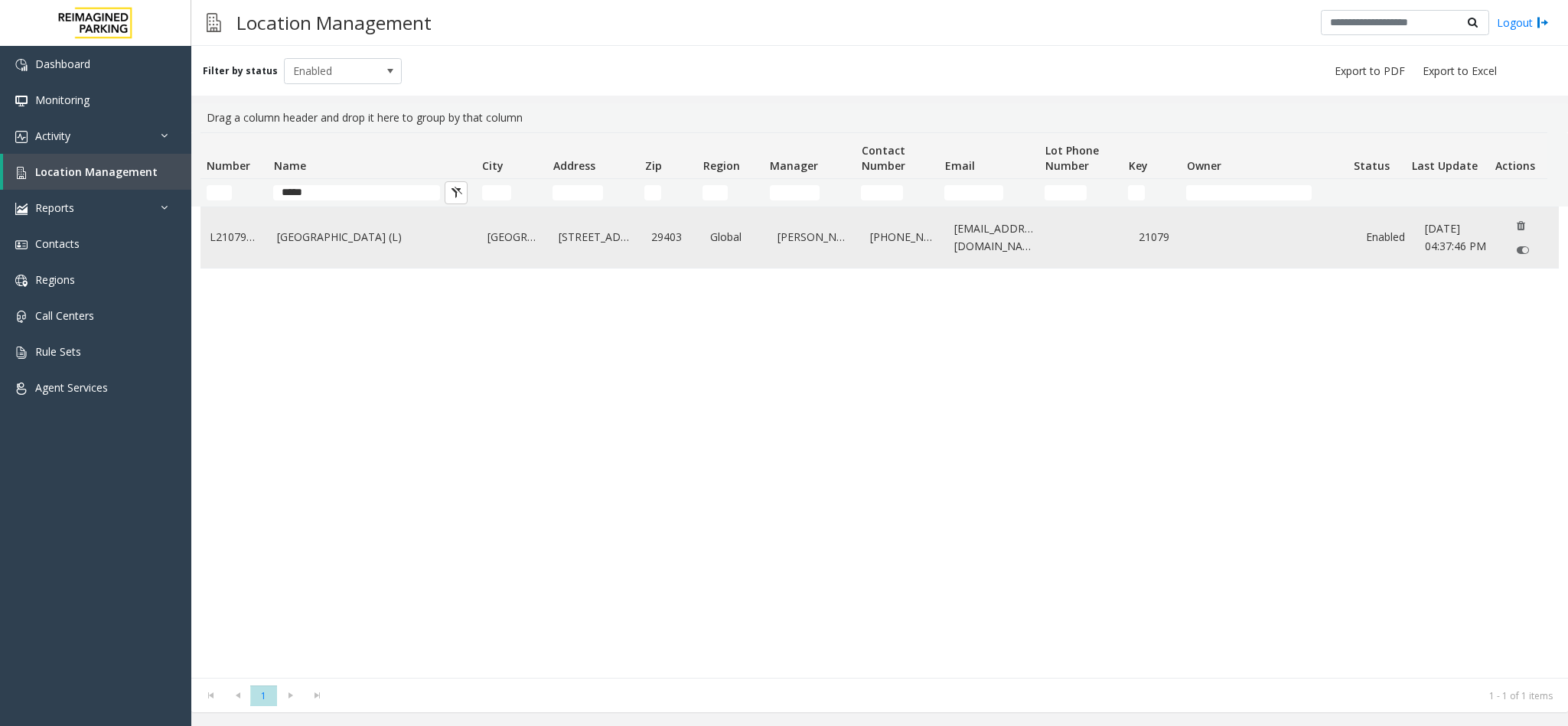 click on "[GEOGRAPHIC_DATA] (L)" 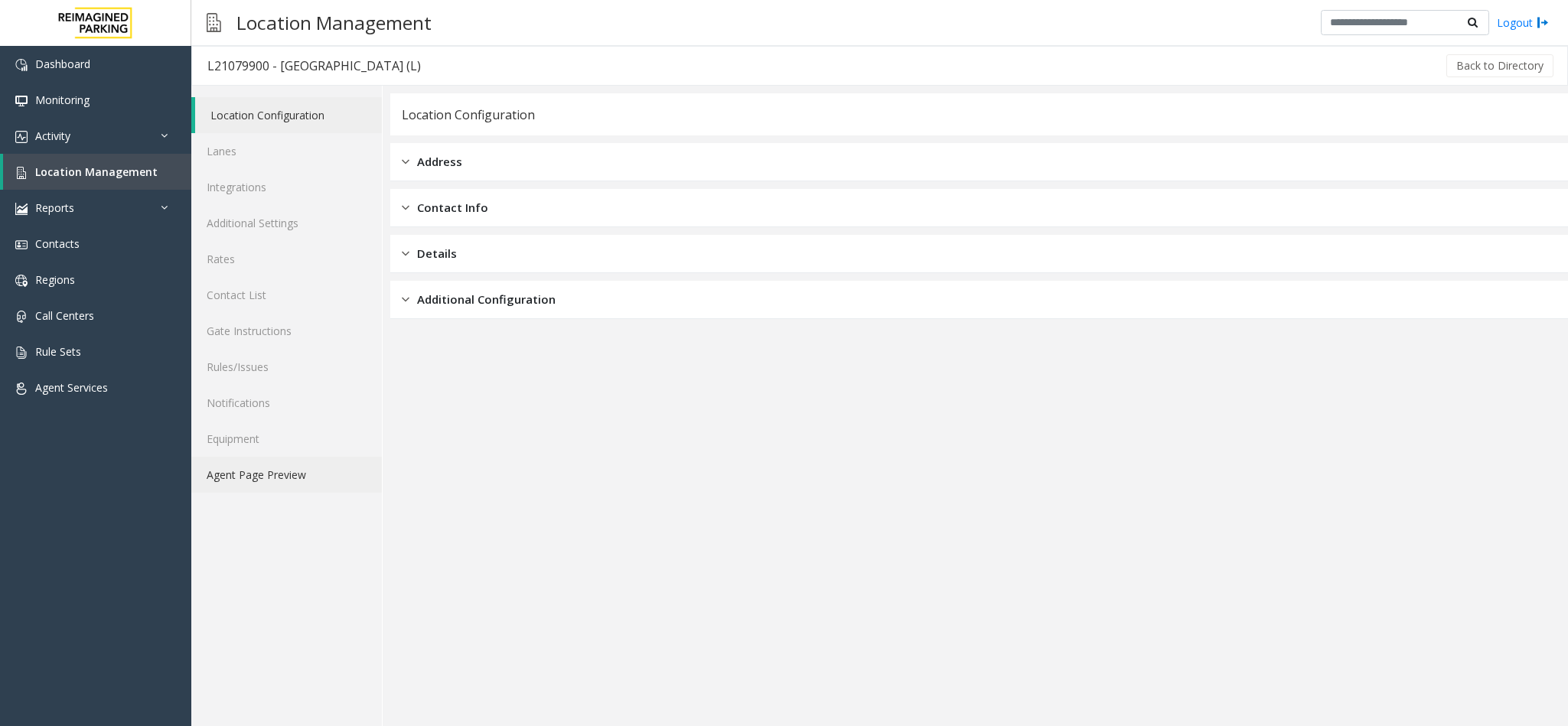 click on "Agent Page Preview" 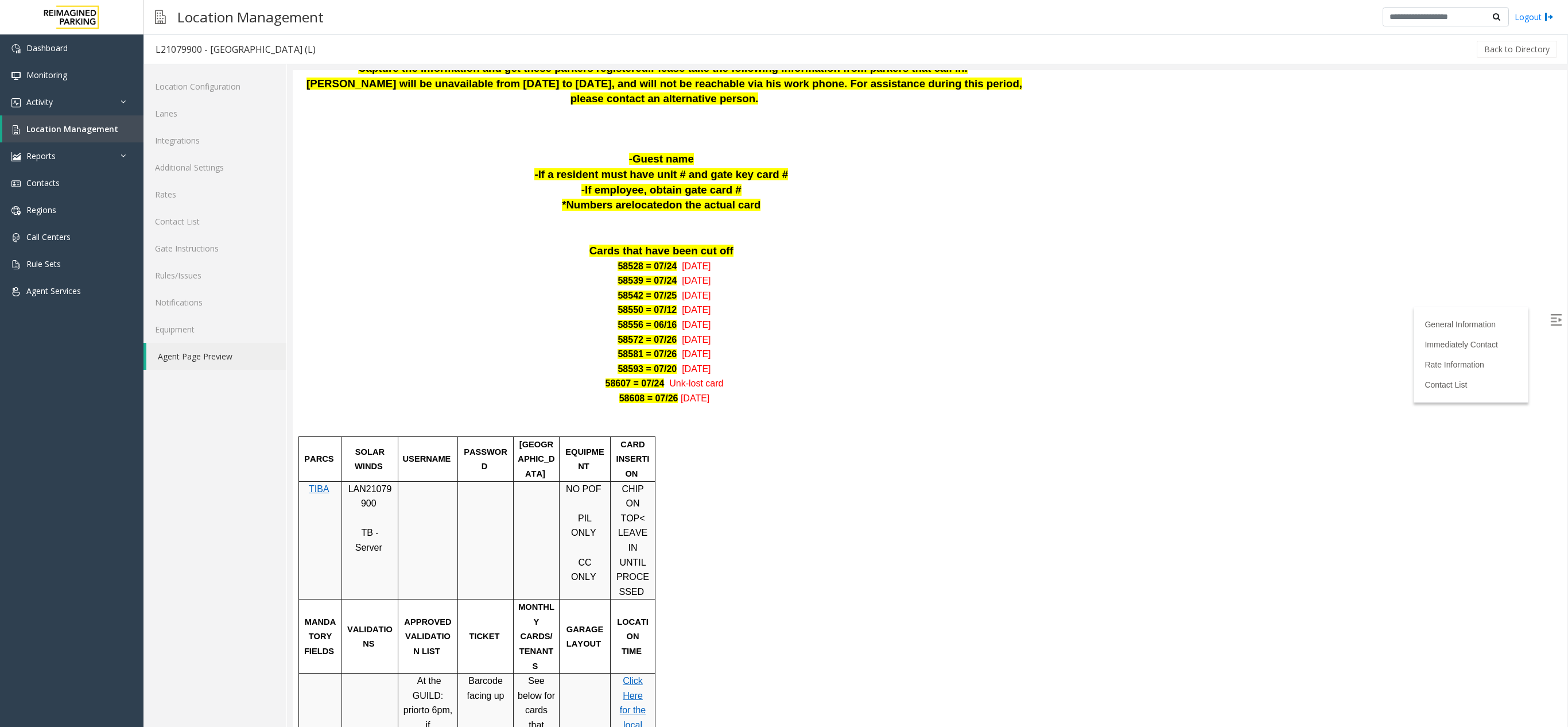 scroll, scrollTop: 0, scrollLeft: 0, axis: both 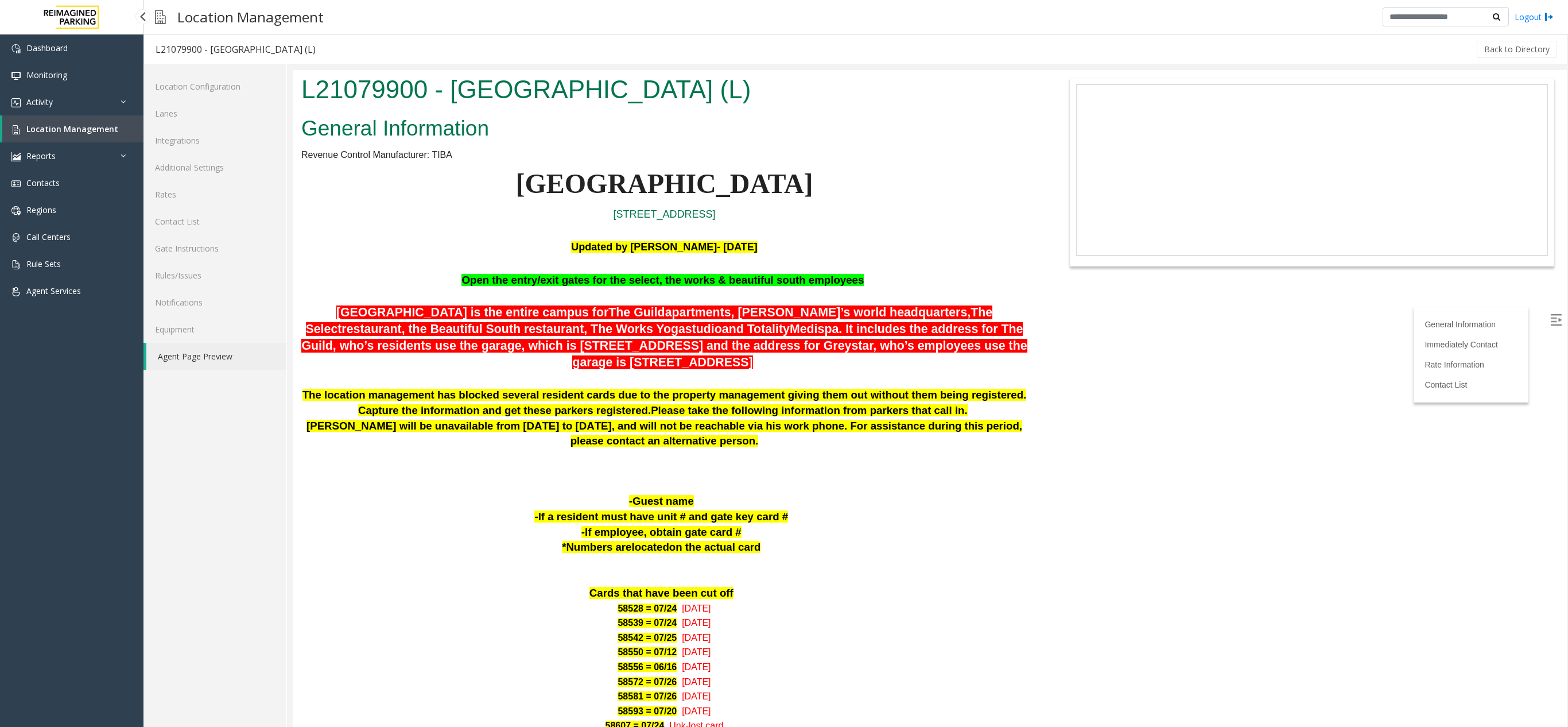 click on "Location Management" at bounding box center [73, 129] 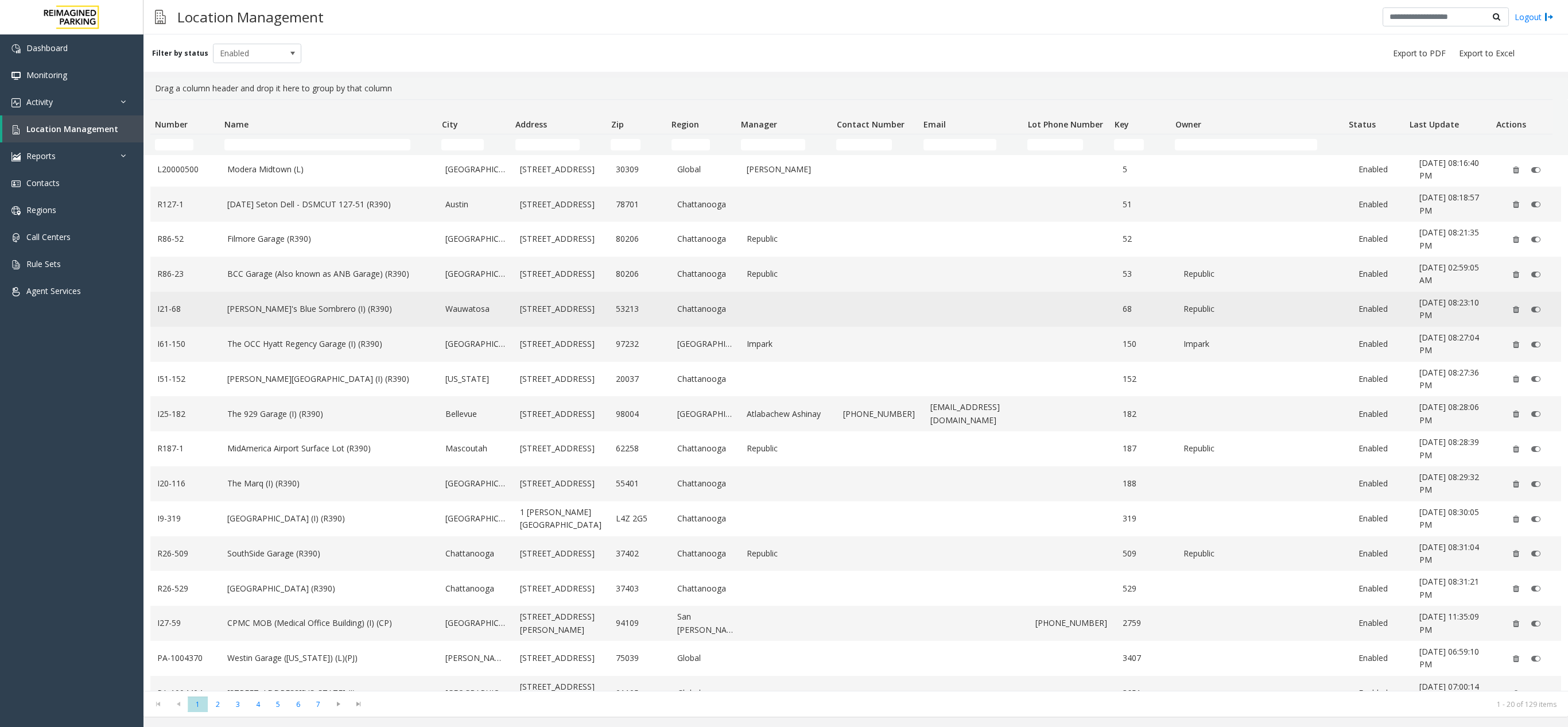 scroll, scrollTop: 158, scrollLeft: 0, axis: vertical 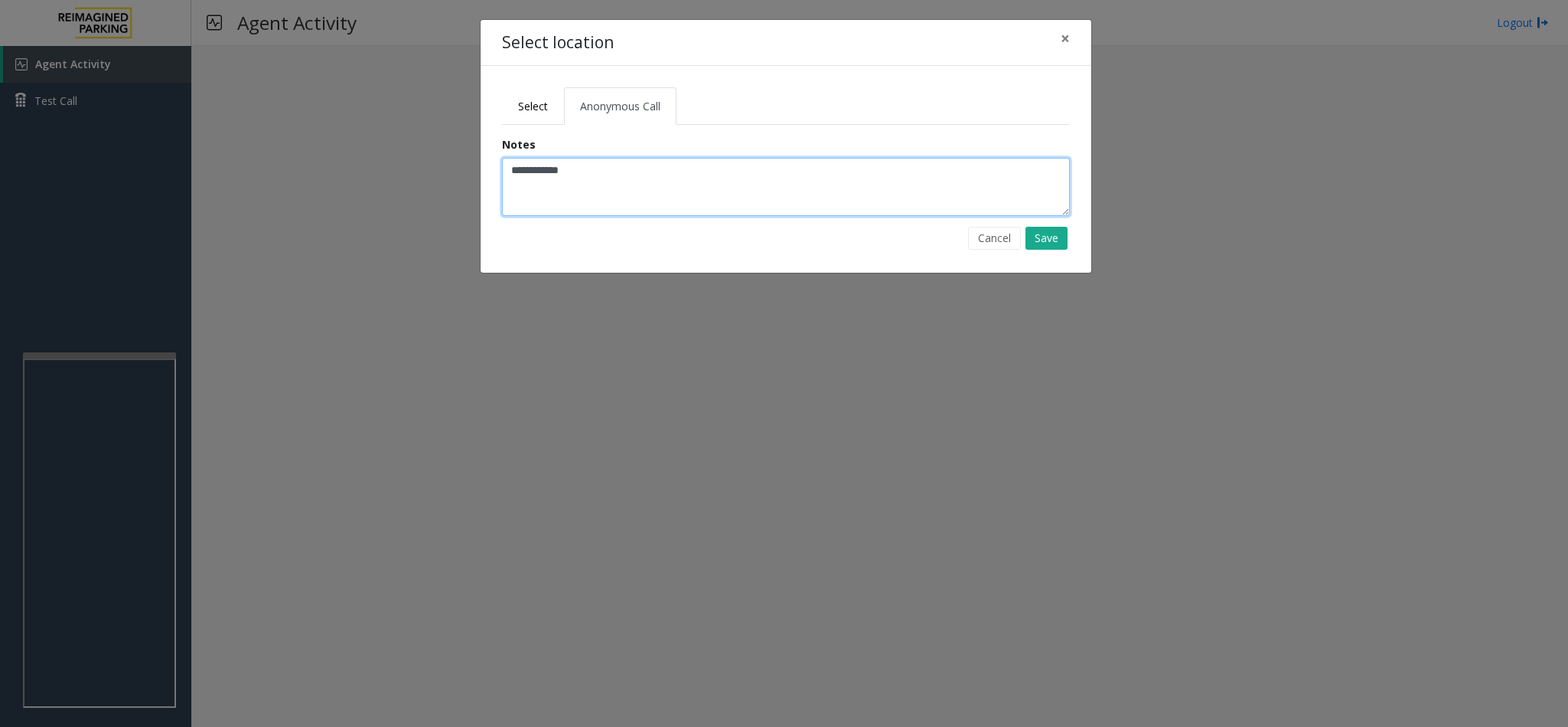 click on "The 929 Garage (I) (R390)" 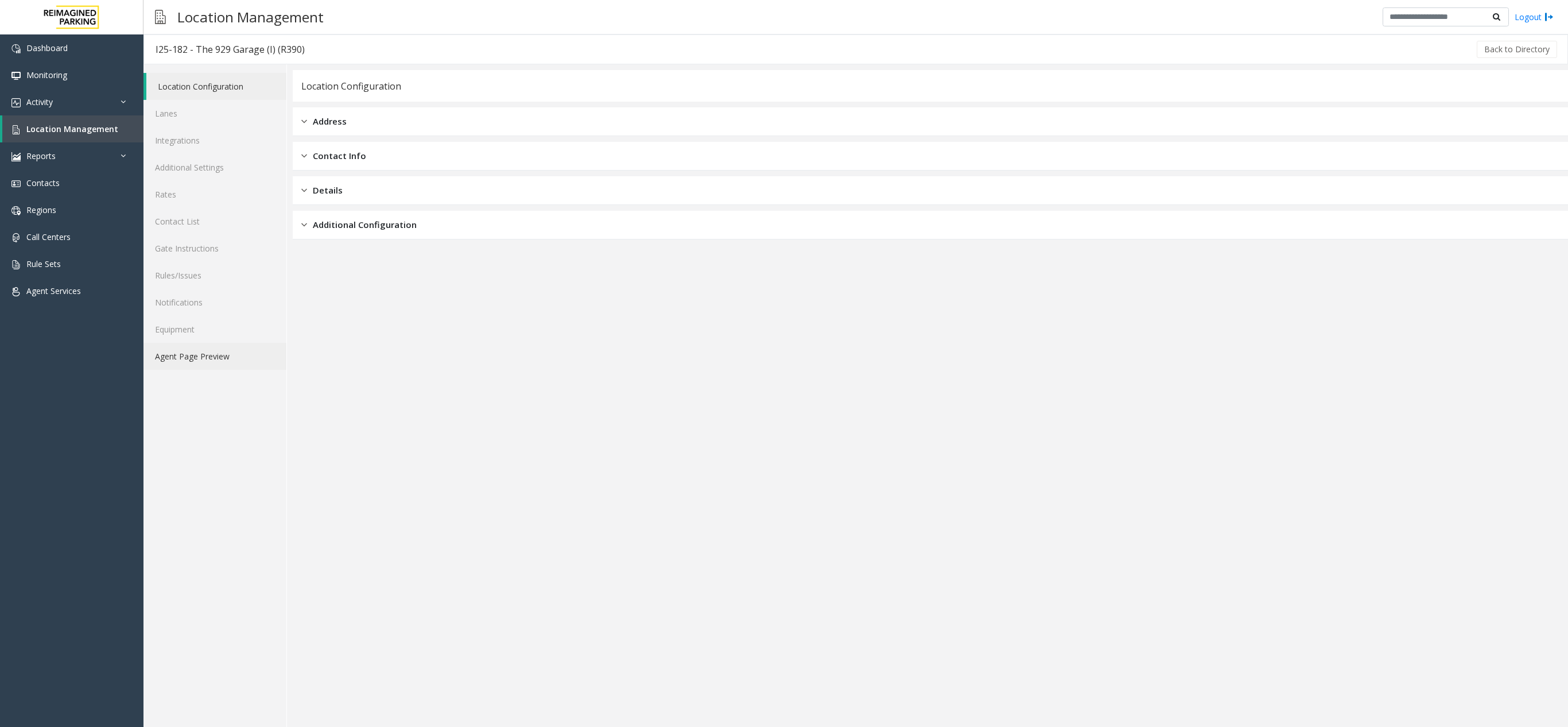 click on "Agent Page Preview" 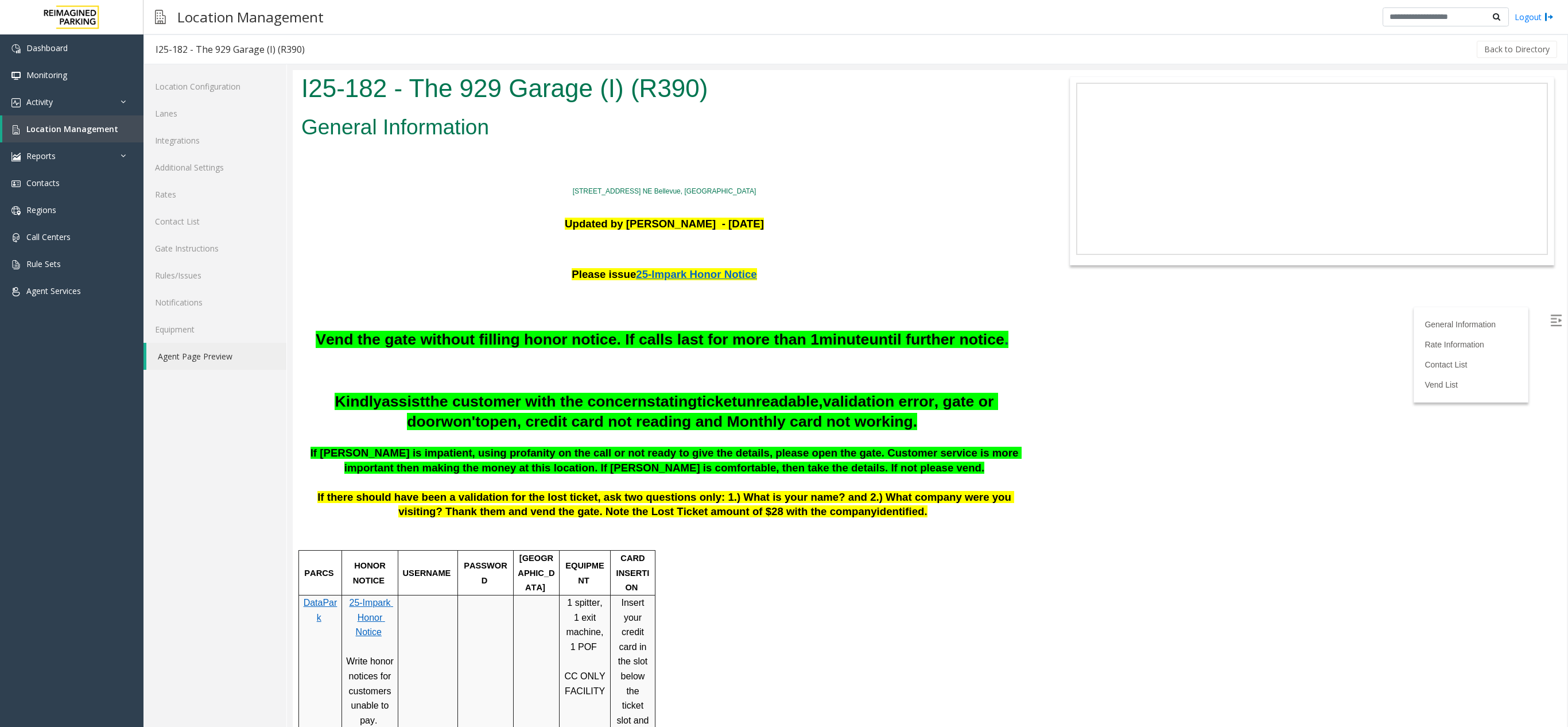 scroll, scrollTop: 0, scrollLeft: 0, axis: both 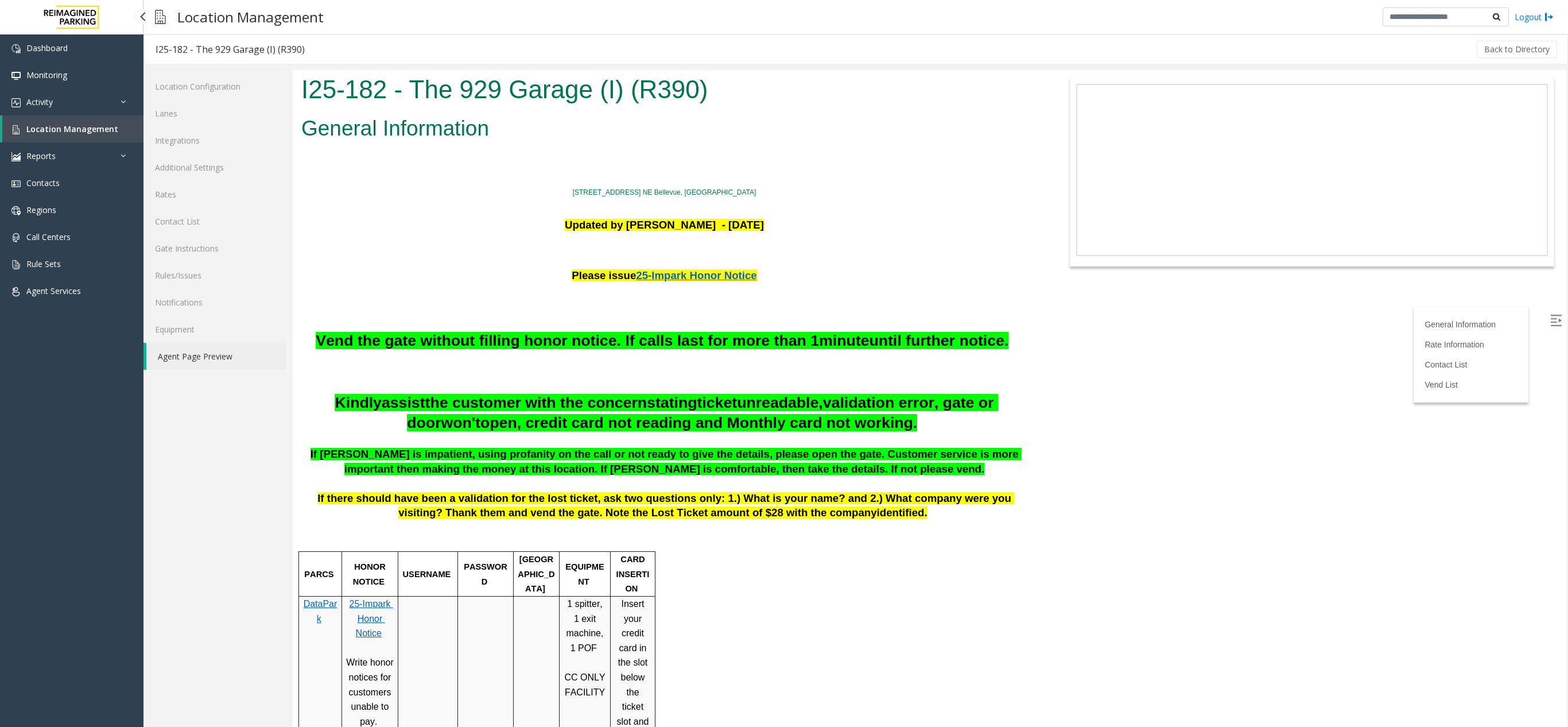 click on "Location Management" at bounding box center (73, 129) 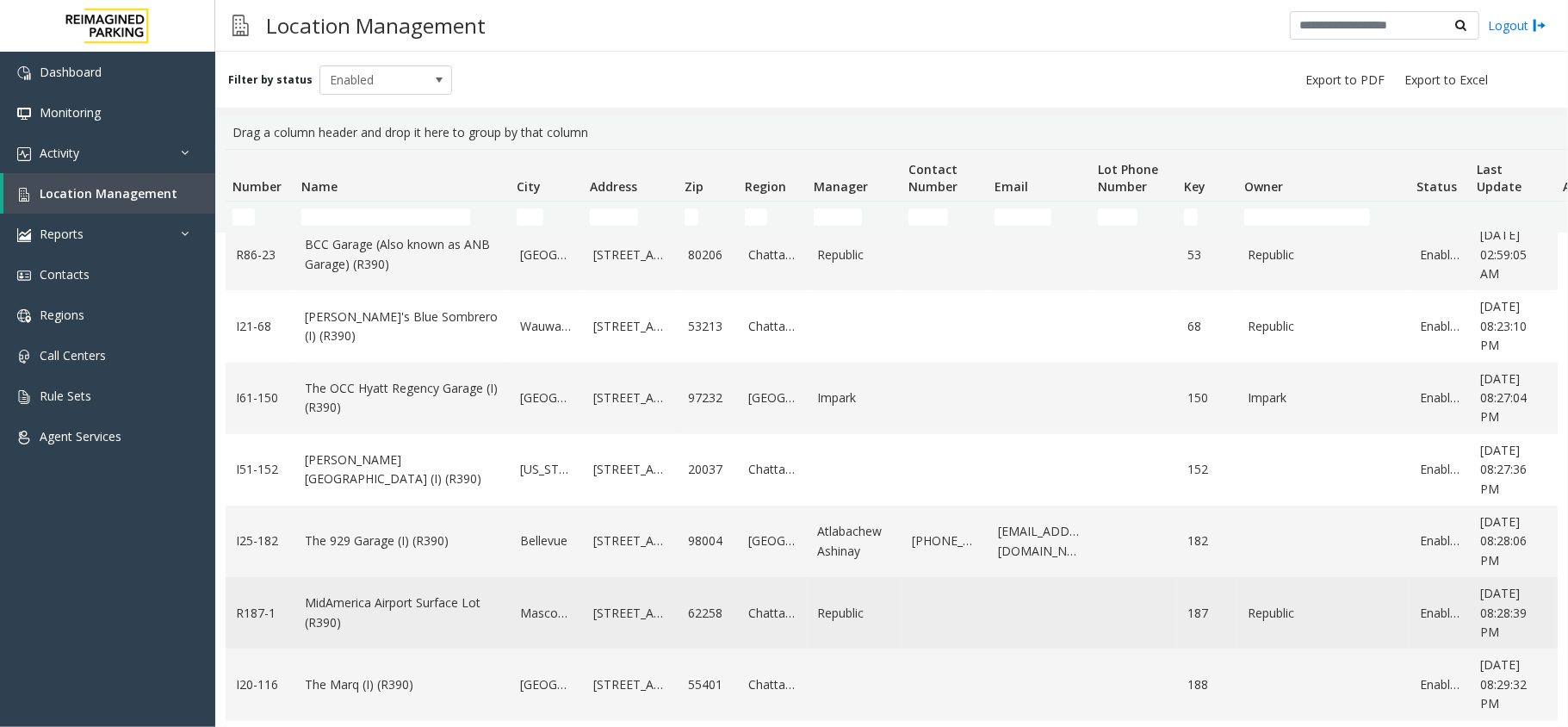 scroll, scrollTop: 649, scrollLeft: 0, axis: vertical 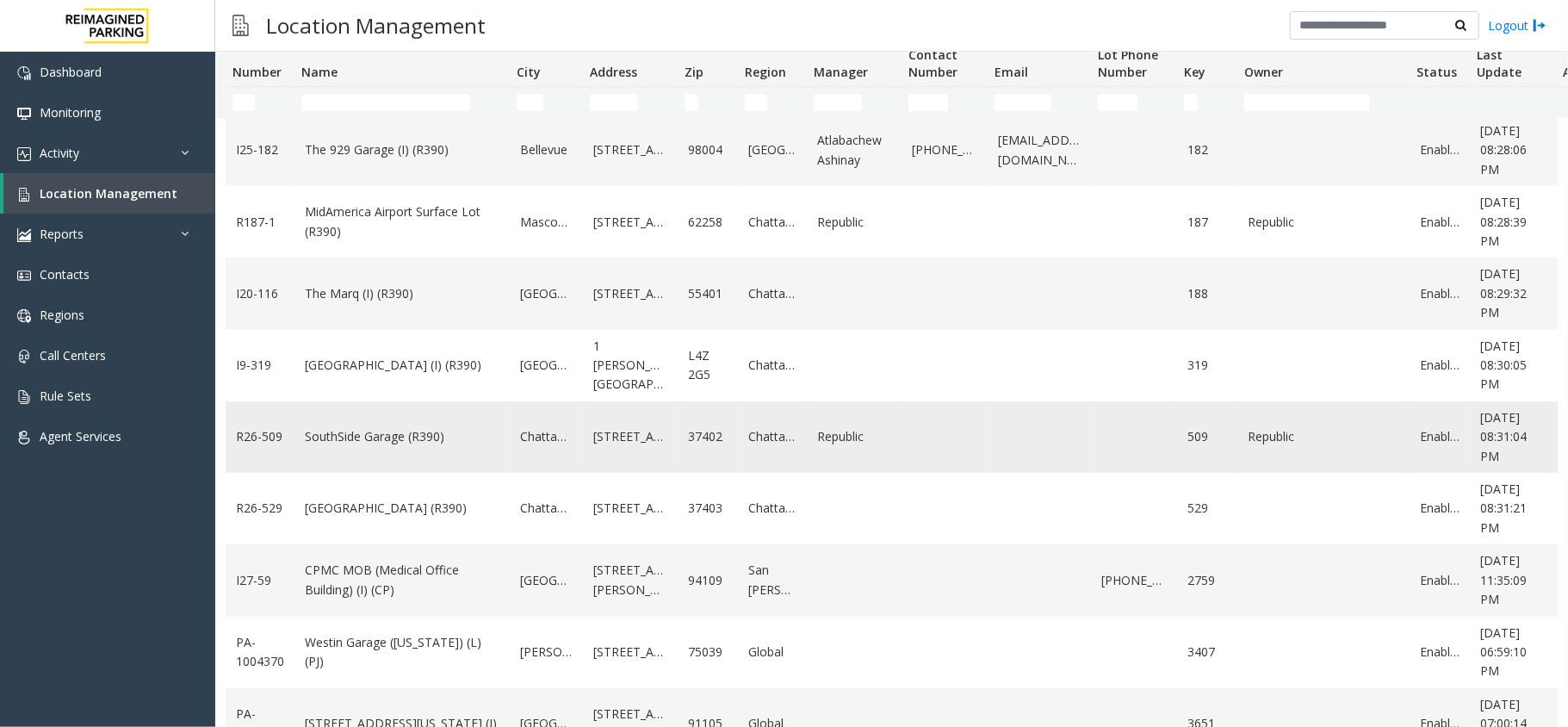 click on "SouthSide Garage (R390)" 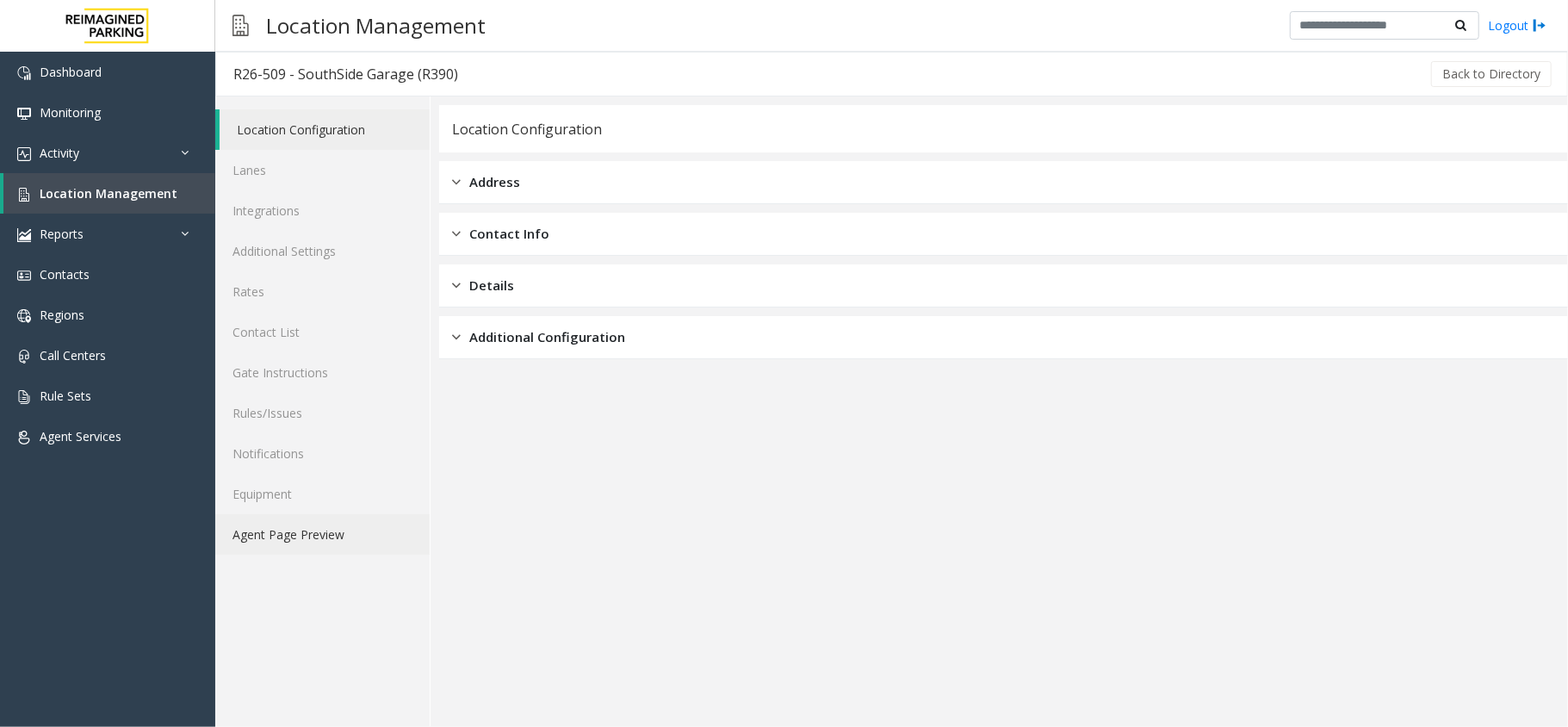 click on "Agent Page Preview" 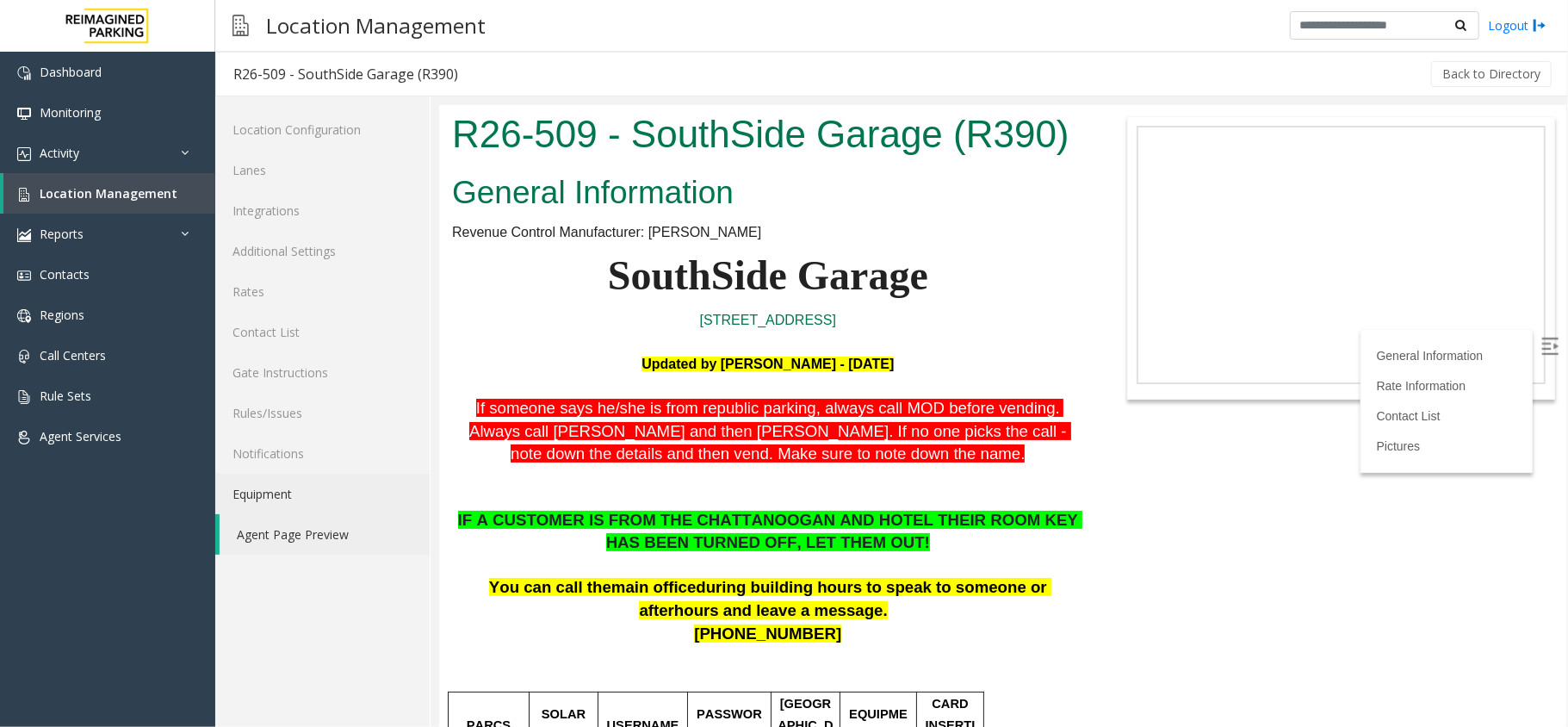 scroll, scrollTop: 0, scrollLeft: 0, axis: both 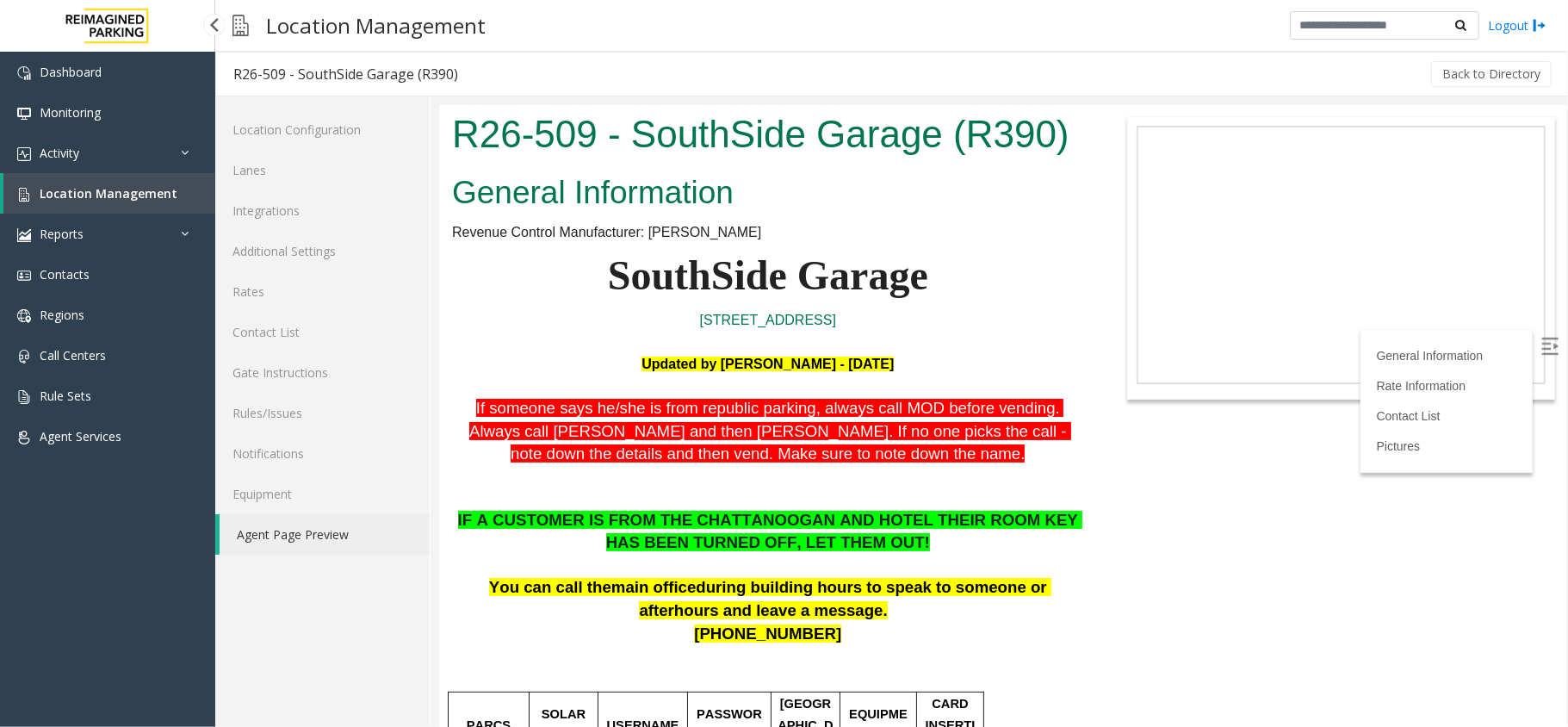click on "Location Management" at bounding box center [109, 193] 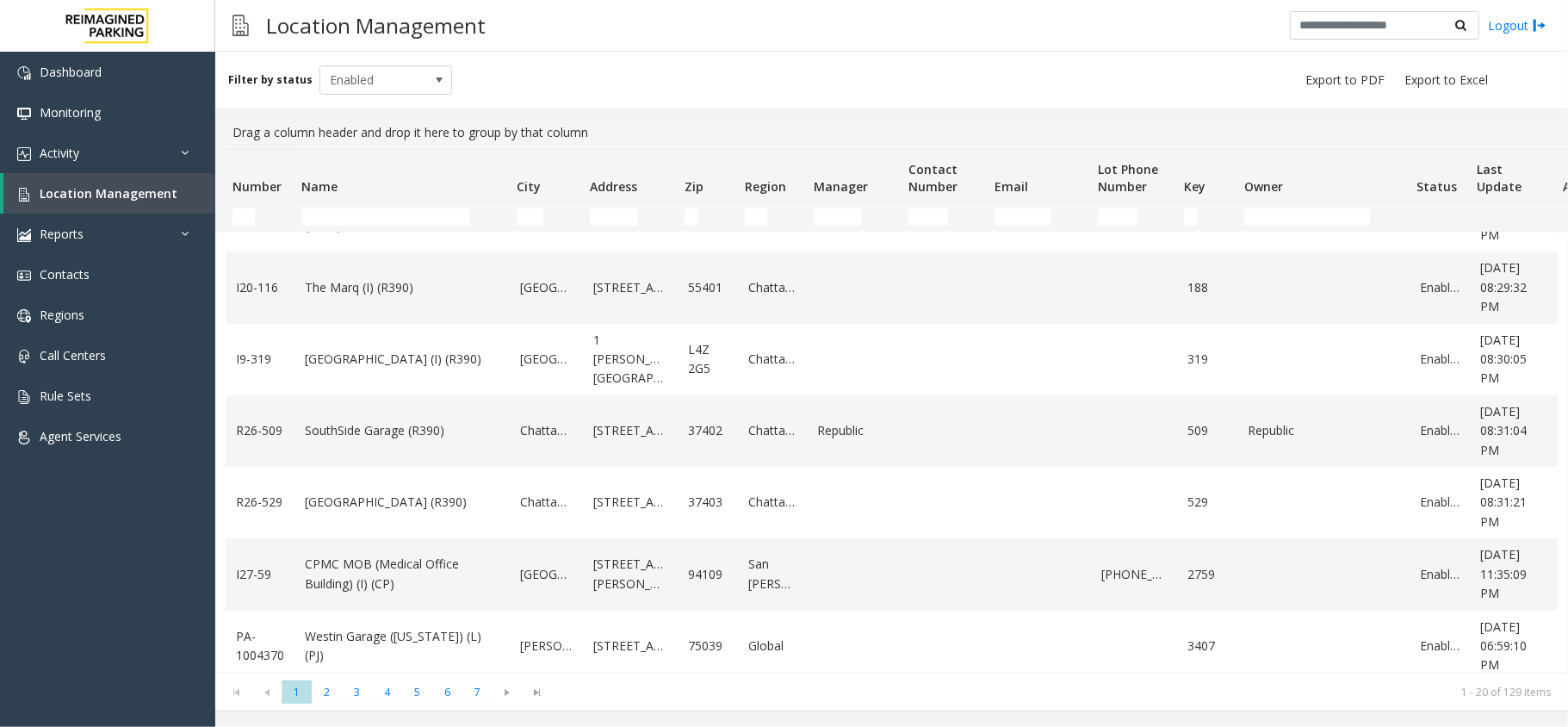 scroll, scrollTop: 1014, scrollLeft: 0, axis: vertical 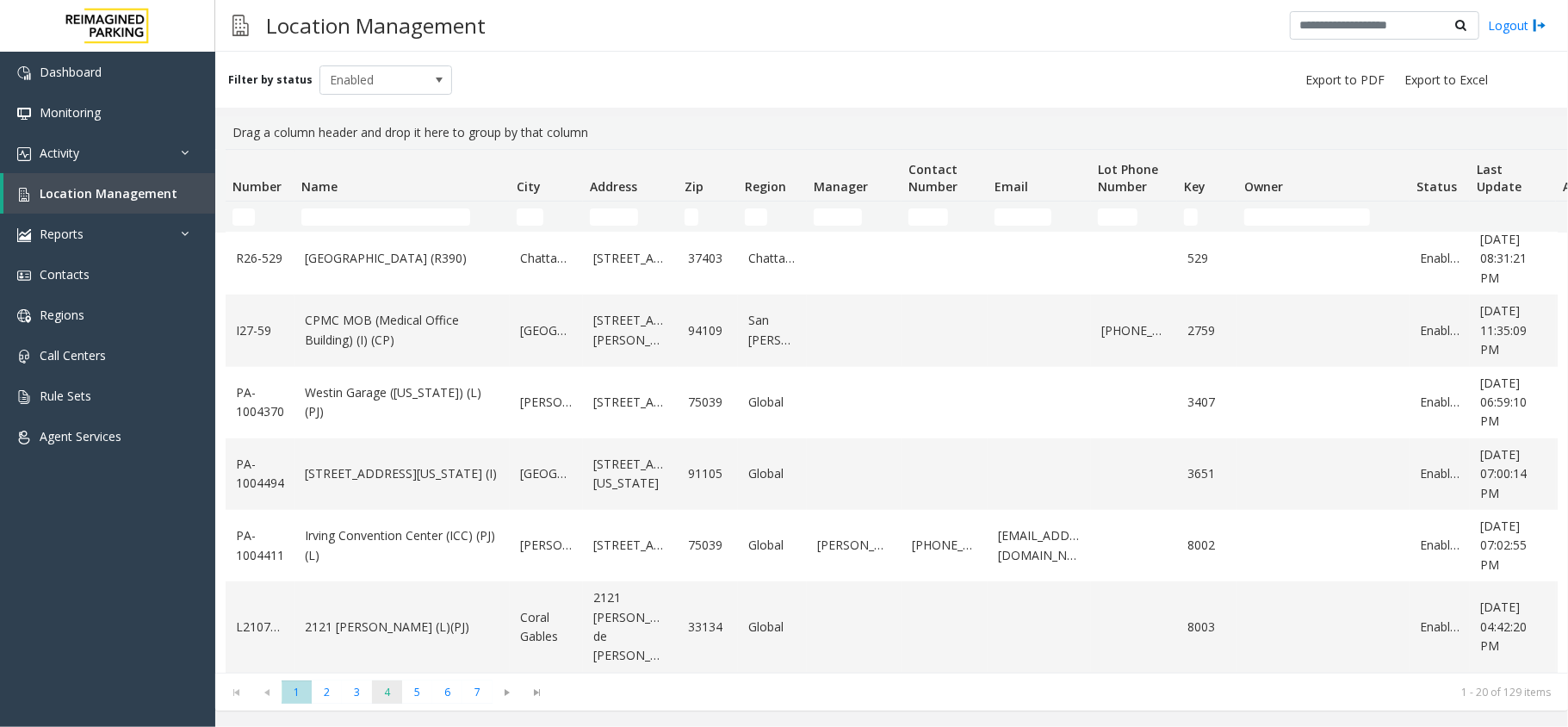 click on "4" 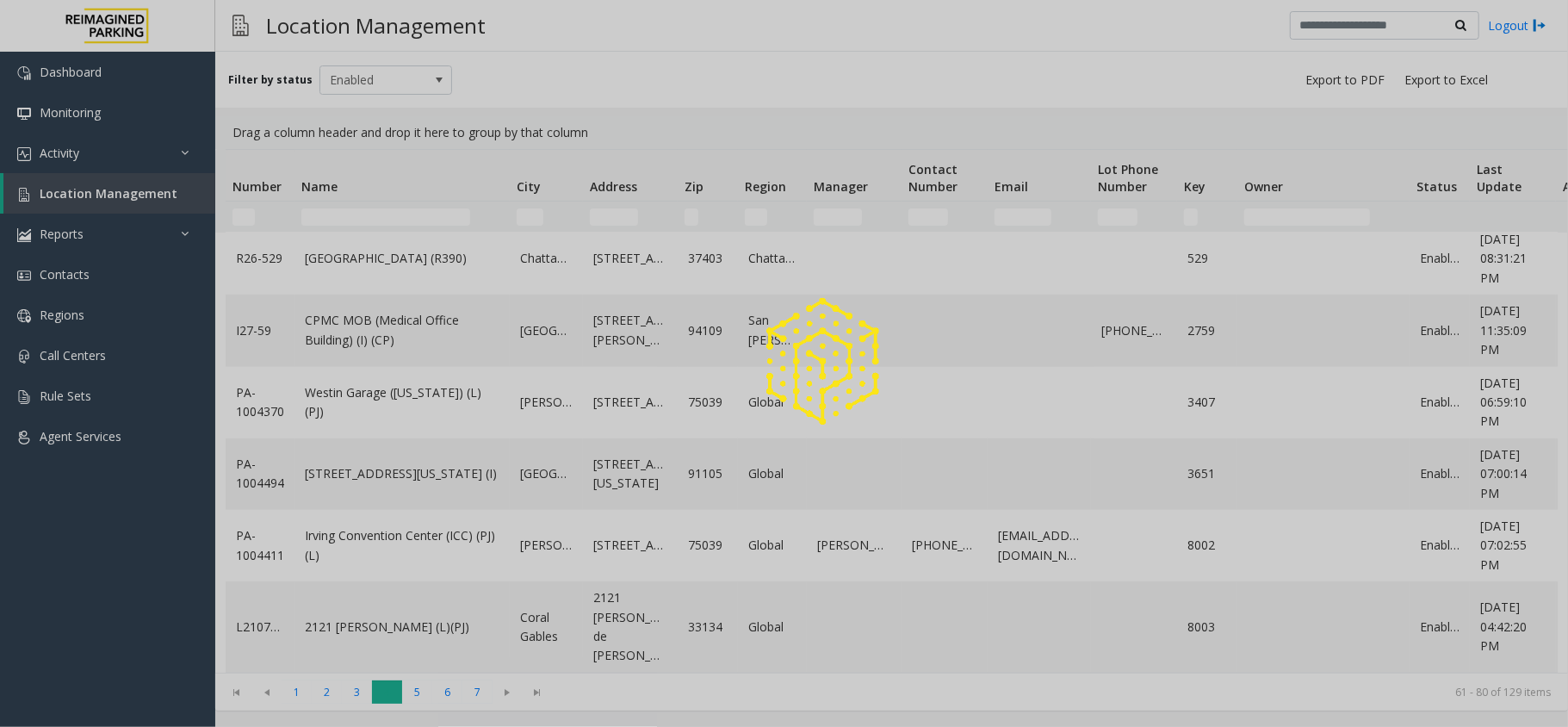 scroll, scrollTop: 0, scrollLeft: 0, axis: both 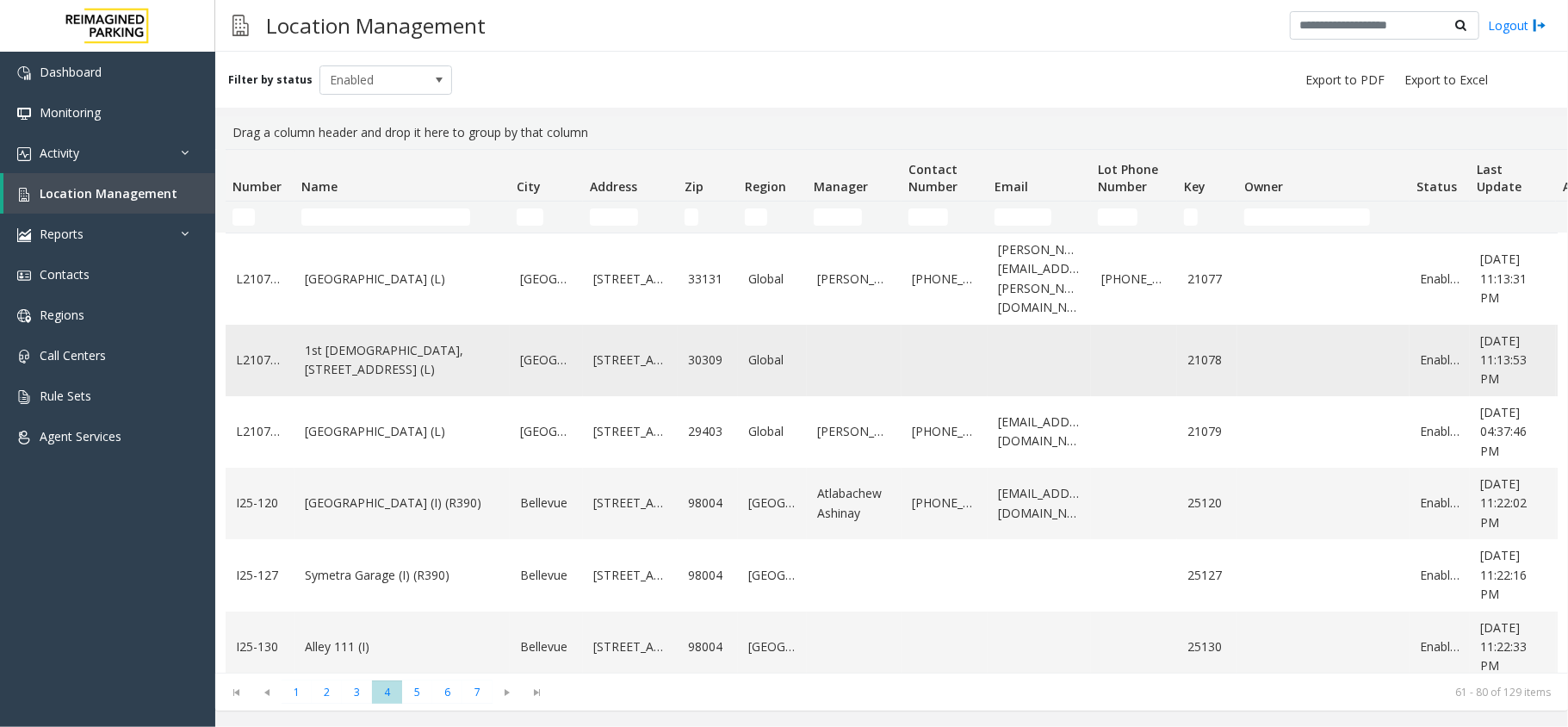click on "1st [DEMOGRAPHIC_DATA], [STREET_ADDRESS] (L)" 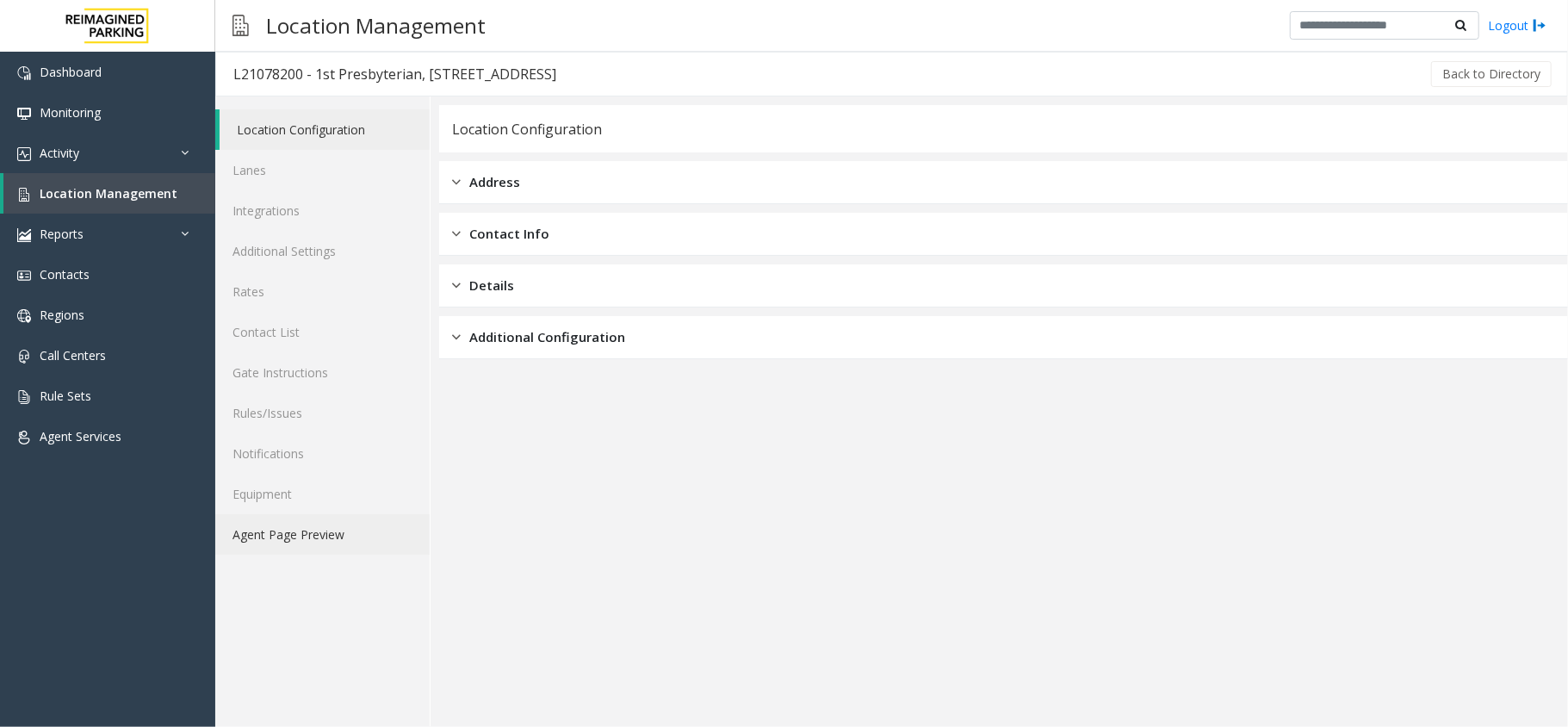 click on "Agent Page Preview" 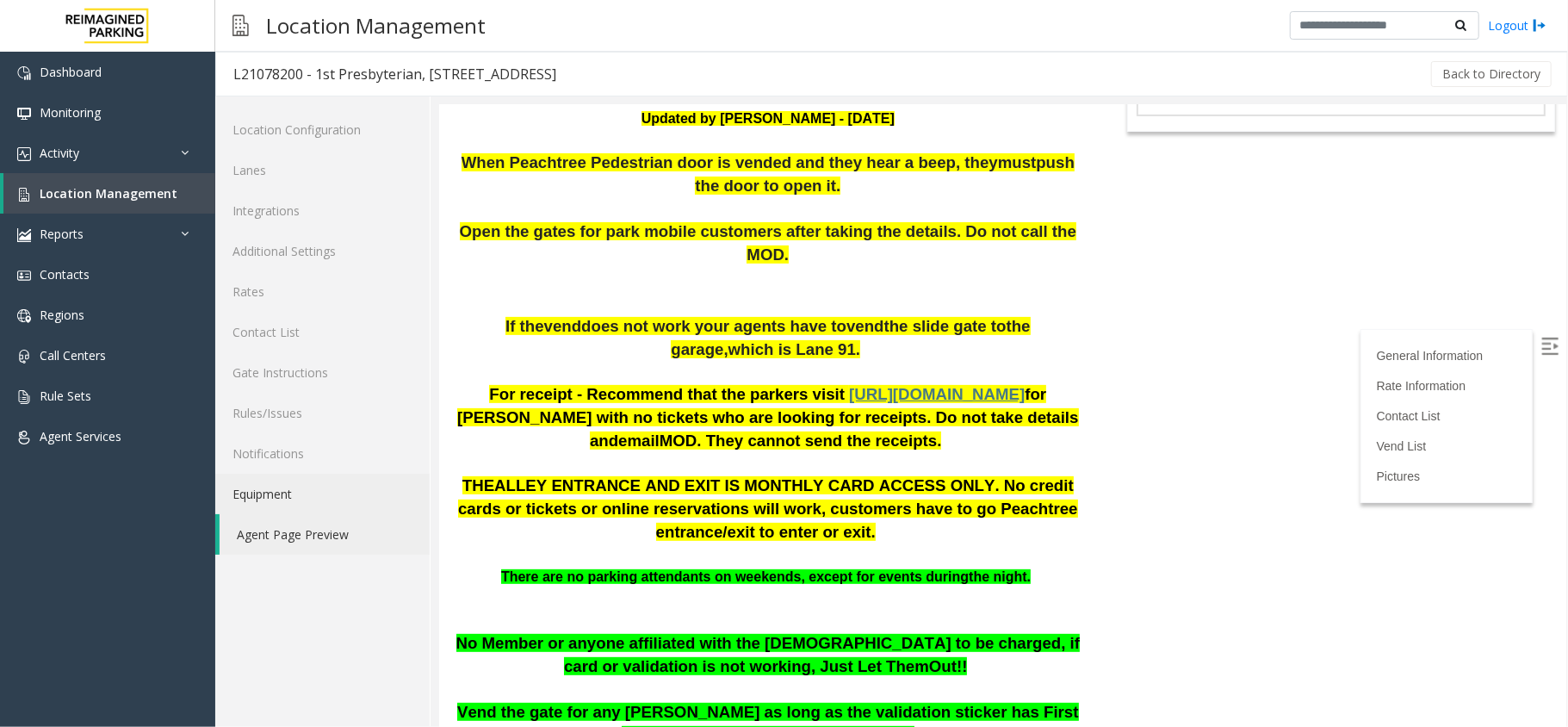 scroll, scrollTop: 0, scrollLeft: 0, axis: both 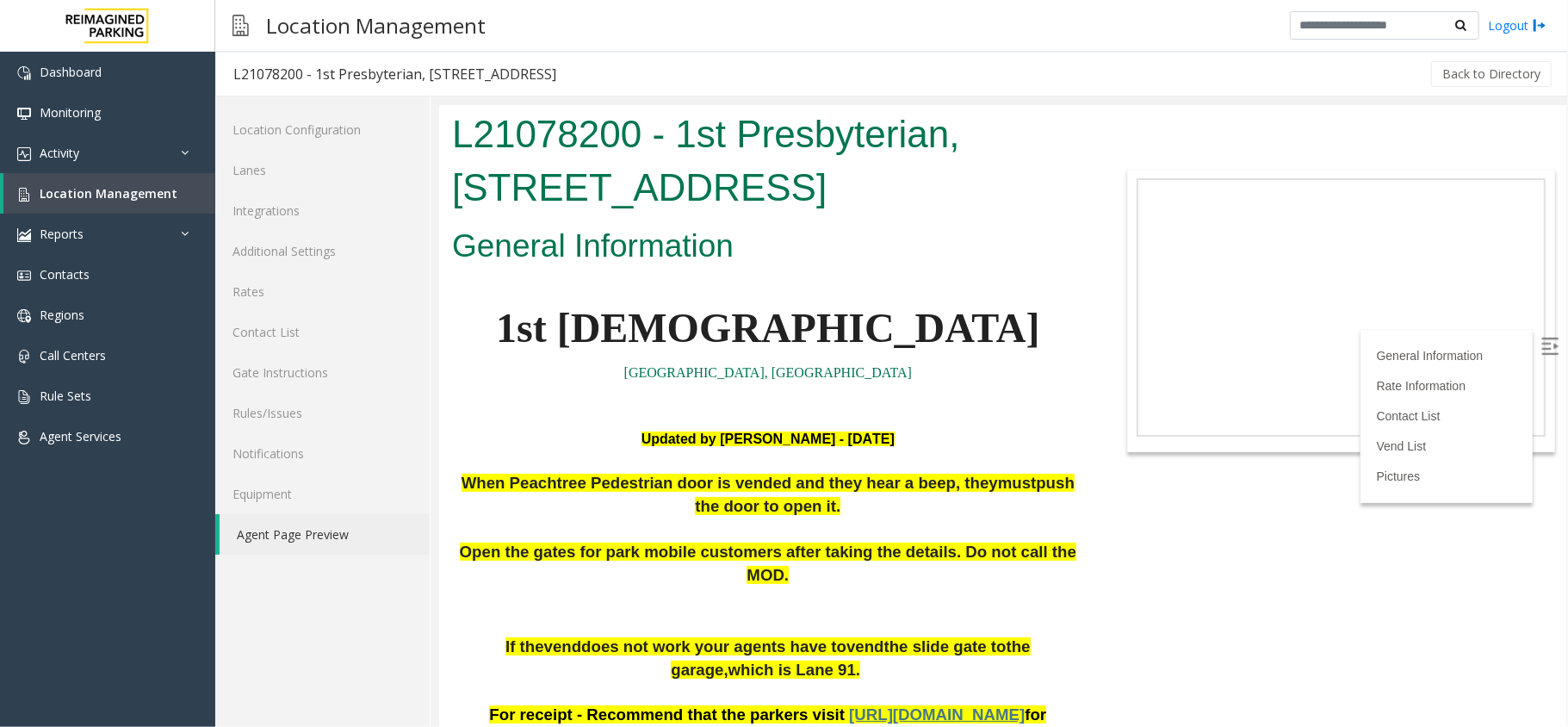 click on "1st [DEMOGRAPHIC_DATA]" at bounding box center [767, 327] 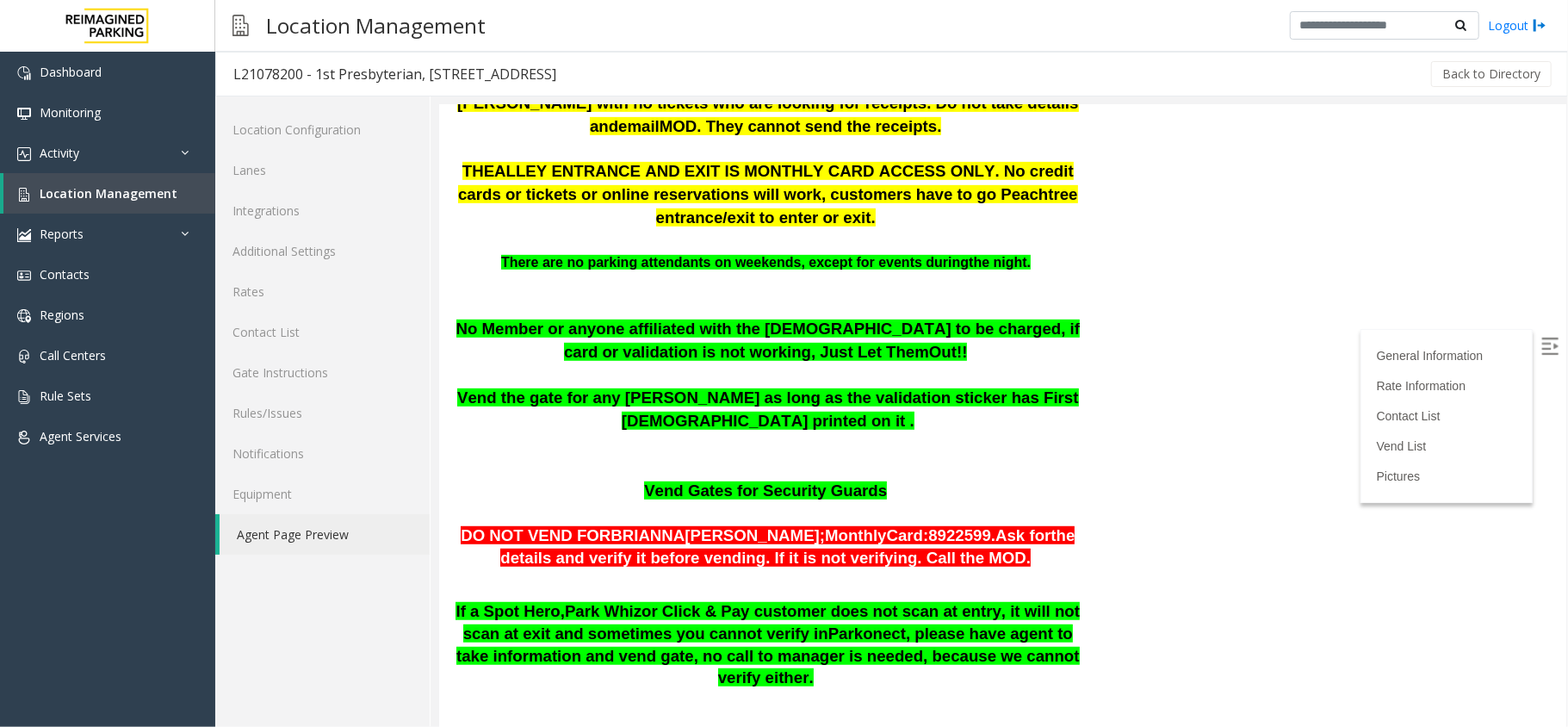 scroll, scrollTop: 804, scrollLeft: 0, axis: vertical 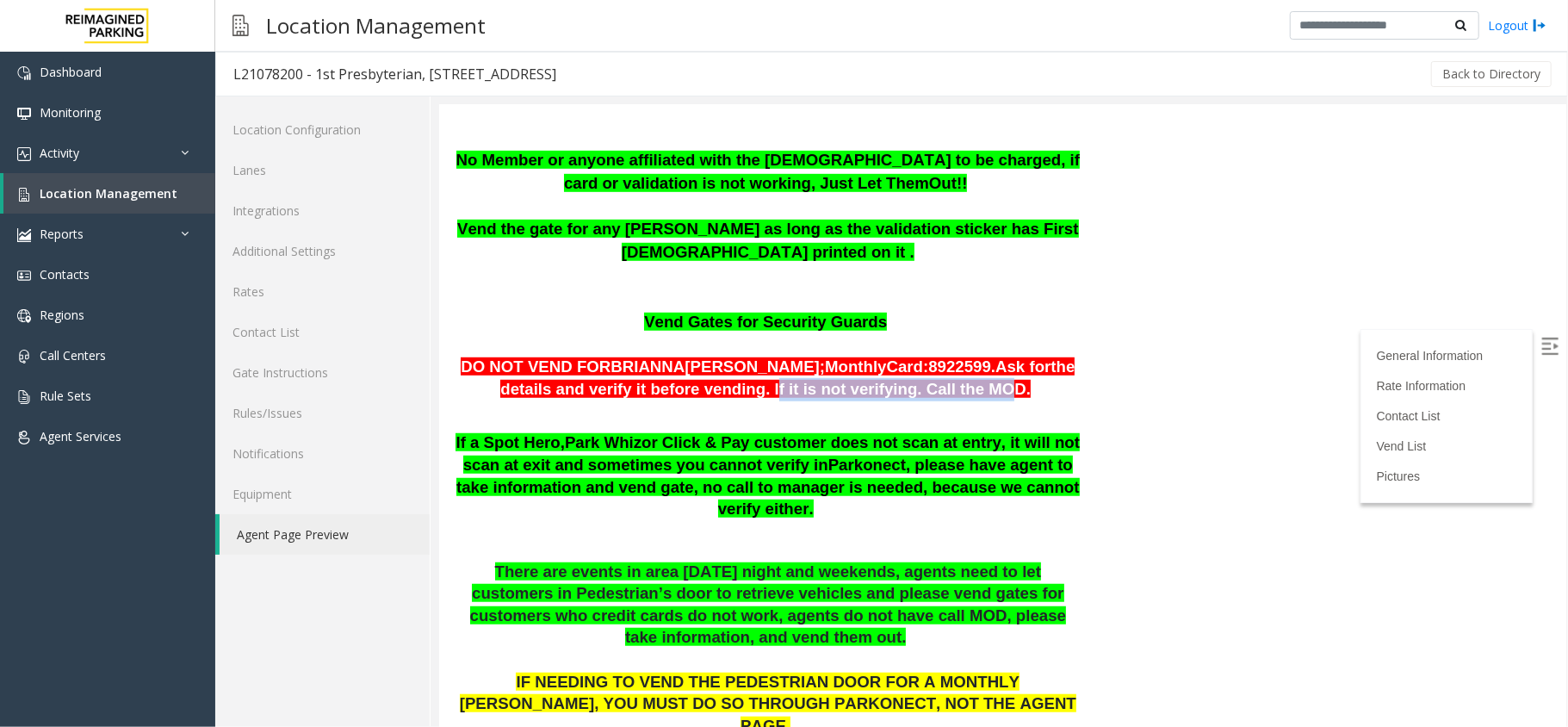 drag, startPoint x: 707, startPoint y: 354, endPoint x: 908, endPoint y: 359, distance: 201.0622 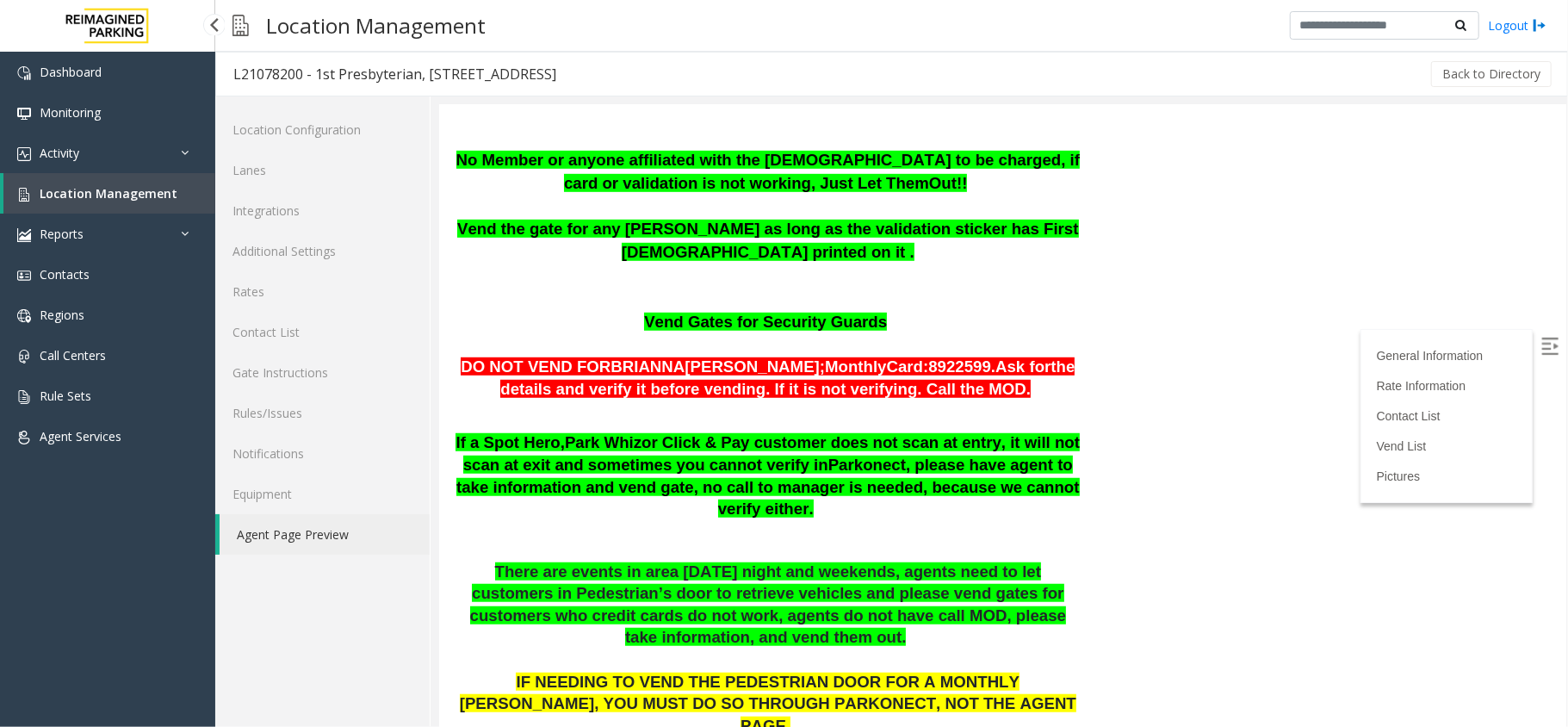 click on "Location Management" at bounding box center [108, 193] 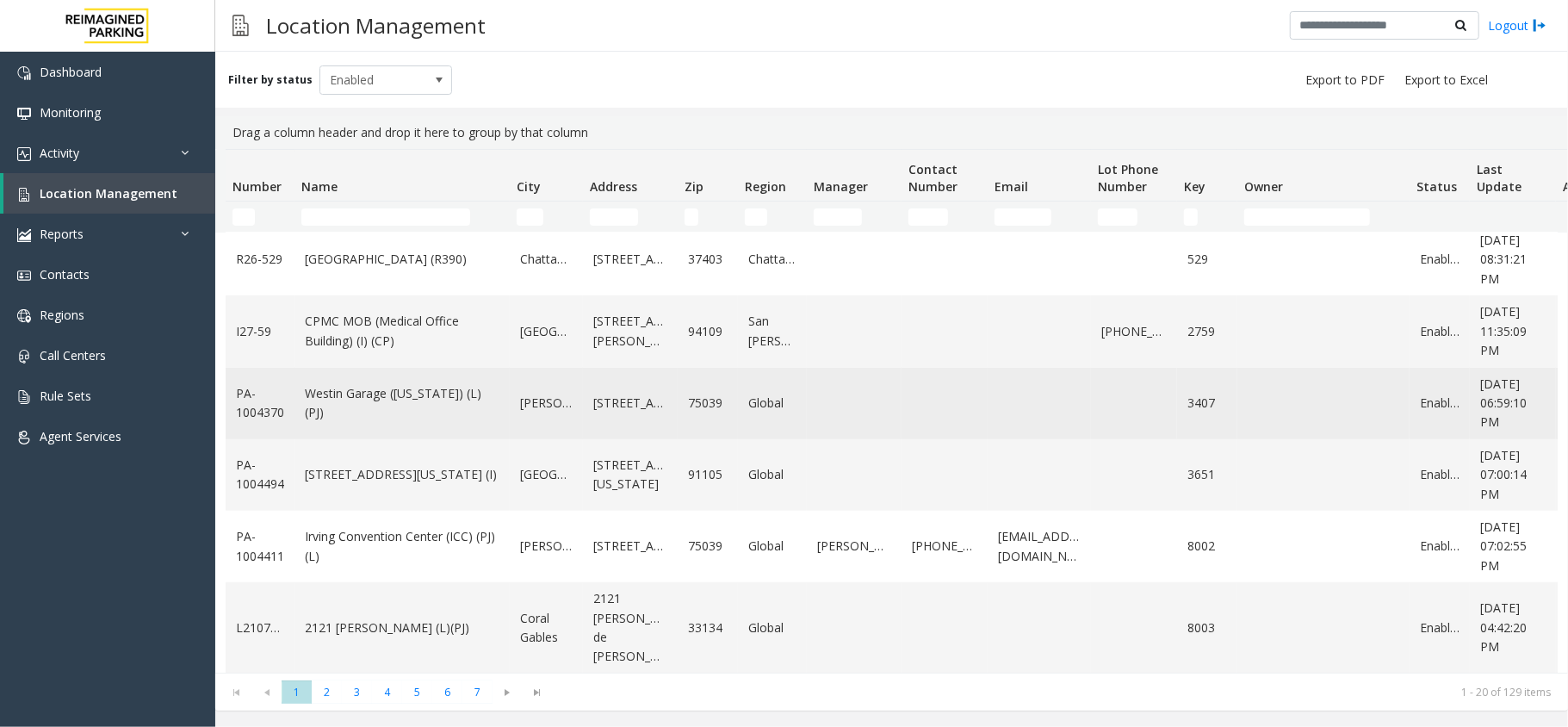 scroll, scrollTop: 1014, scrollLeft: 0, axis: vertical 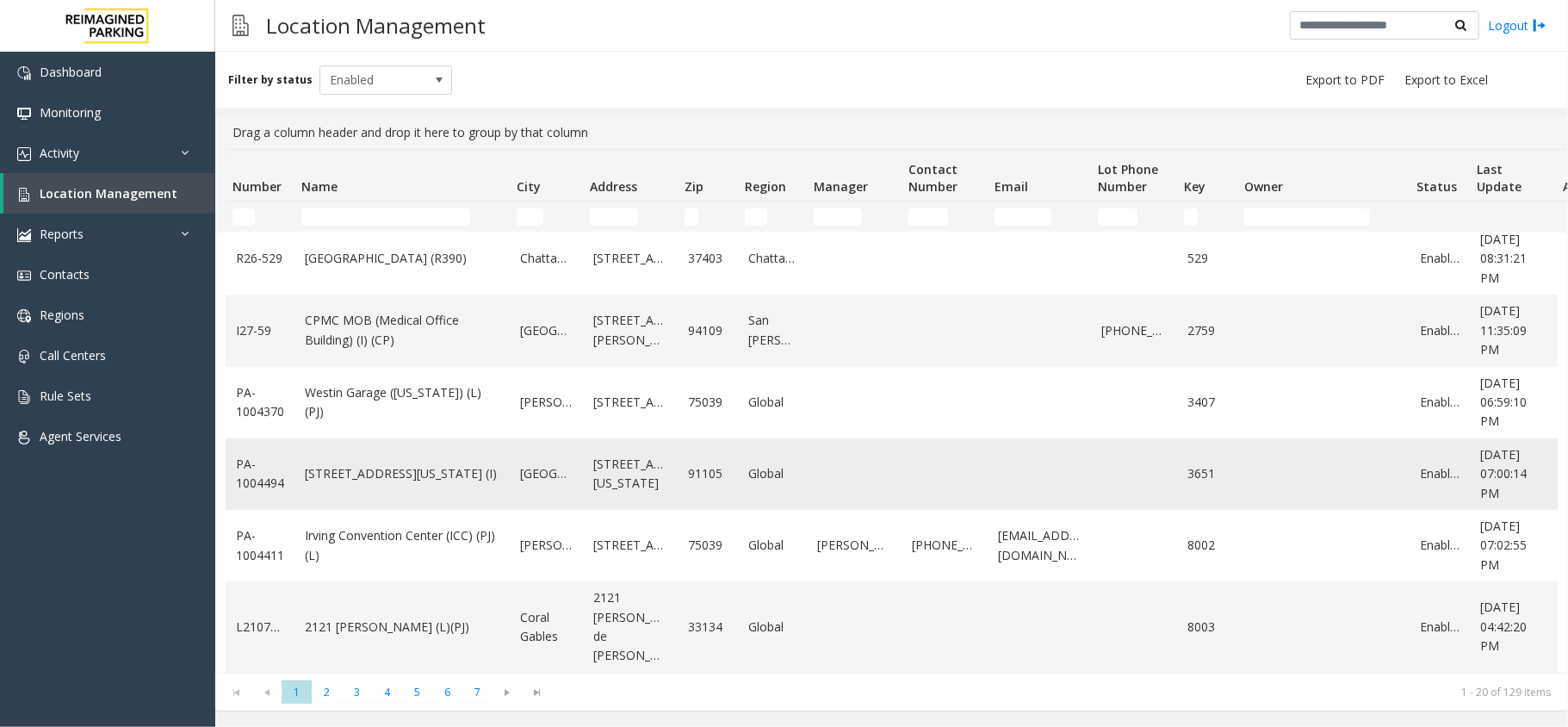 click on "[STREET_ADDRESS][US_STATE] (I)" 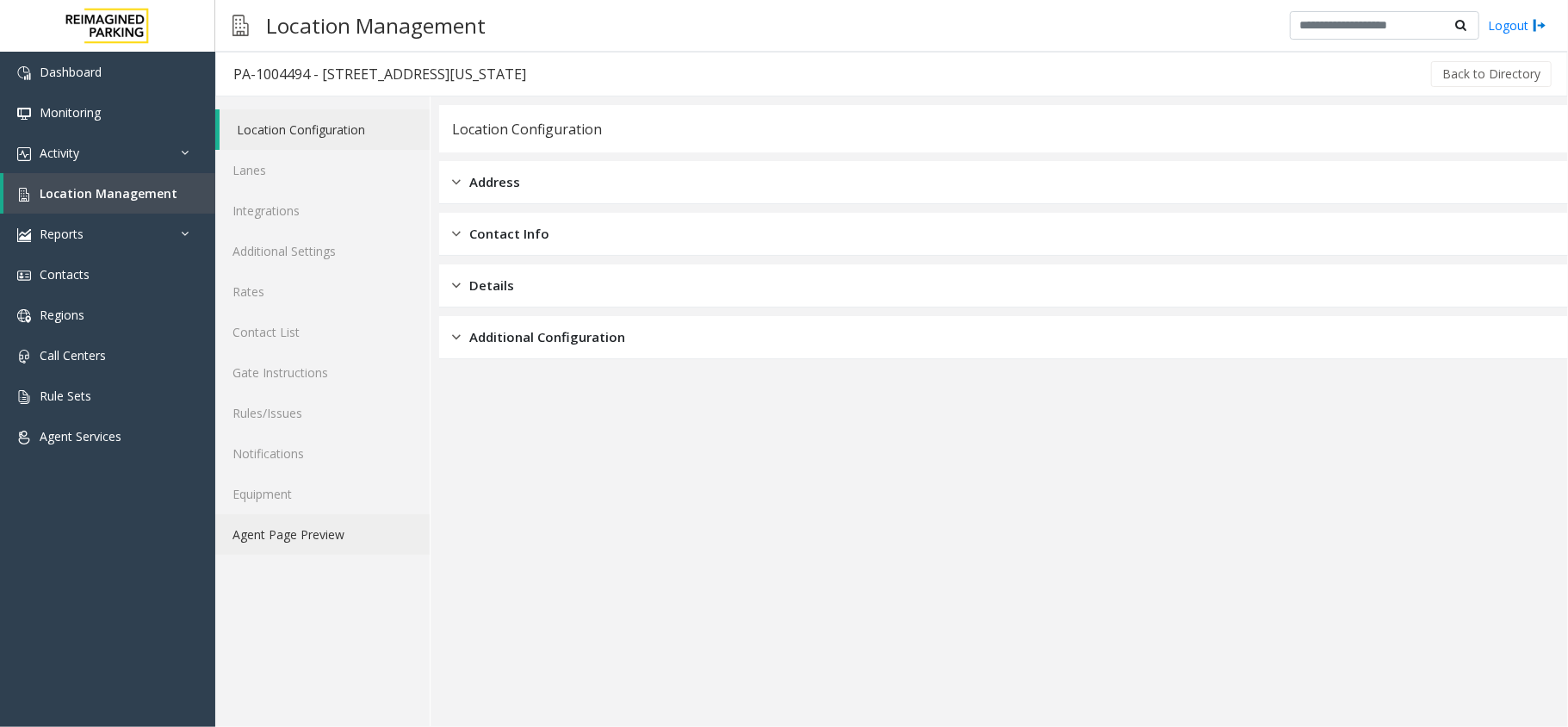 click on "Agent Page Preview" 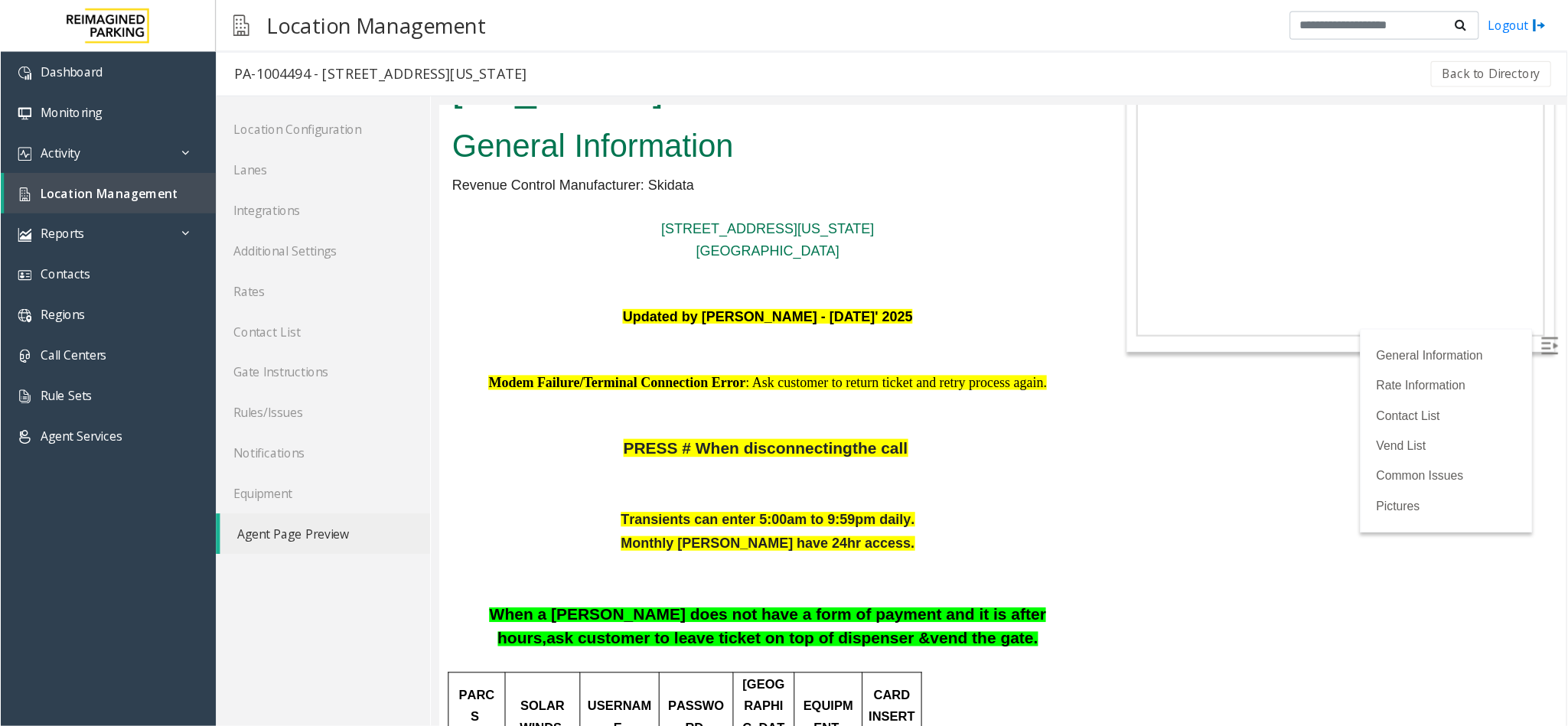 scroll, scrollTop: 0, scrollLeft: 0, axis: both 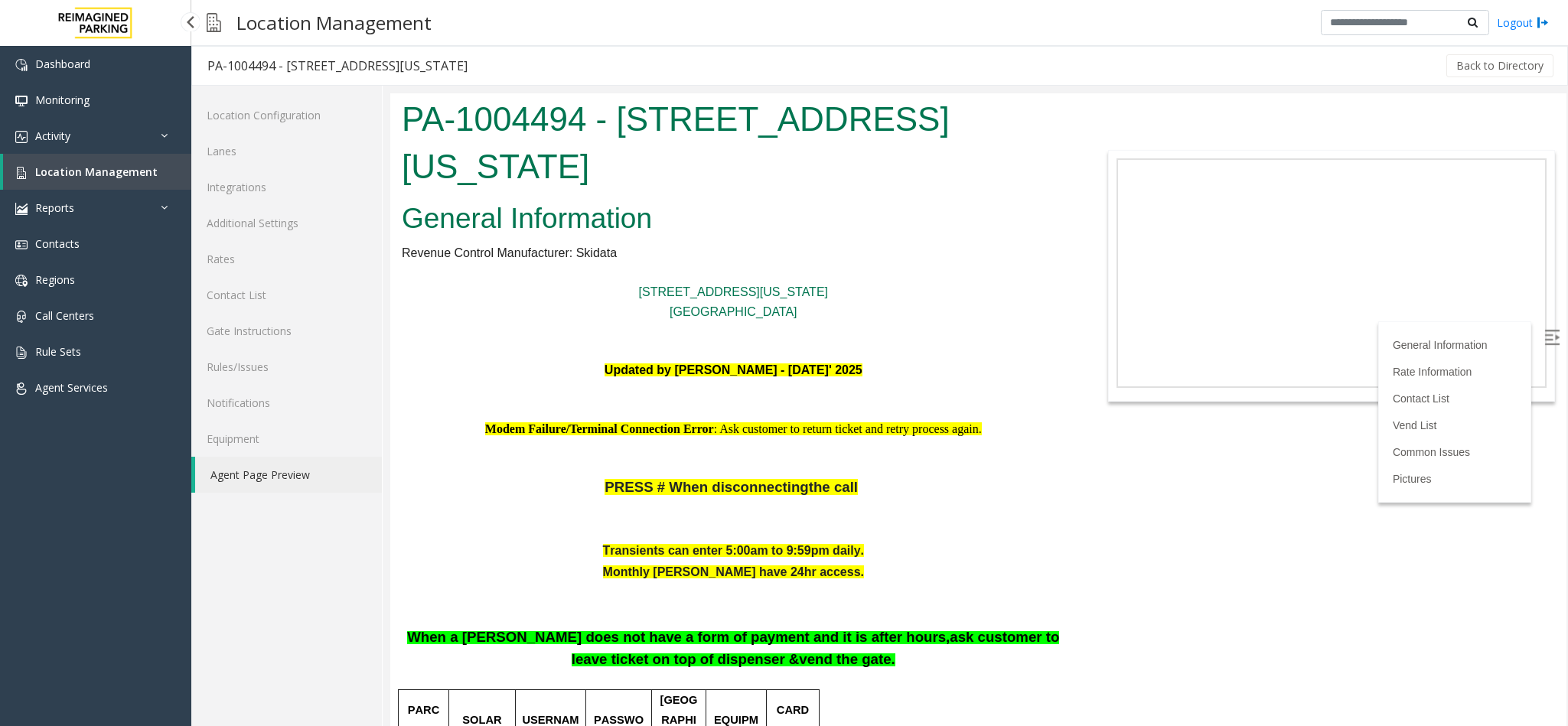 click on "Location Management" at bounding box center [97, 171] 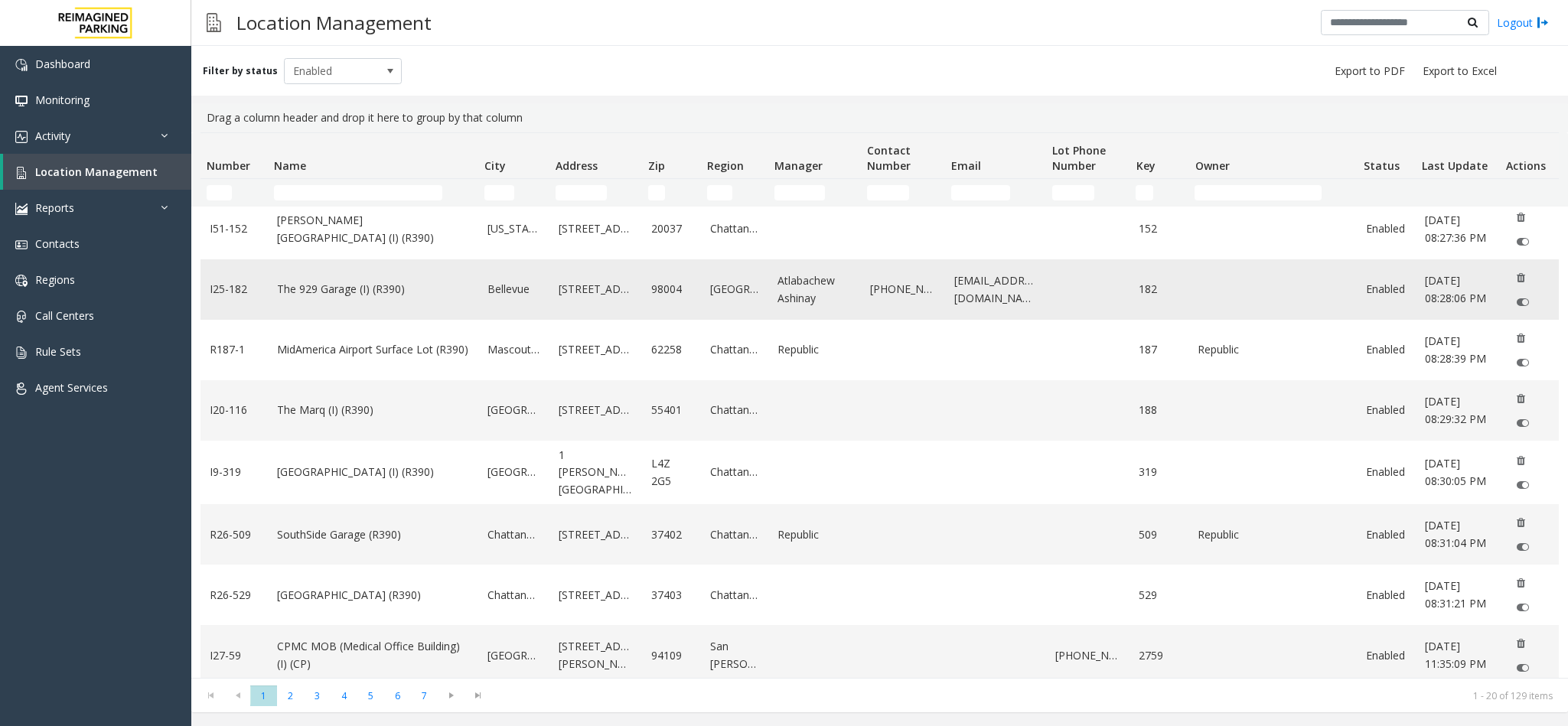 scroll, scrollTop: 774, scrollLeft: 0, axis: vertical 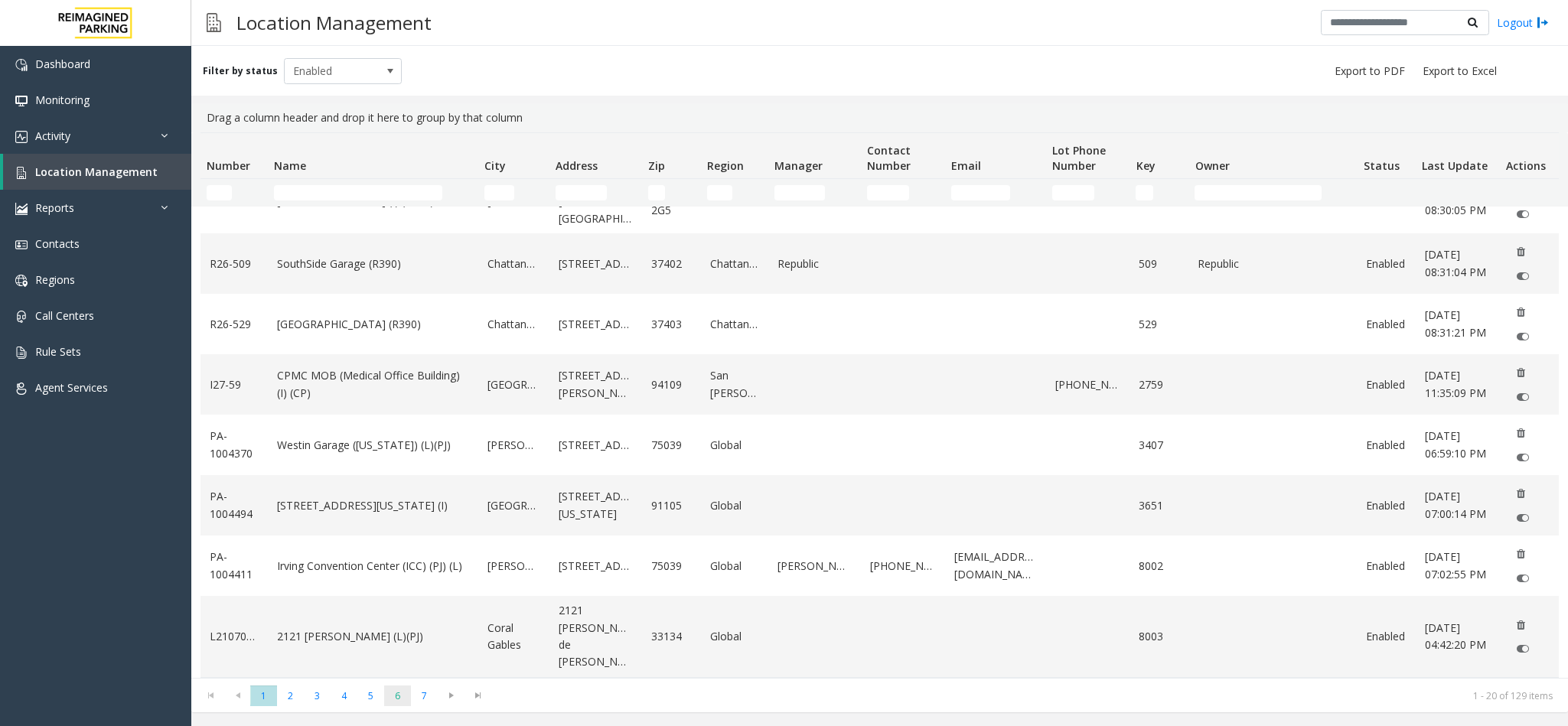 click on "6" 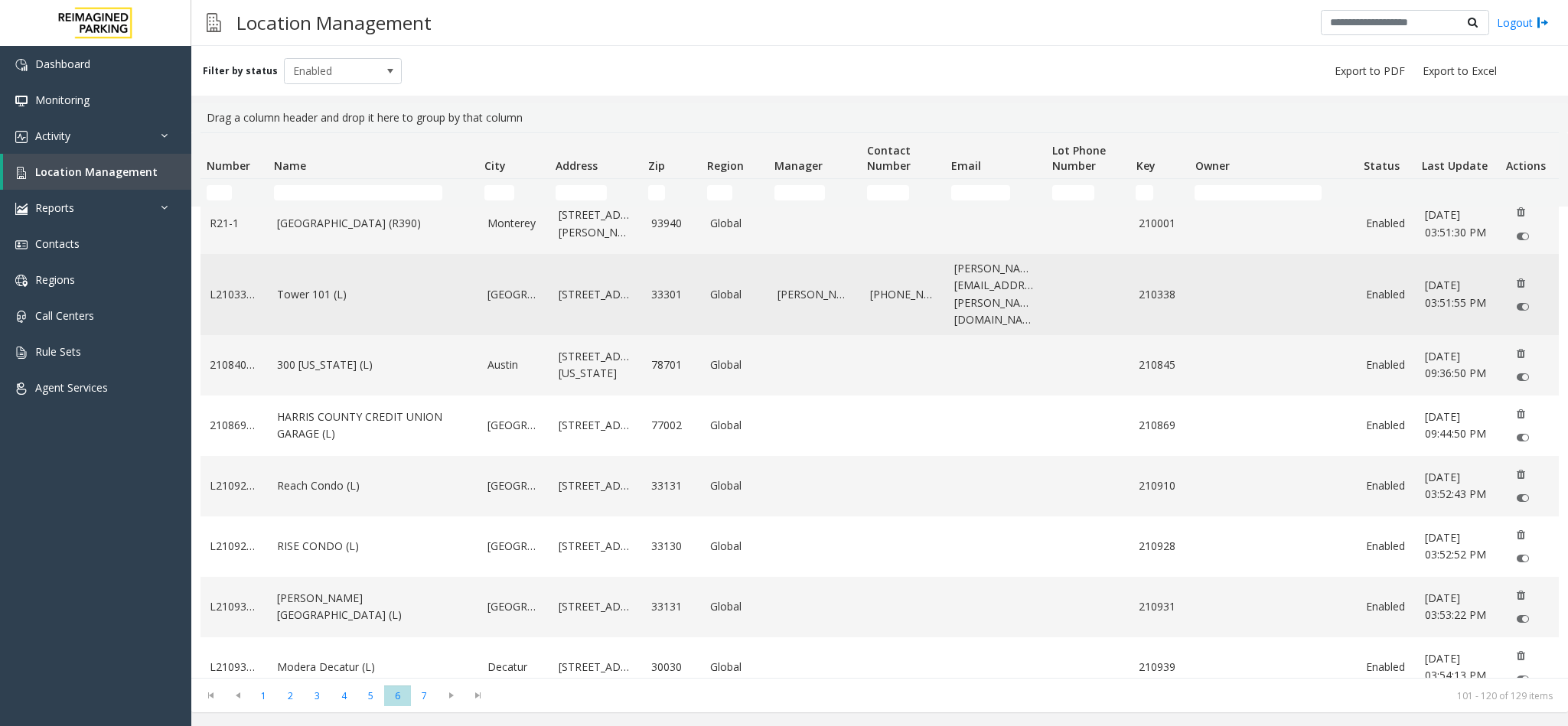 scroll, scrollTop: 115, scrollLeft: 0, axis: vertical 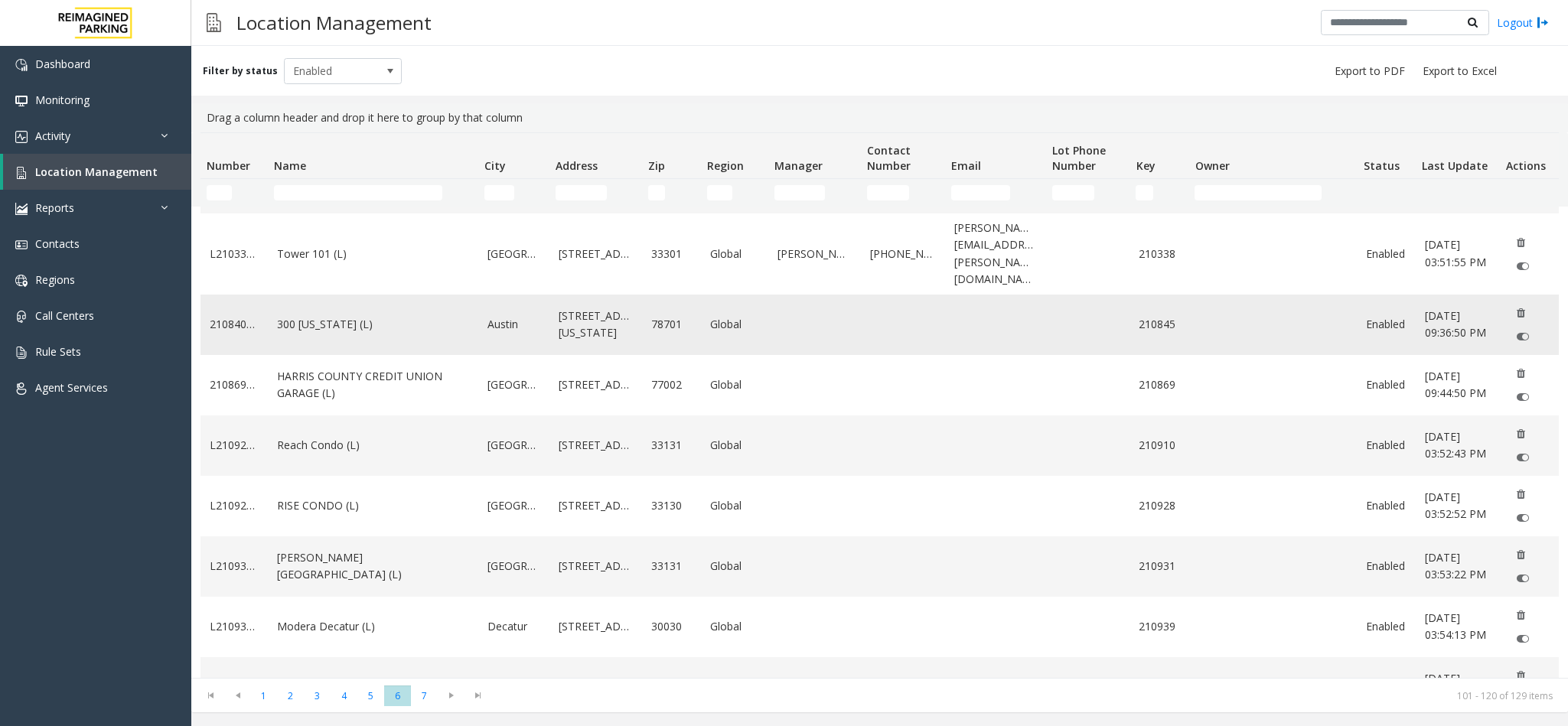 click on "300 [US_STATE] (L)" 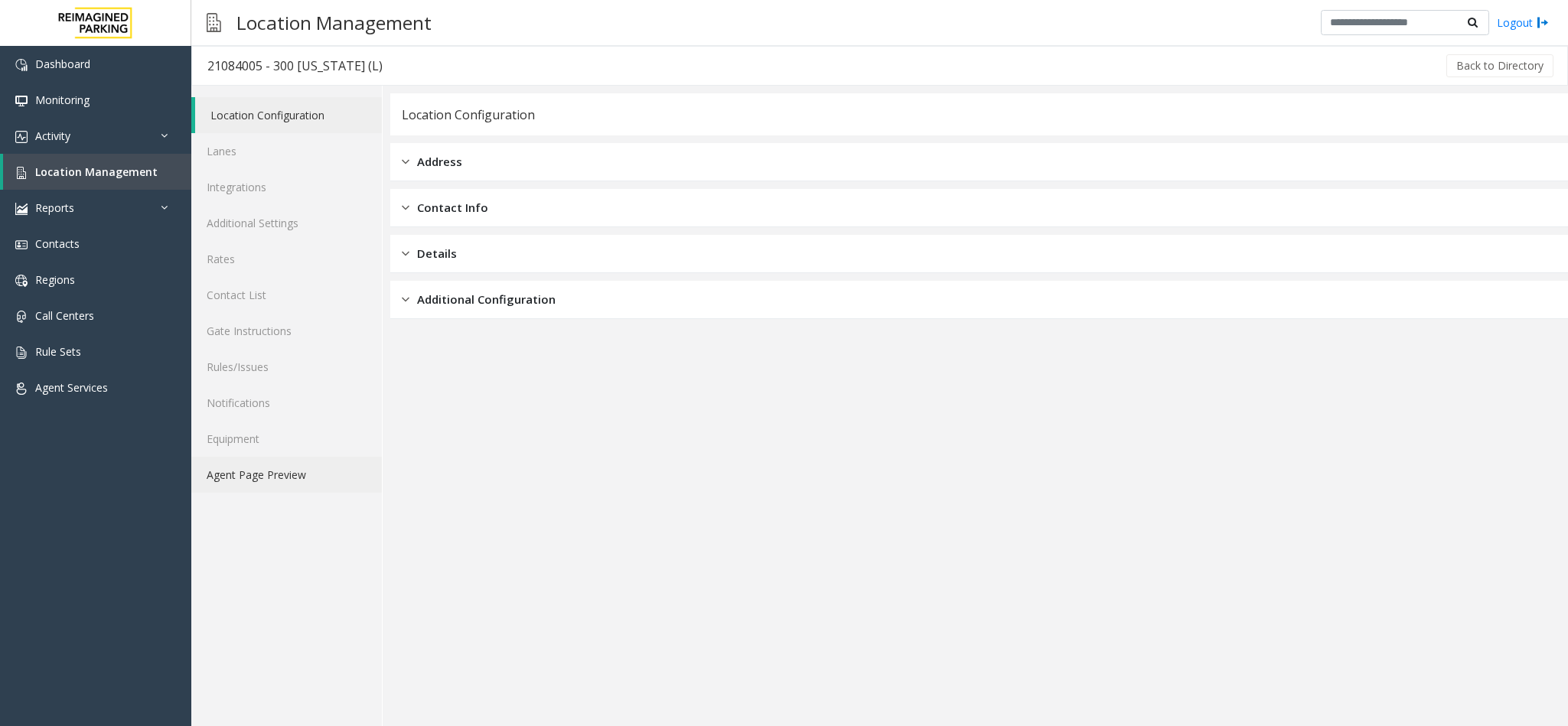 click on "Agent Page Preview" 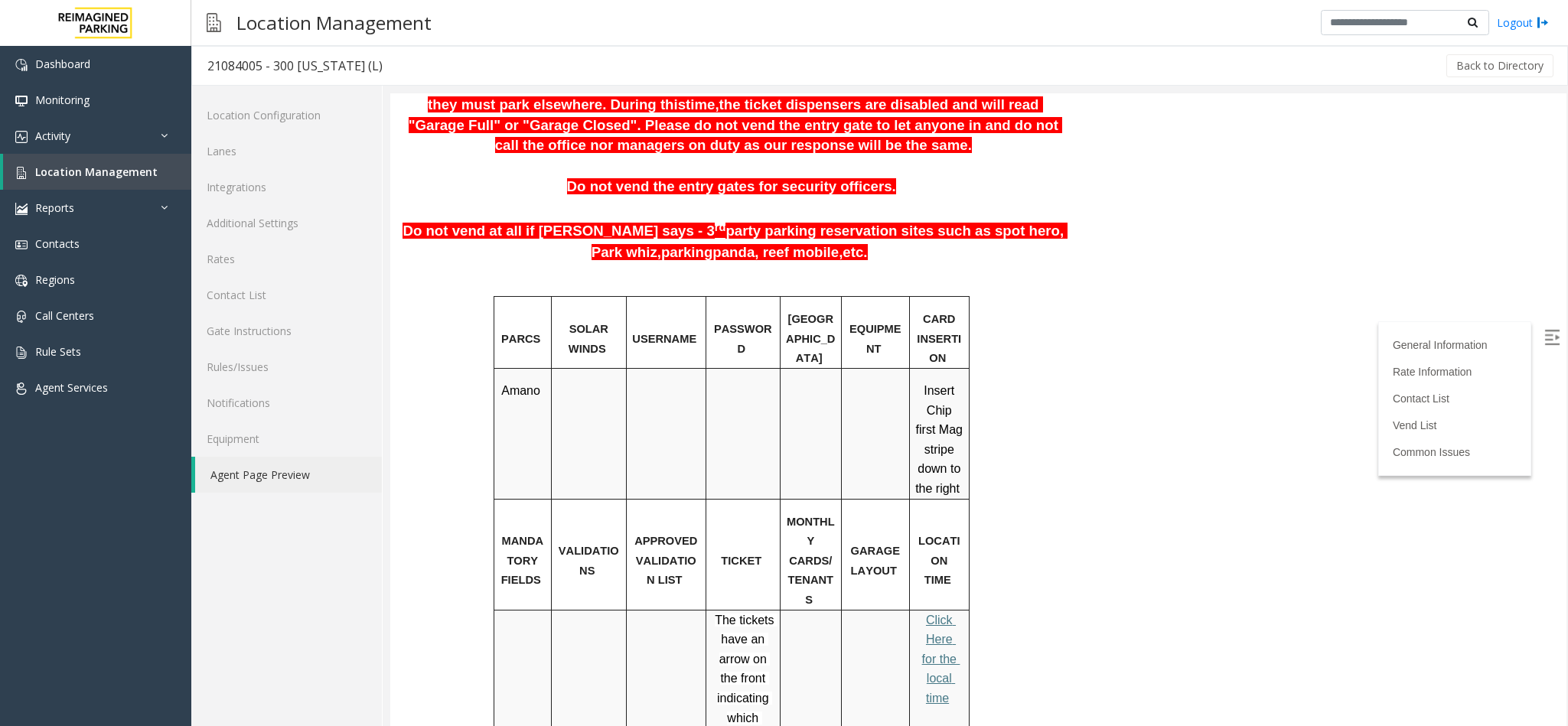 scroll, scrollTop: 574, scrollLeft: 0, axis: vertical 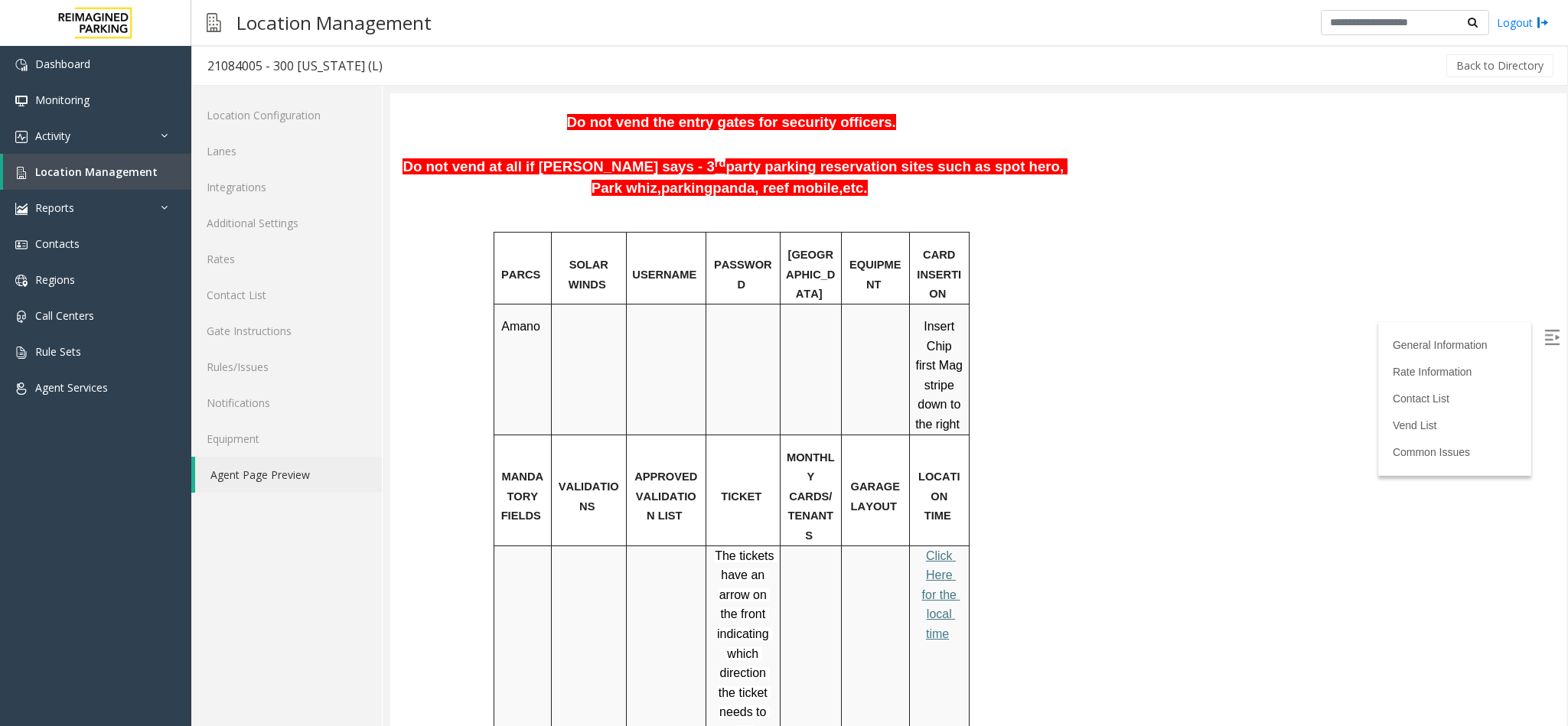 click on "Click Here for the local time" at bounding box center [941, 594] 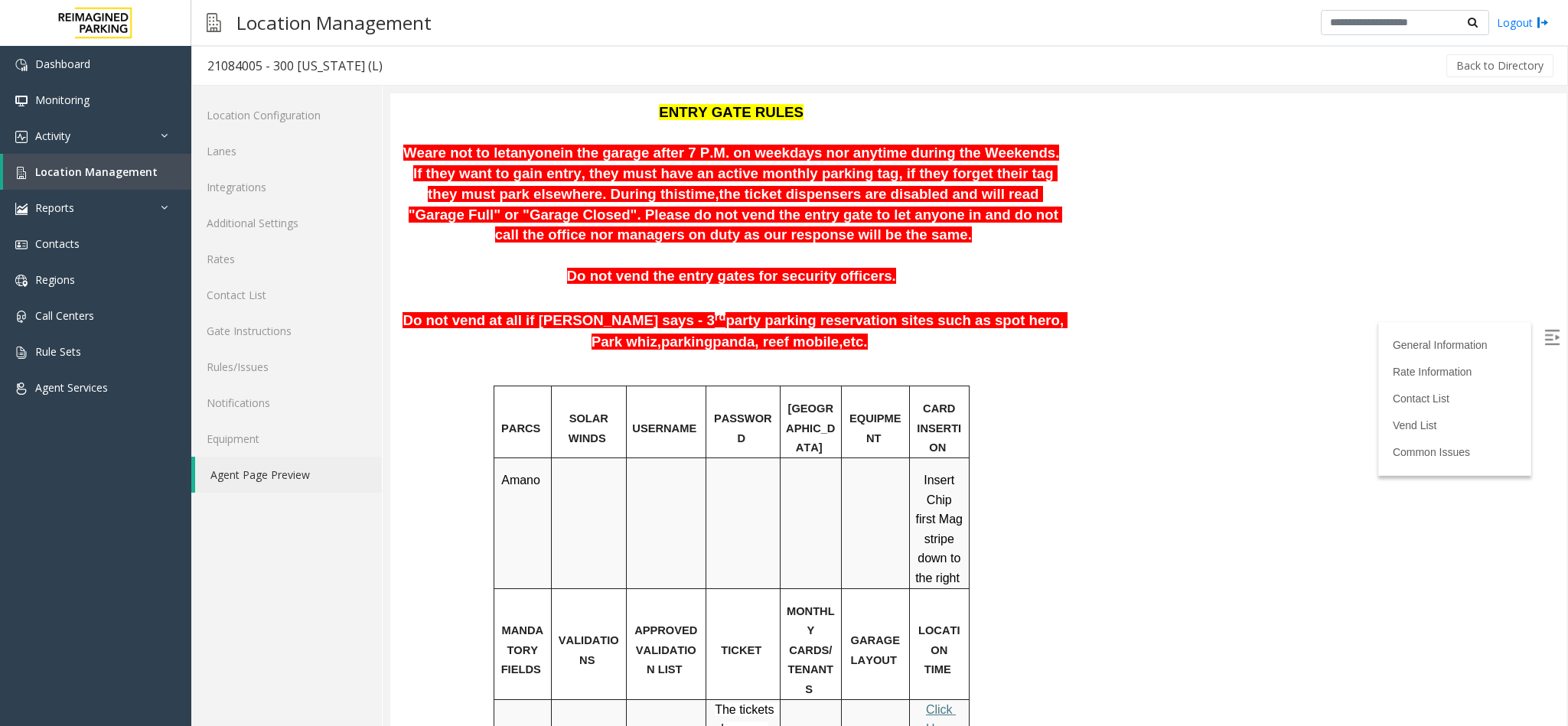 scroll, scrollTop: 230, scrollLeft: 0, axis: vertical 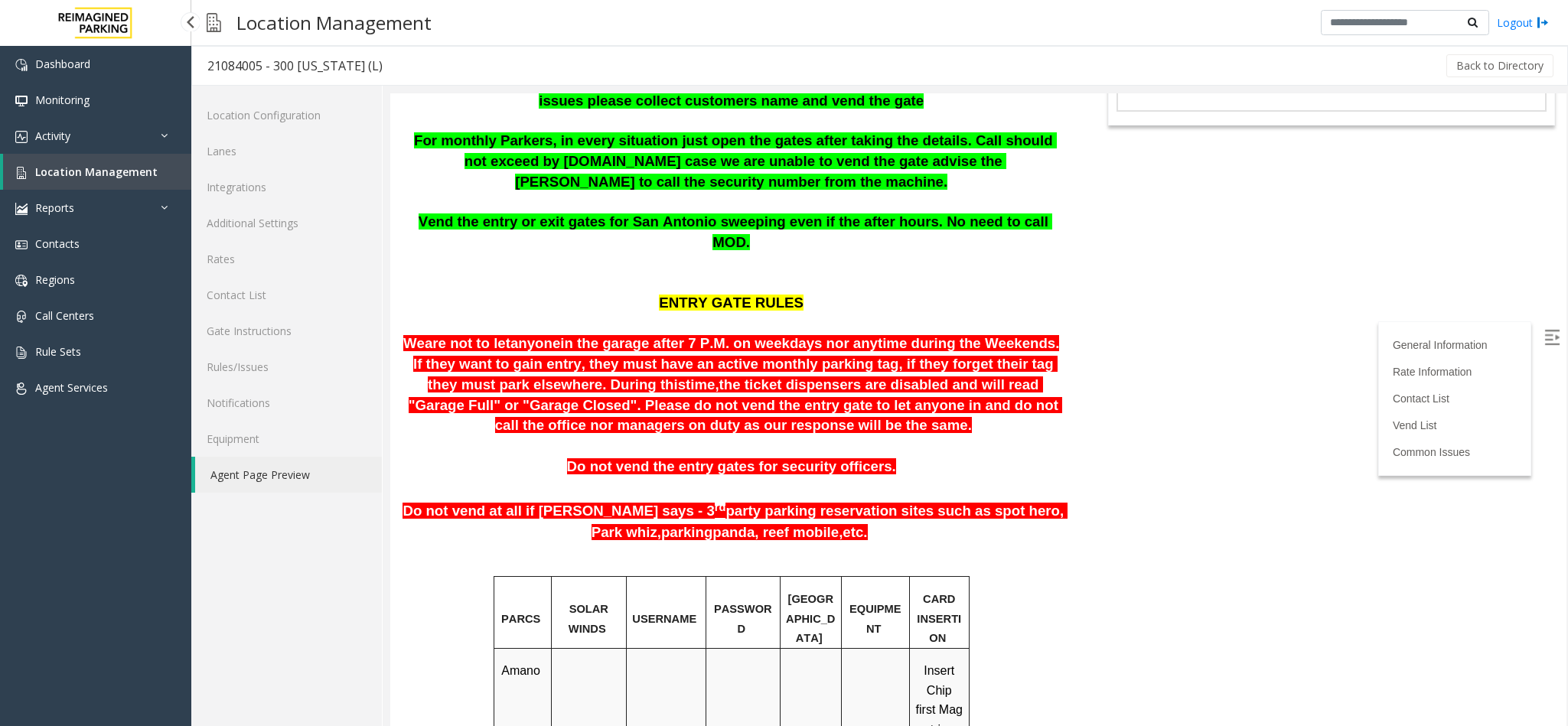 click on "Location Management" at bounding box center [97, 171] 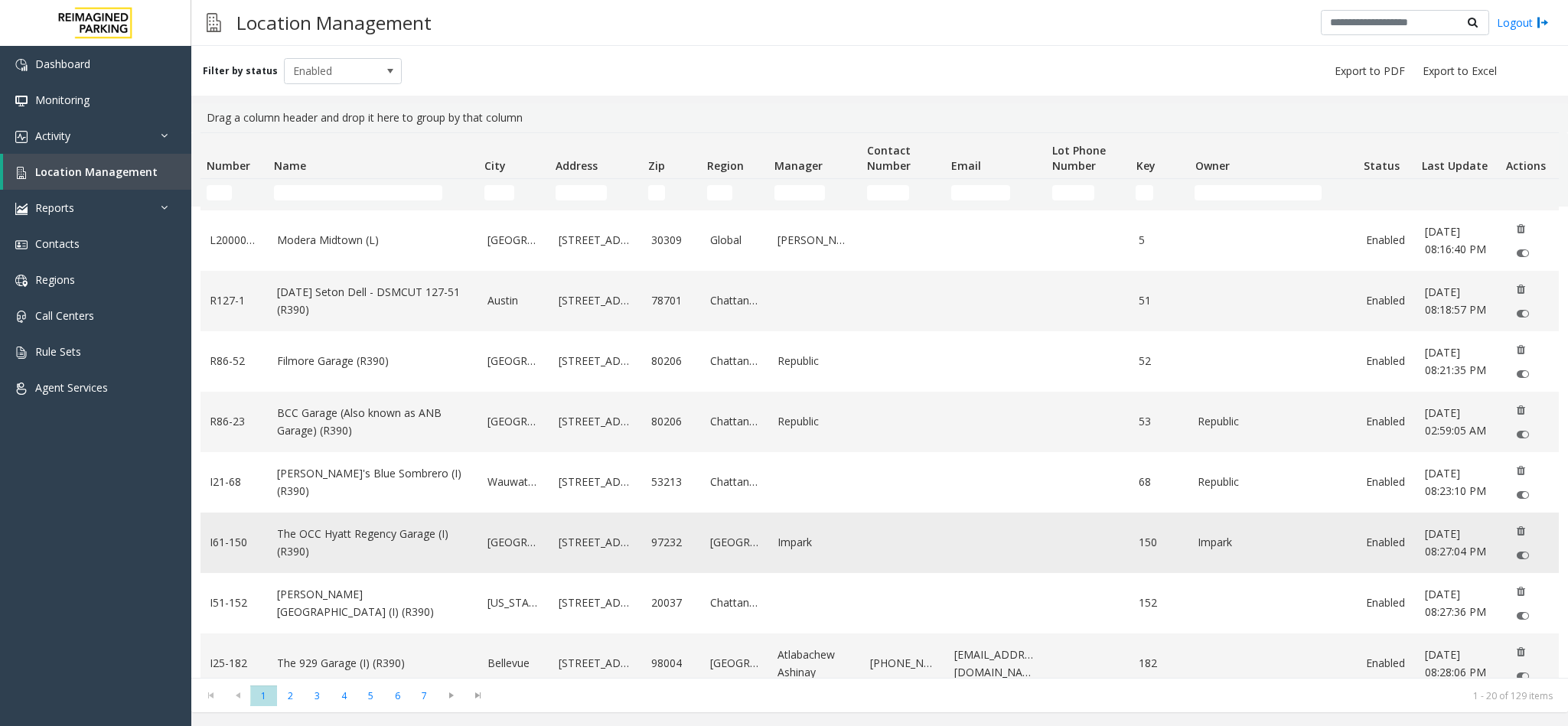 scroll, scrollTop: 230, scrollLeft: 0, axis: vertical 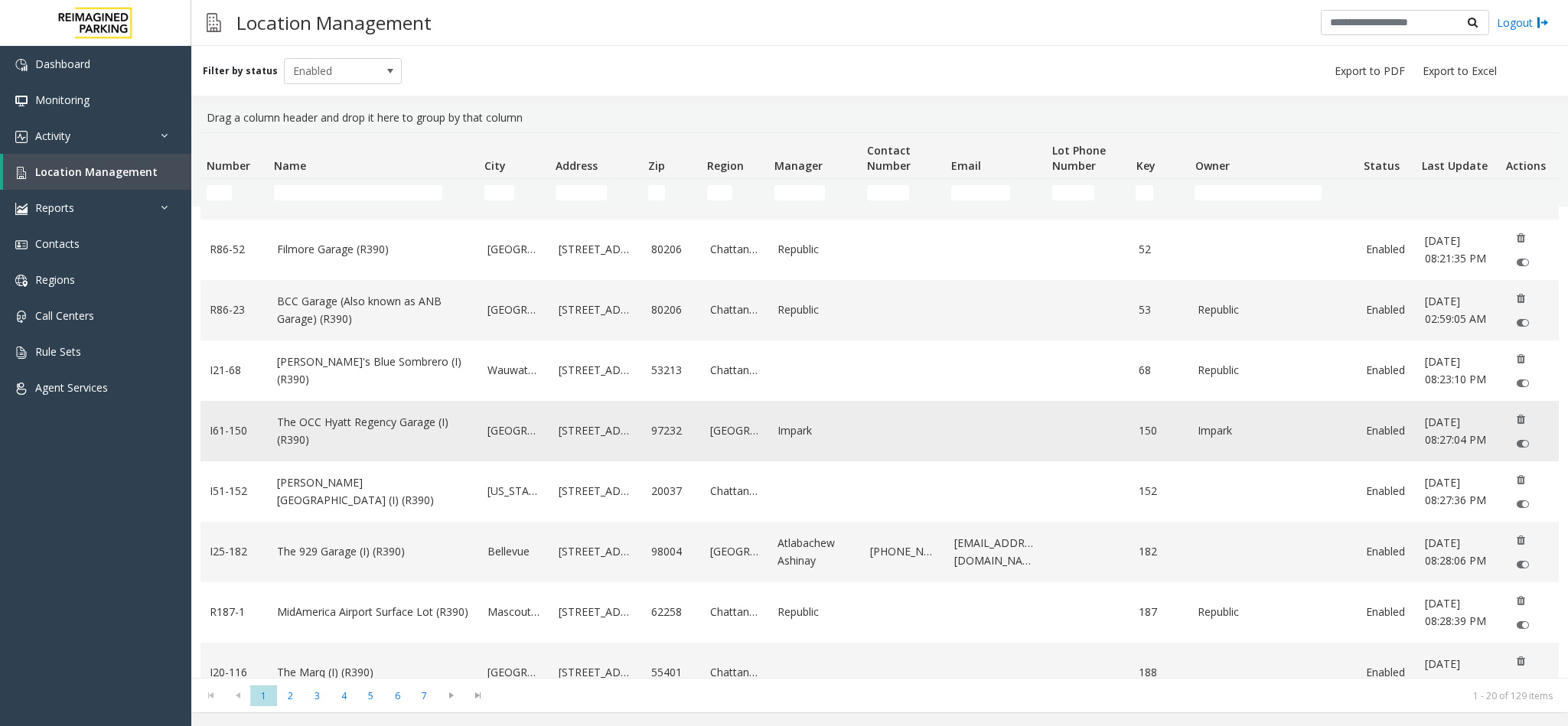 click on "The OCC Hyatt Regency Garage (I) (R390)" 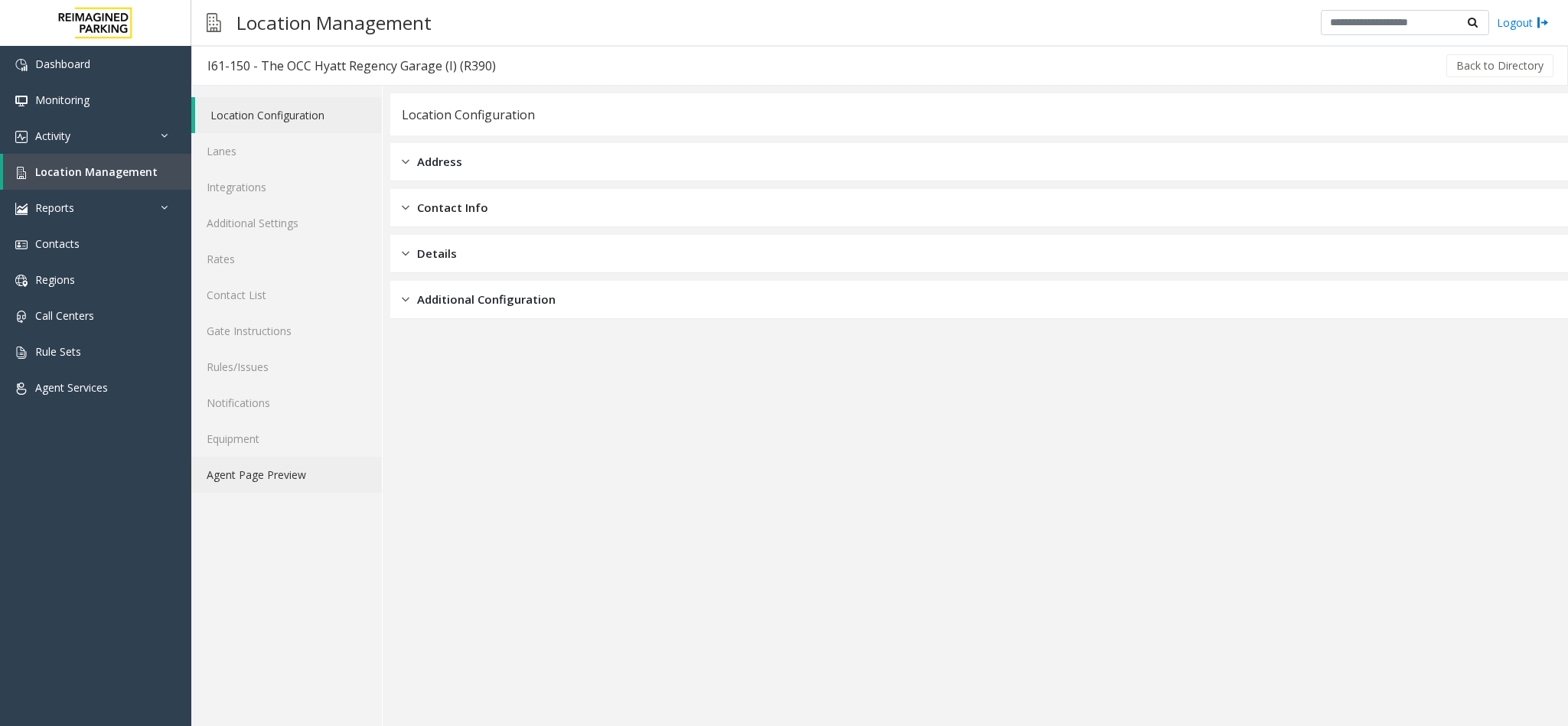 click on "Agent Page Preview" 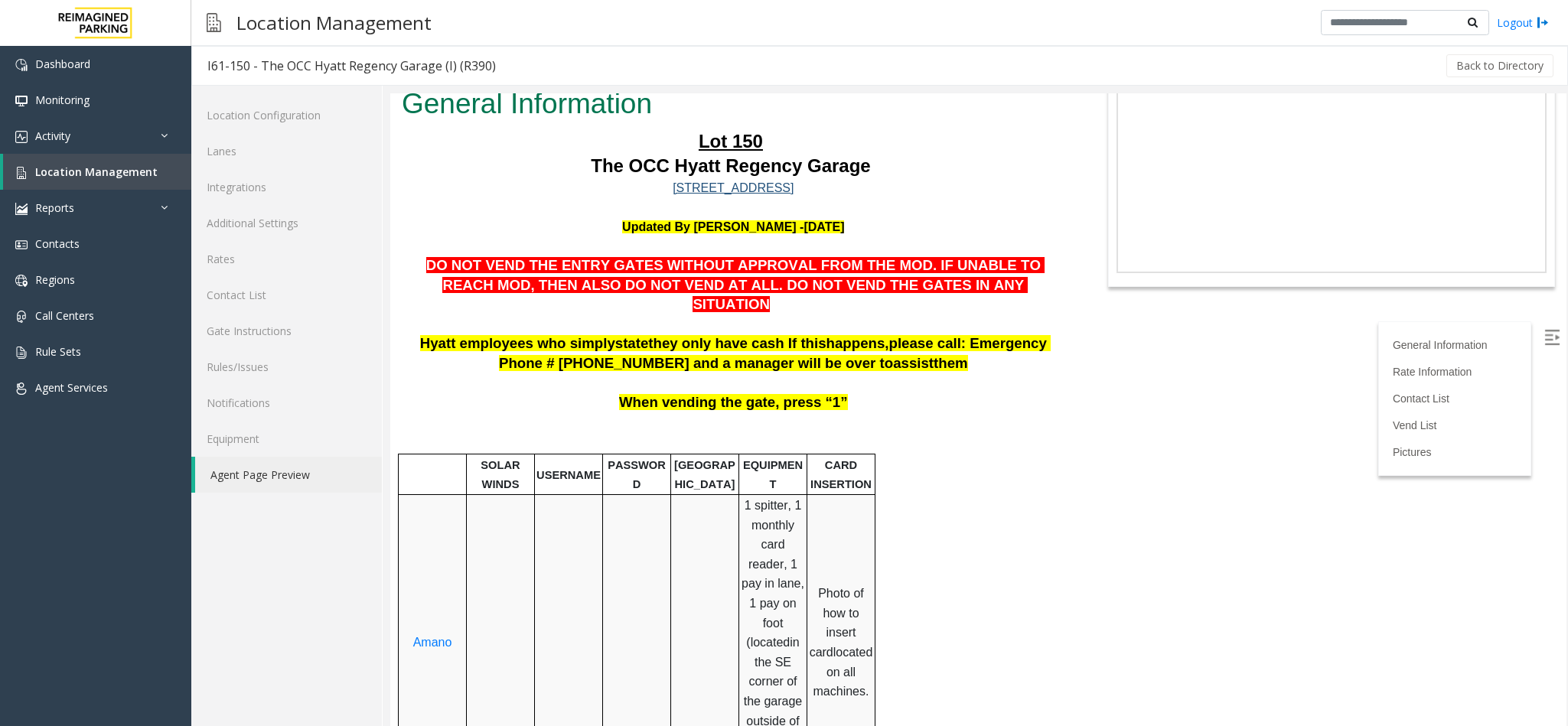 scroll, scrollTop: 0, scrollLeft: 0, axis: both 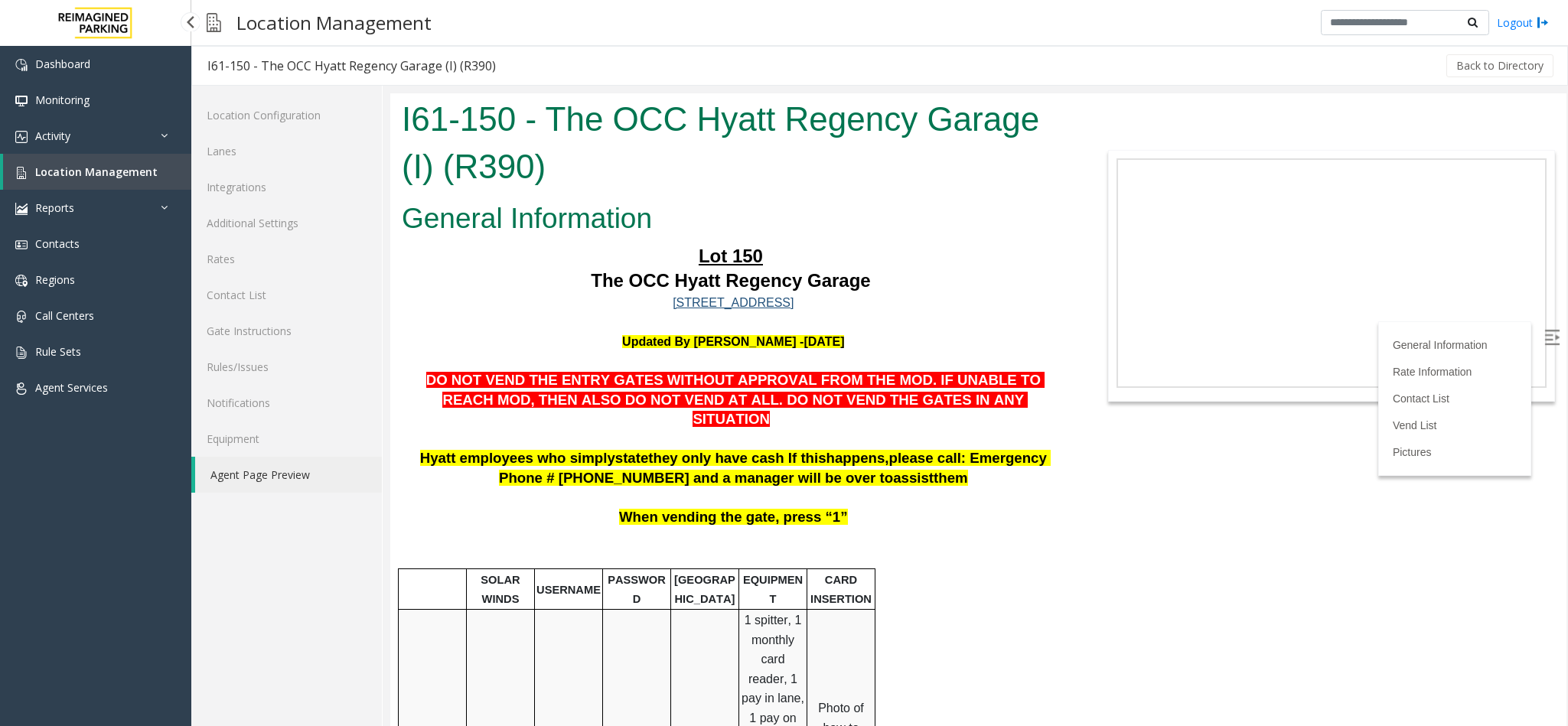 click on "Location Management" at bounding box center [96, 171] 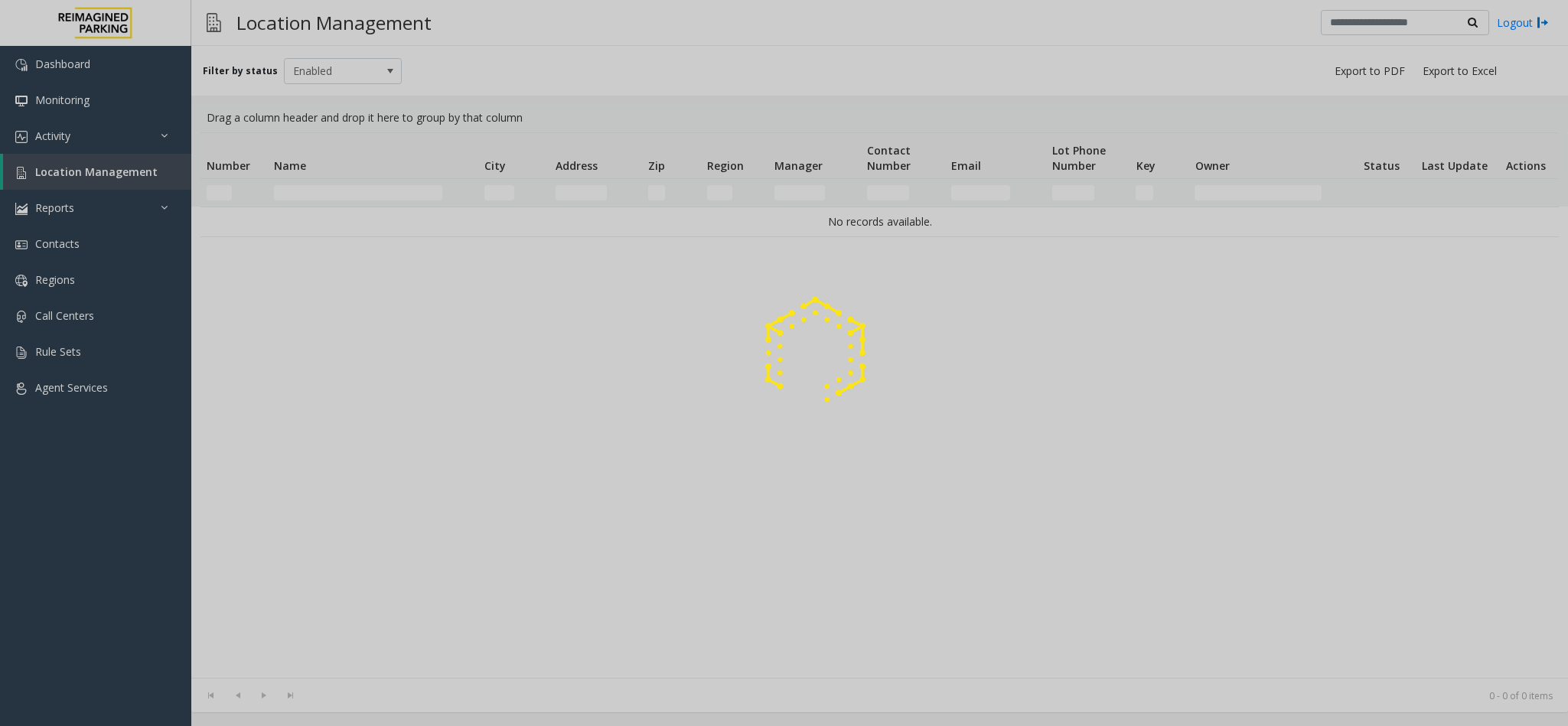 click 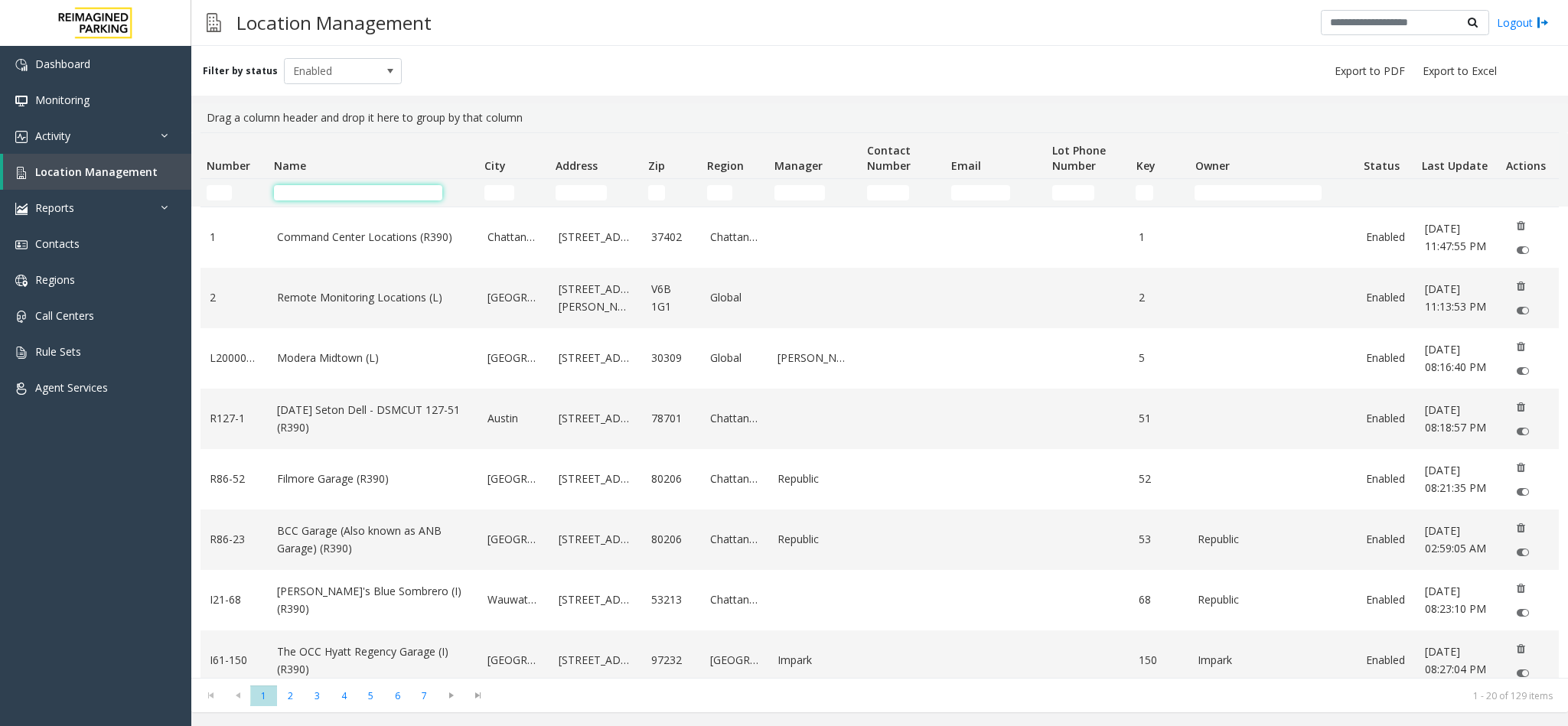 click 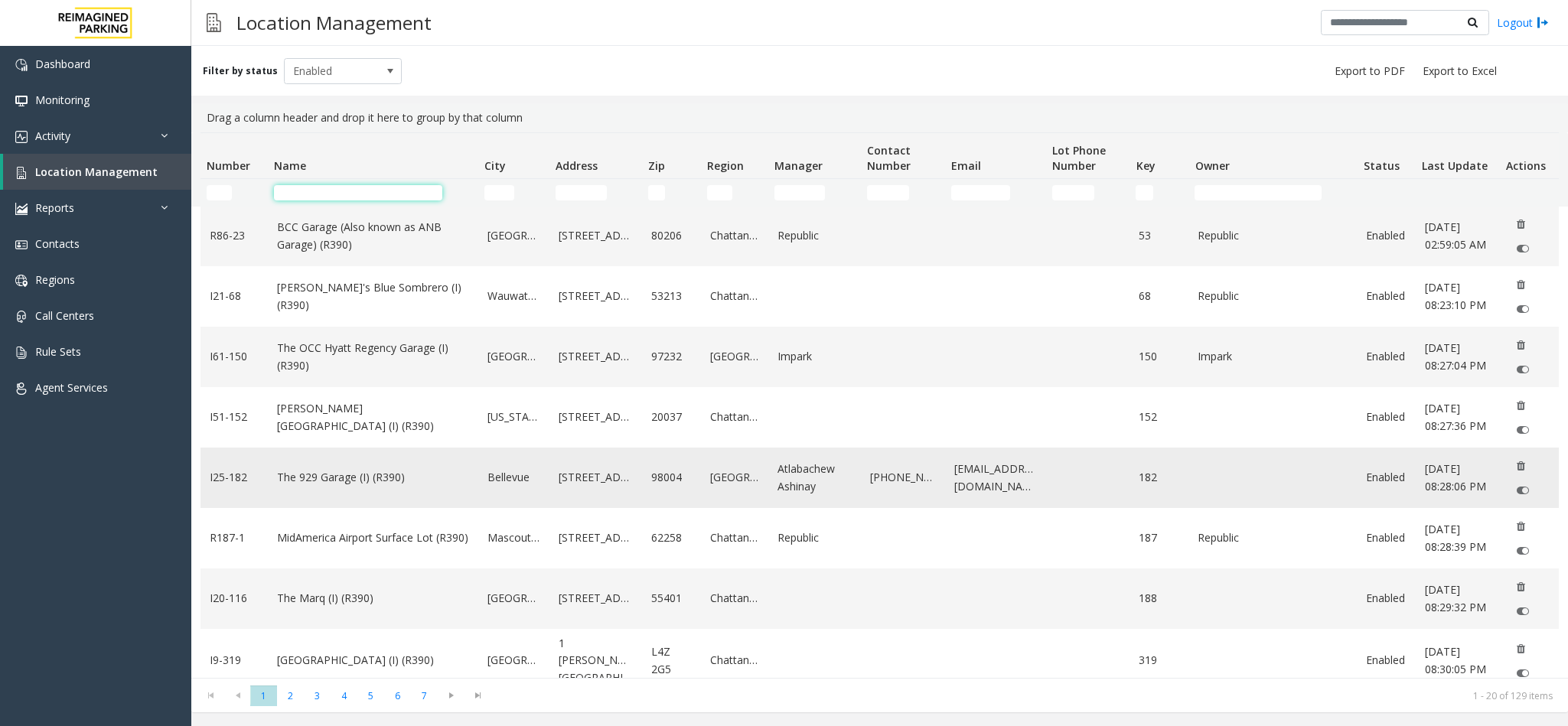 scroll, scrollTop: 344, scrollLeft: 0, axis: vertical 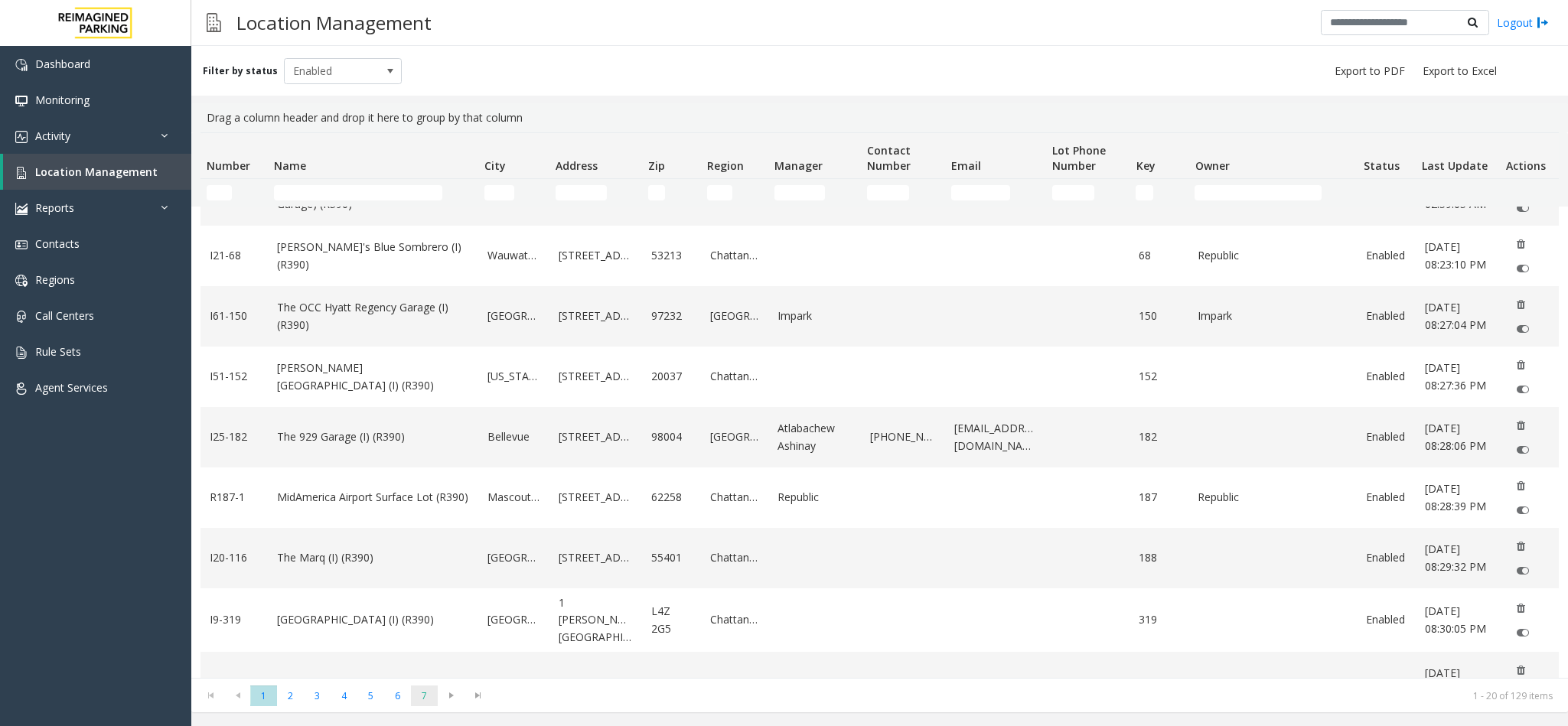 click on "7" 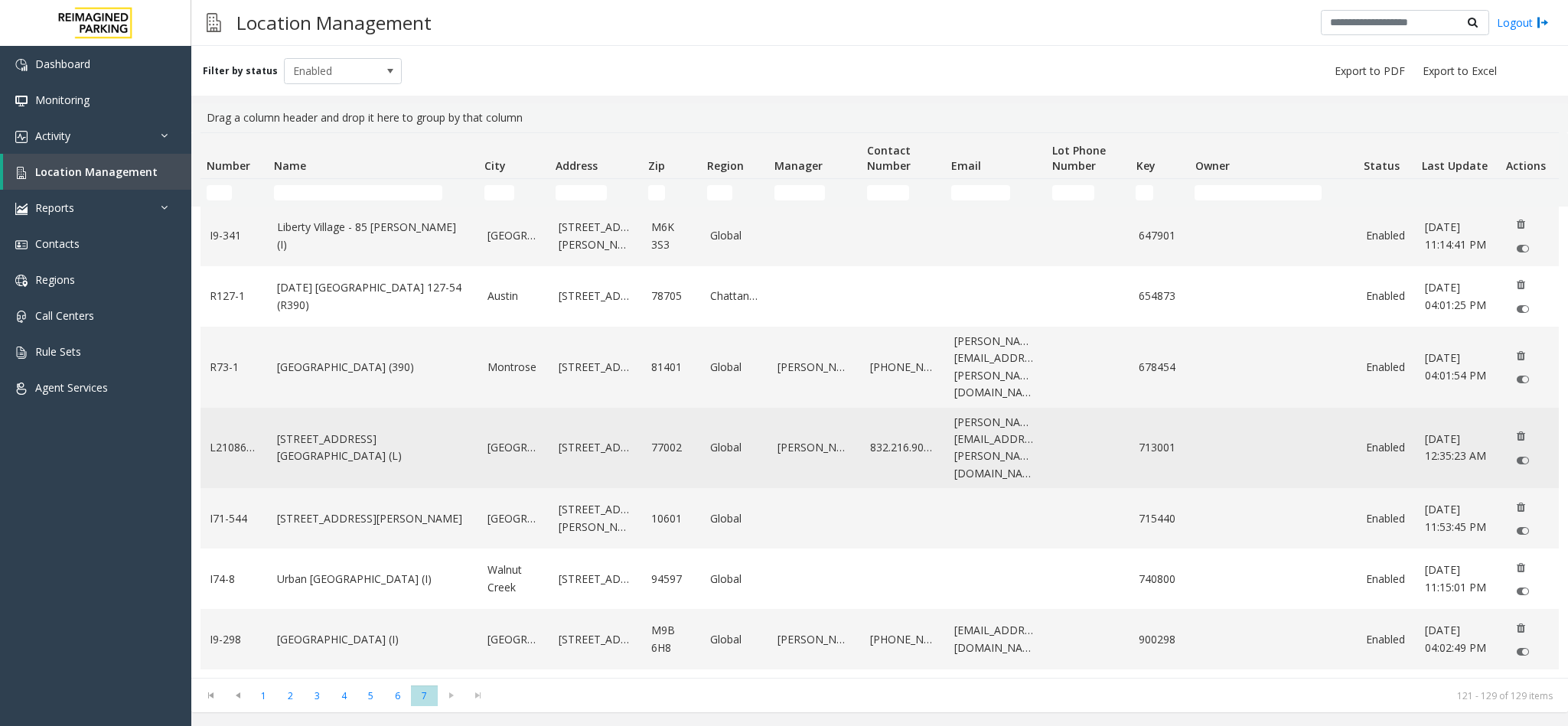 scroll, scrollTop: 95, scrollLeft: 0, axis: vertical 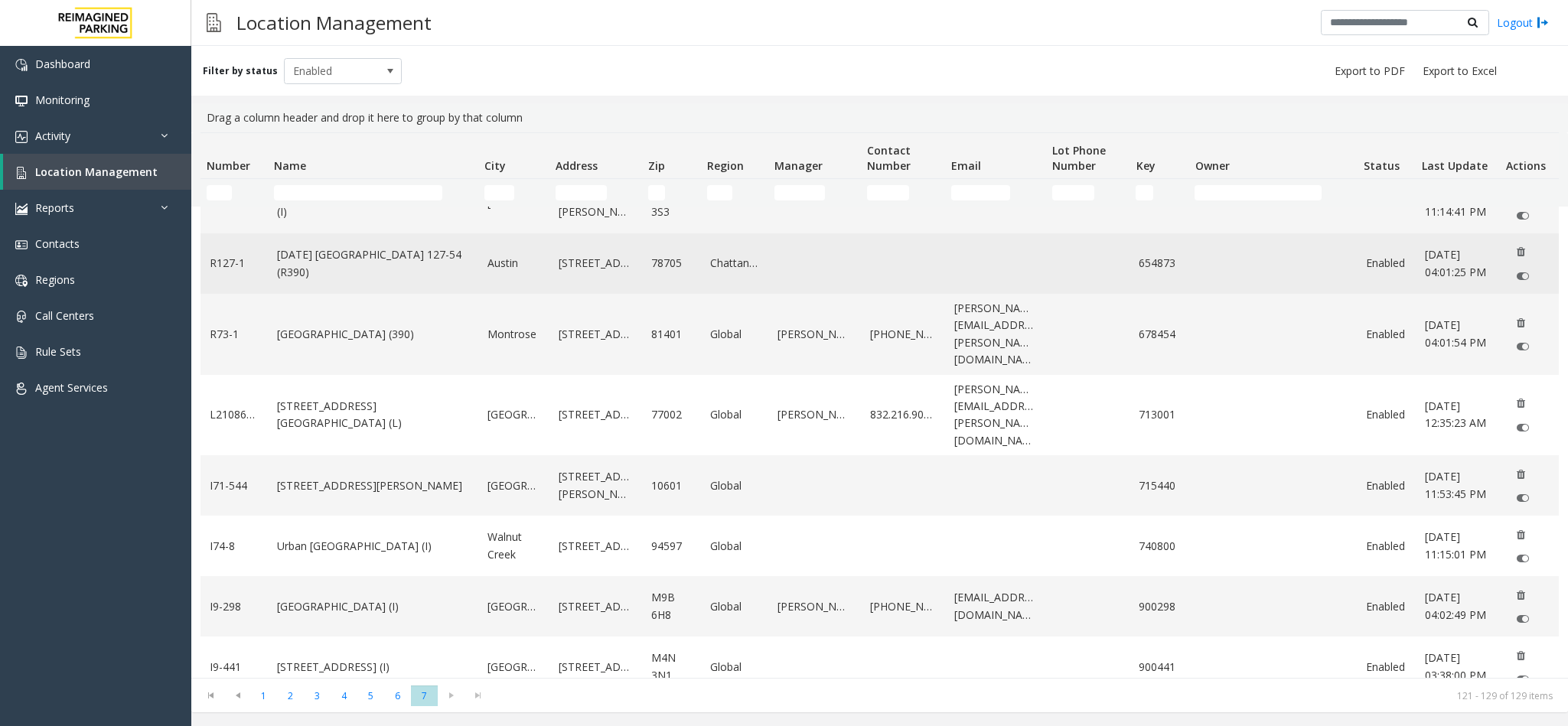 click on "[DATE] [GEOGRAPHIC_DATA] 127-54 (R390)" 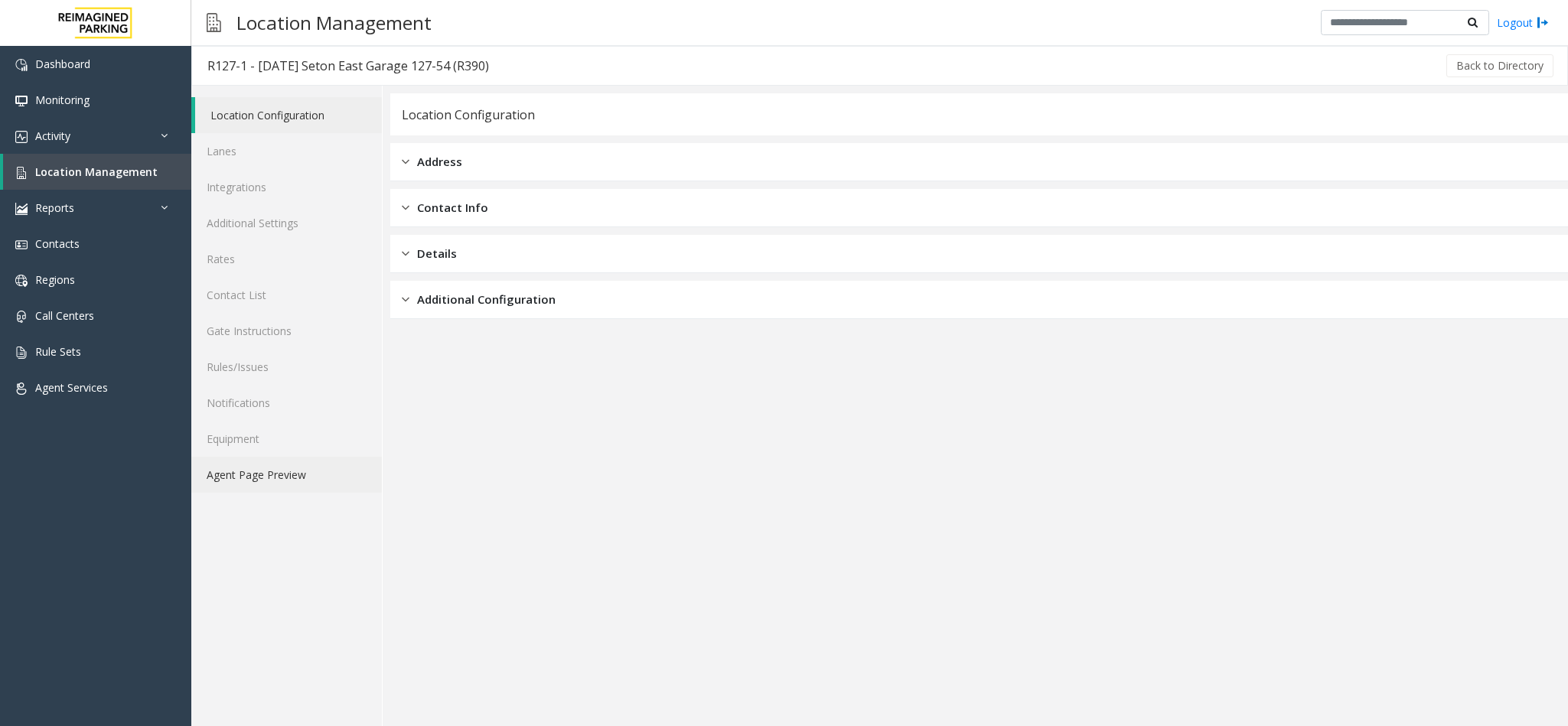 click on "Agent Page Preview" 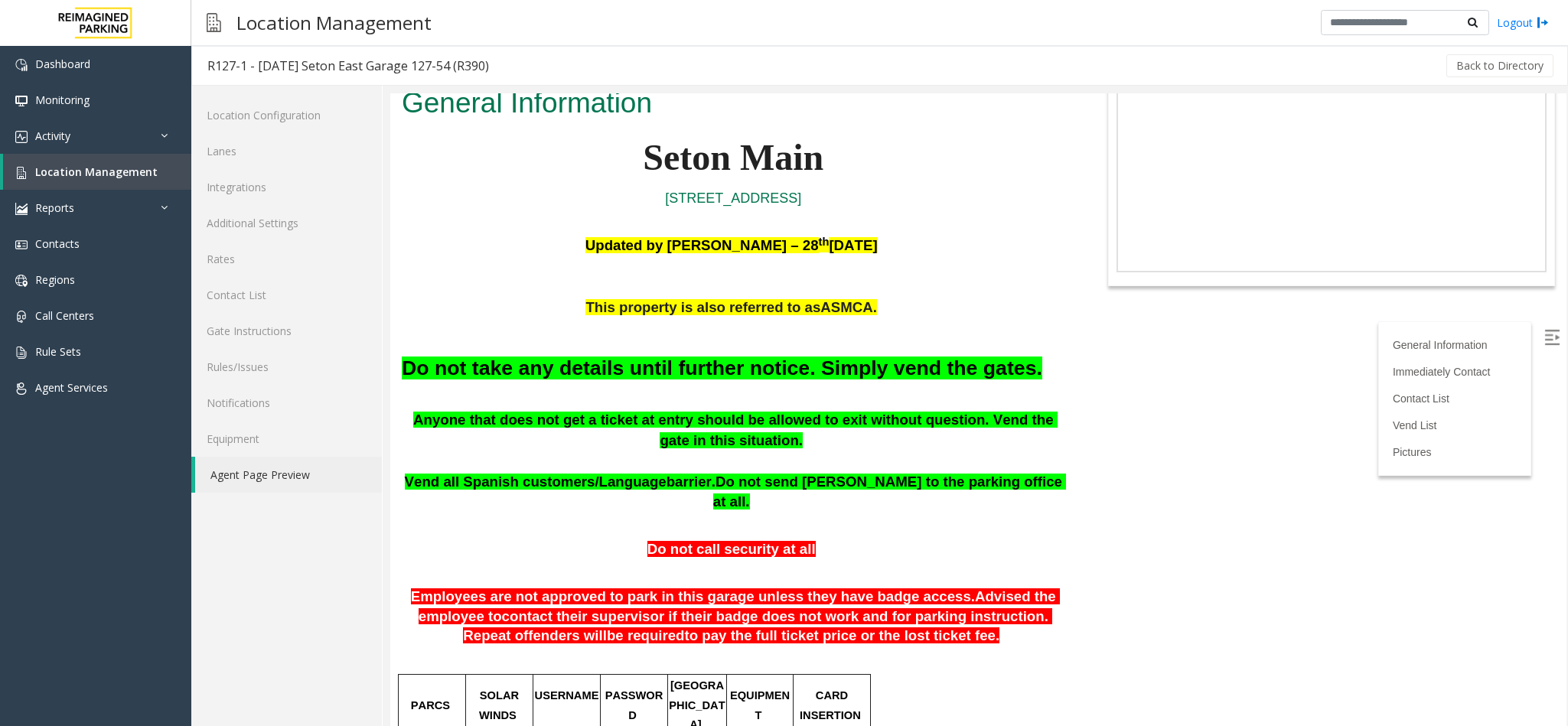 scroll, scrollTop: 115, scrollLeft: 0, axis: vertical 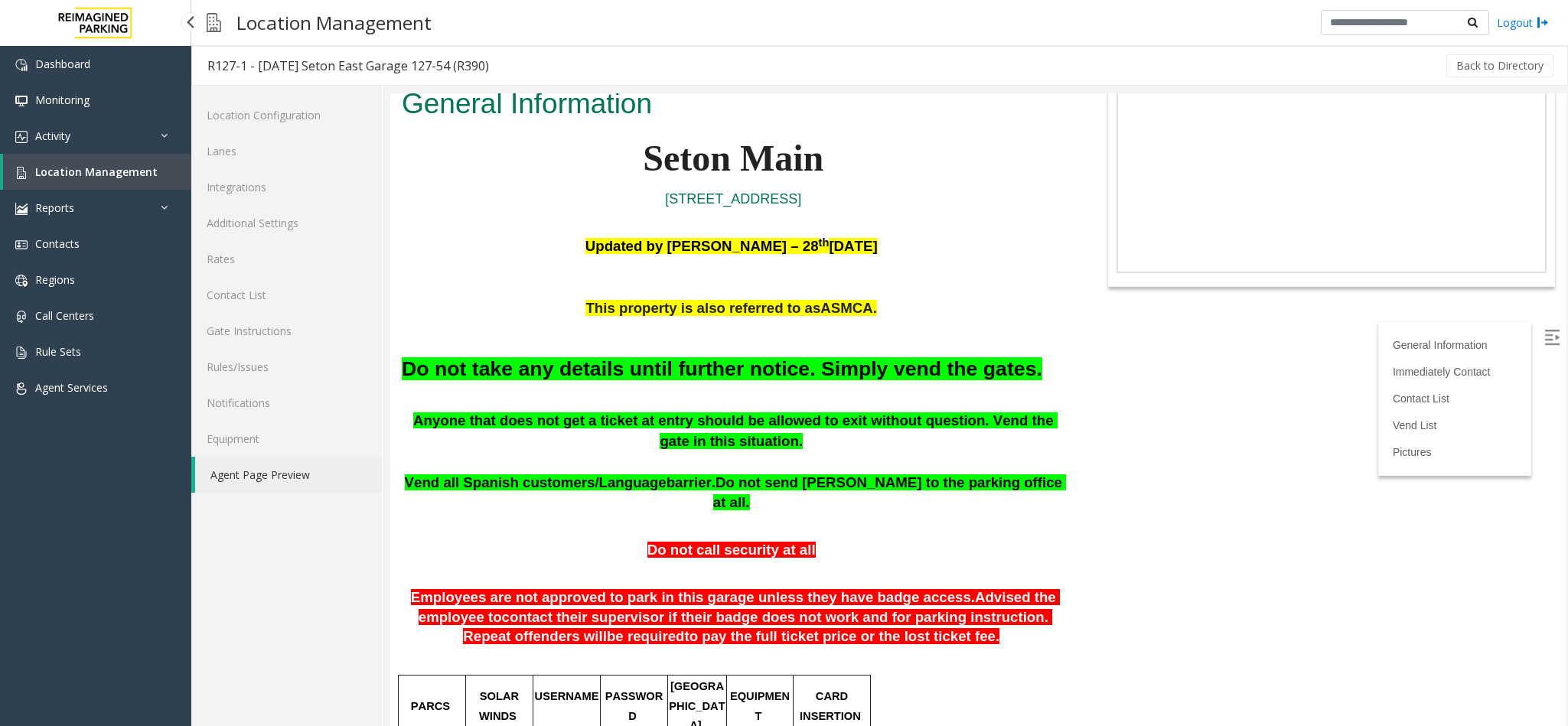 click on "Location Management" at bounding box center [97, 171] 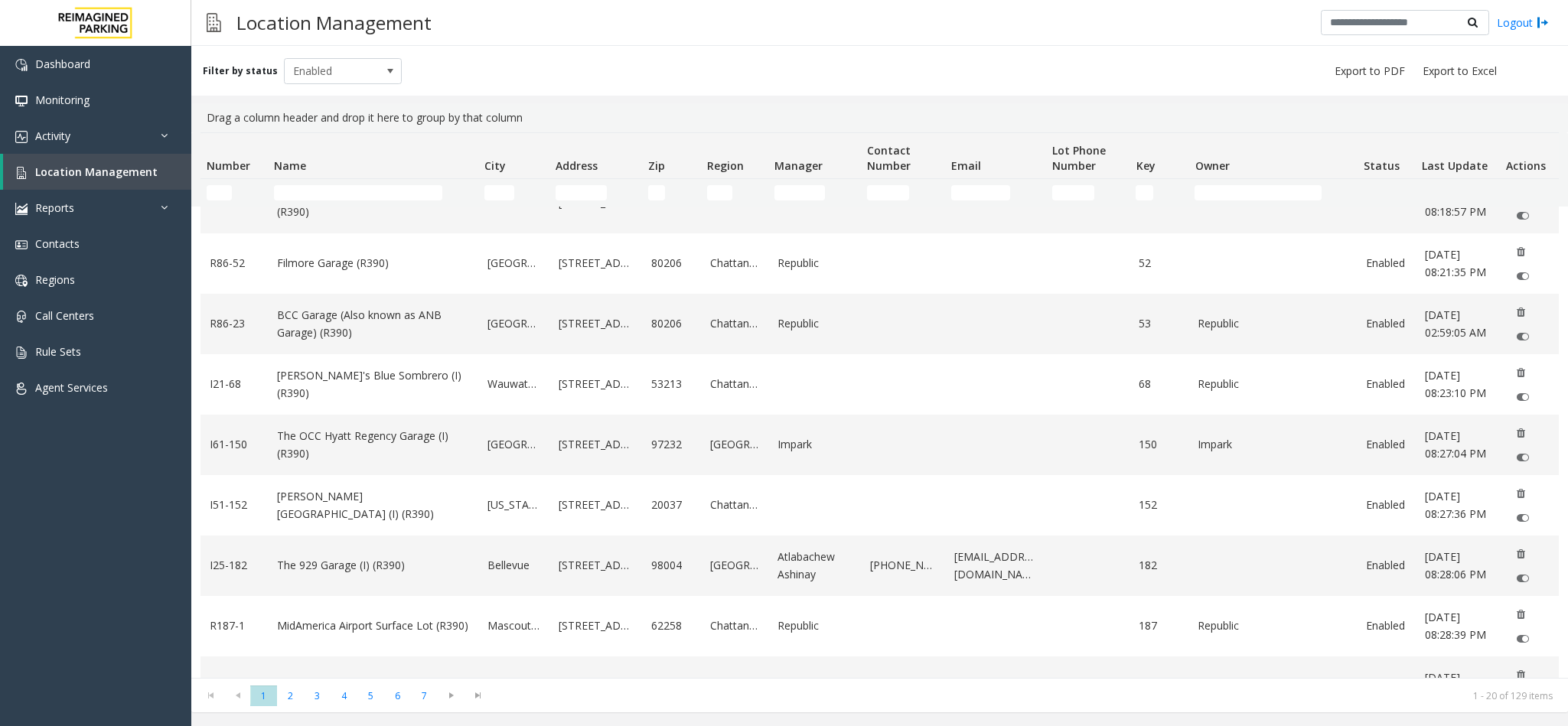 scroll, scrollTop: 230, scrollLeft: 0, axis: vertical 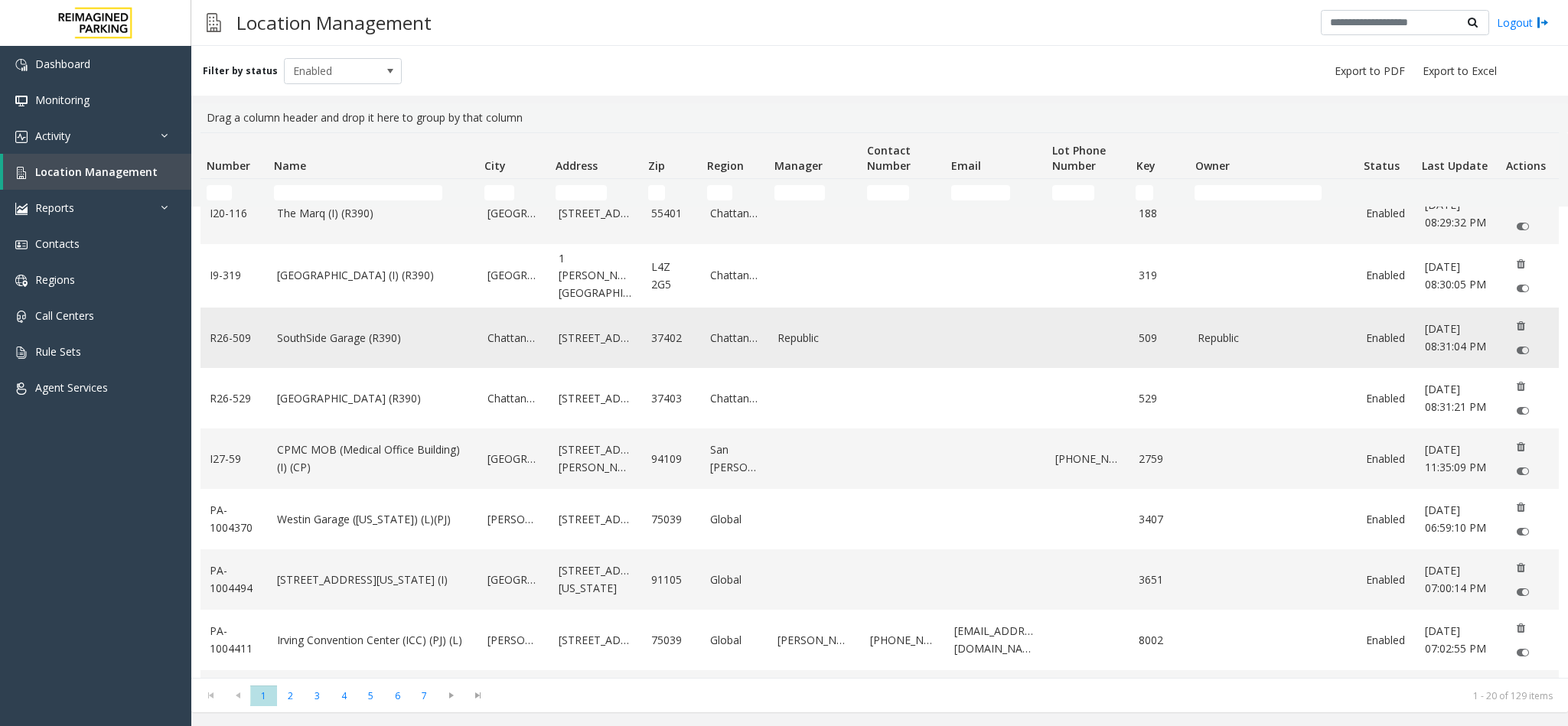 click on "SouthSide Garage (R390)" 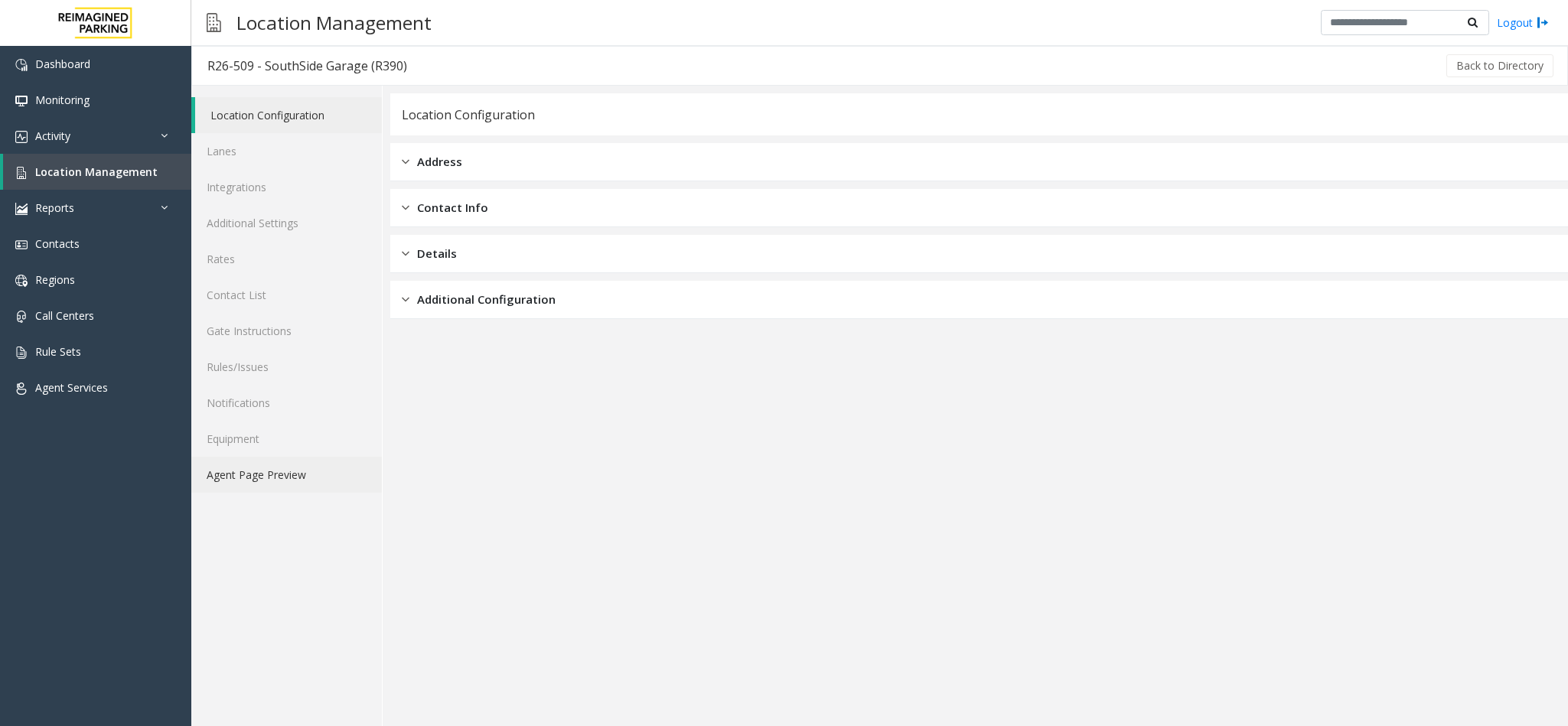 click on "Agent Page Preview" 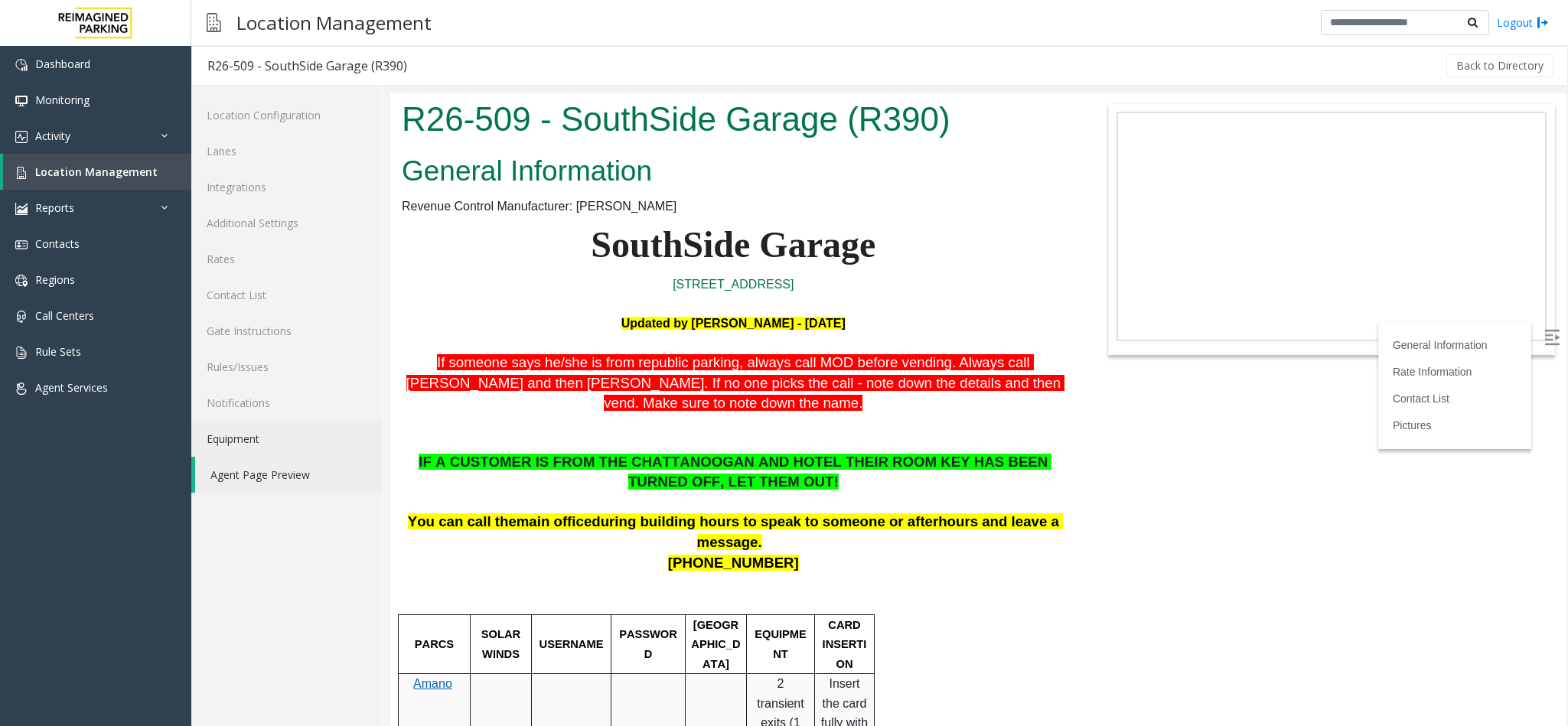 scroll, scrollTop: 0, scrollLeft: 0, axis: both 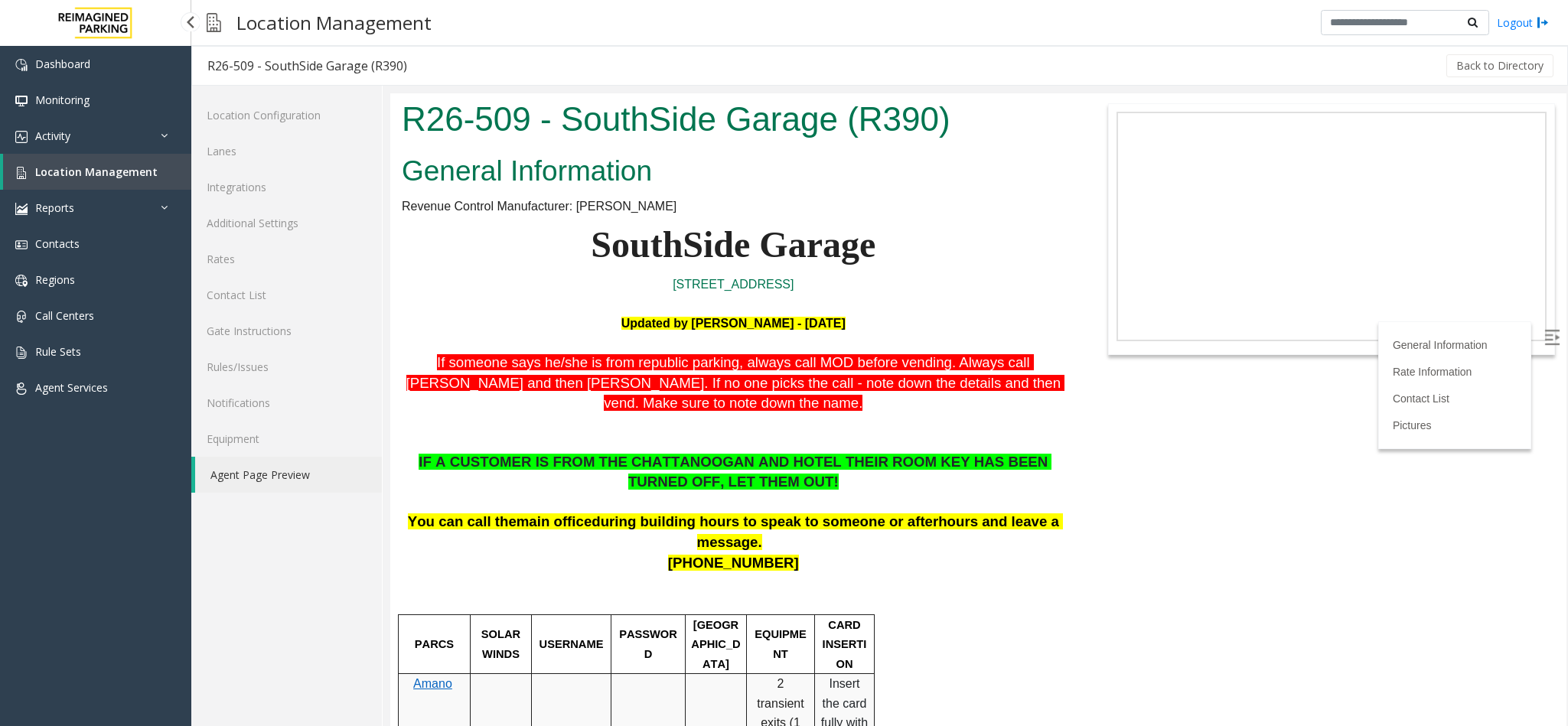 click on "Location Management" at bounding box center [96, 171] 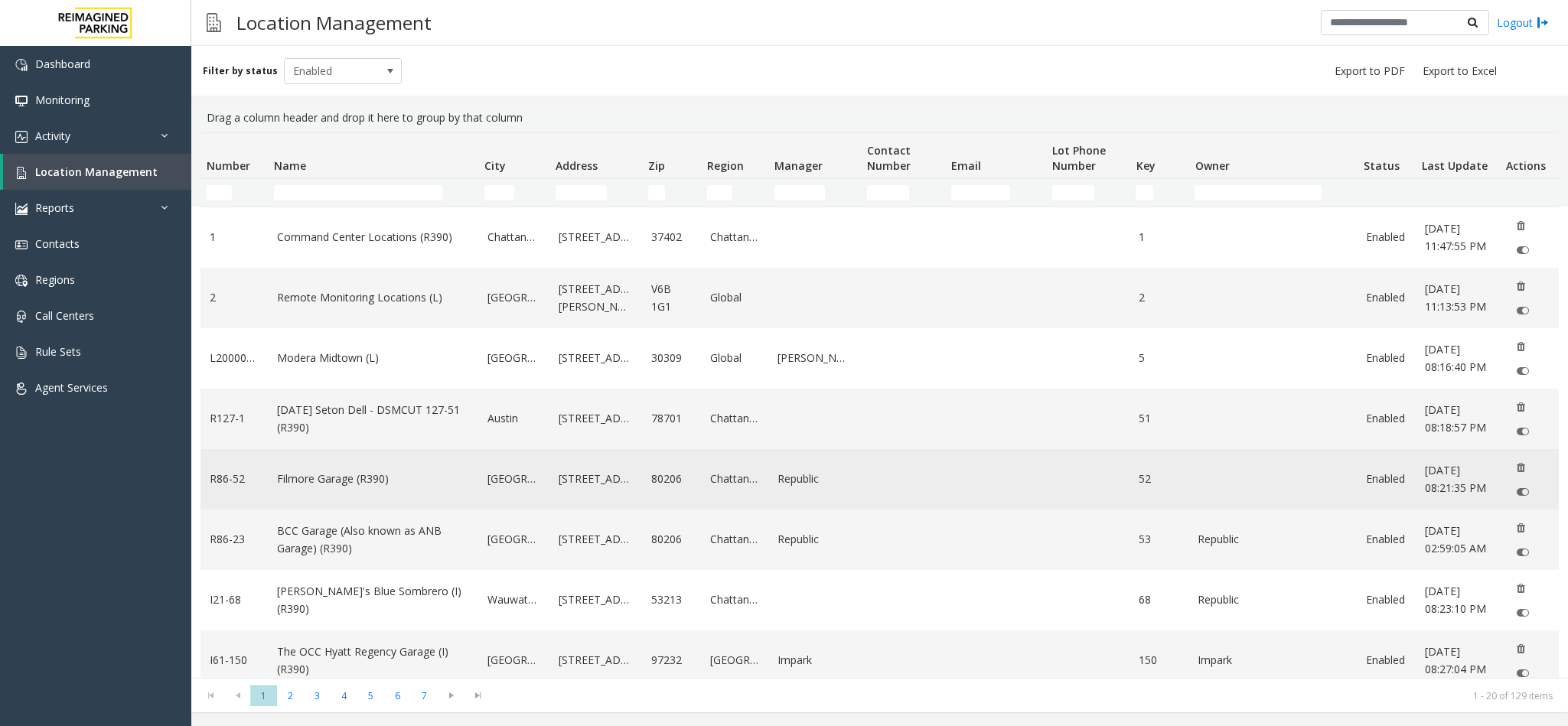scroll, scrollTop: 459, scrollLeft: 0, axis: vertical 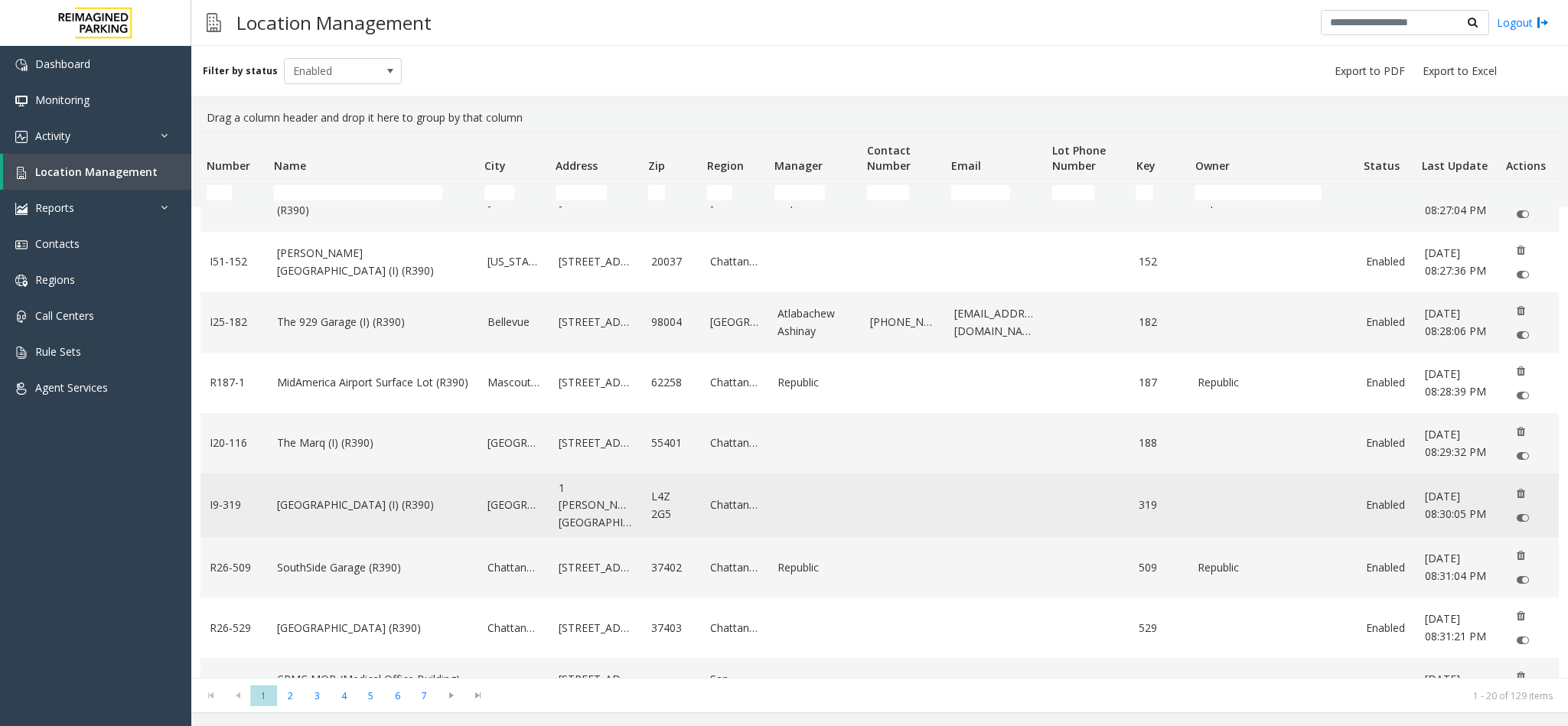 click on "[GEOGRAPHIC_DATA] (I) (R390)" 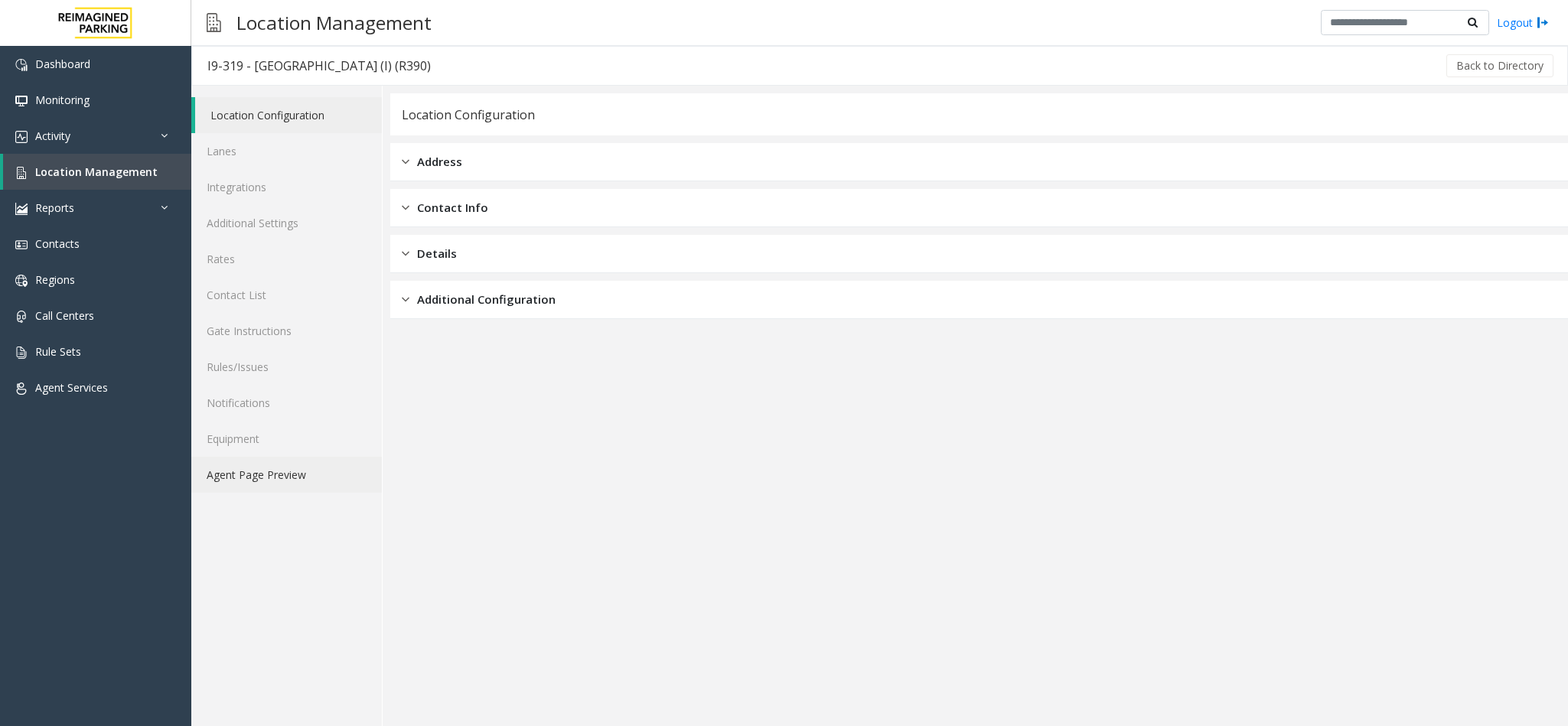 click on "Agent Page Preview" 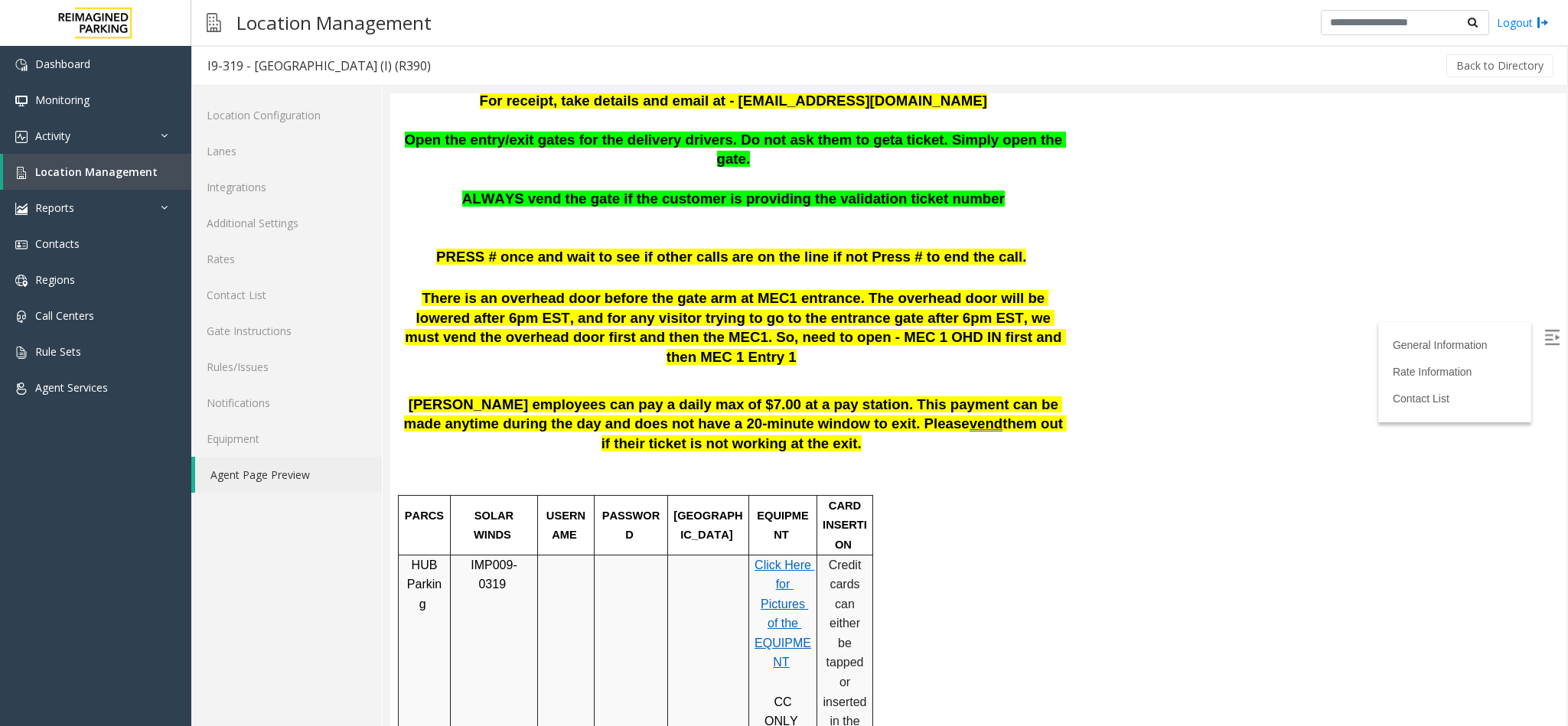 scroll, scrollTop: 230, scrollLeft: 0, axis: vertical 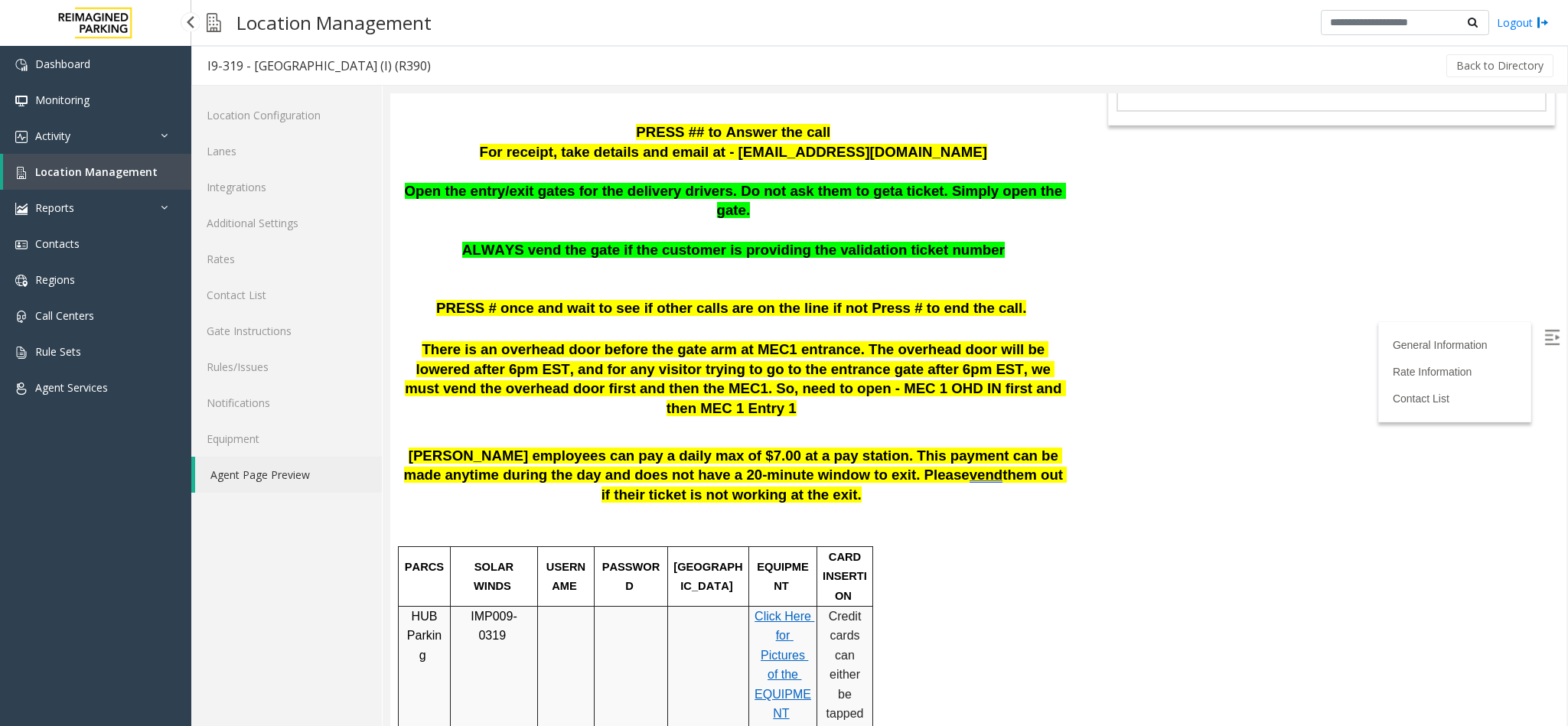click on "Location Management" at bounding box center [96, 171] 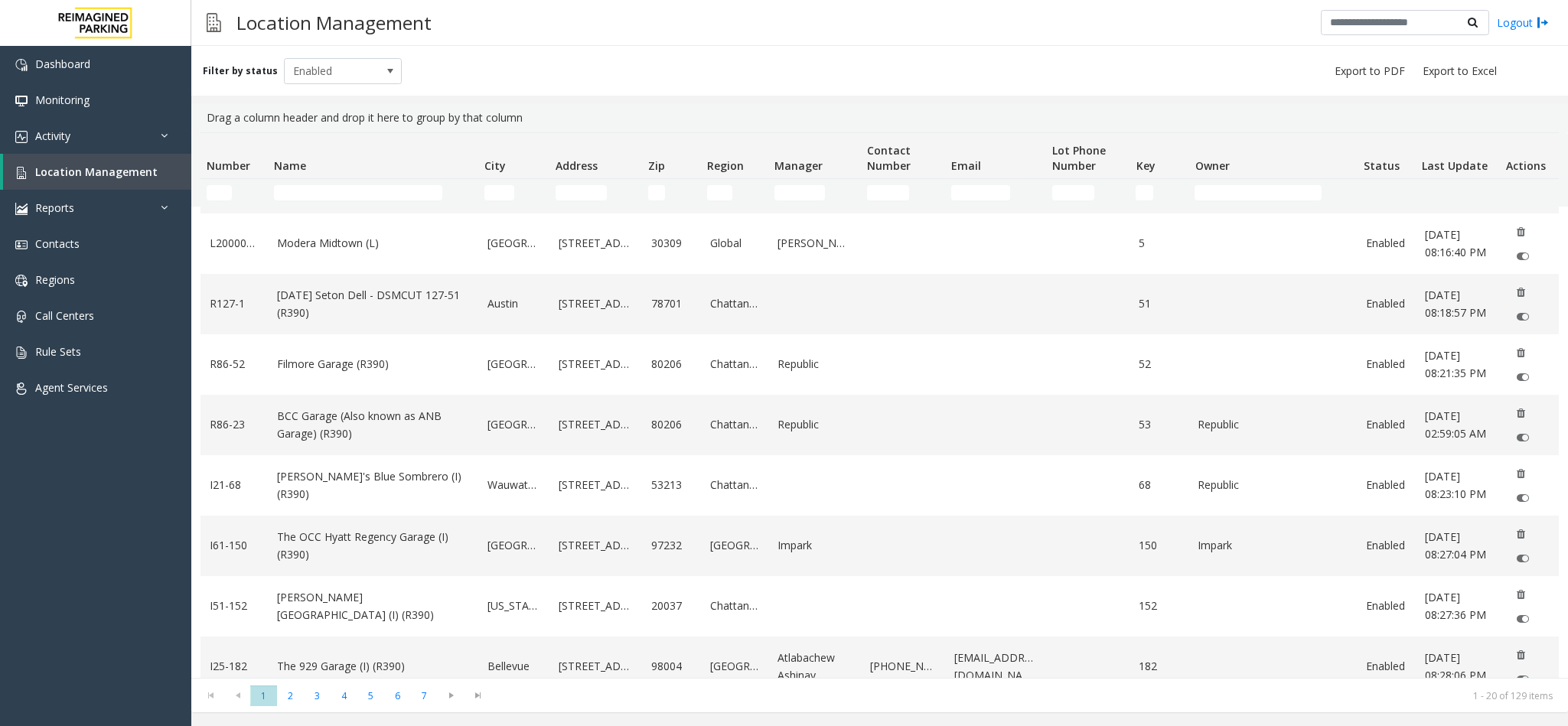 scroll, scrollTop: 774, scrollLeft: 0, axis: vertical 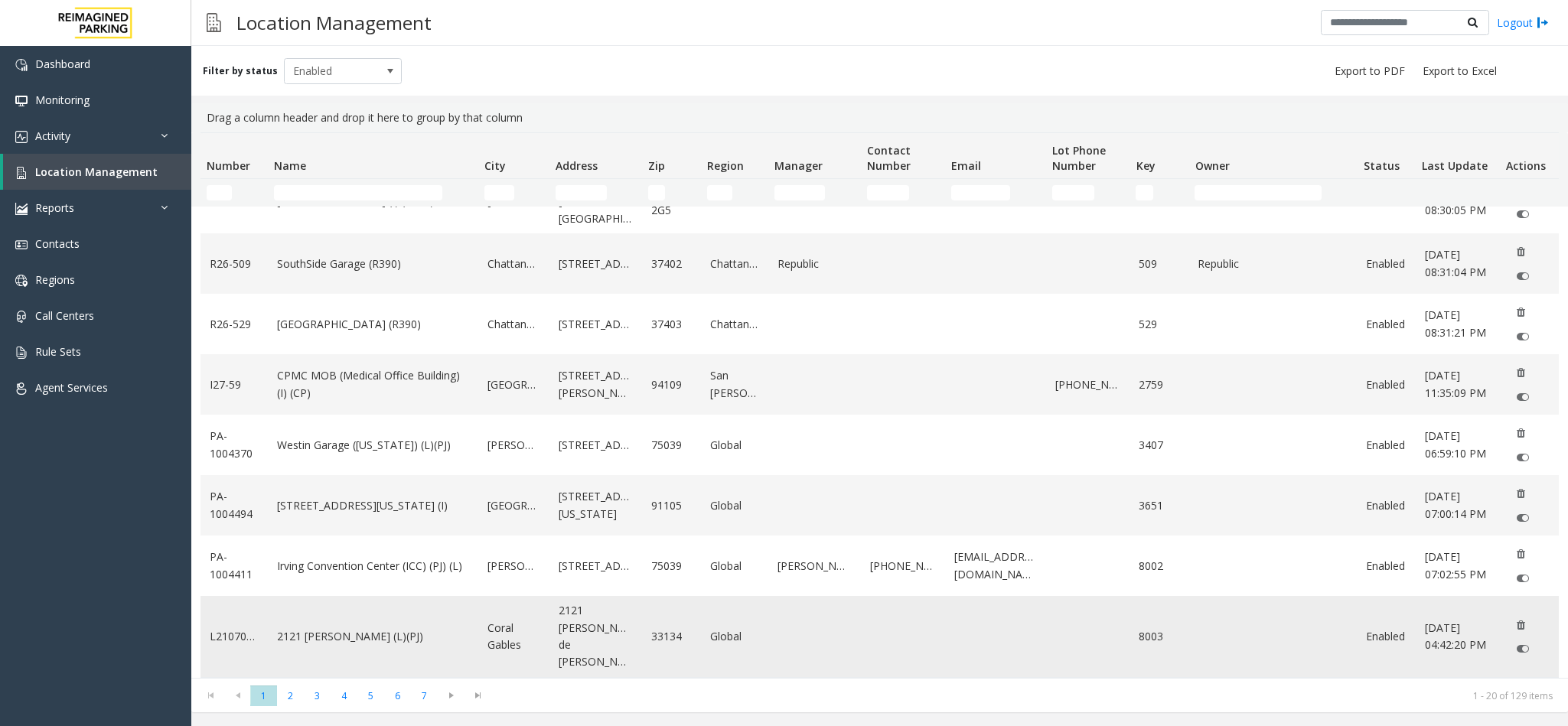 click on "2121 [PERSON_NAME] (L)(PJ)" 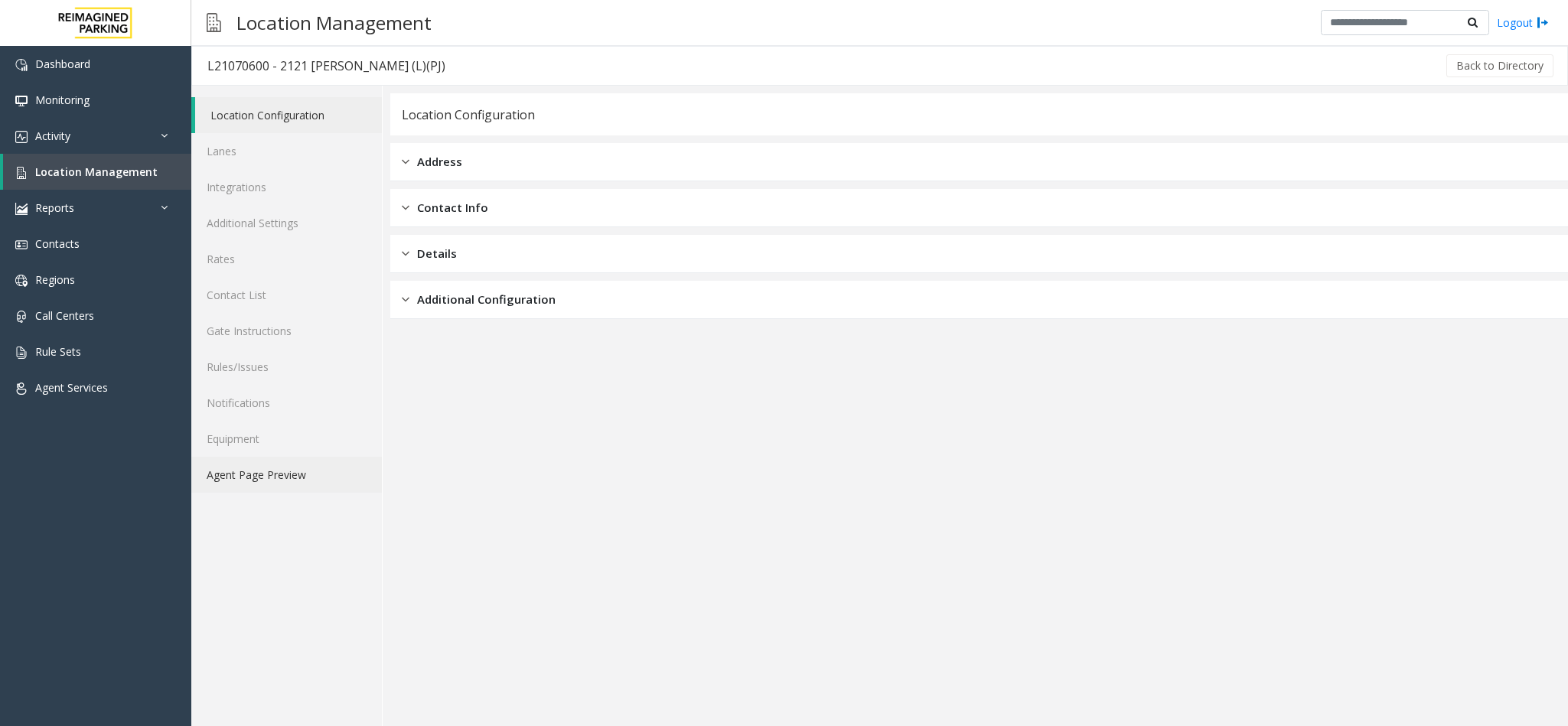 click on "Agent Page Preview" 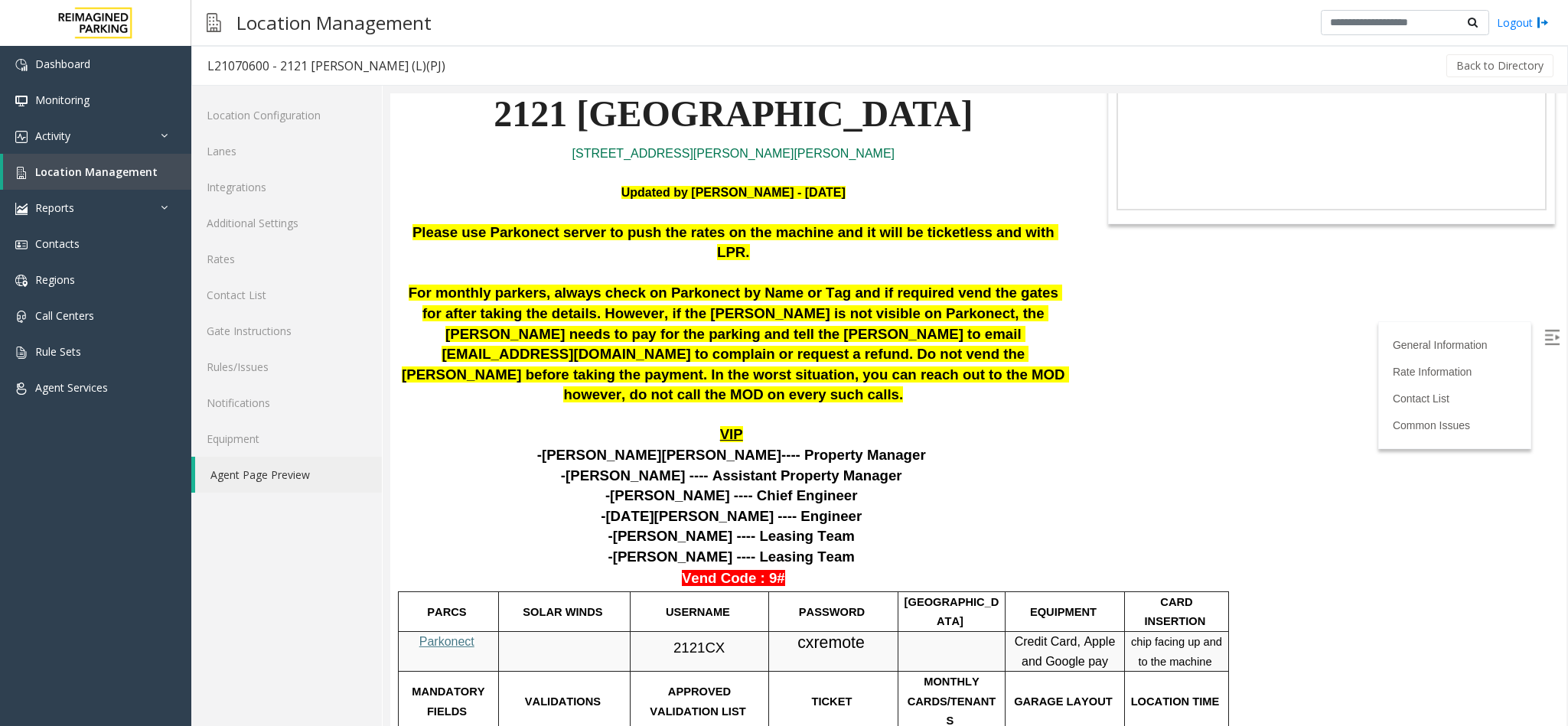 scroll, scrollTop: 230, scrollLeft: 0, axis: vertical 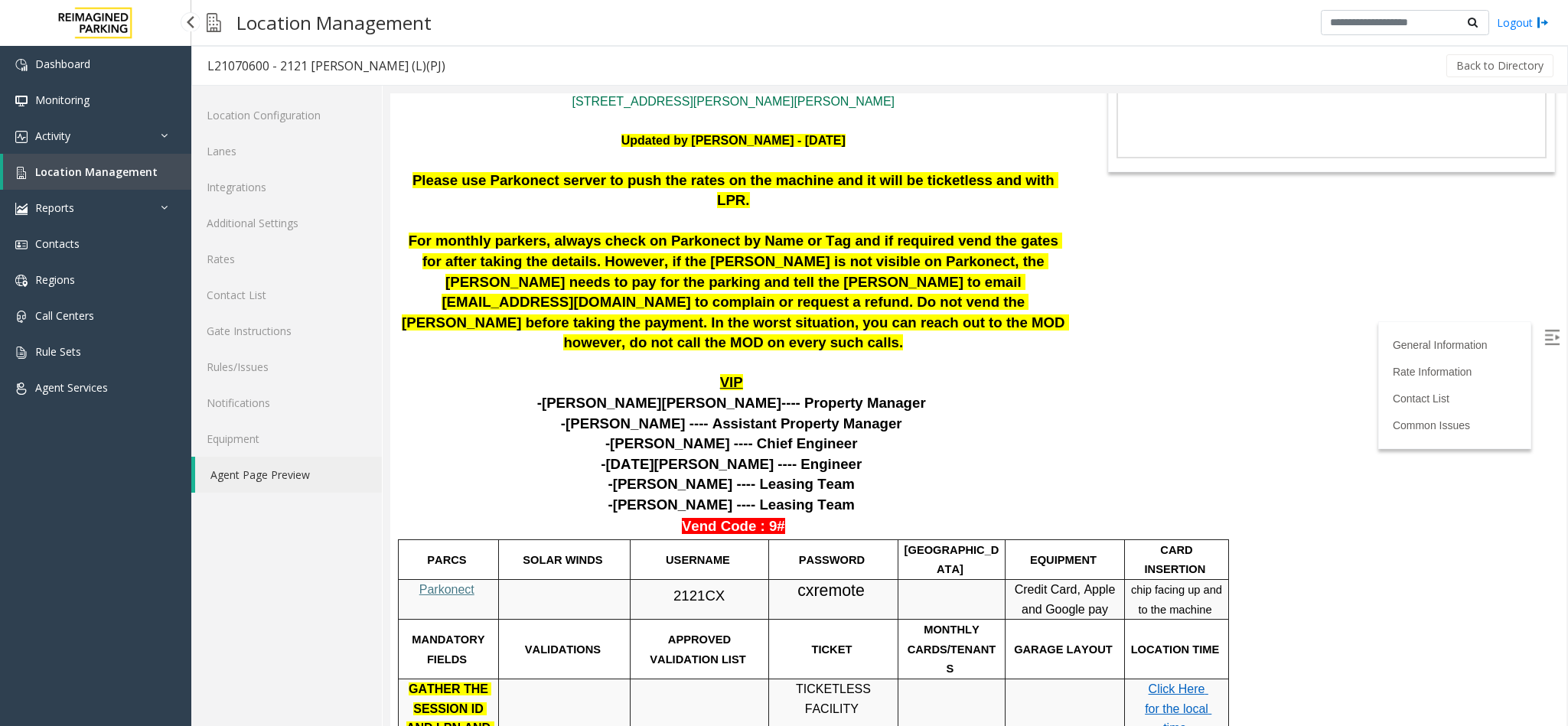 click on "Location Management" at bounding box center [97, 171] 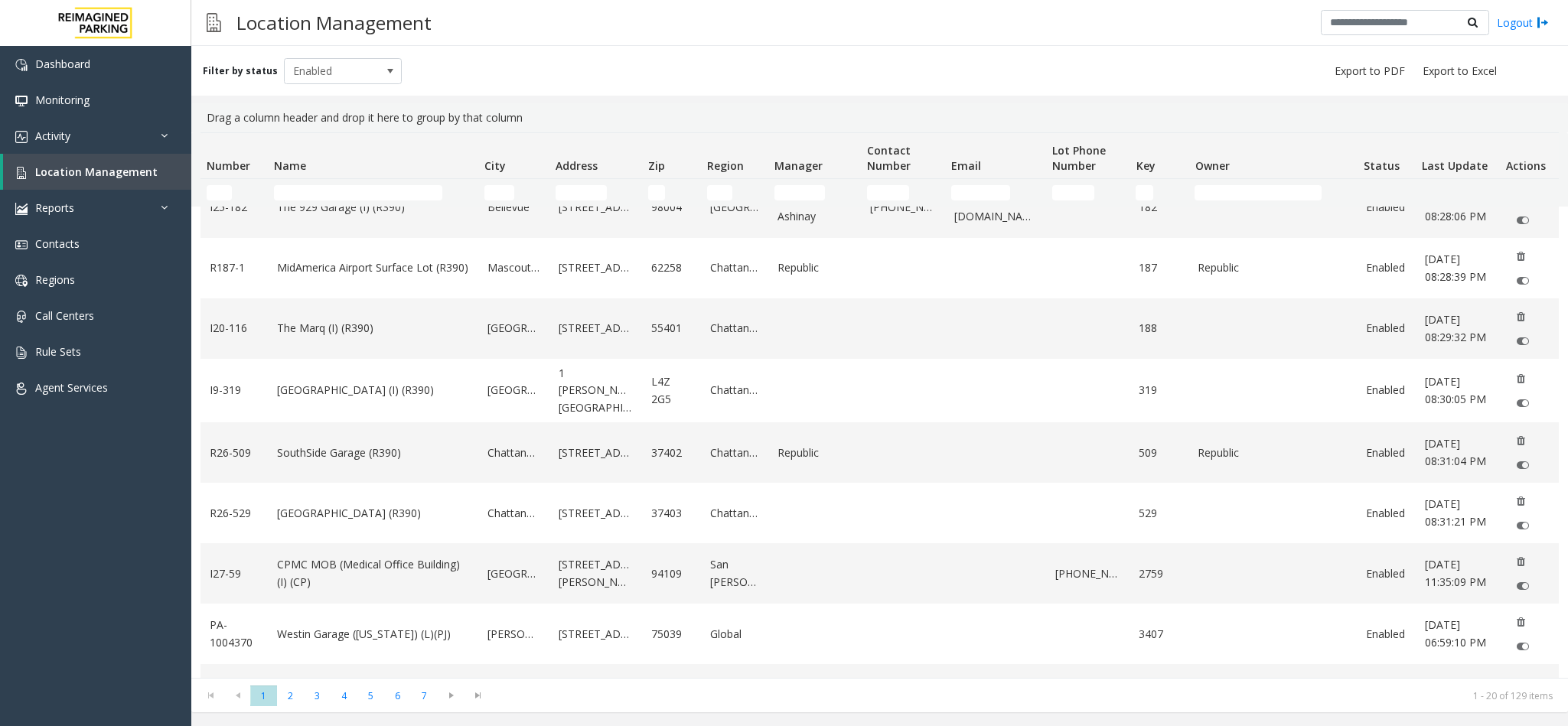 scroll, scrollTop: 689, scrollLeft: 0, axis: vertical 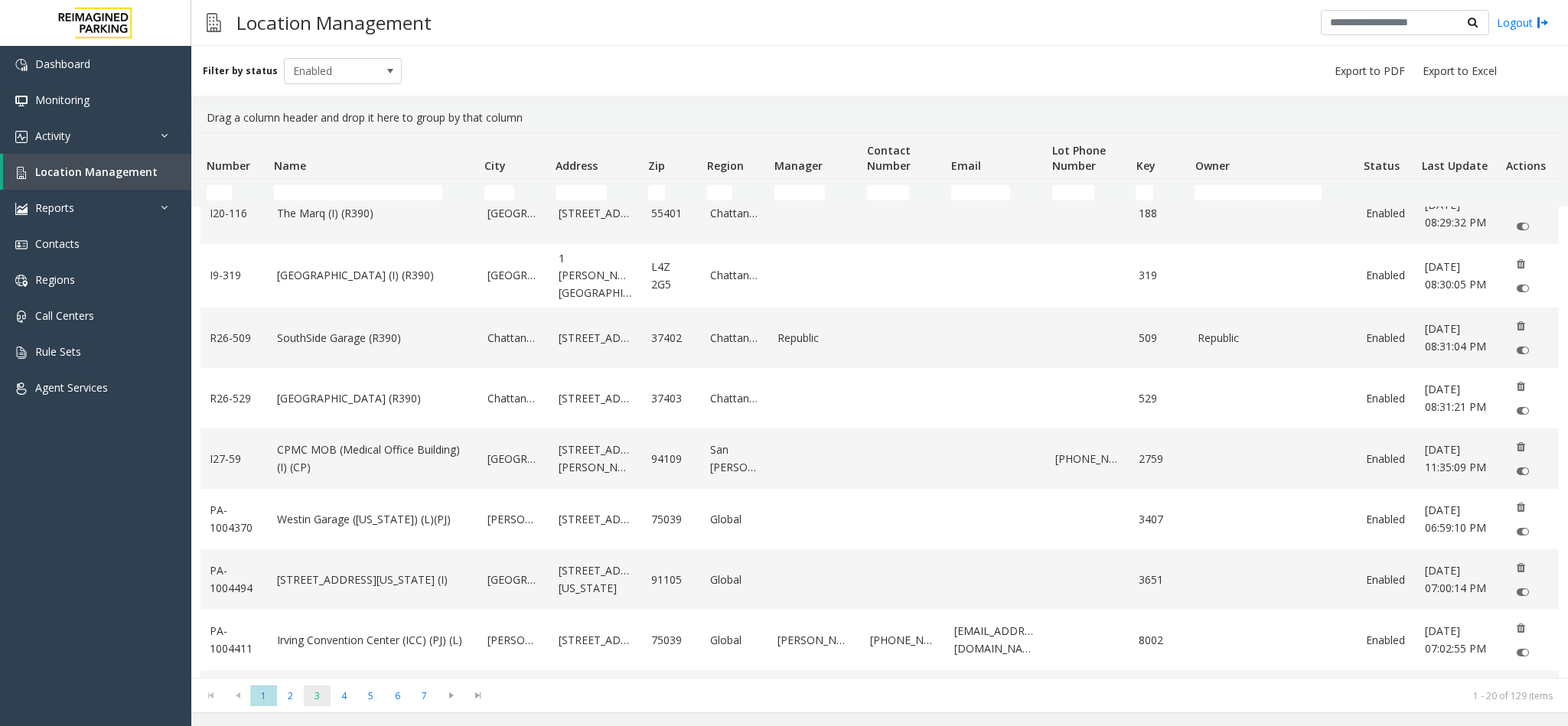 click on "3" 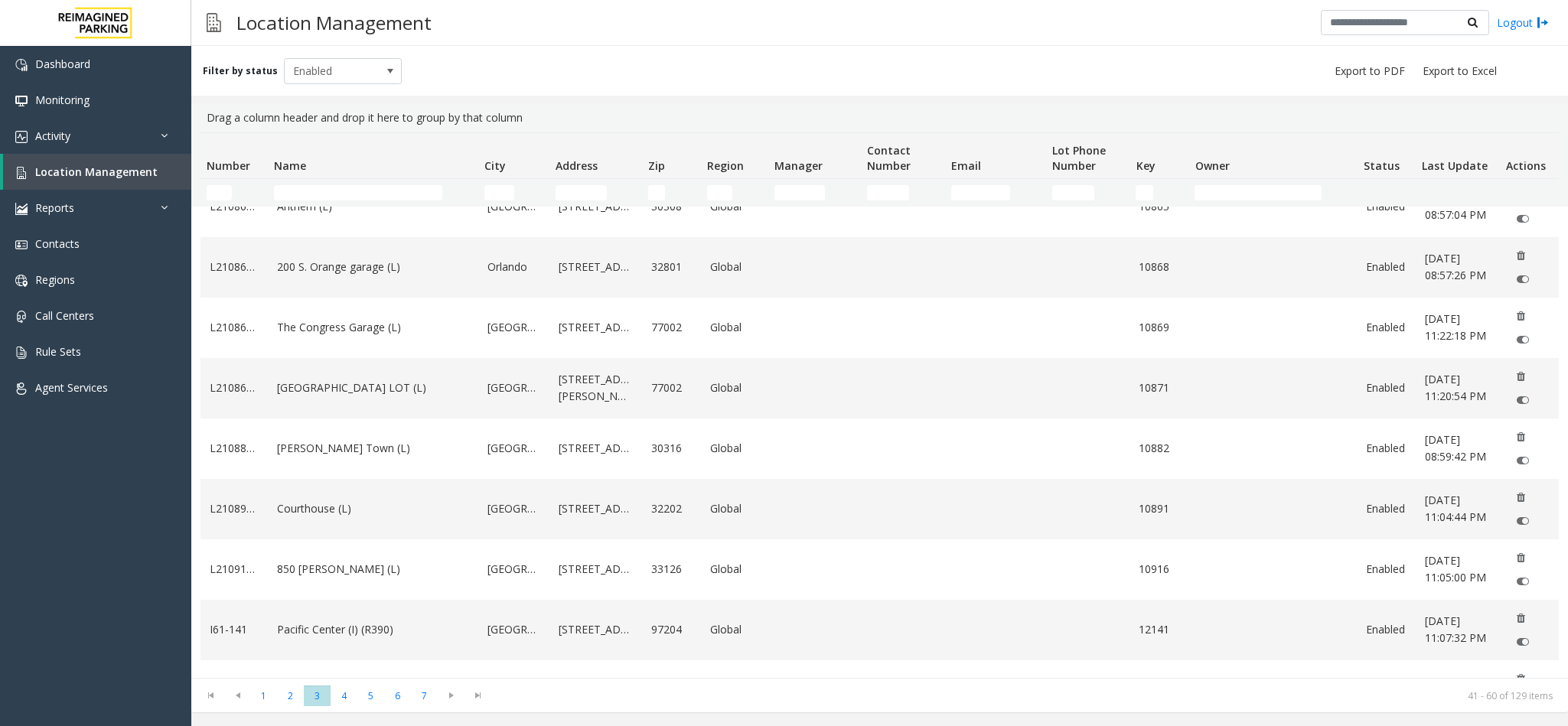 scroll, scrollTop: 459, scrollLeft: 0, axis: vertical 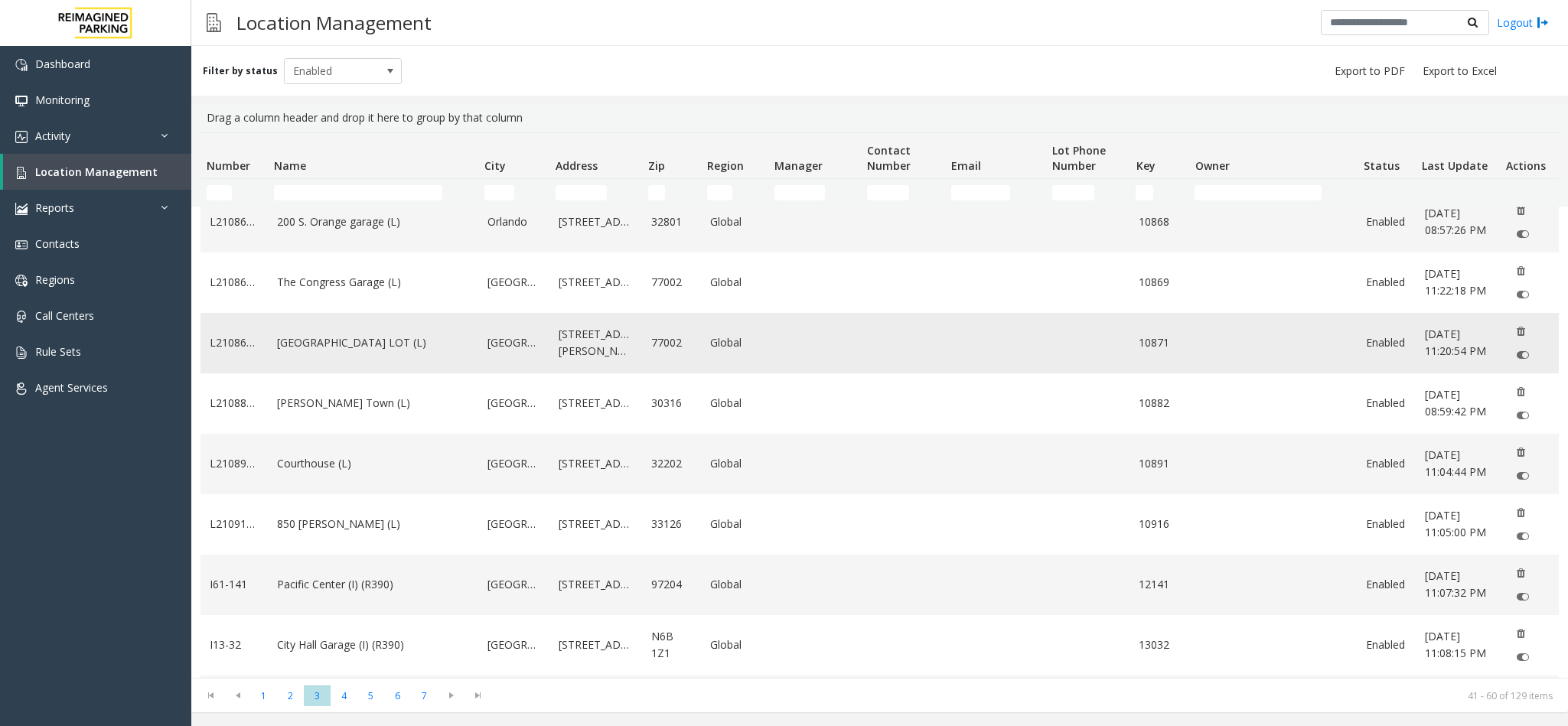 click on "[GEOGRAPHIC_DATA] LOT (L)" 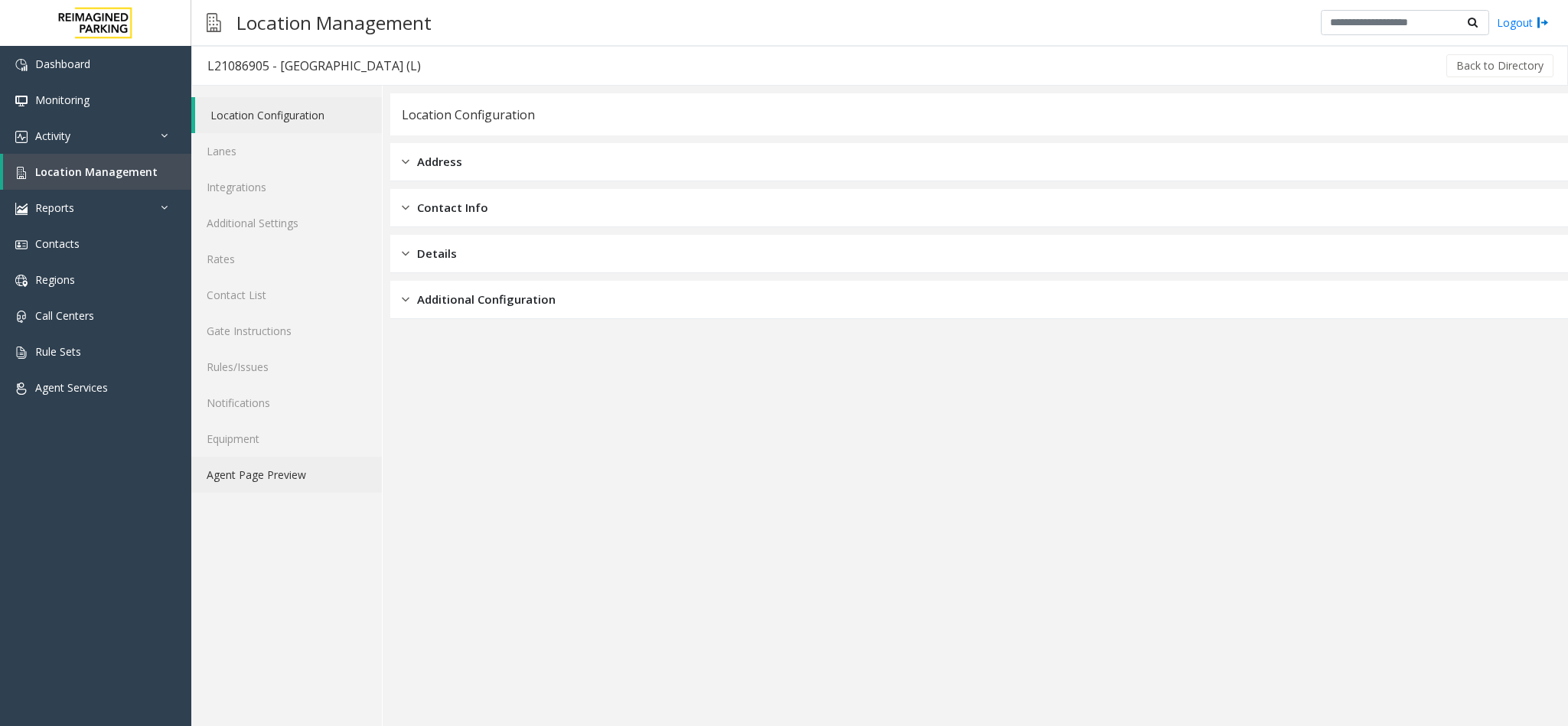 click on "Agent Page Preview" 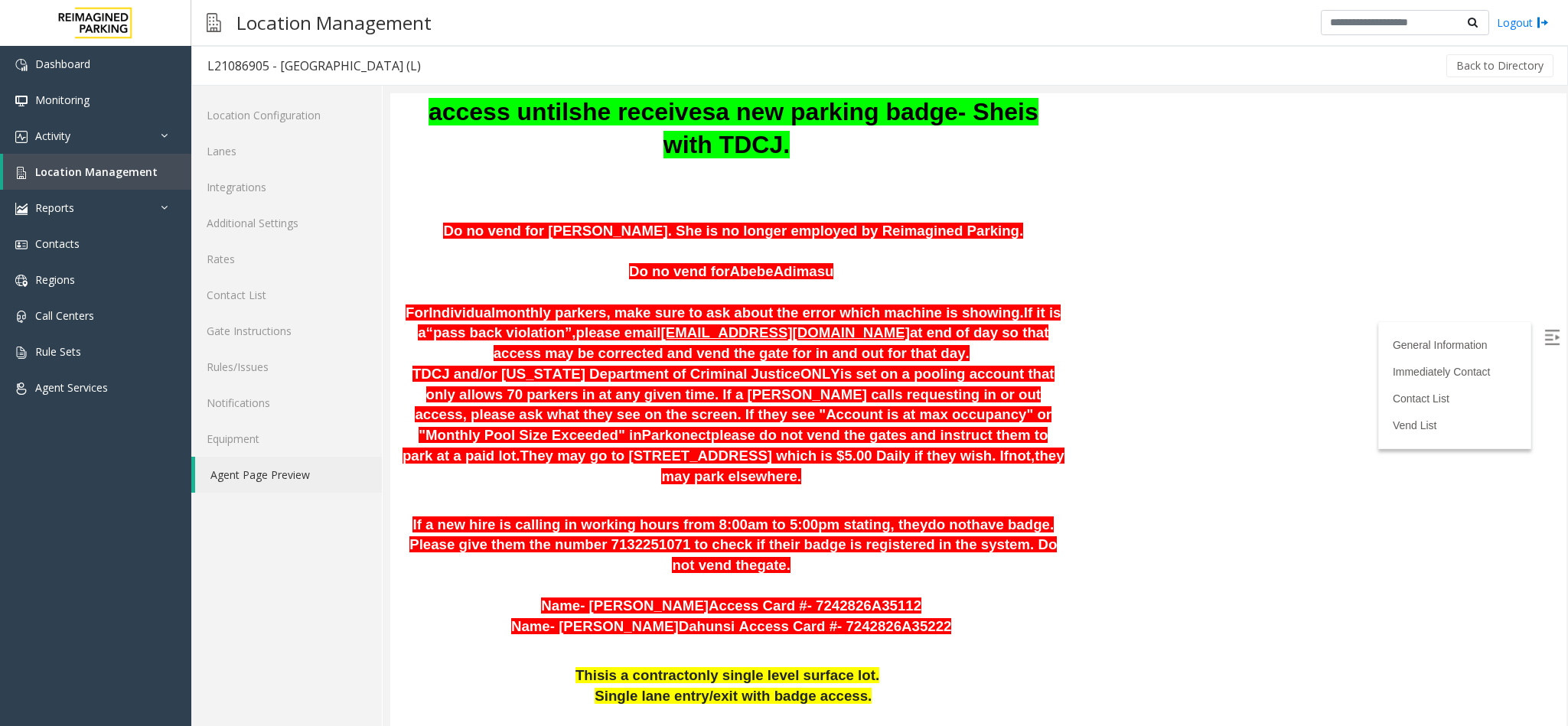 scroll, scrollTop: 459, scrollLeft: 0, axis: vertical 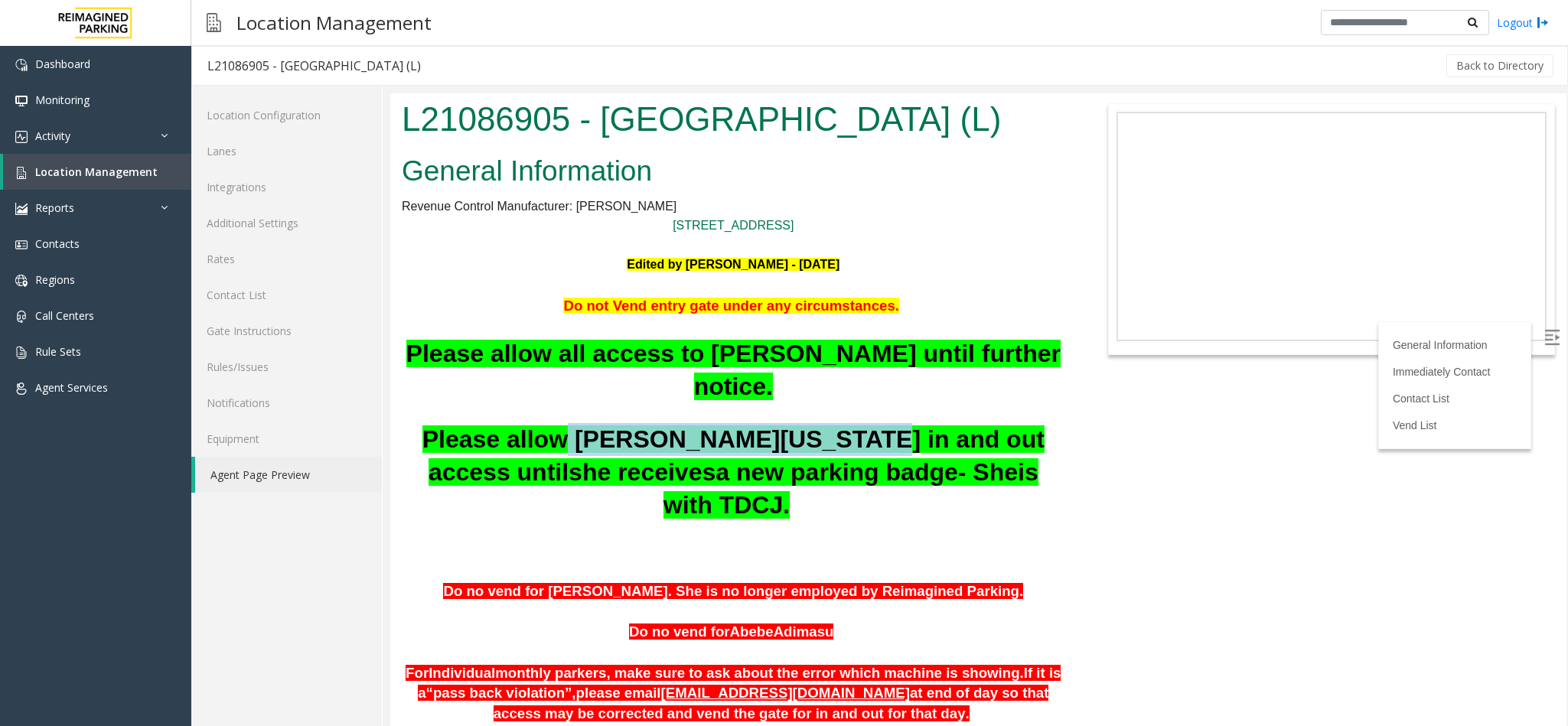 drag, startPoint x: 570, startPoint y: 479, endPoint x: 850, endPoint y: 477, distance: 280.0071 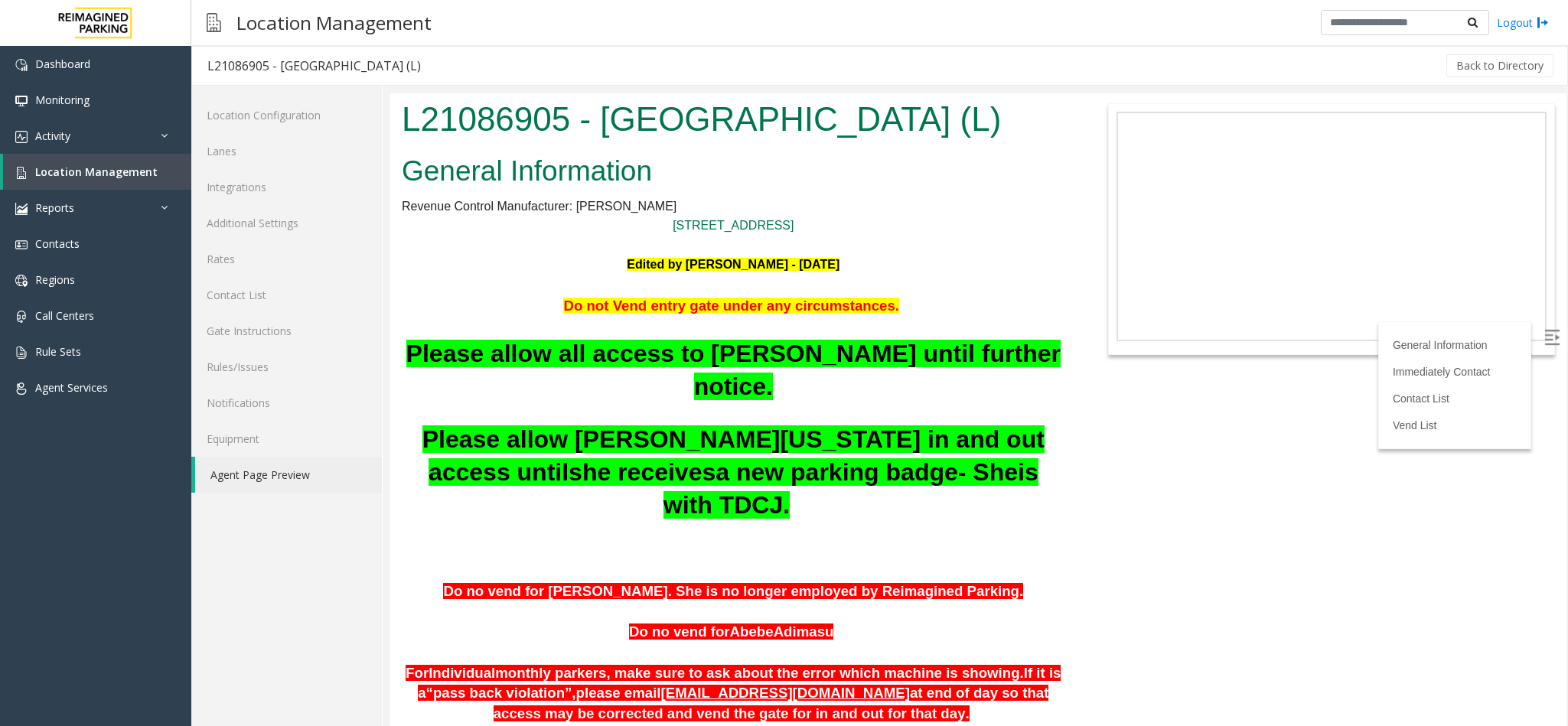 click on "a new parking badge" at bounding box center [836, 472] 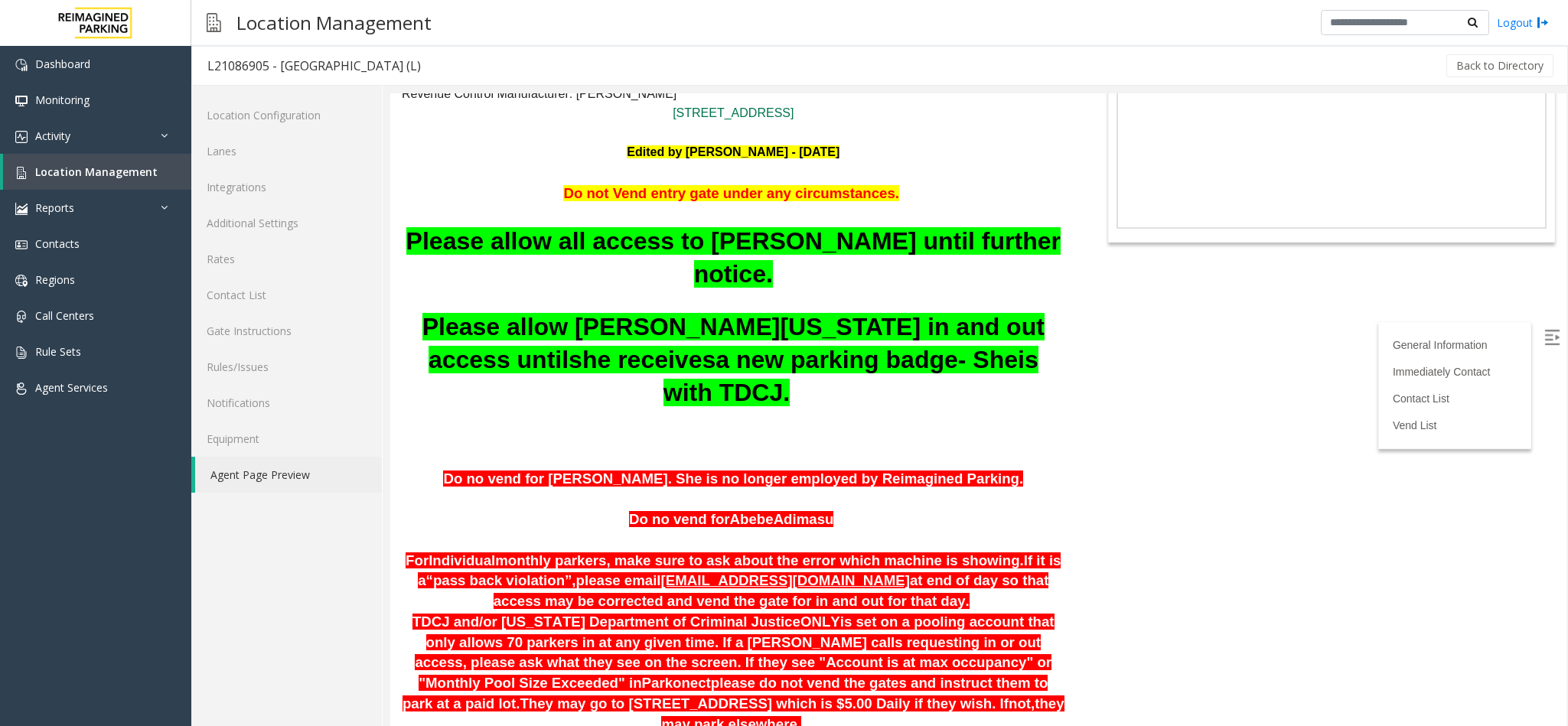 scroll, scrollTop: 115, scrollLeft: 0, axis: vertical 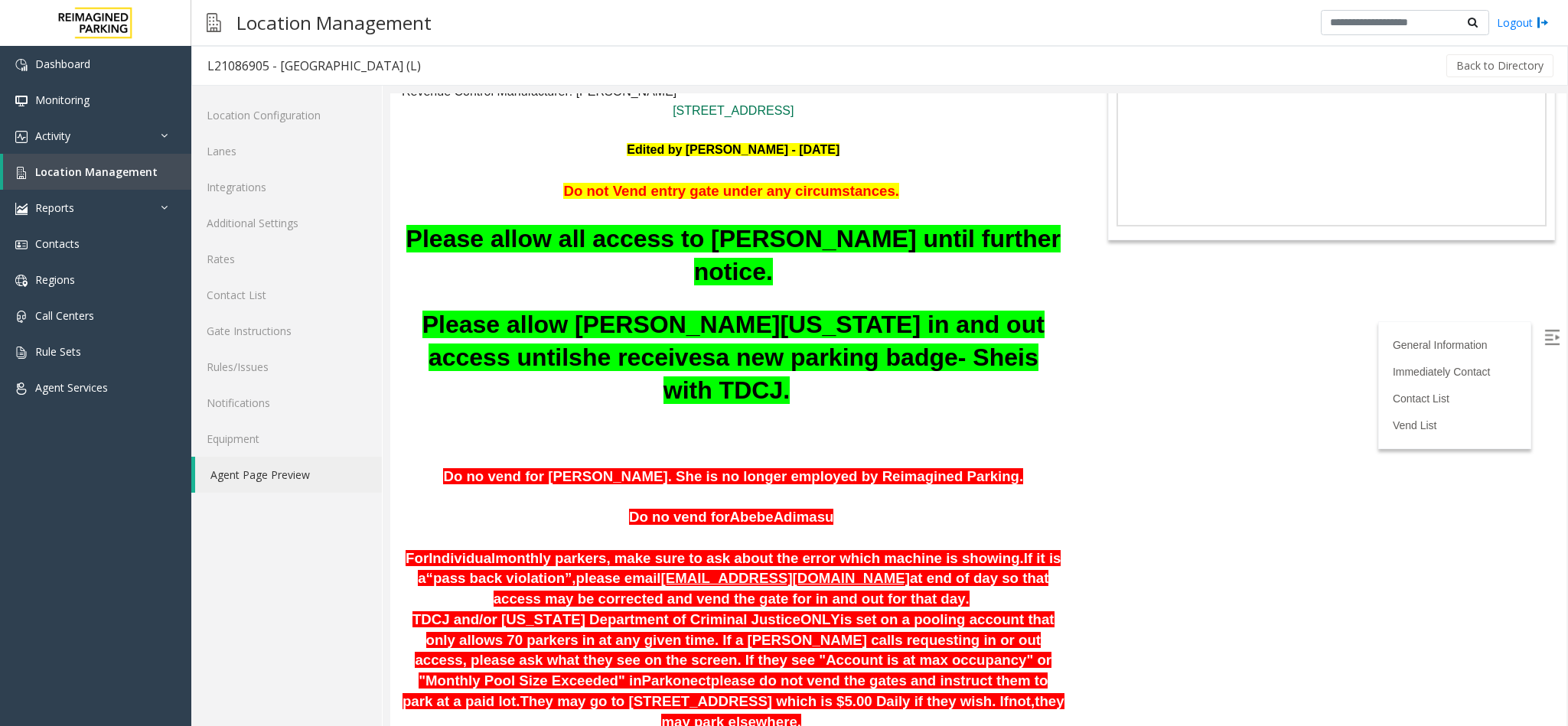 click at bounding box center [733, 417] 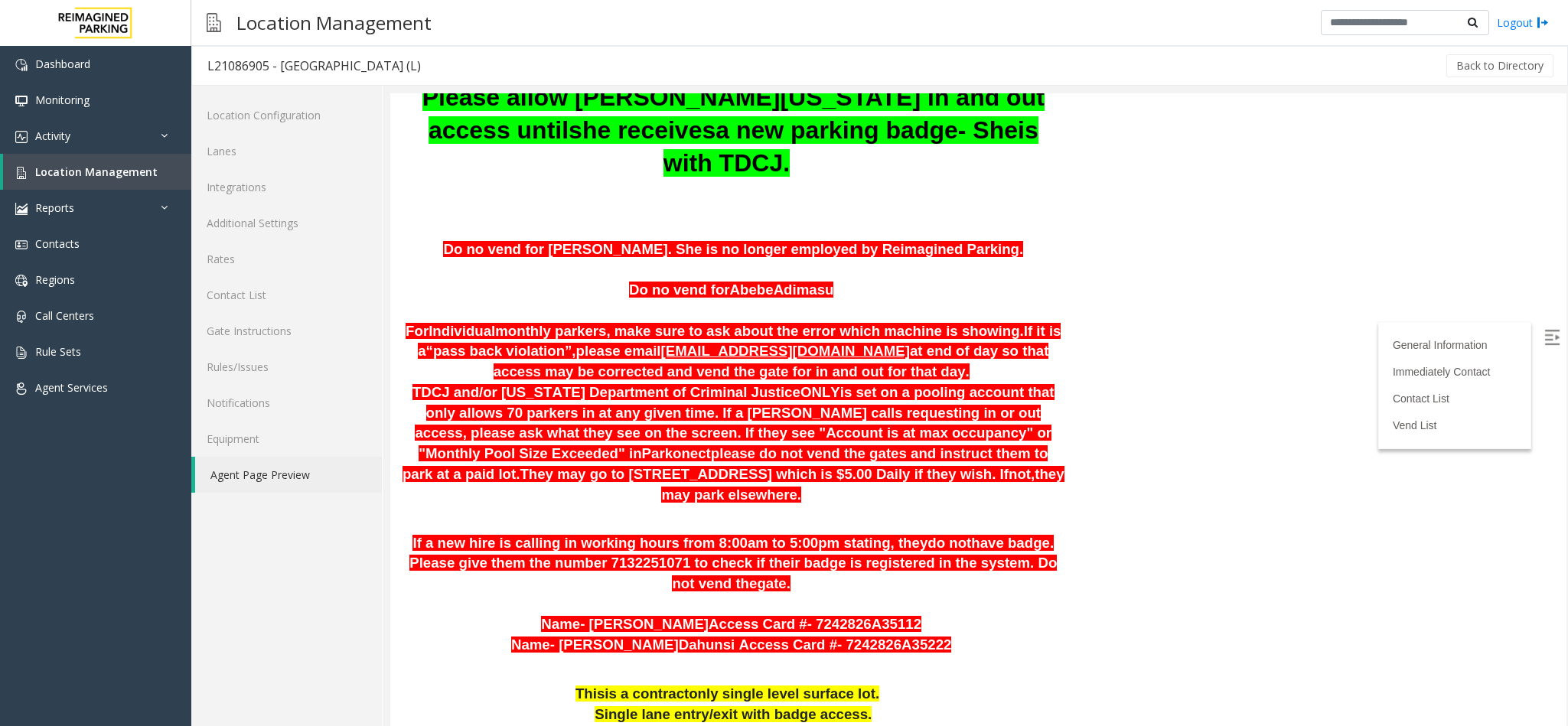 scroll, scrollTop: 344, scrollLeft: 0, axis: vertical 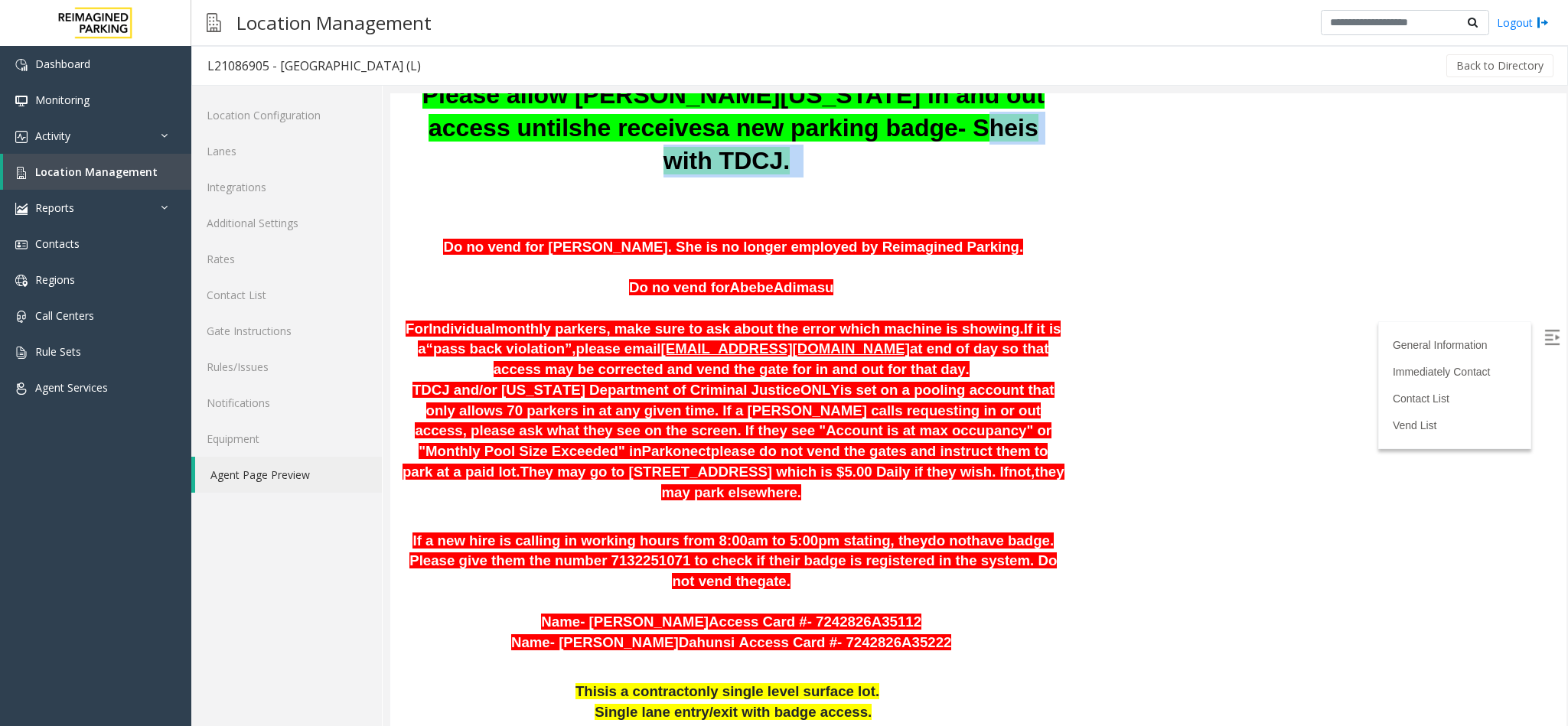 drag, startPoint x: 910, startPoint y: 179, endPoint x: 941, endPoint y: 210, distance: 43.84062 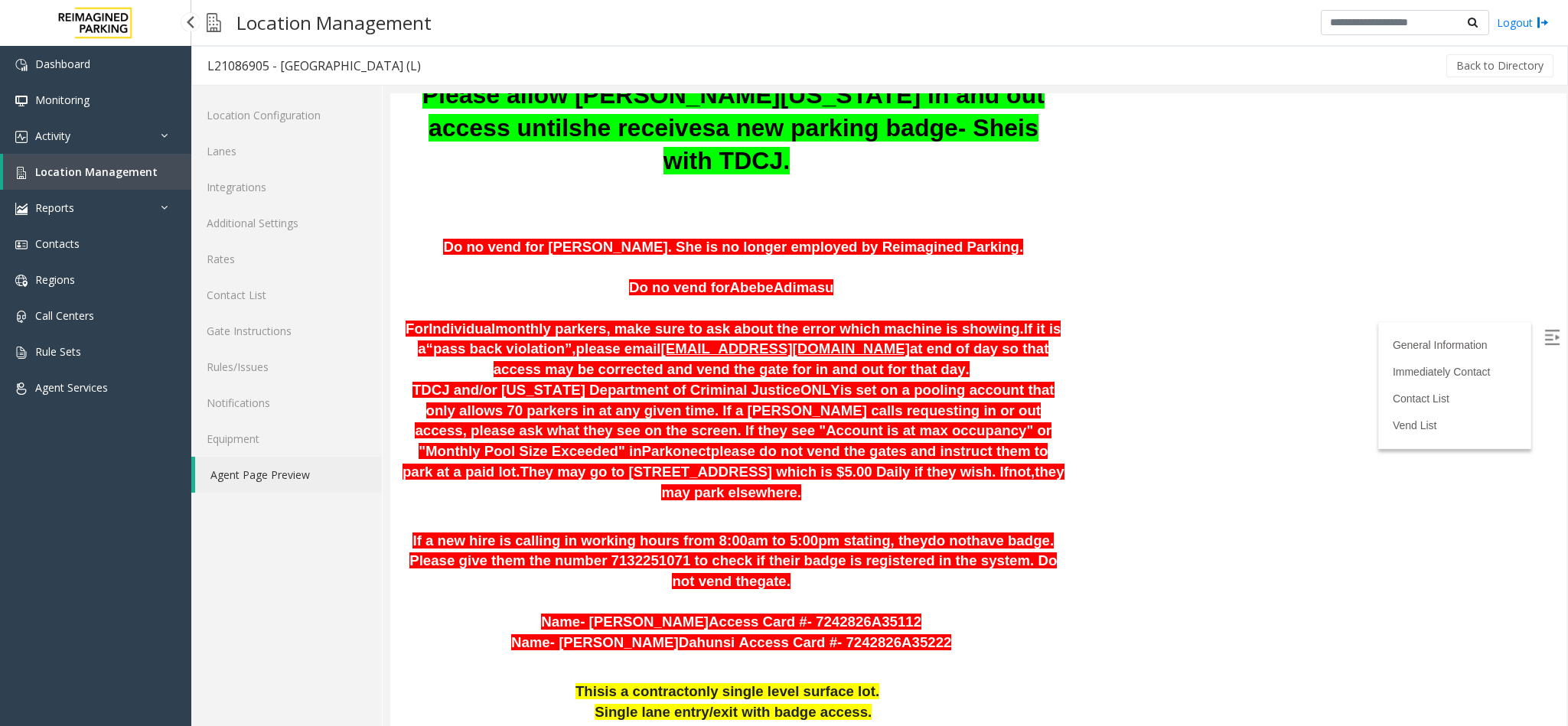 click on "Location Management" at bounding box center [97, 171] 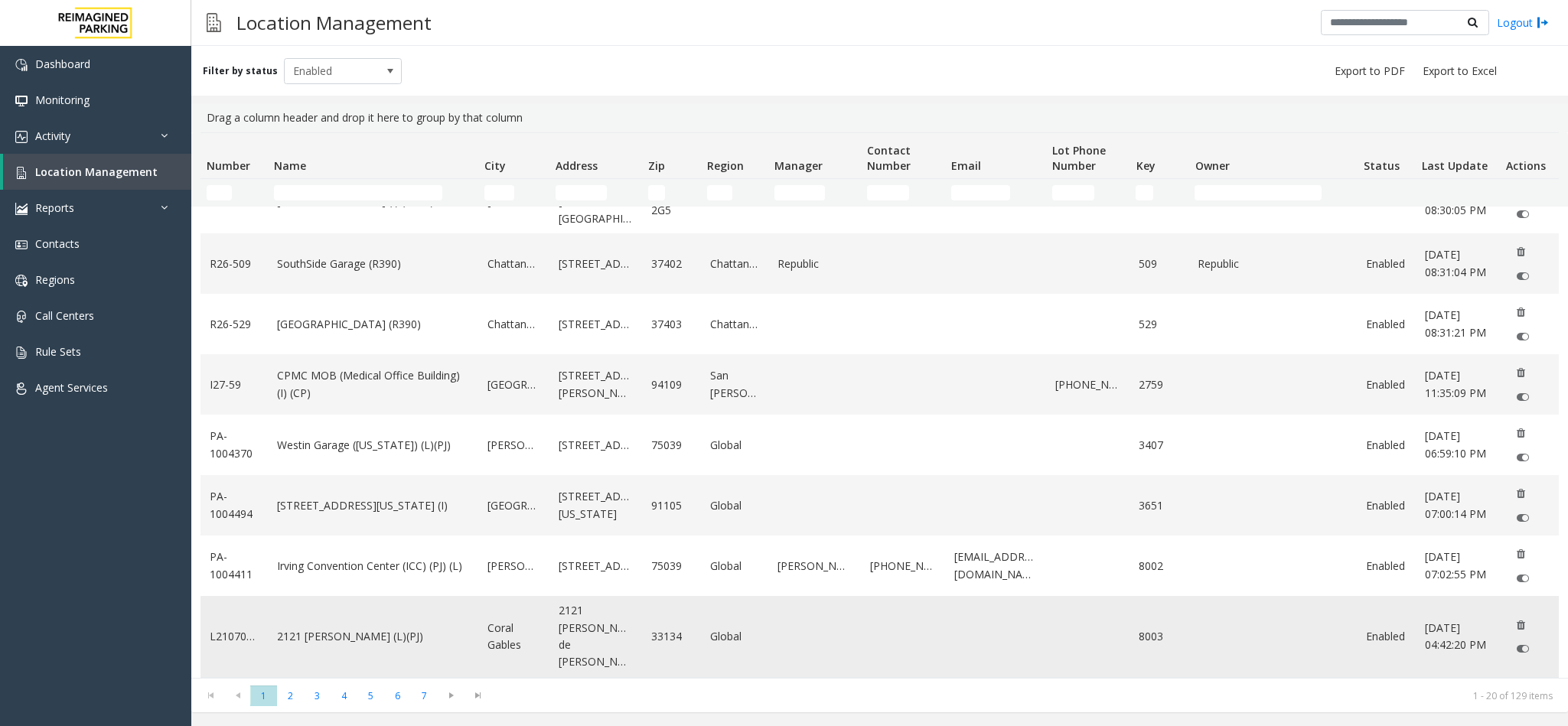 scroll, scrollTop: 774, scrollLeft: 0, axis: vertical 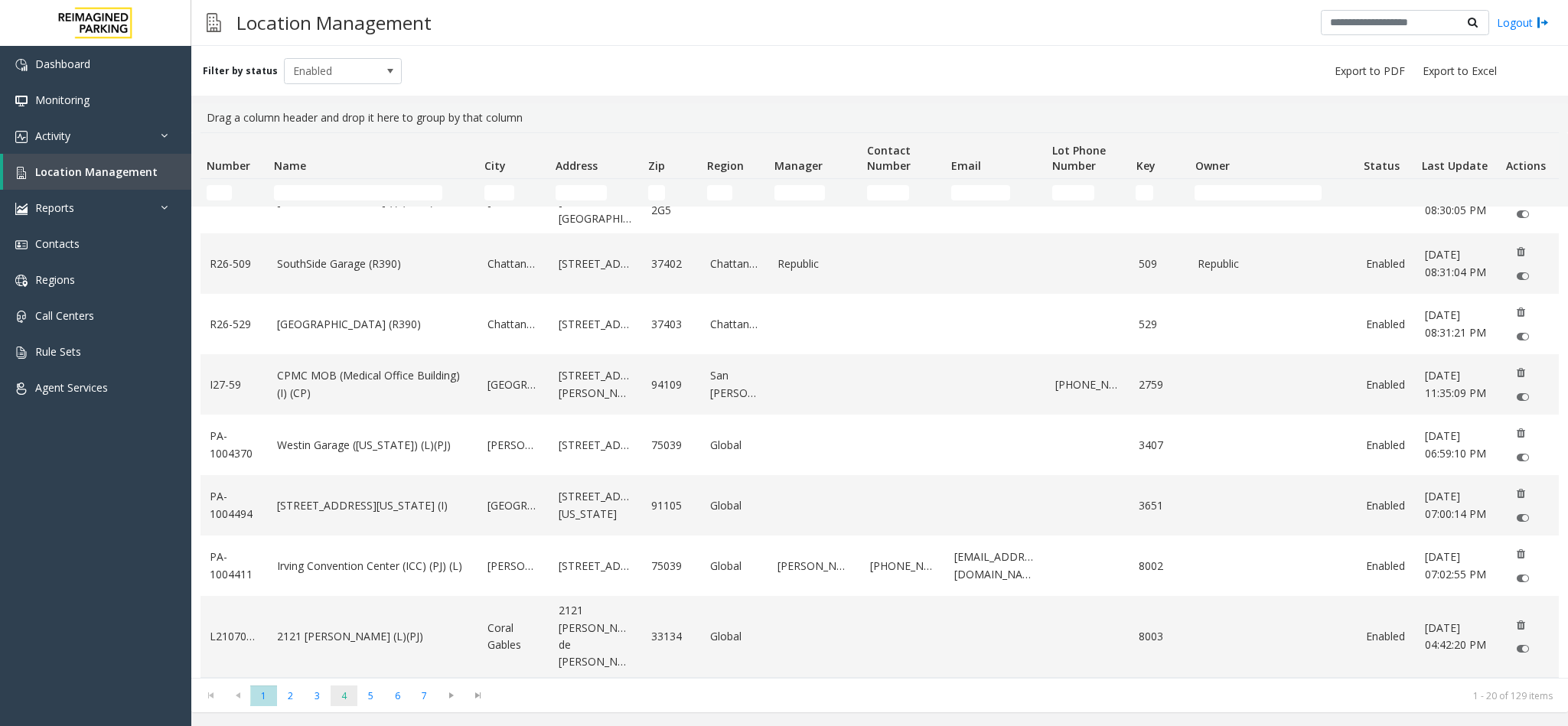 click on "4" 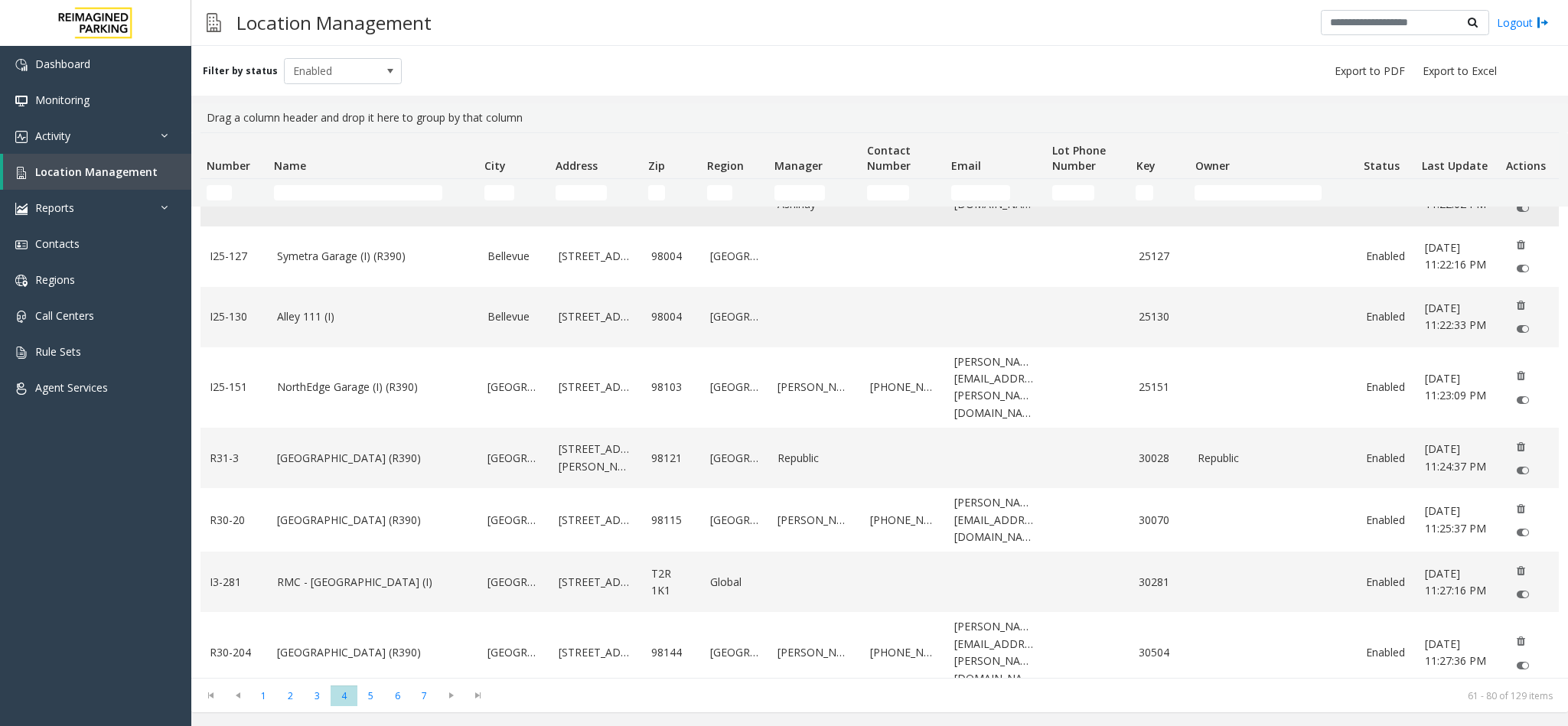 scroll, scrollTop: 115, scrollLeft: 0, axis: vertical 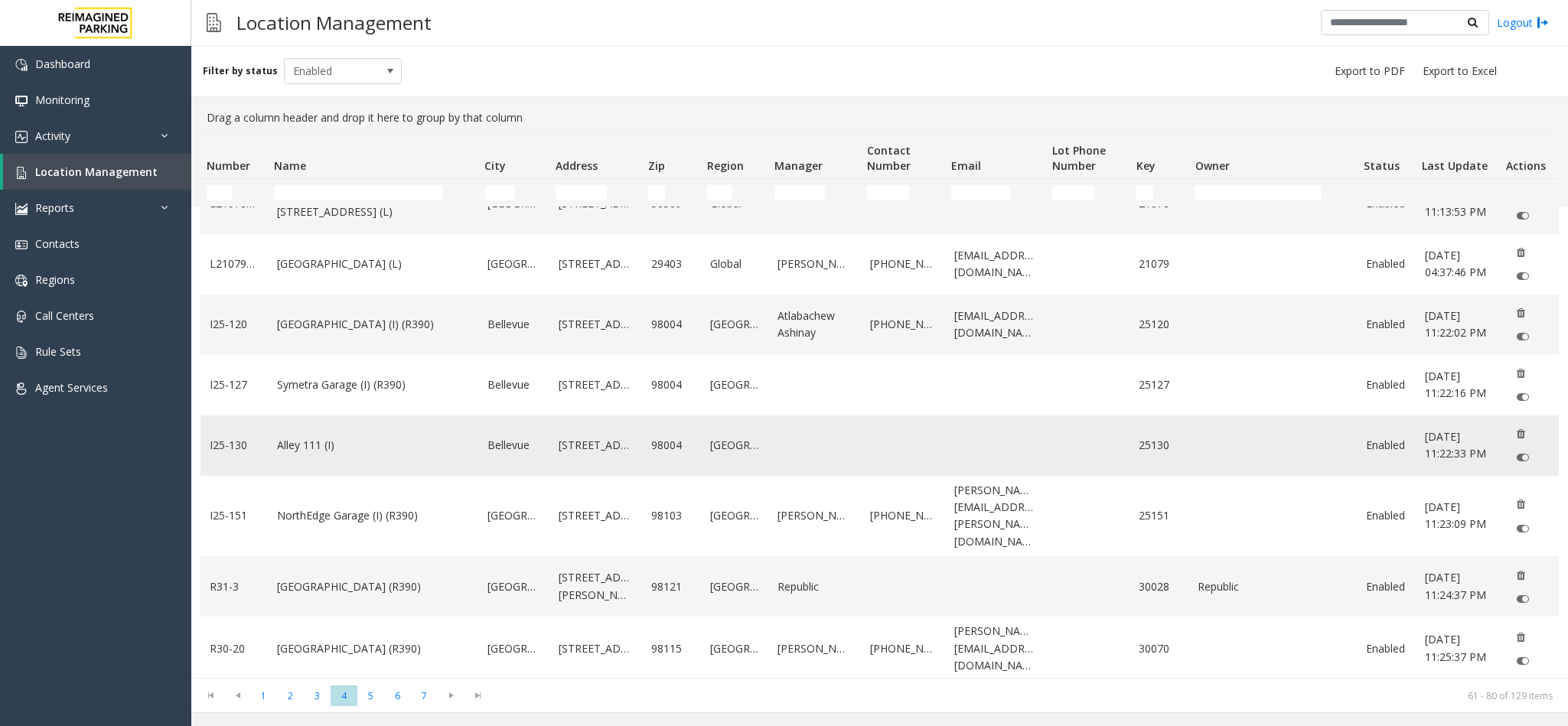 click on "Alley 111 (I)" 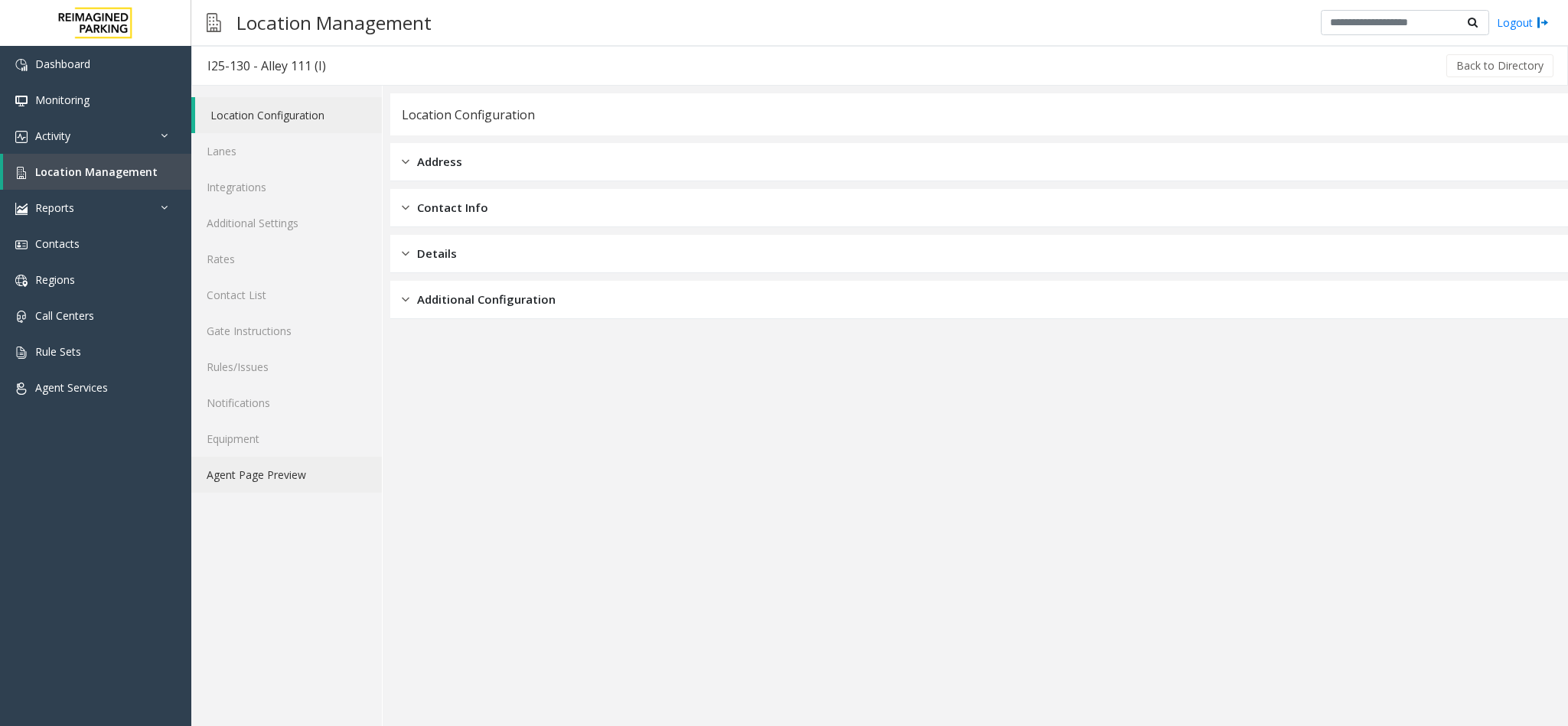 click on "Agent Page Preview" 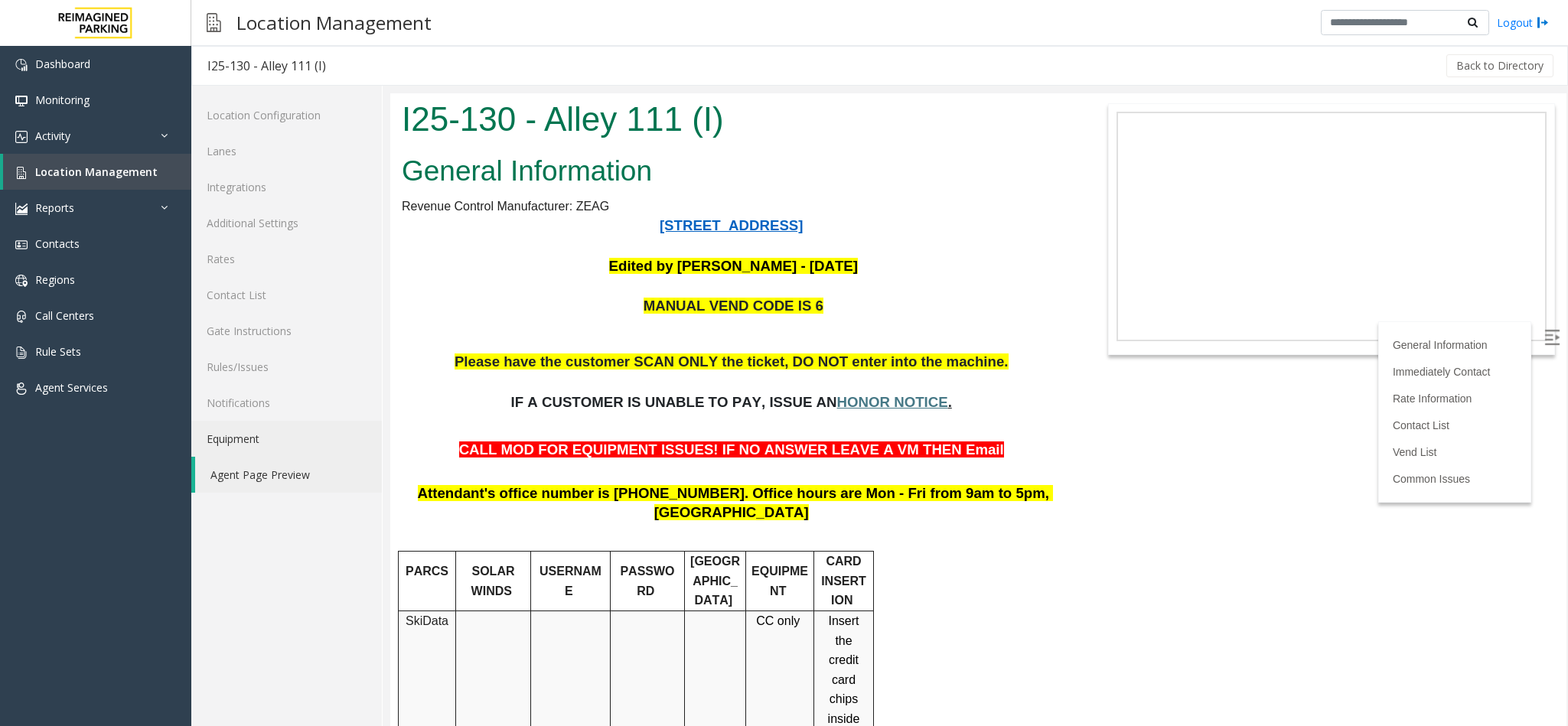 scroll, scrollTop: 0, scrollLeft: 0, axis: both 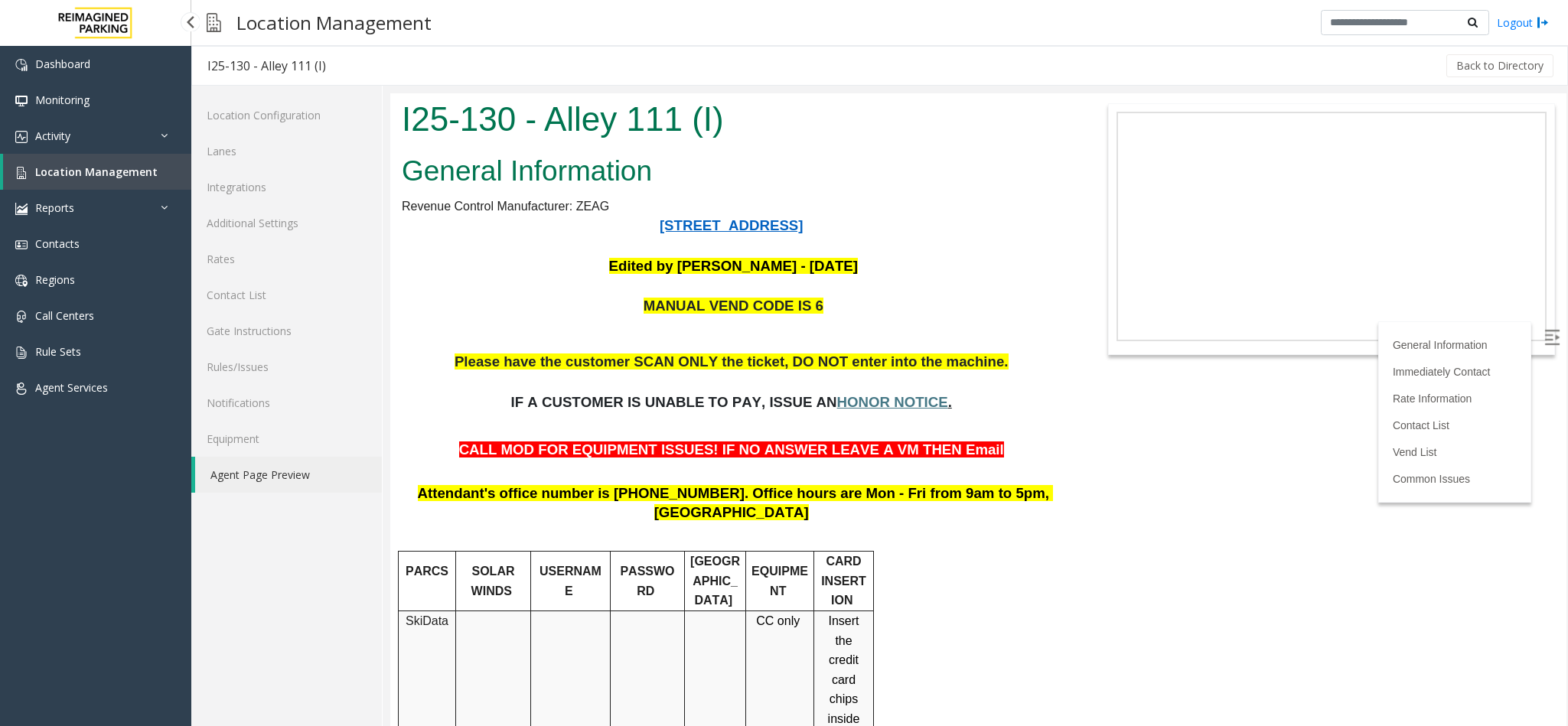click on "Location Management" at bounding box center [96, 171] 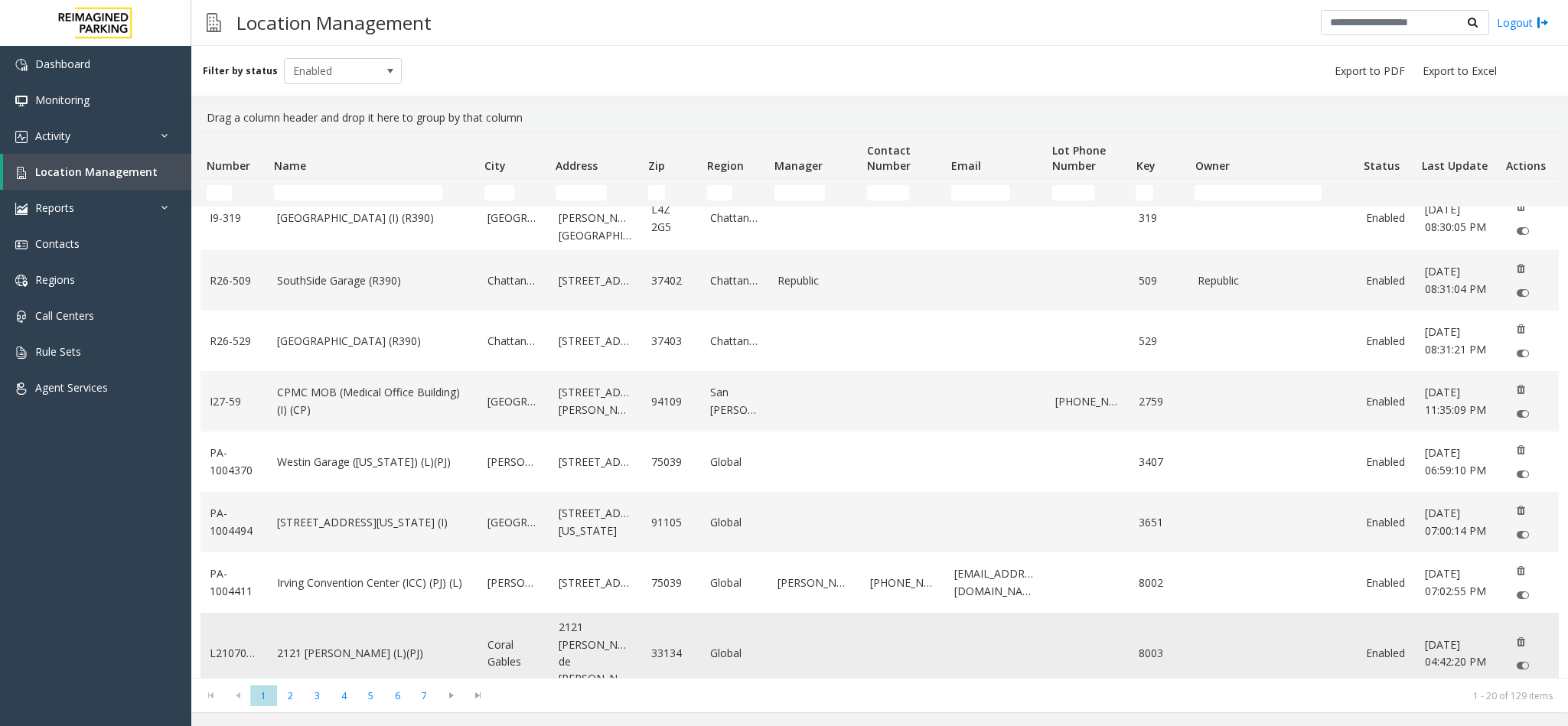 scroll, scrollTop: 774, scrollLeft: 0, axis: vertical 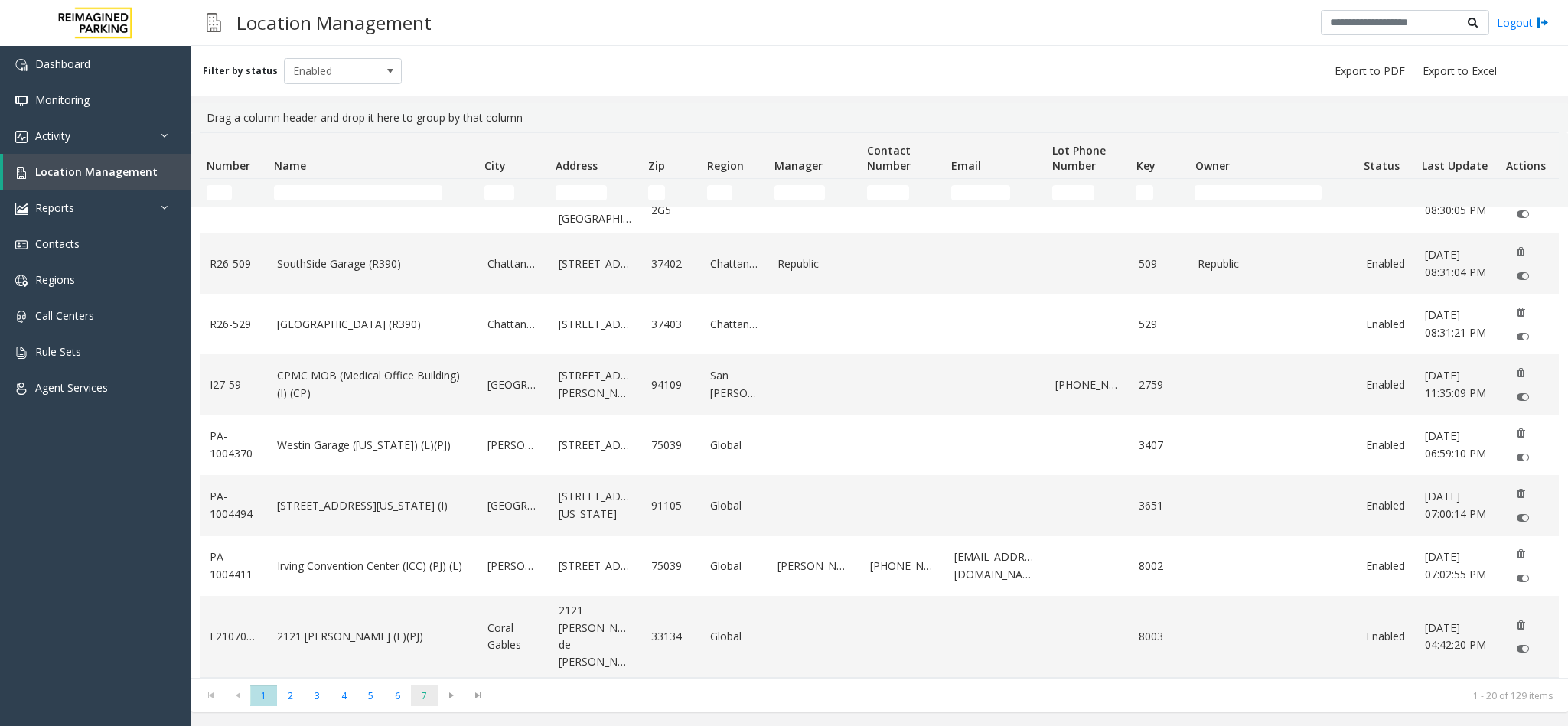 click on "7" 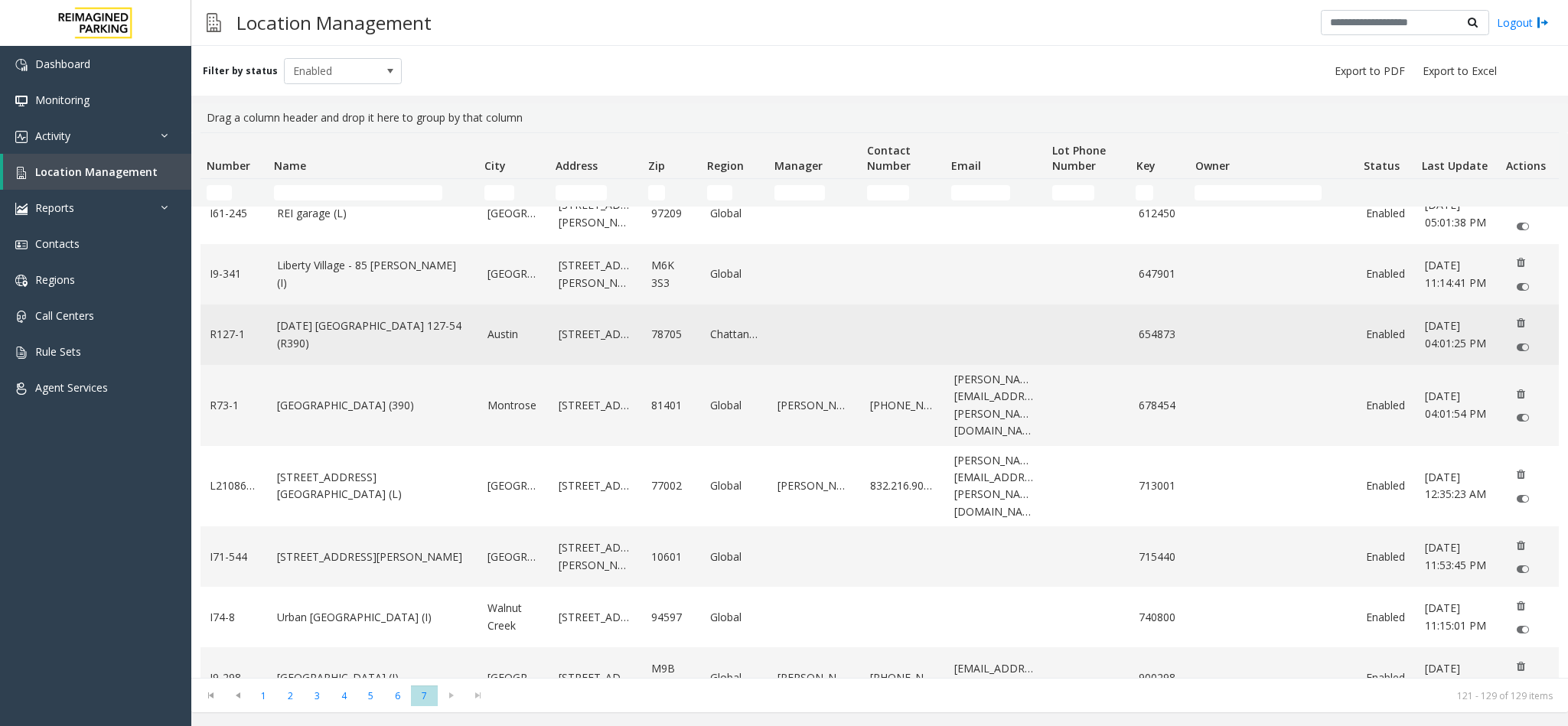 scroll, scrollTop: 95, scrollLeft: 0, axis: vertical 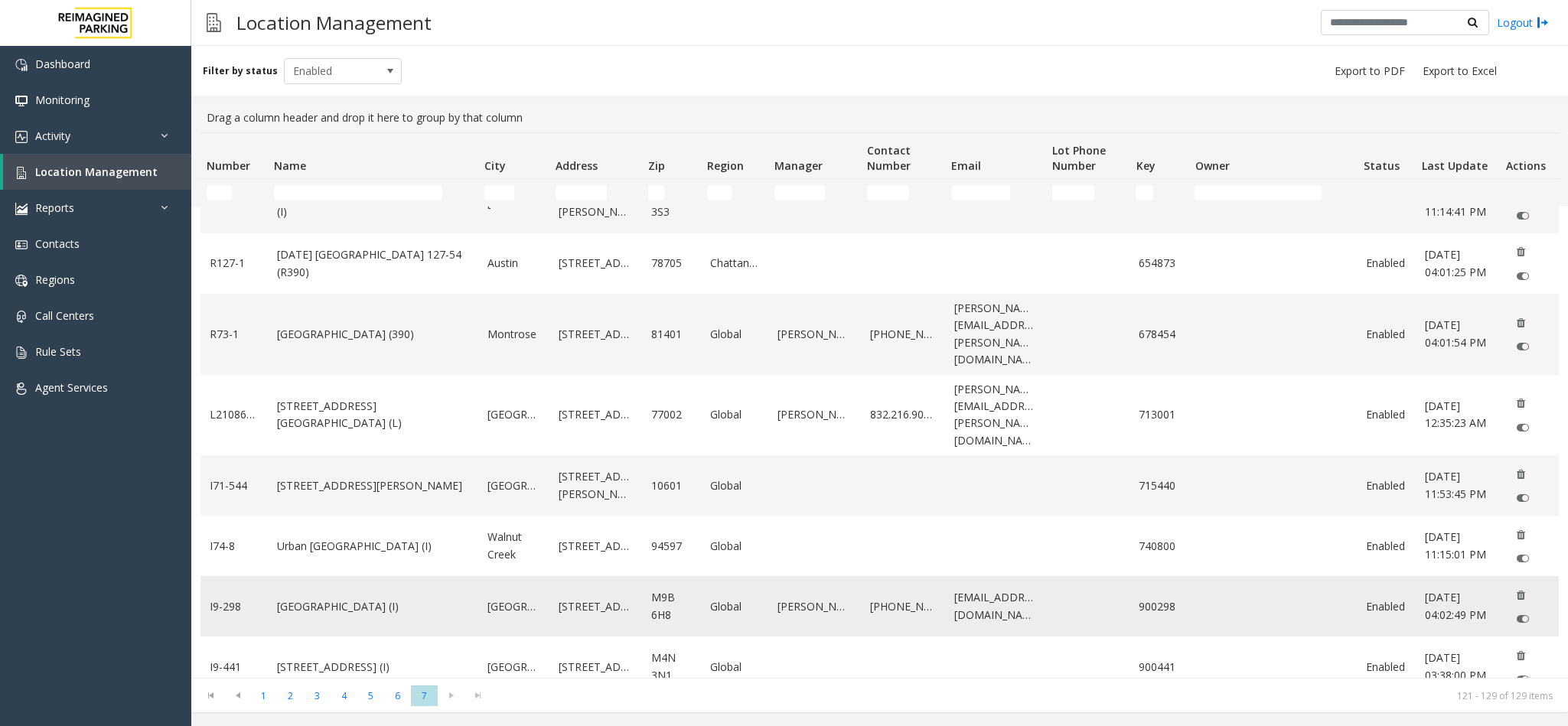 click on "[GEOGRAPHIC_DATA] (I)" 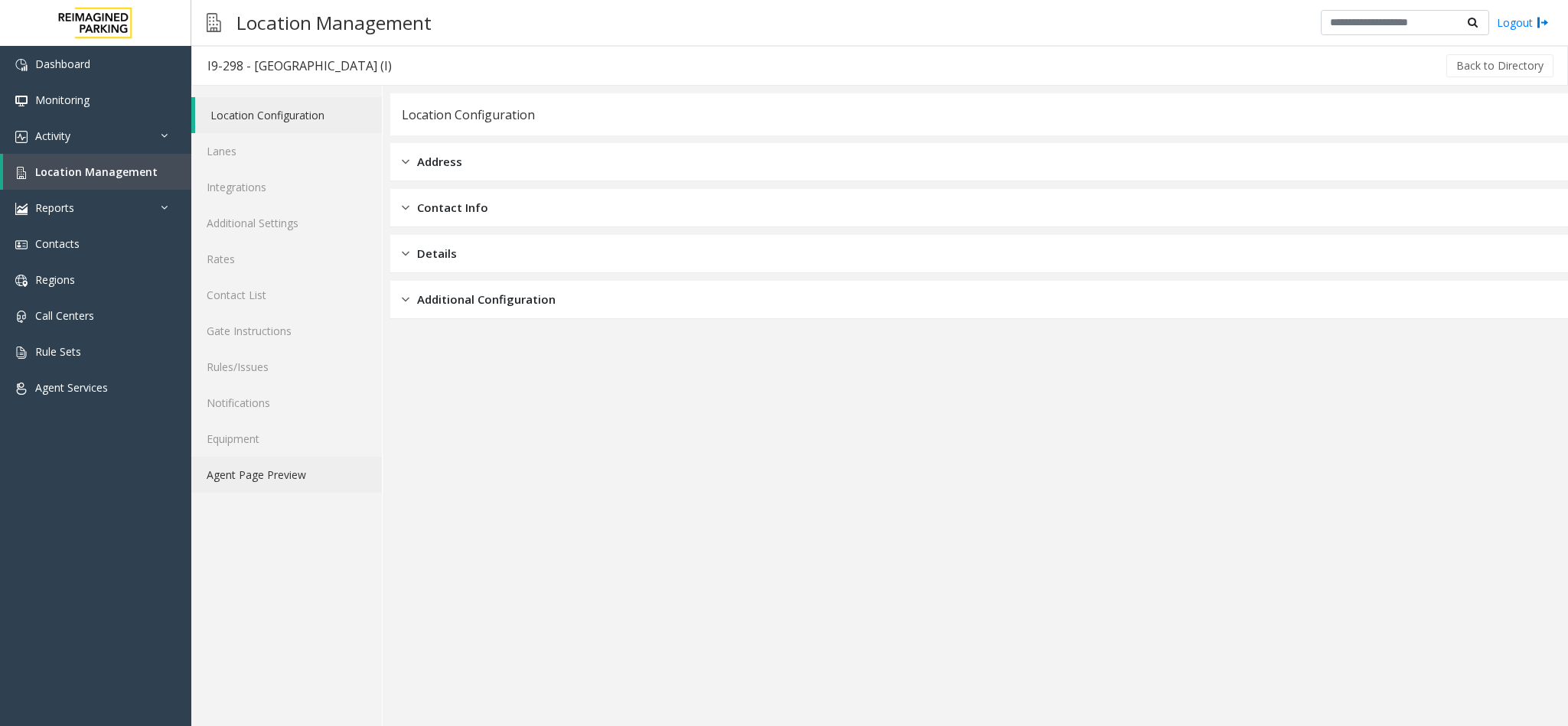 click on "Agent Page Preview" 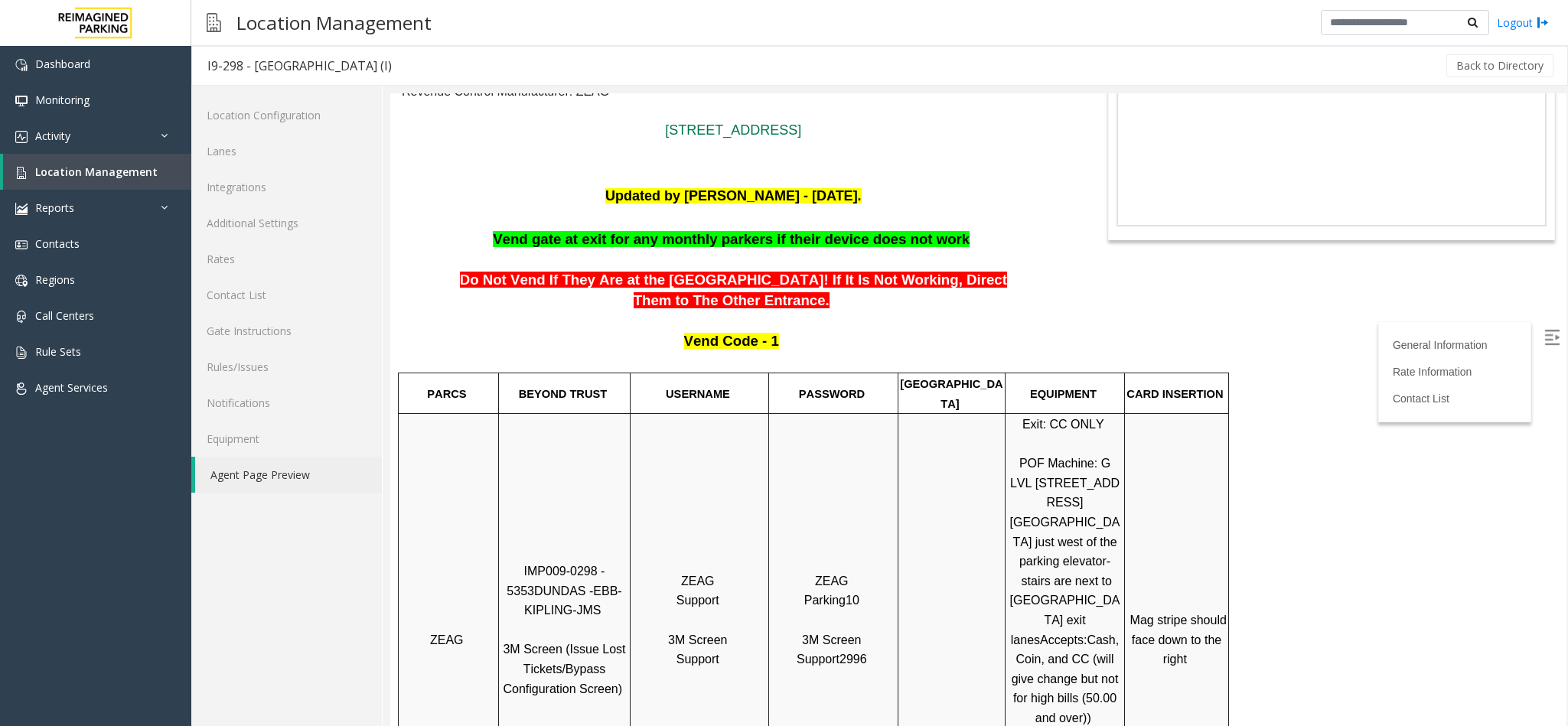 scroll, scrollTop: 0, scrollLeft: 0, axis: both 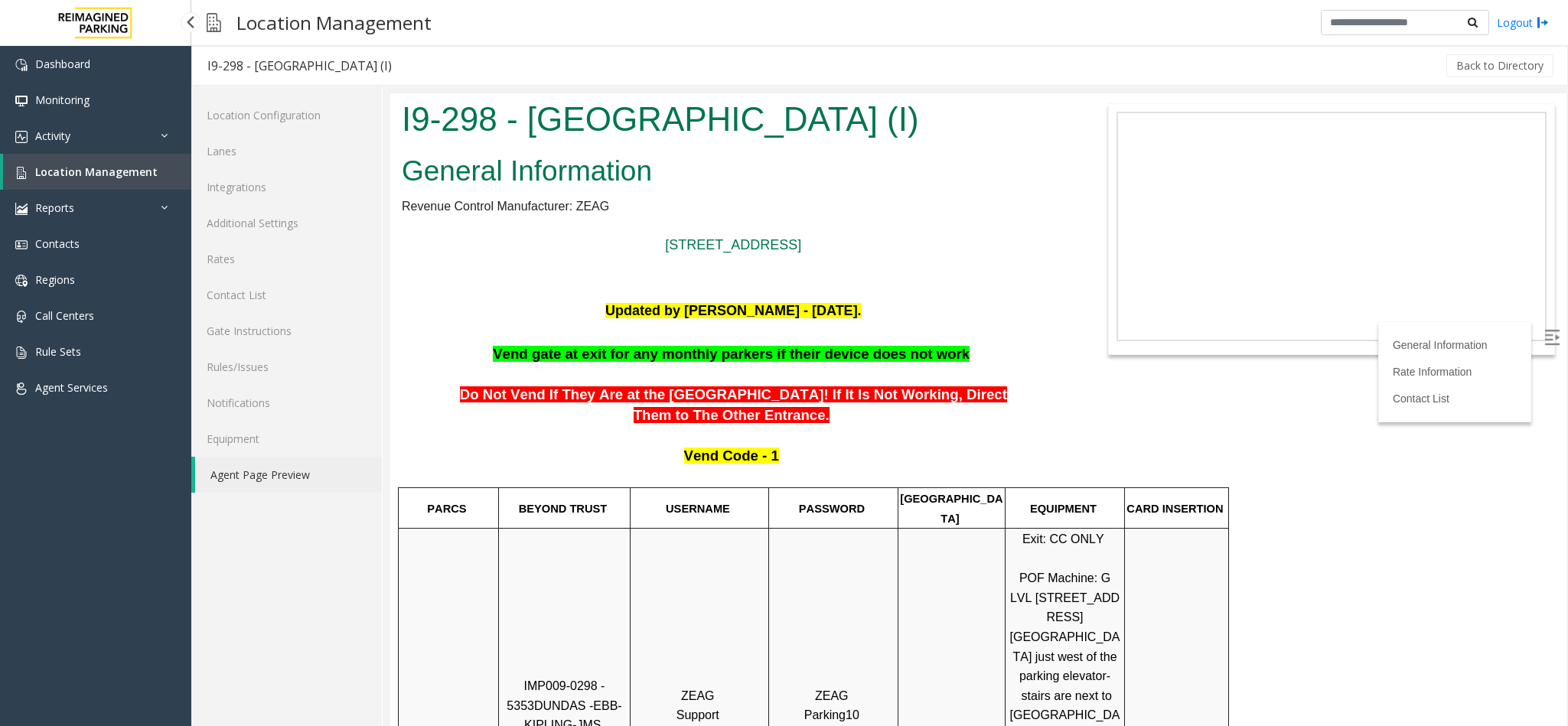 click on "Location Management" at bounding box center (97, 171) 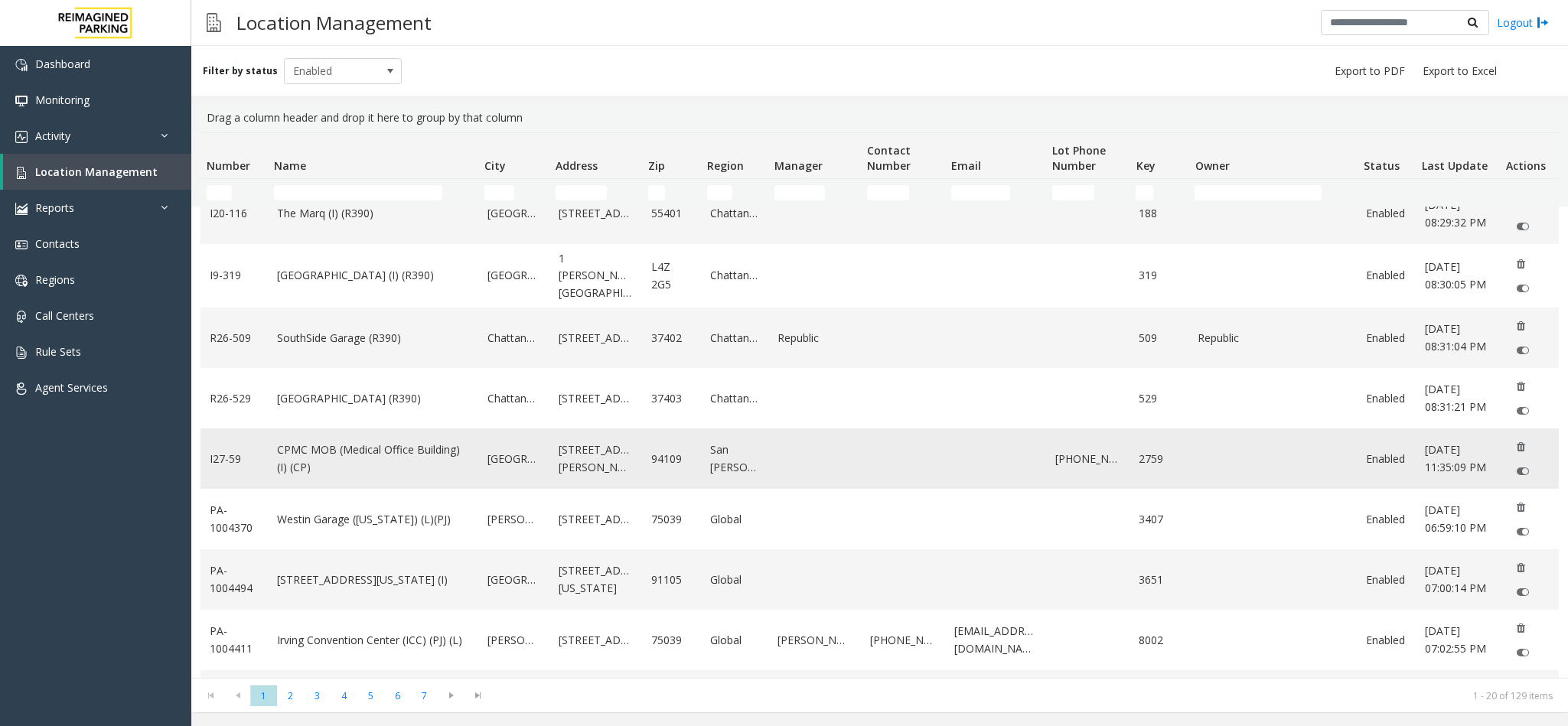 scroll, scrollTop: 774, scrollLeft: 0, axis: vertical 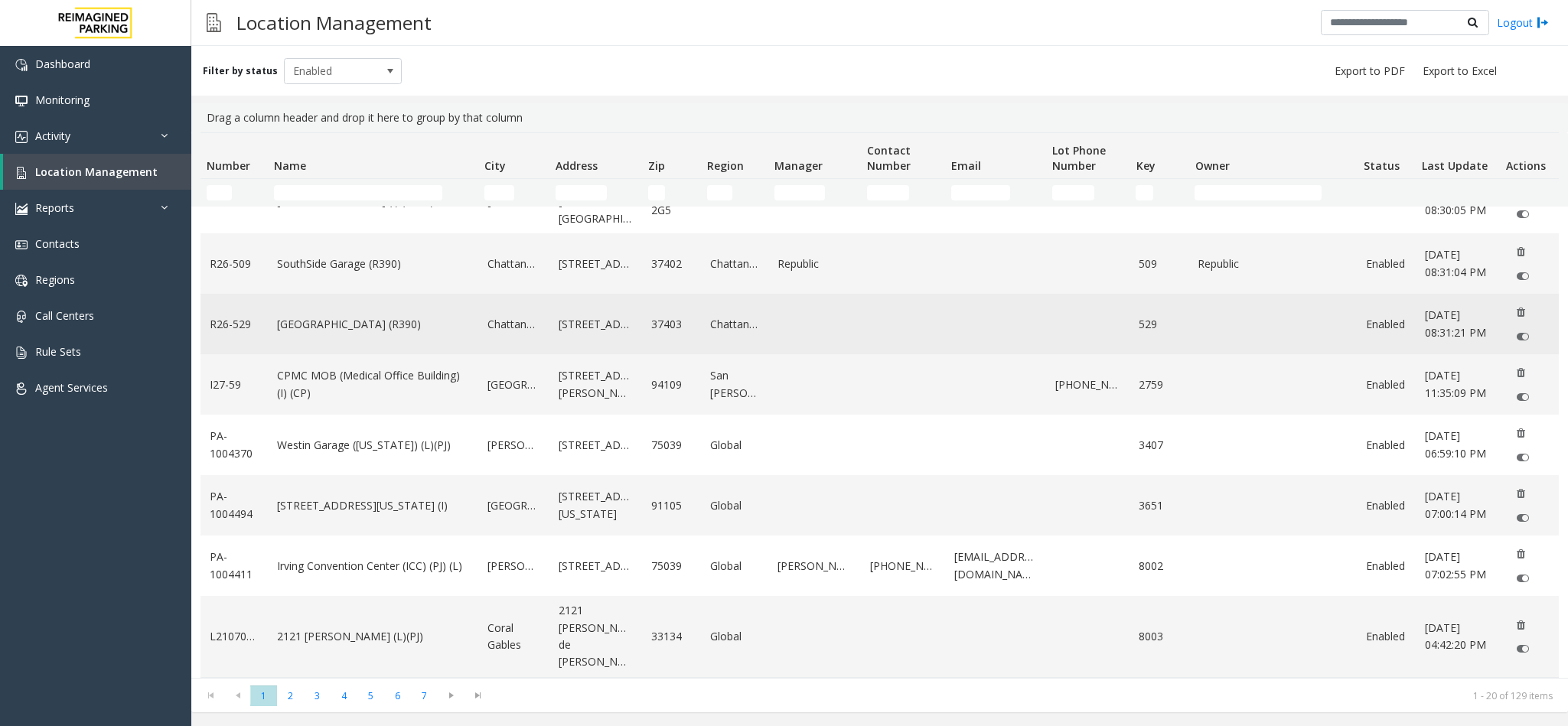 click on "[GEOGRAPHIC_DATA] (R390)" 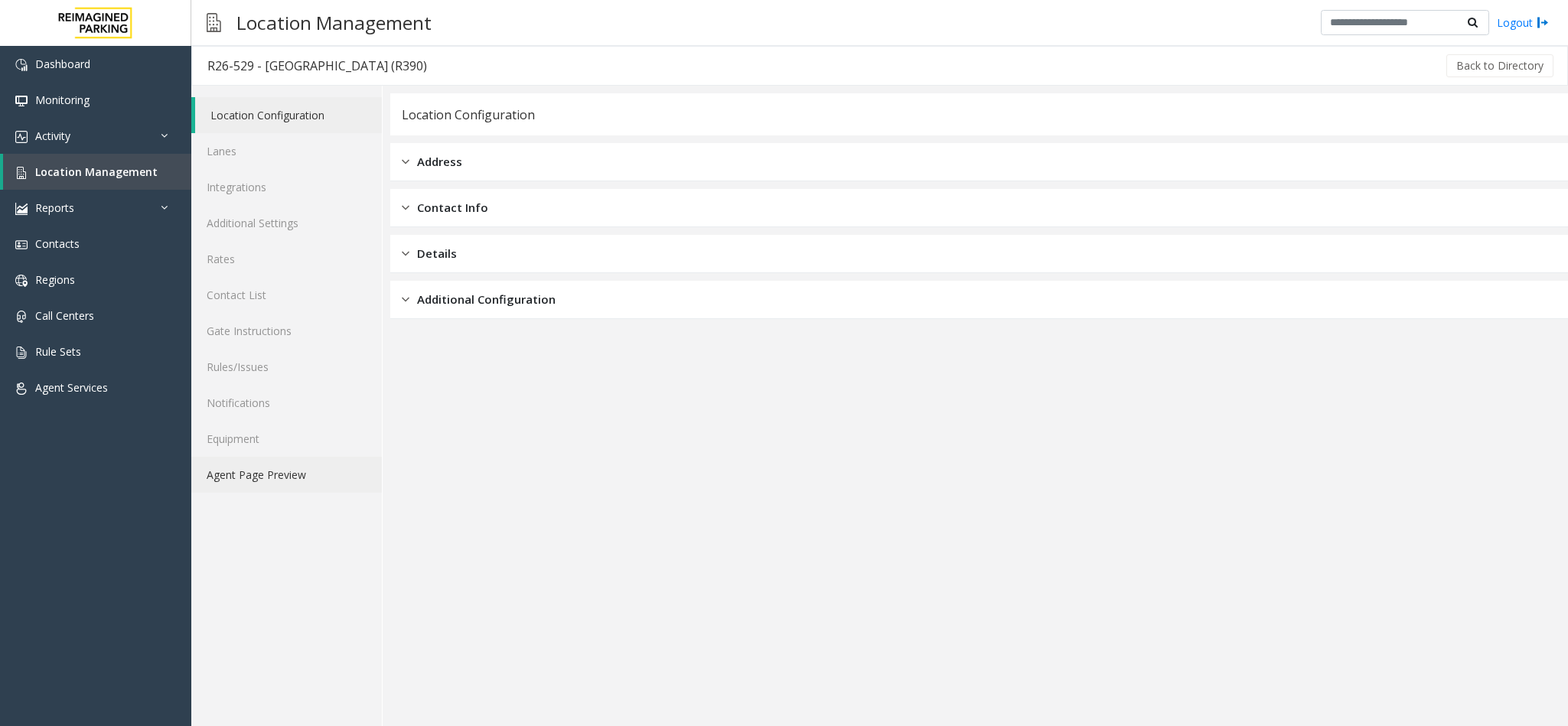 click on "Agent Page Preview" 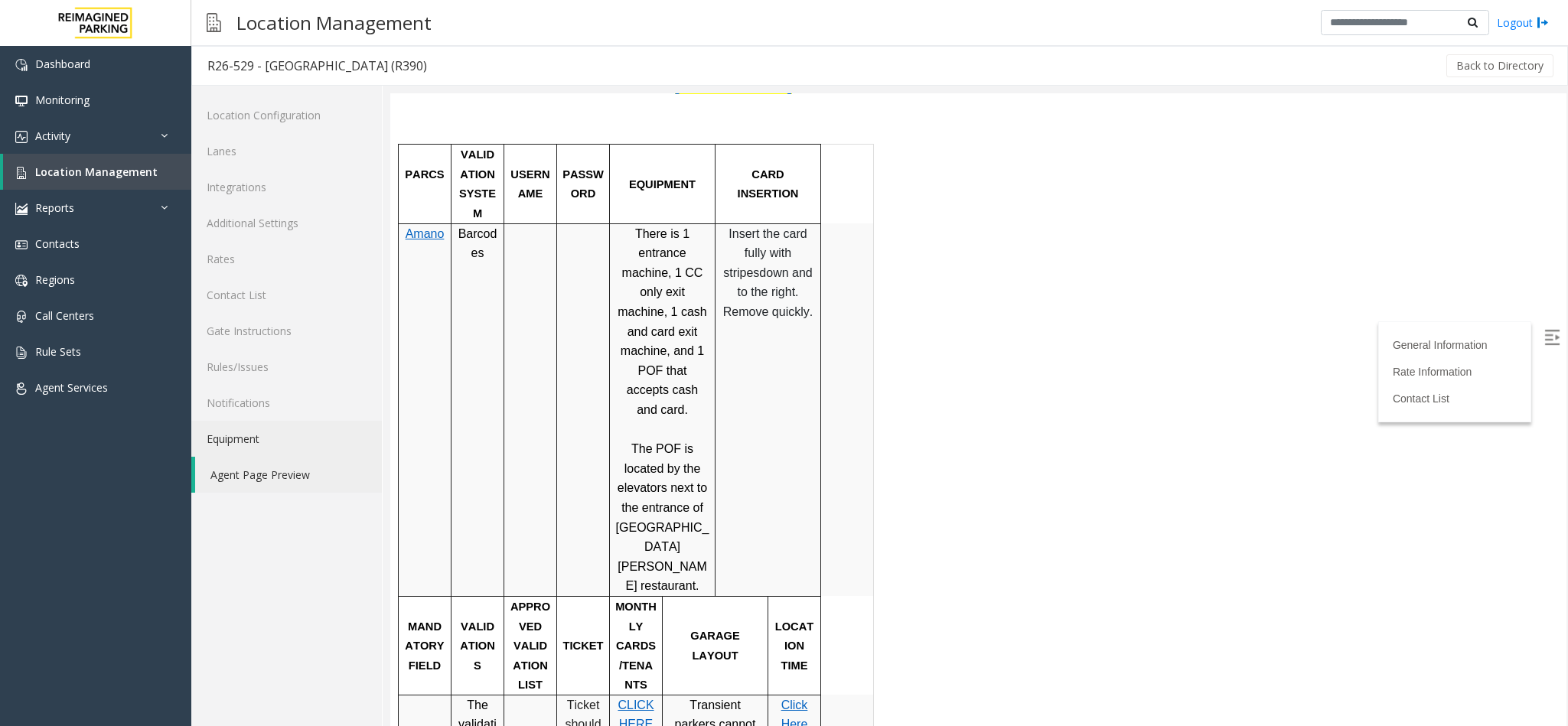 scroll, scrollTop: 803, scrollLeft: 0, axis: vertical 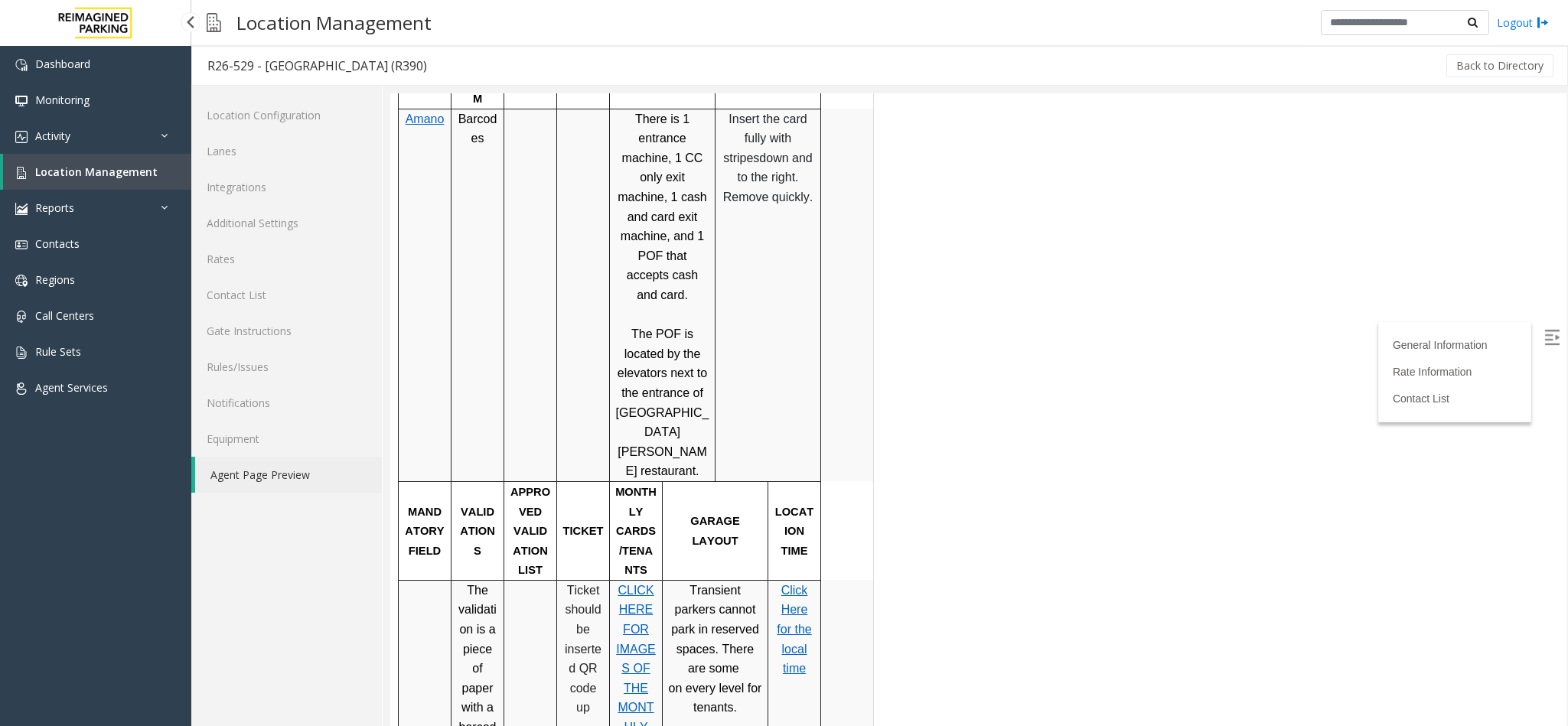 click on "Location Management" at bounding box center [96, 171] 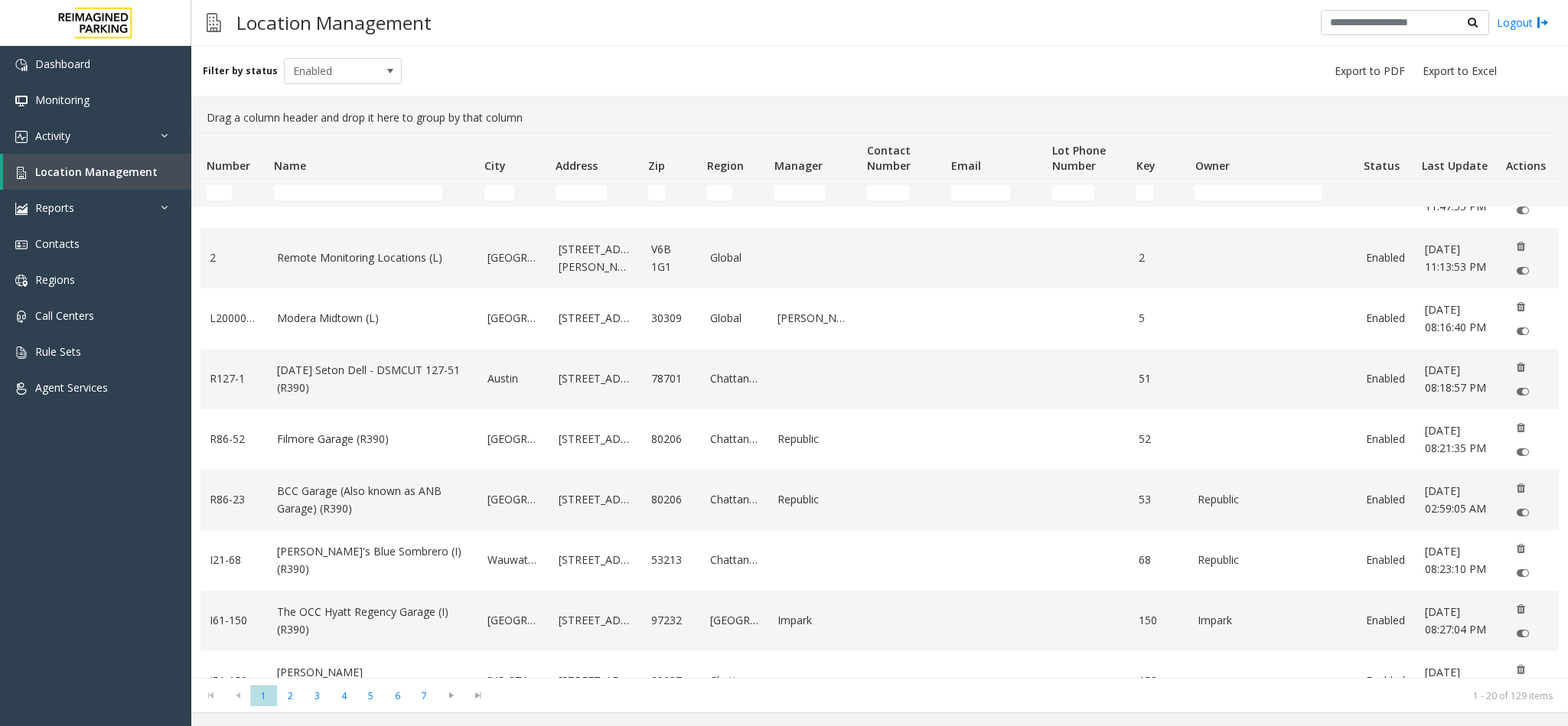 scroll, scrollTop: 0, scrollLeft: 0, axis: both 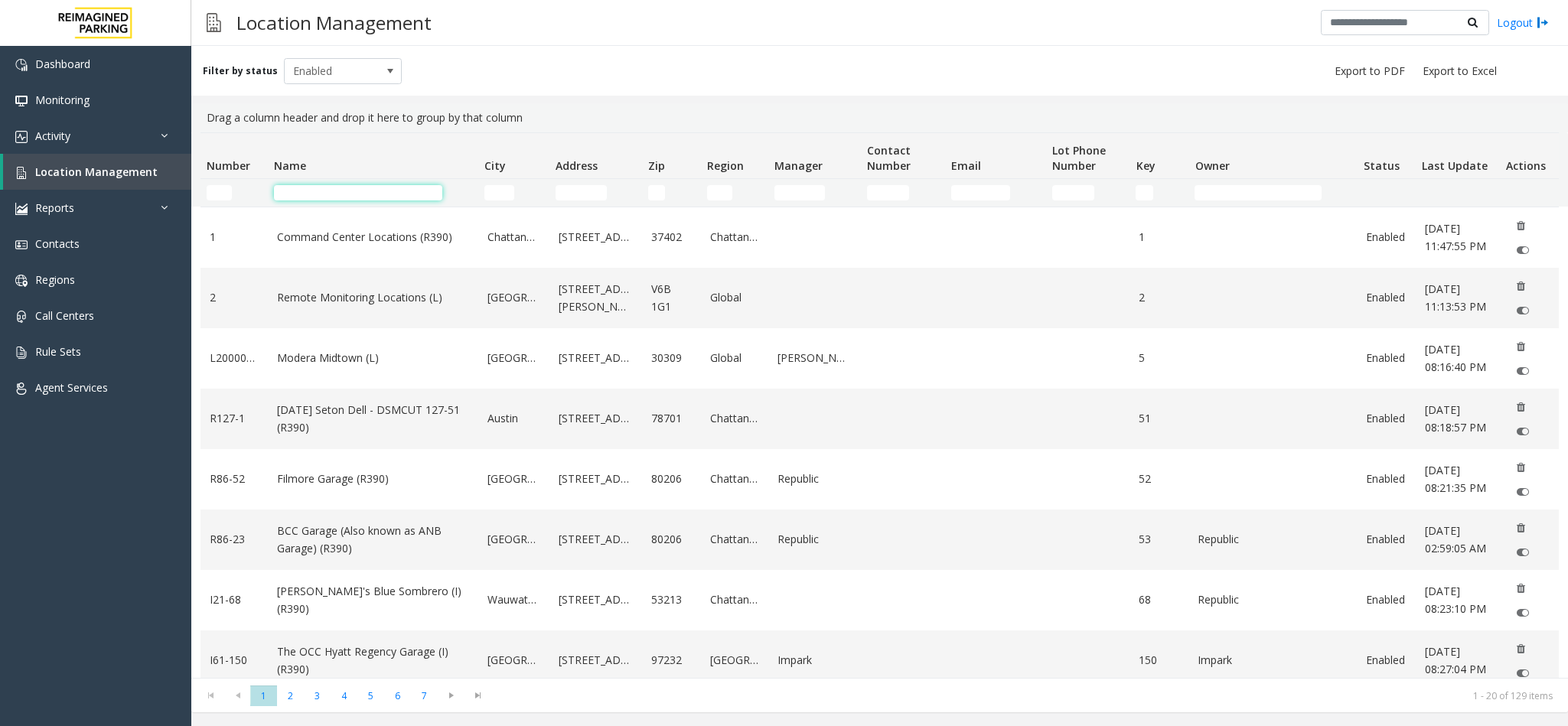click 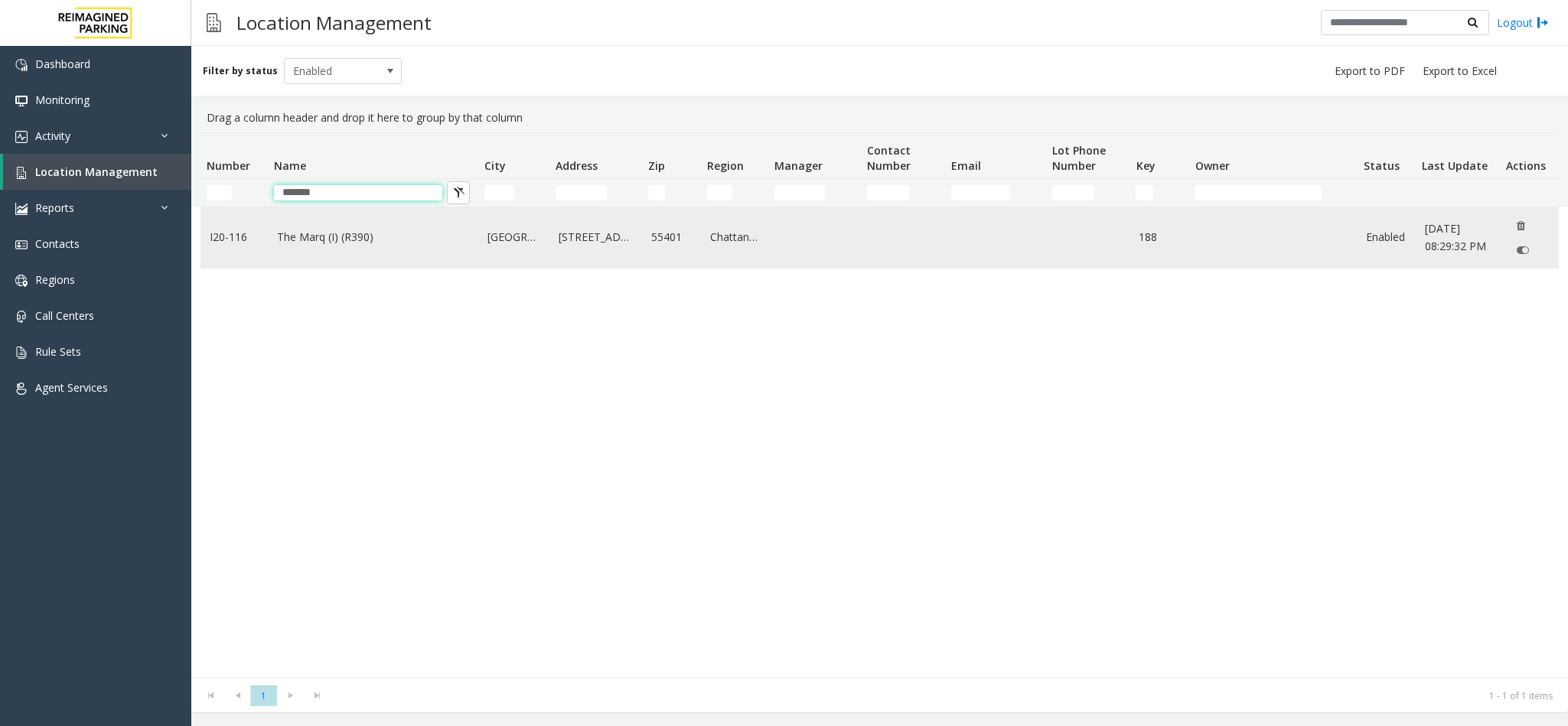 type on "*******" 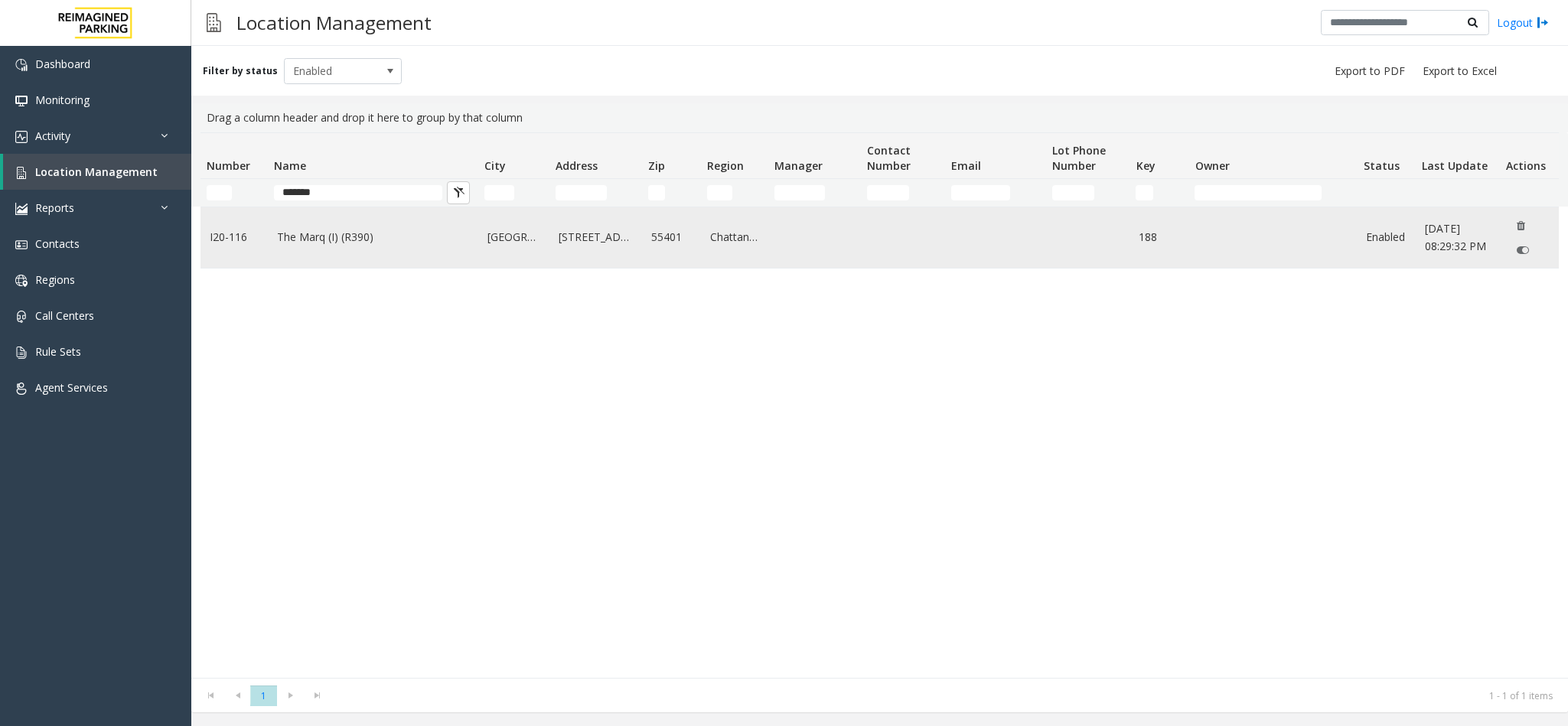 click on "The Marq (I) (R390)" 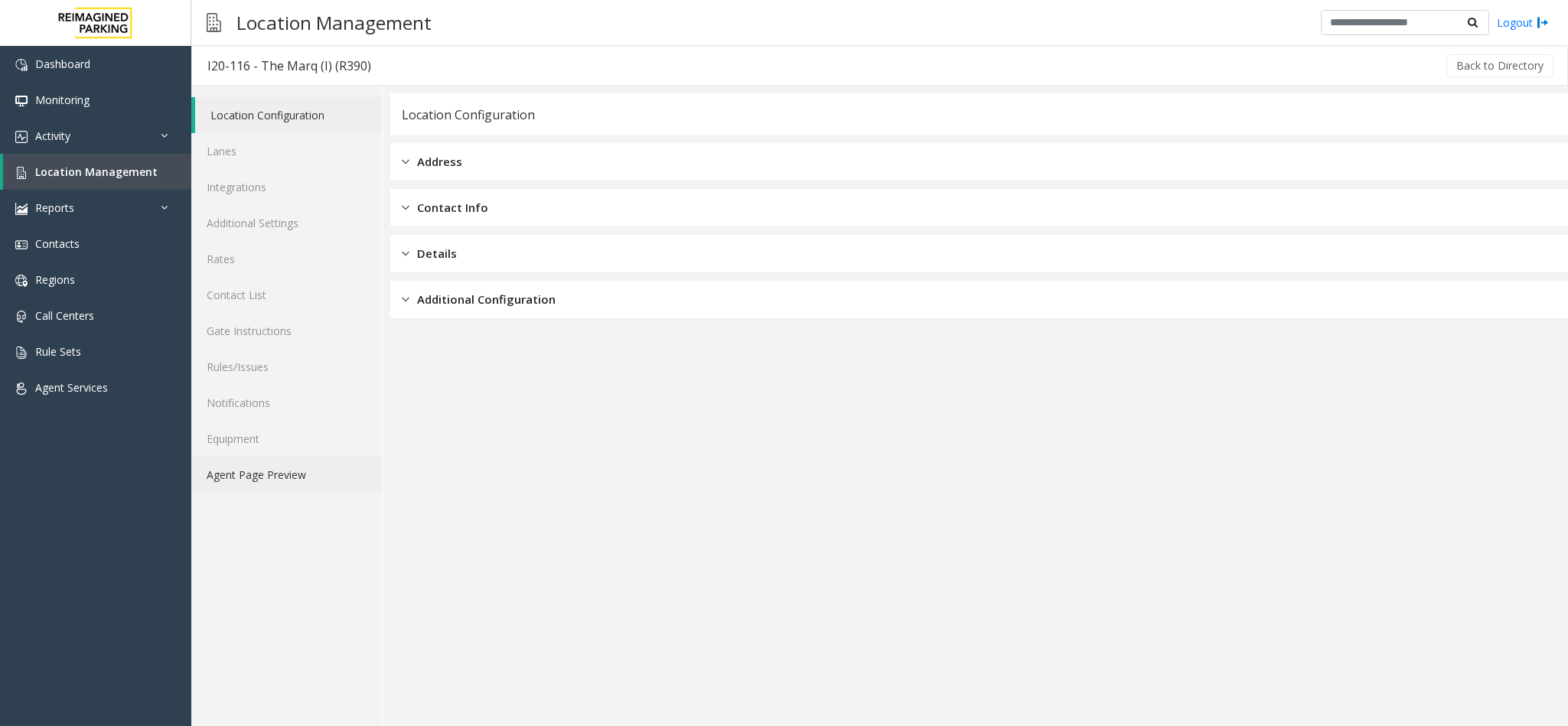 click on "Agent Page Preview" 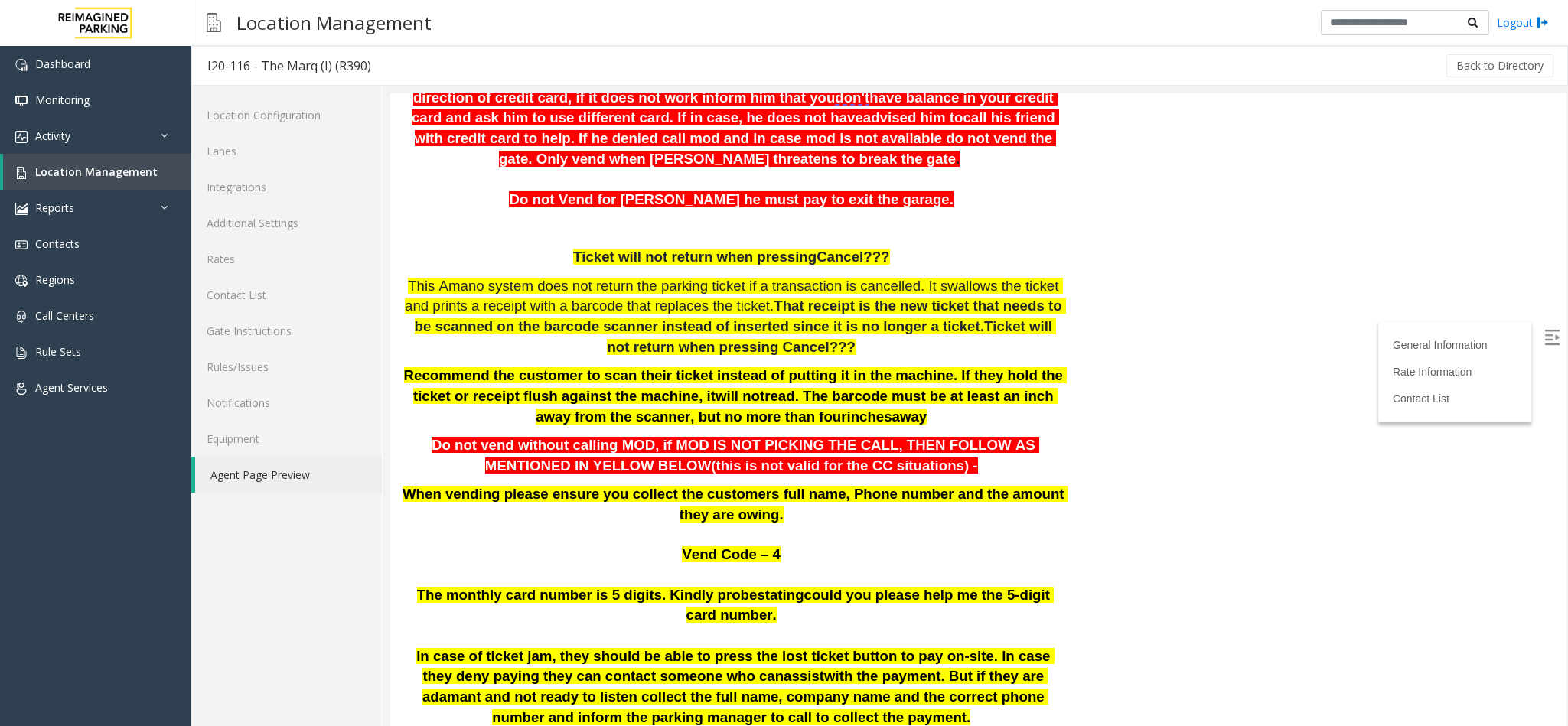 scroll, scrollTop: 115, scrollLeft: 0, axis: vertical 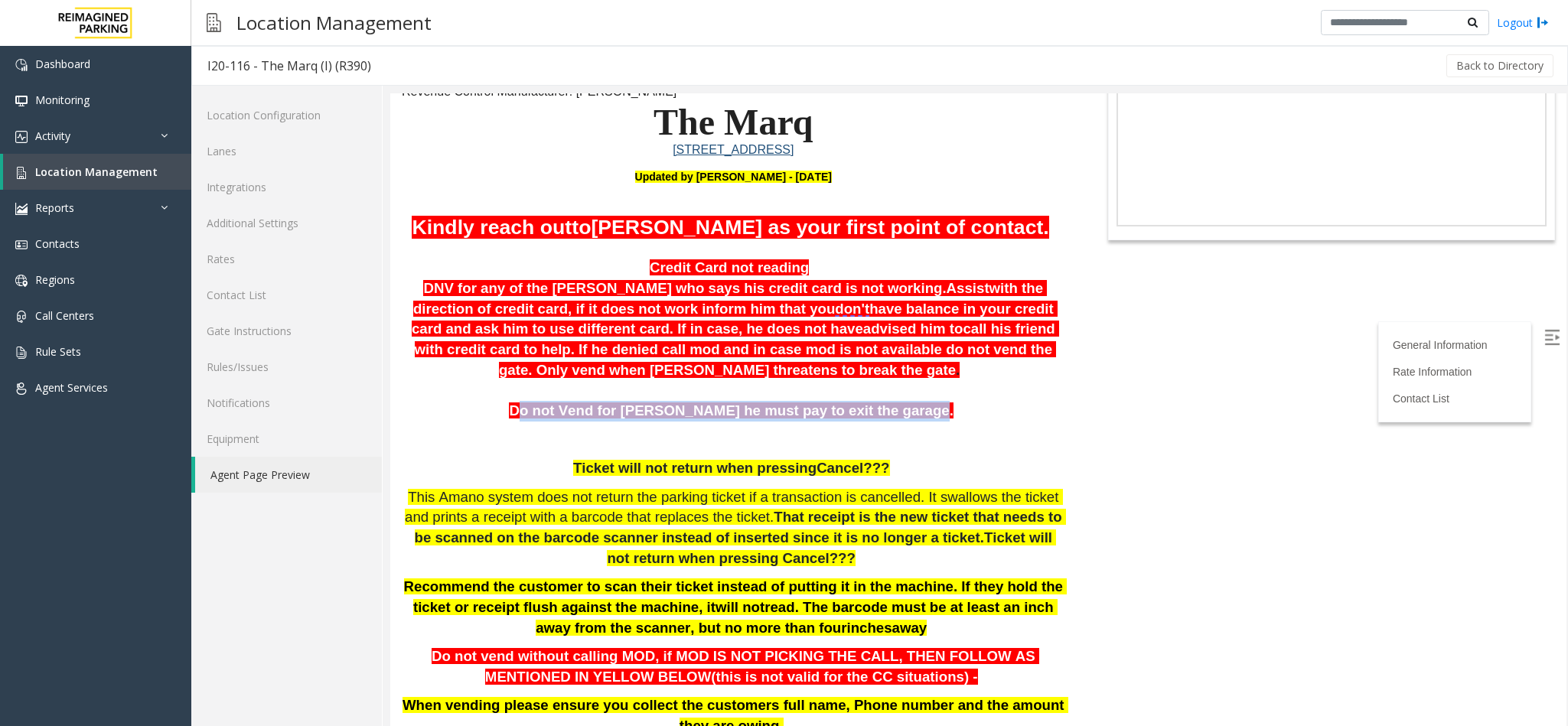 drag, startPoint x: 533, startPoint y: 392, endPoint x: 894, endPoint y: 392, distance: 361 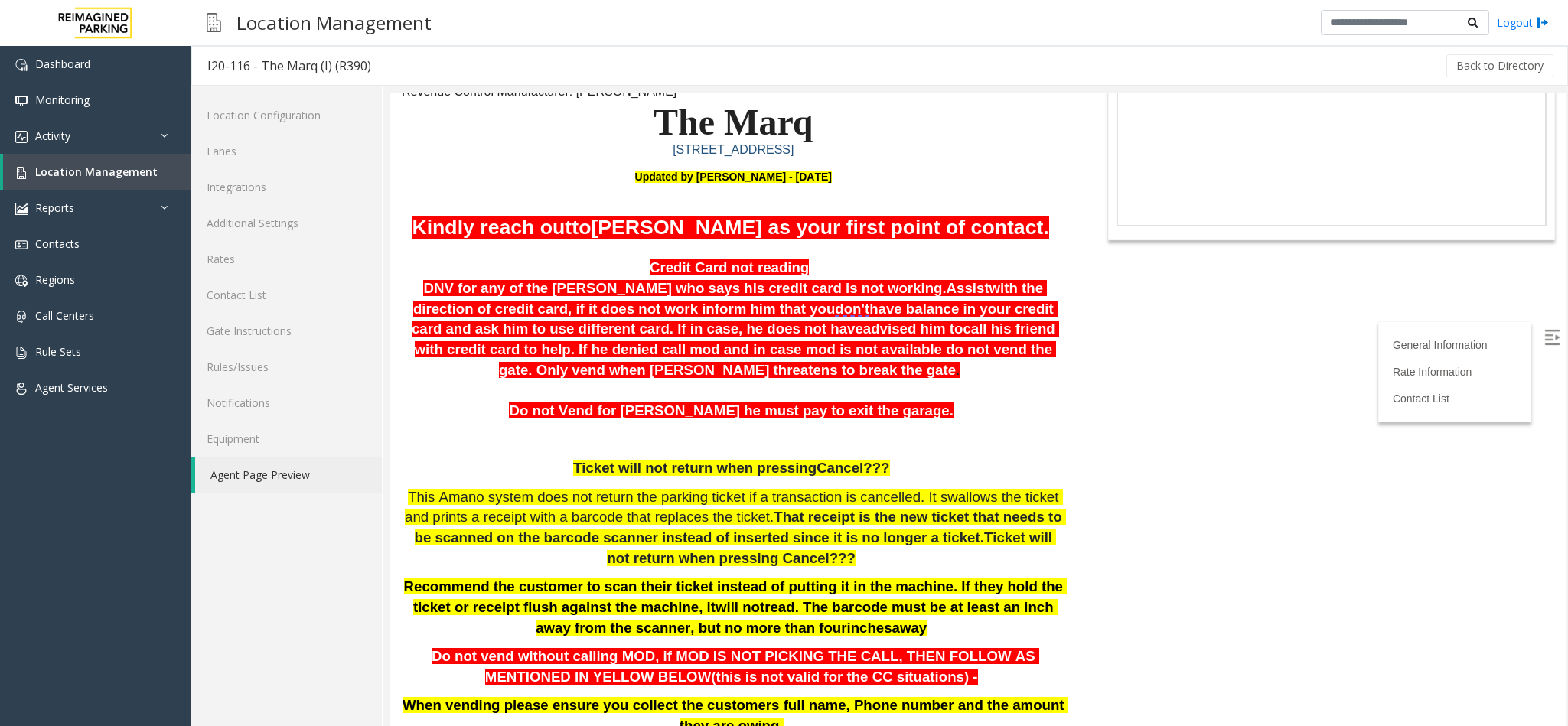 click at bounding box center [733, 440] 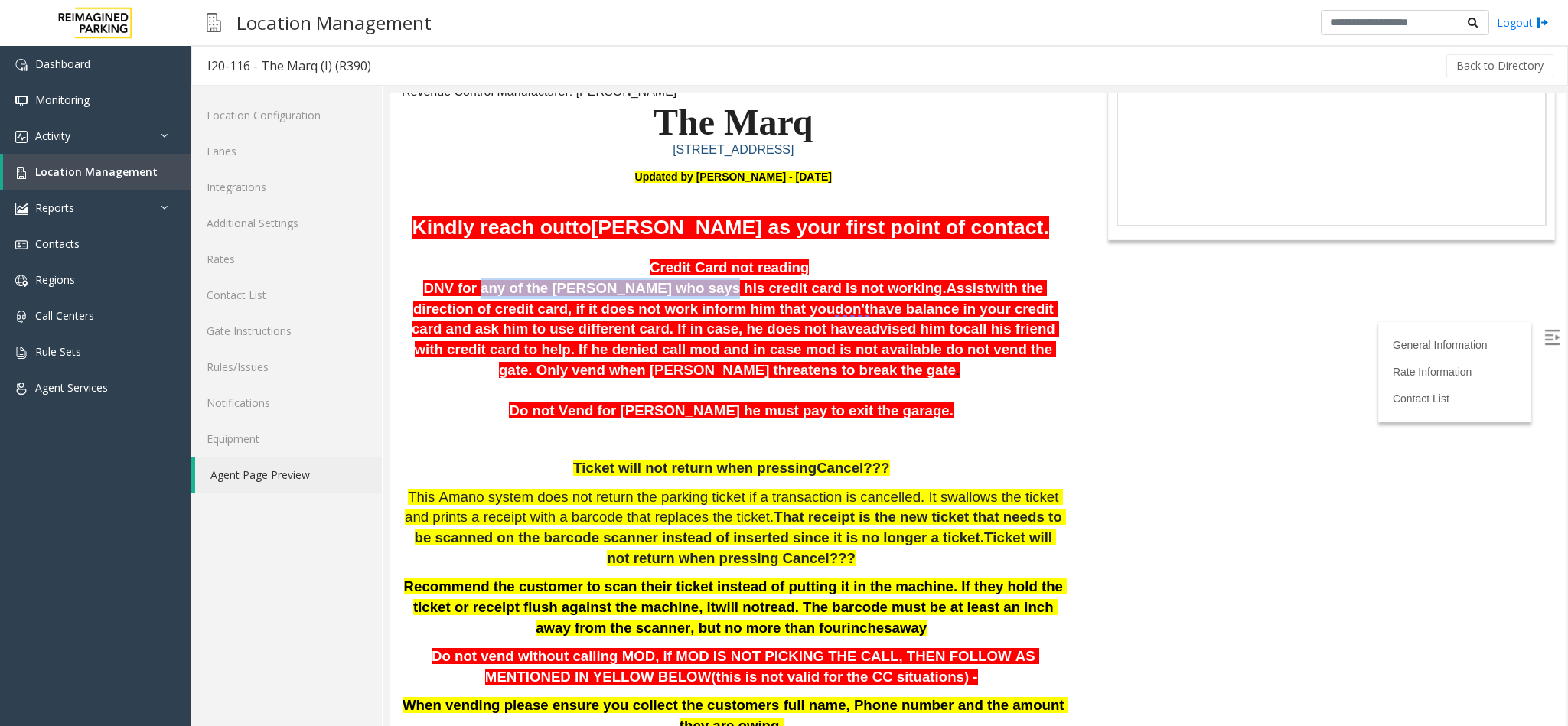 drag, startPoint x: 590, startPoint y: 289, endPoint x: 873, endPoint y: 286, distance: 283.0159 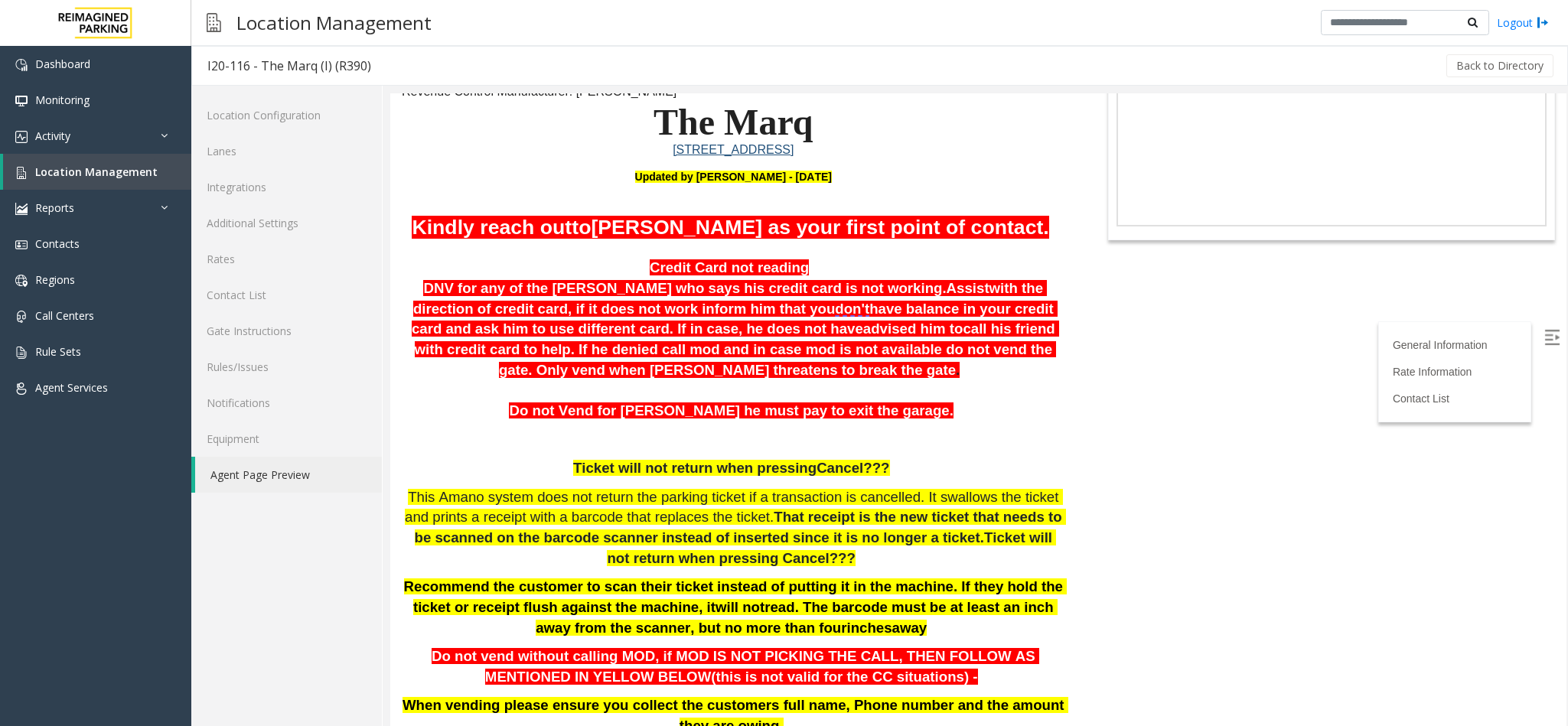 click on "call his friend with credit card to help. If he denied call mod and in case mod is not available do not vend the gate. Only vend when [PERSON_NAME] threatens to break the gate" at bounding box center (737, 349) 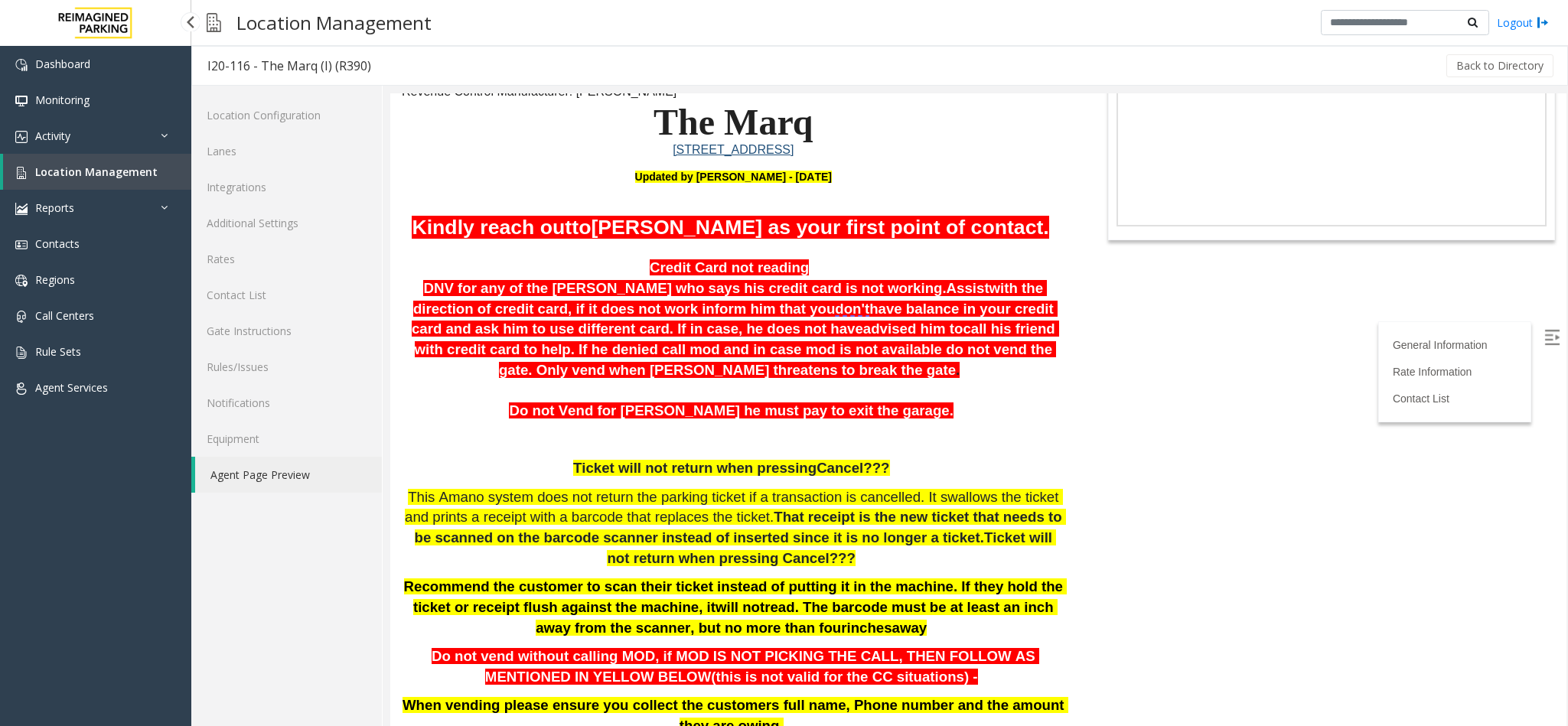 click on "Location Management" at bounding box center [96, 171] 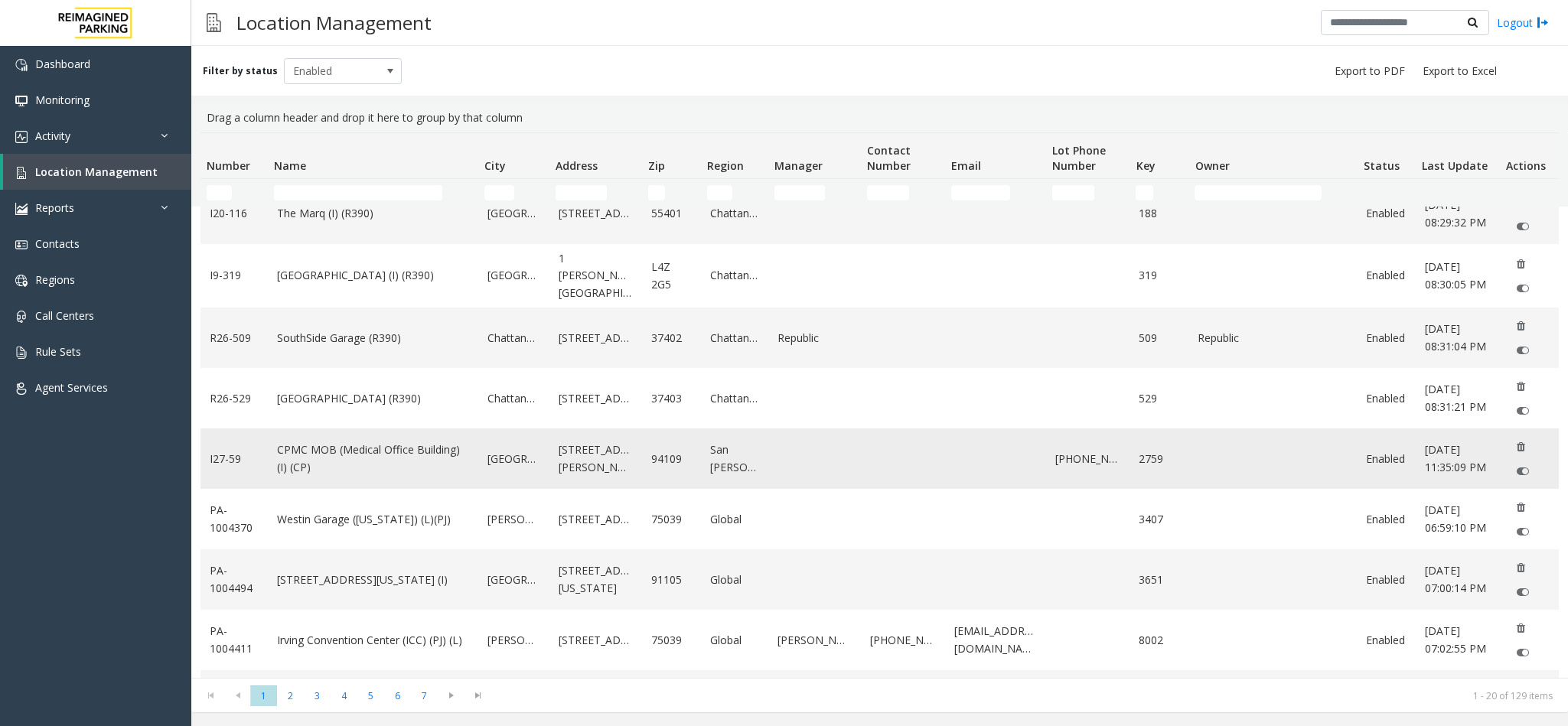scroll, scrollTop: 774, scrollLeft: 0, axis: vertical 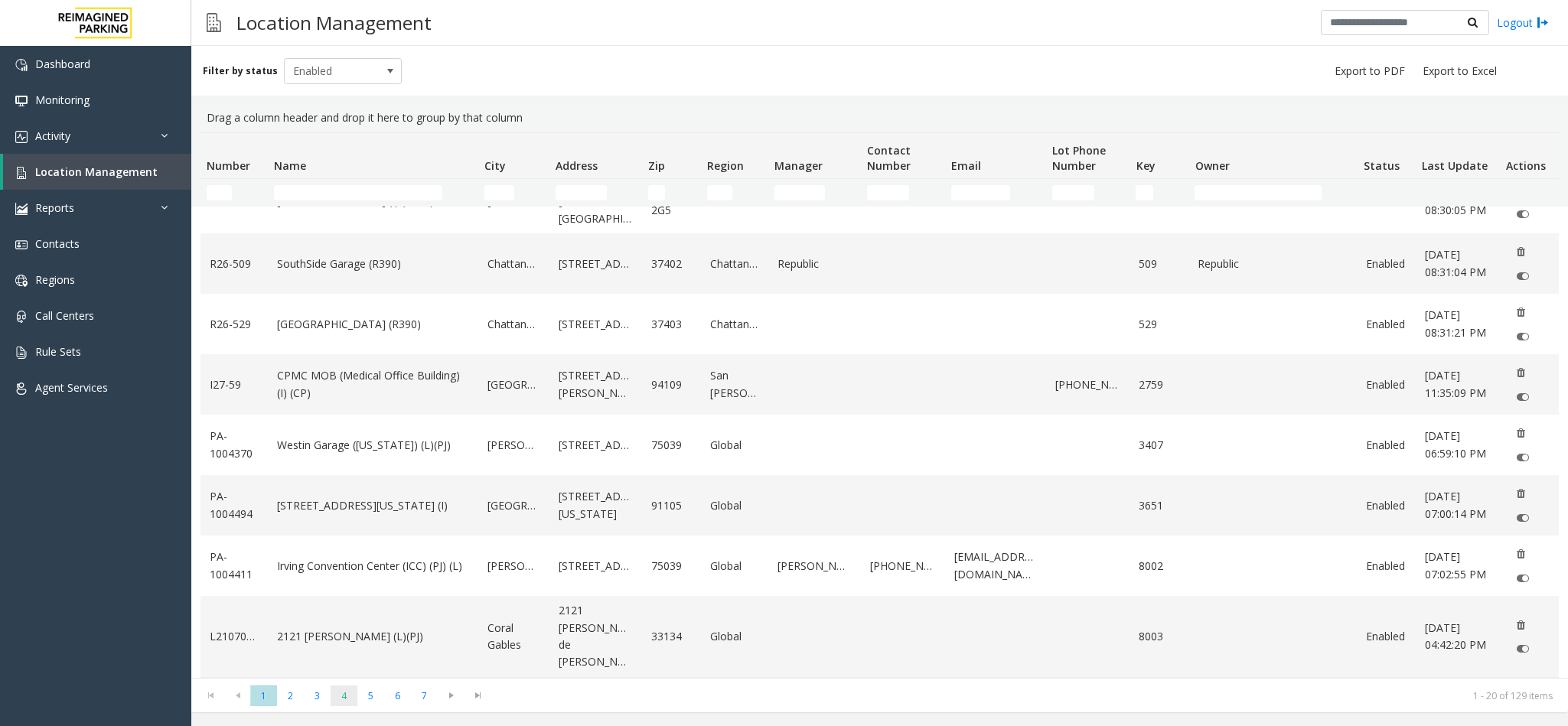 click on "4" 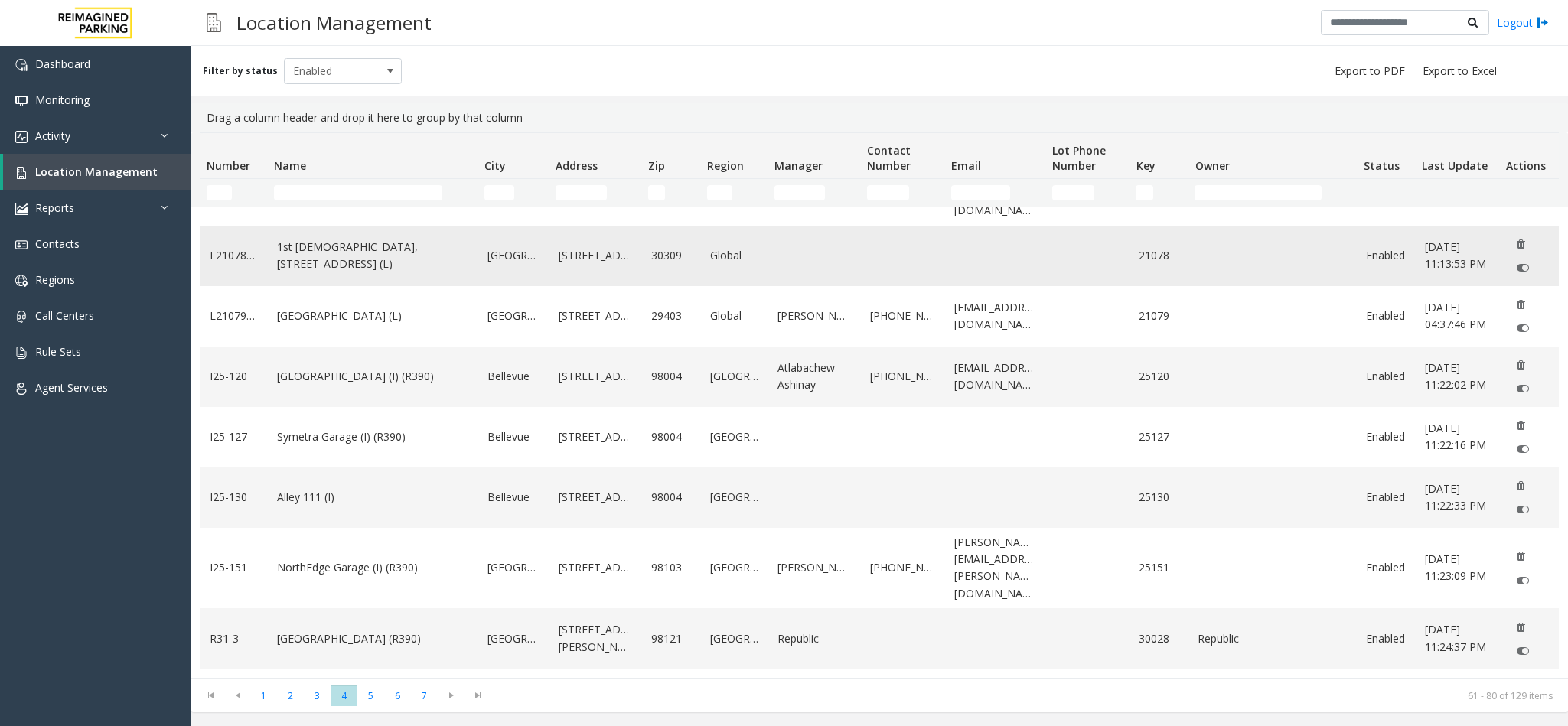 scroll, scrollTop: 115, scrollLeft: 0, axis: vertical 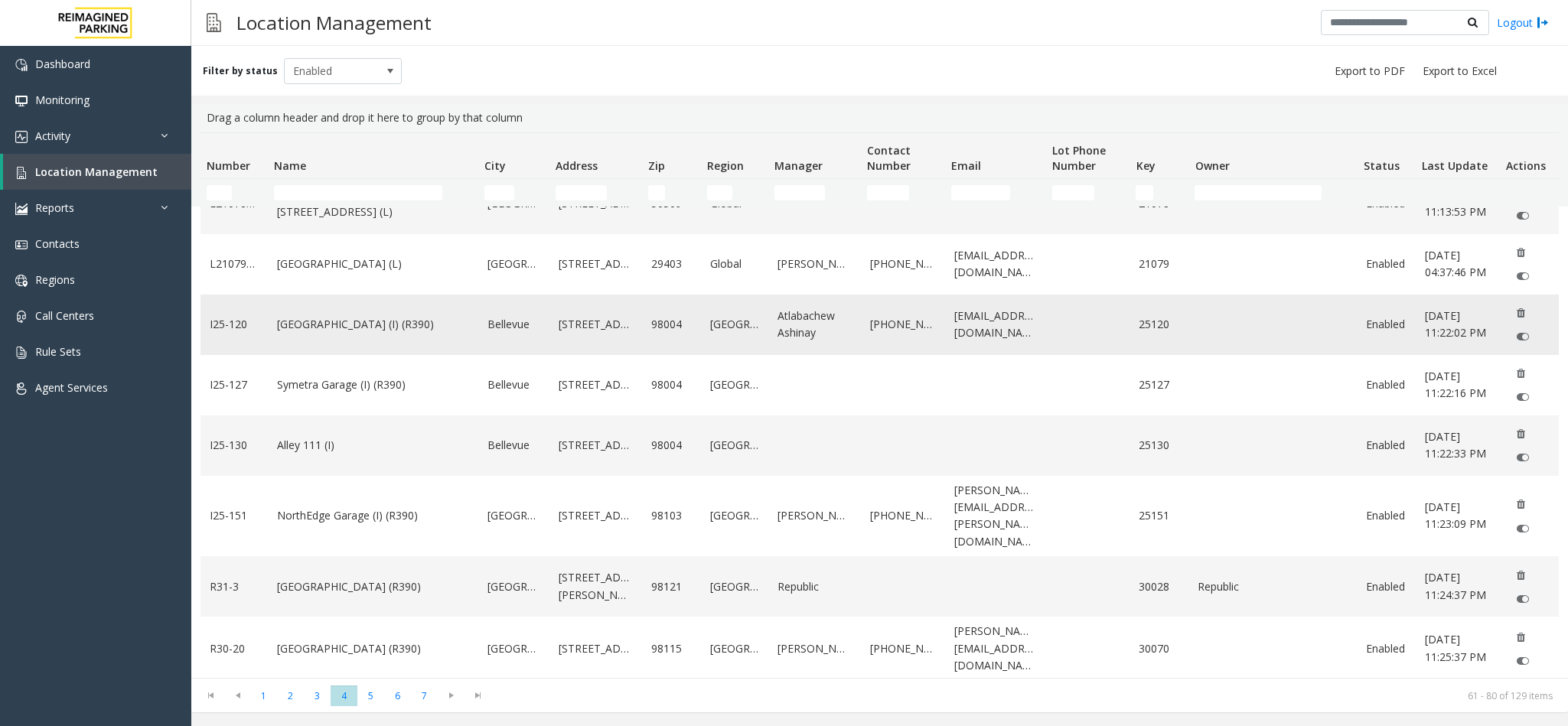 click on "[GEOGRAPHIC_DATA] (I) (R390)" 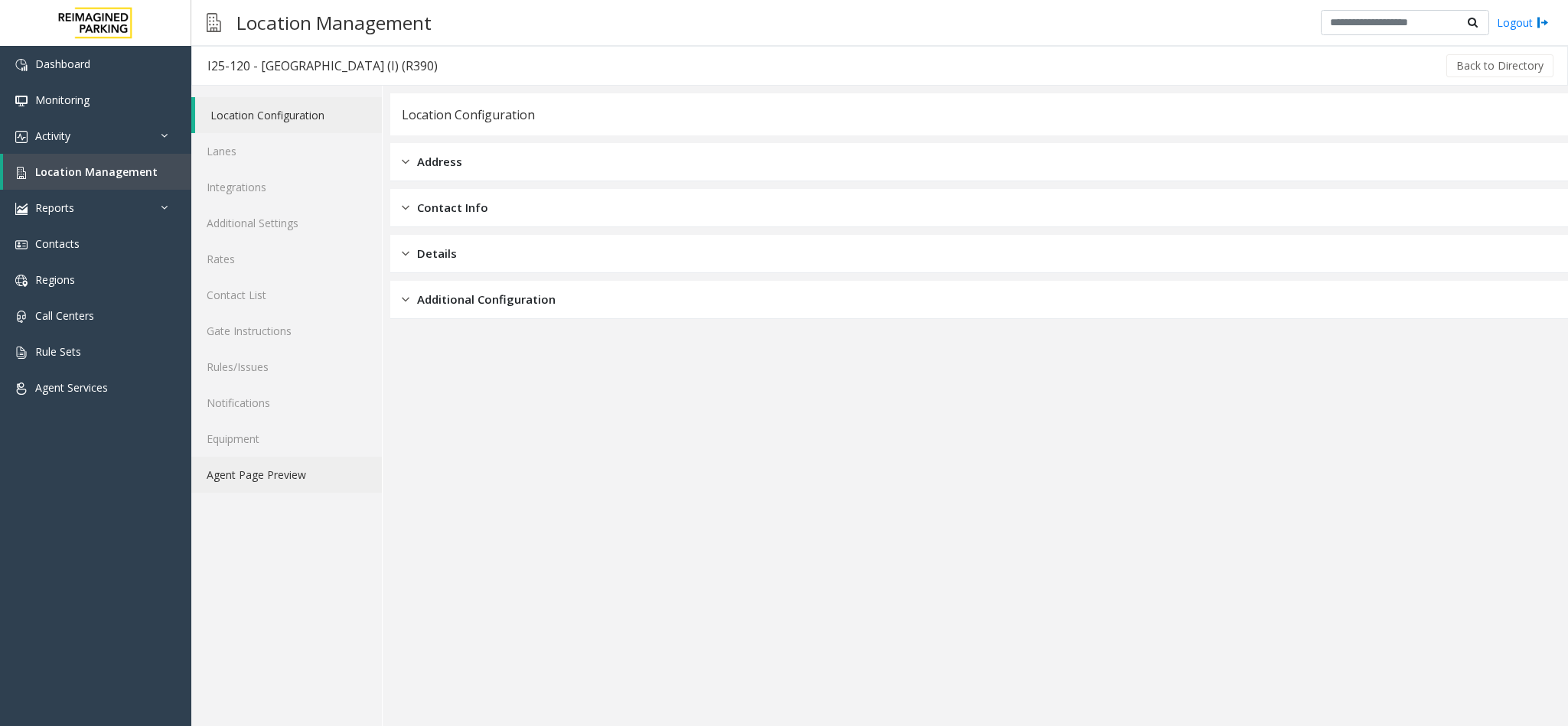 click on "Agent Page Preview" 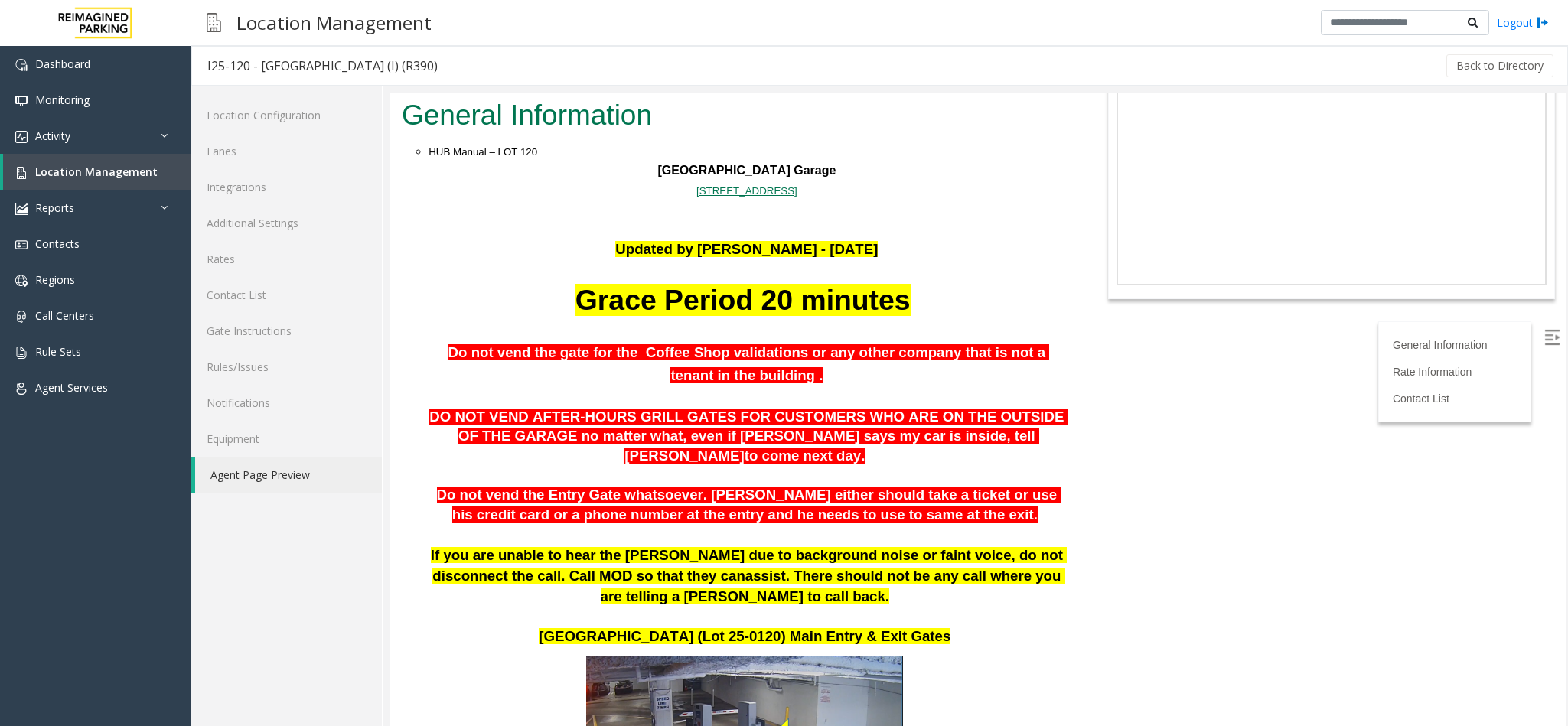 scroll, scrollTop: 0, scrollLeft: 0, axis: both 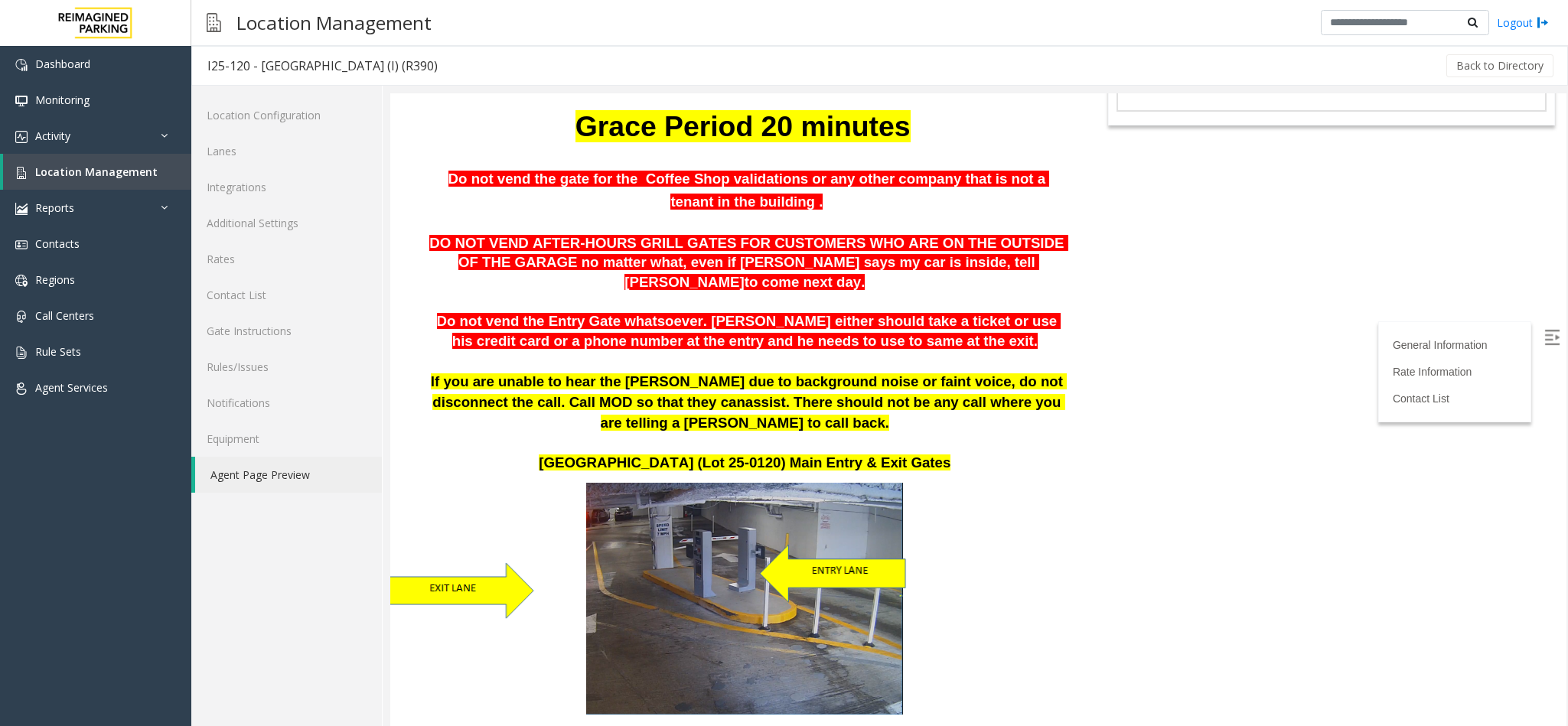 click at bounding box center [746, 443] 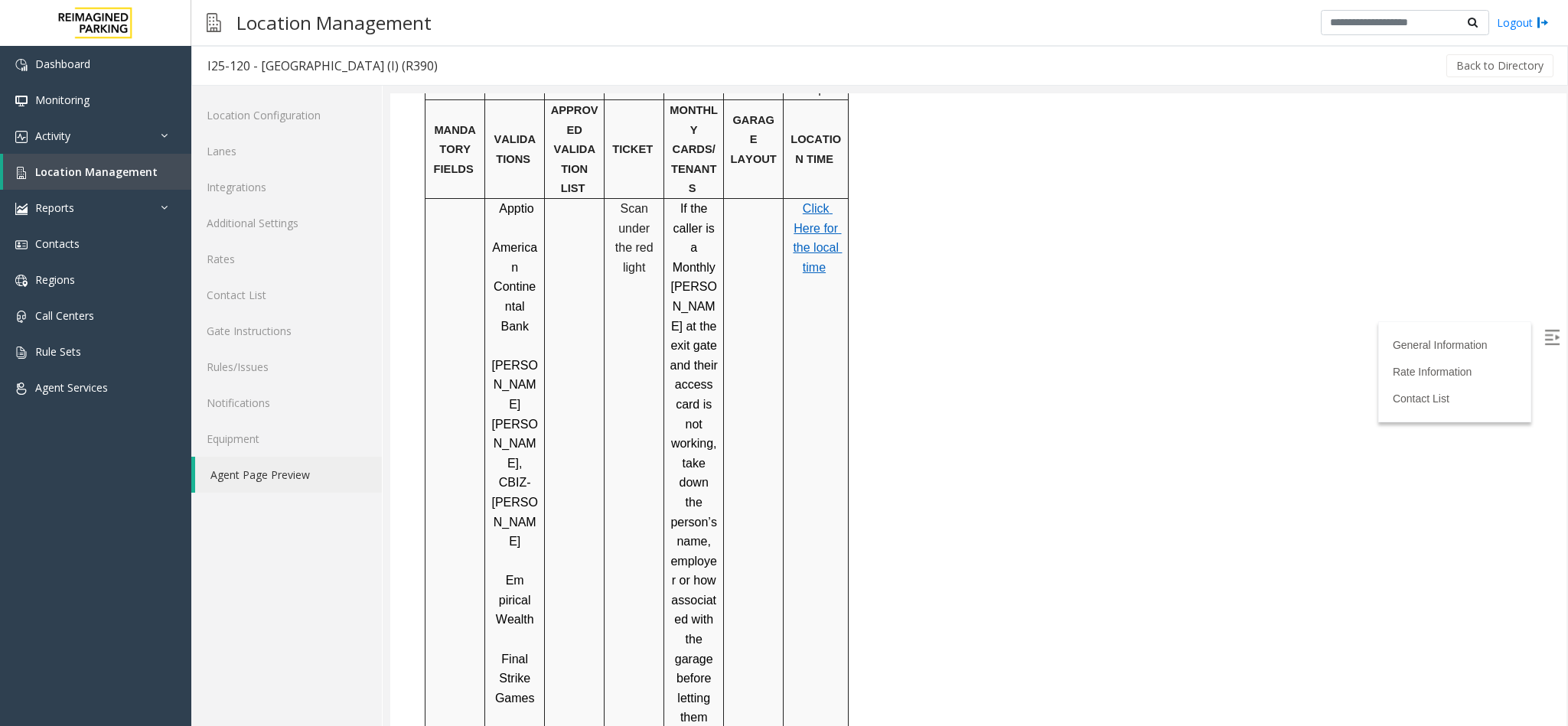 scroll, scrollTop: 2066, scrollLeft: 0, axis: vertical 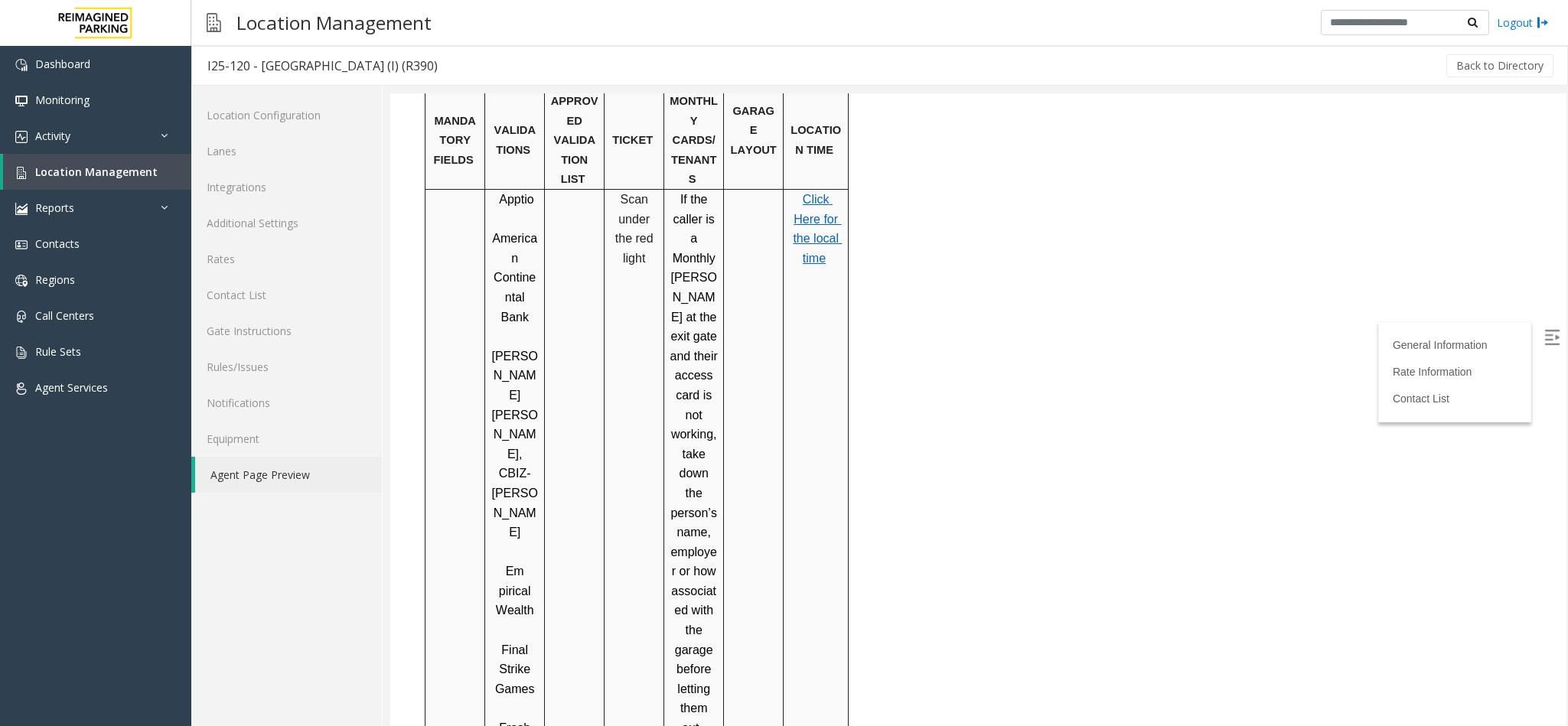 click on "the local time" at bounding box center [817, 248] 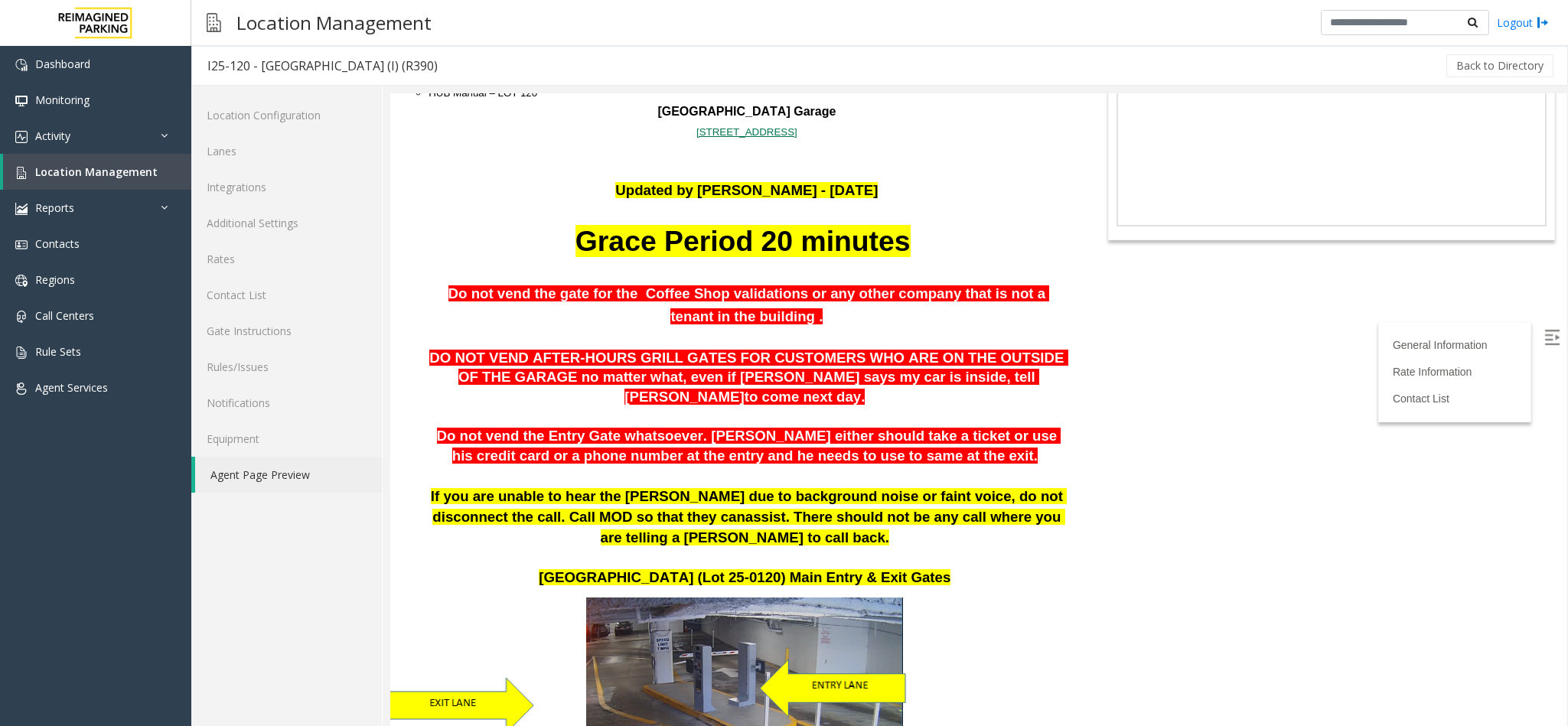 scroll, scrollTop: 0, scrollLeft: 0, axis: both 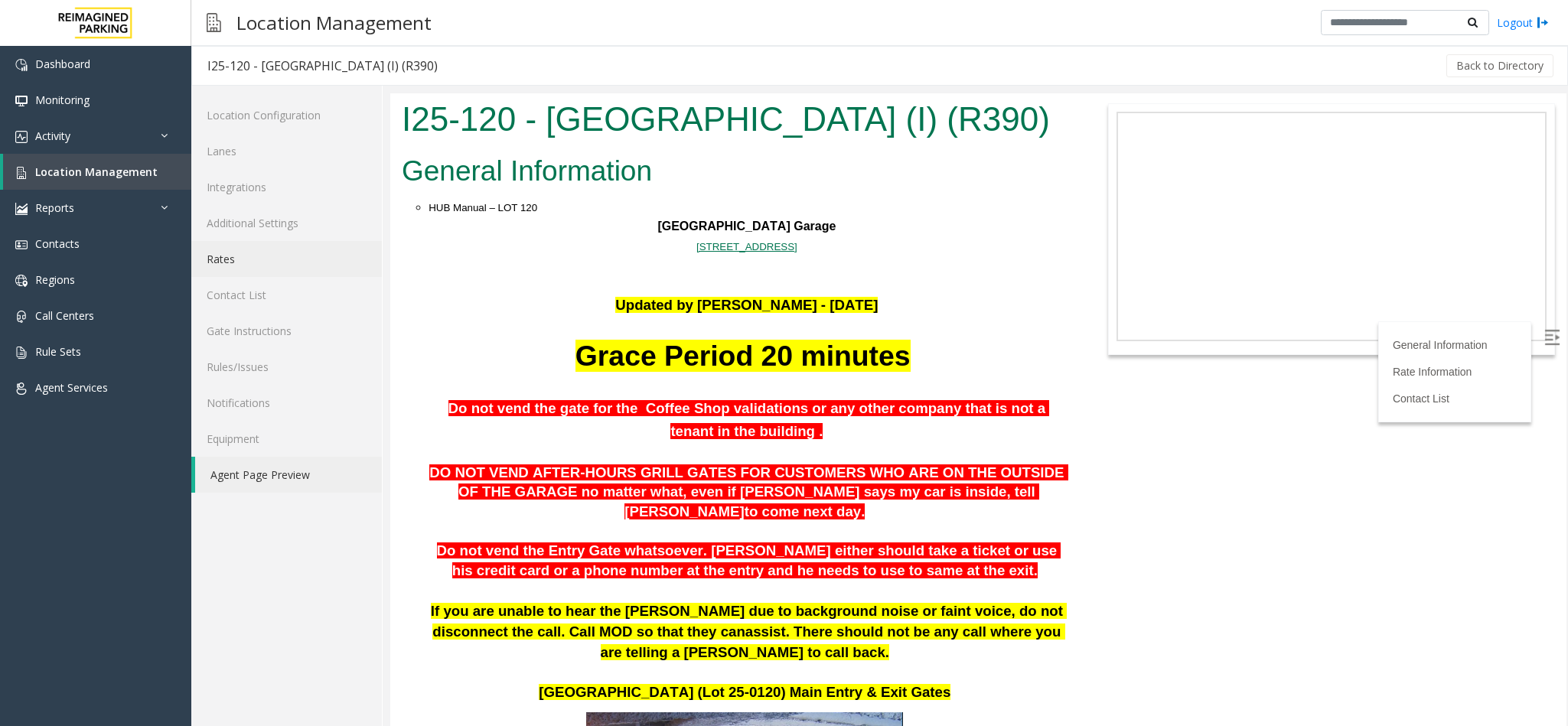 click on "Rates" 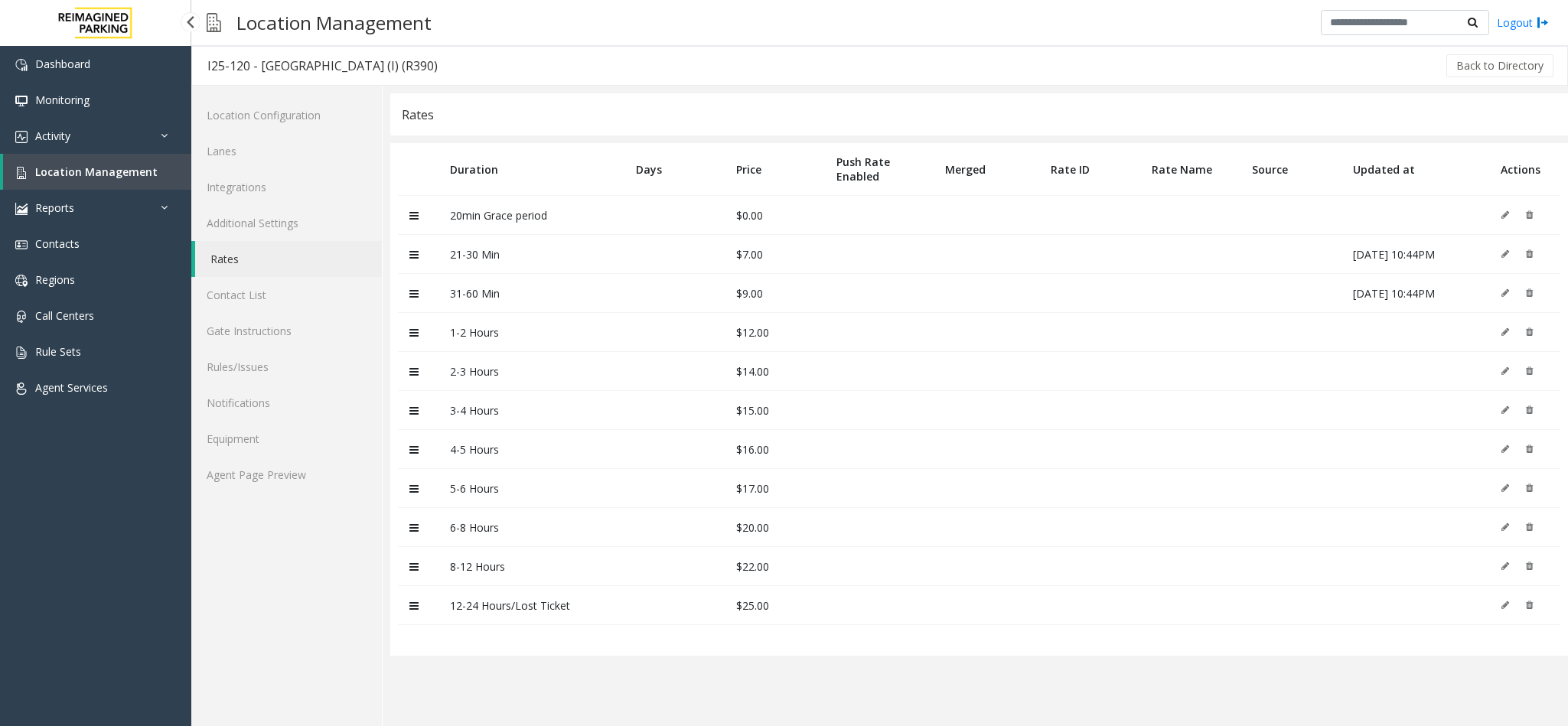 click on "Location Management" at bounding box center [97, 171] 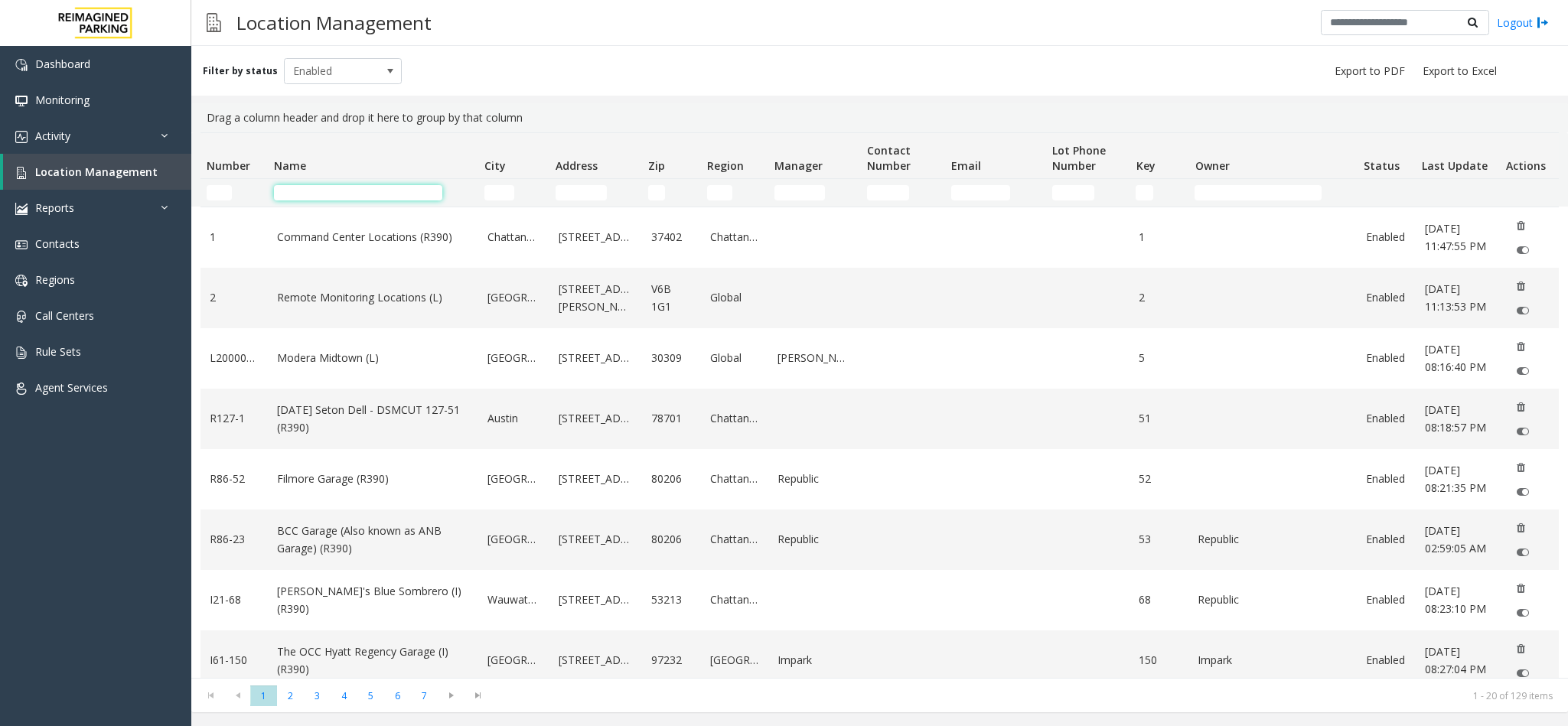 click 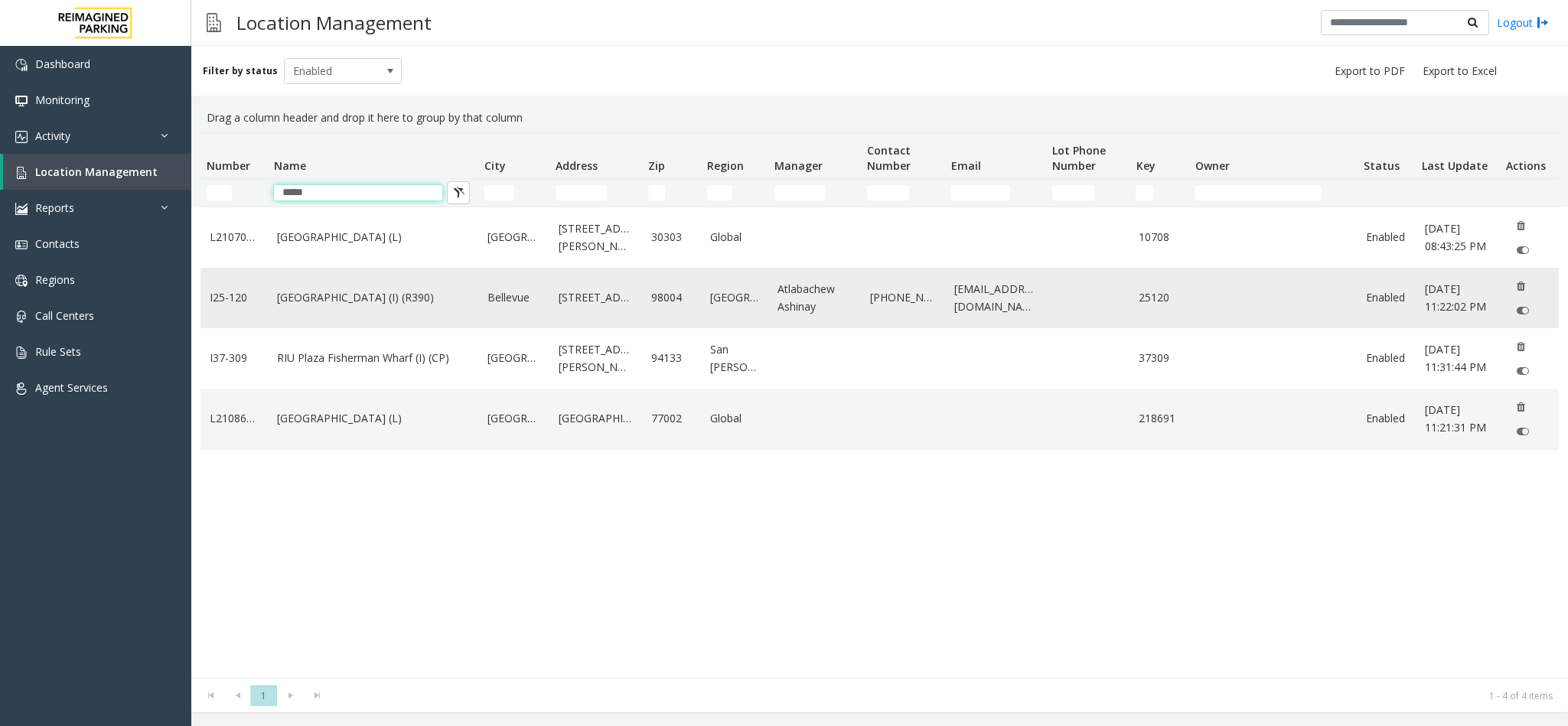 type on "*****" 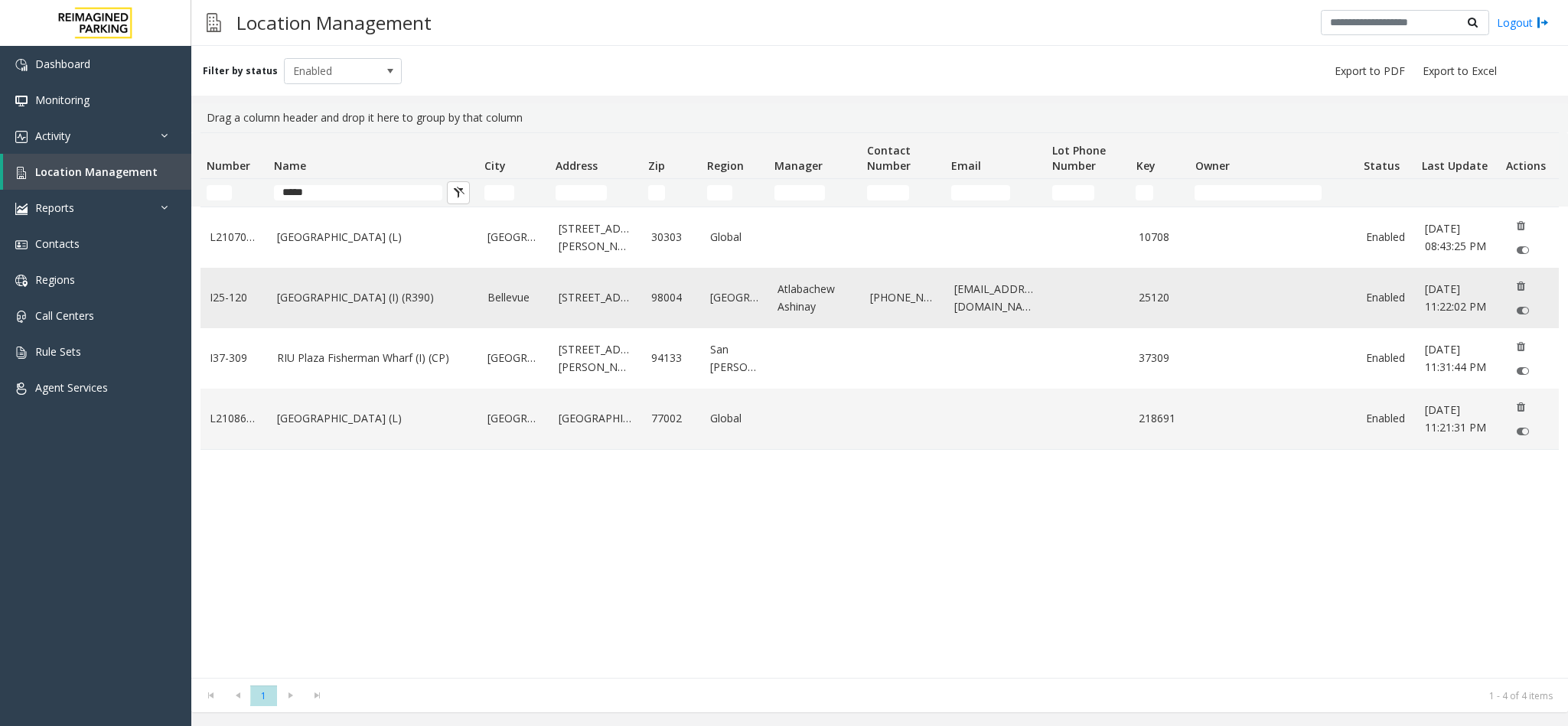 click on "[GEOGRAPHIC_DATA] (I) (R390)" 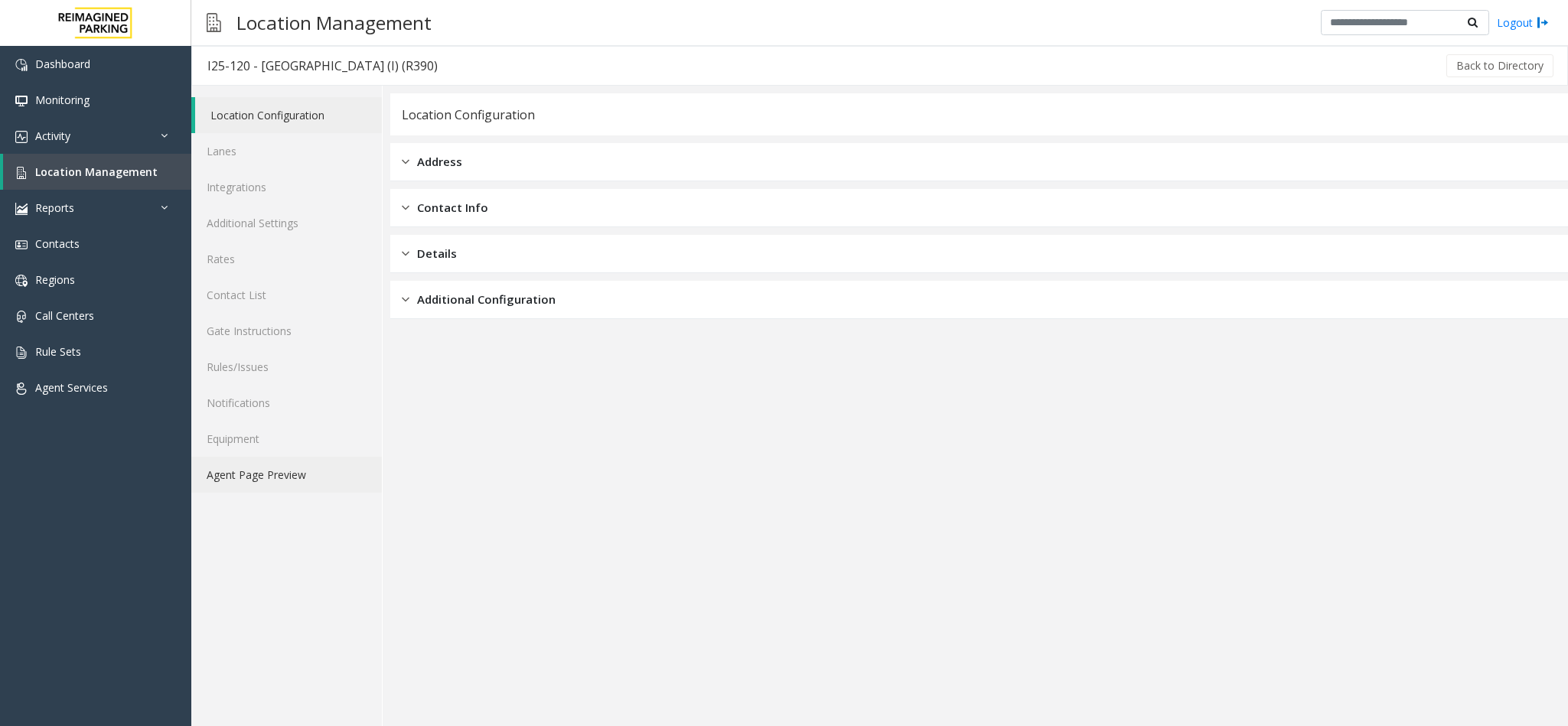 click on "Agent Page Preview" 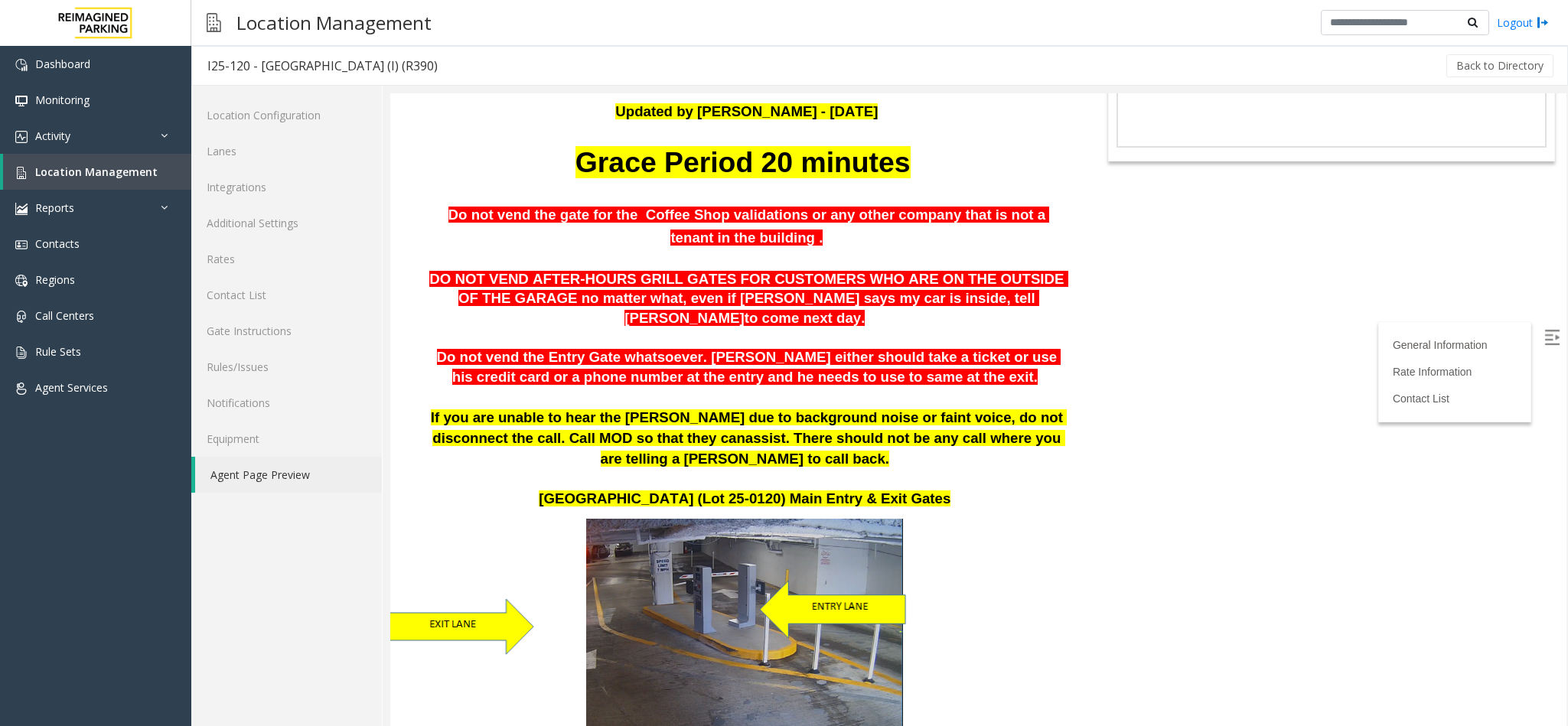 scroll, scrollTop: 230, scrollLeft: 0, axis: vertical 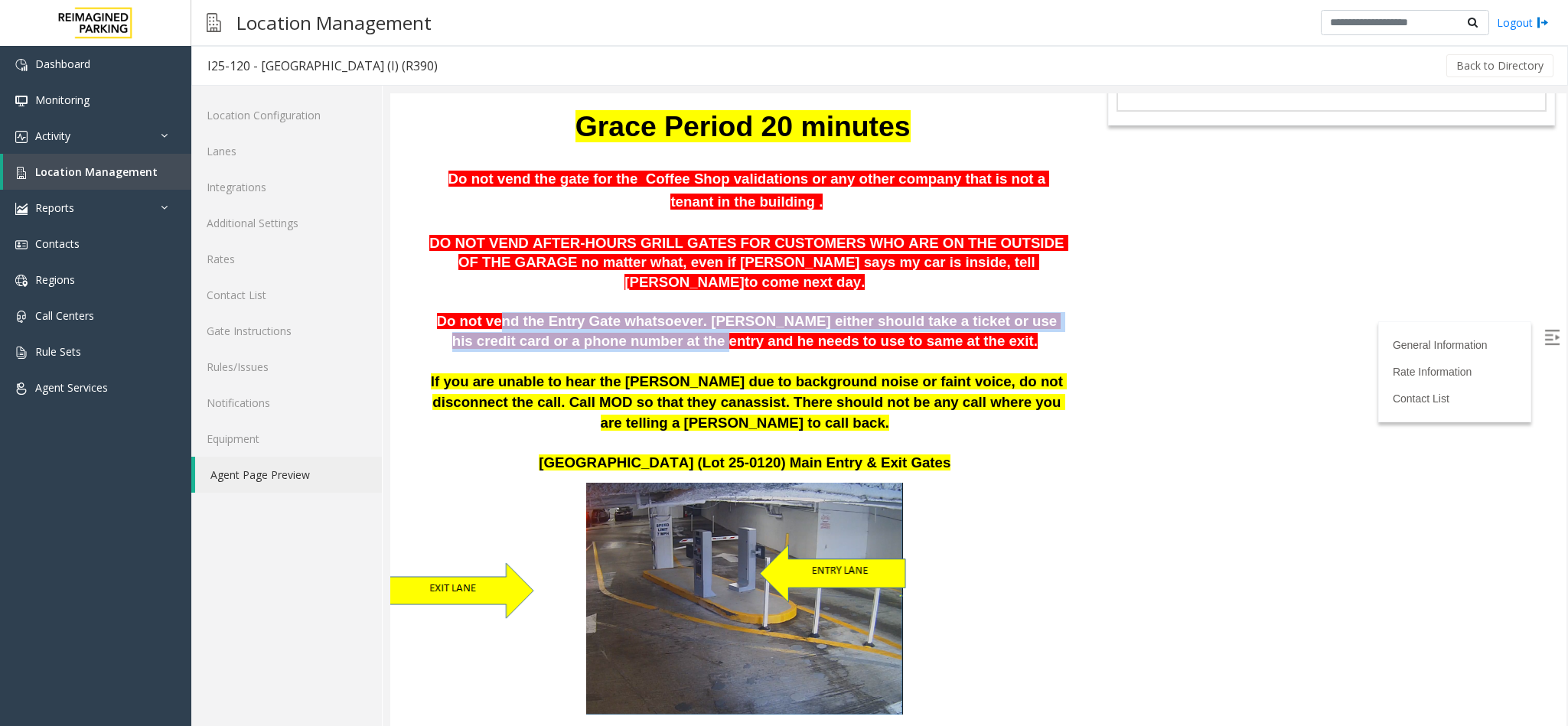 drag, startPoint x: 520, startPoint y: 308, endPoint x: 721, endPoint y: 319, distance: 201.3008 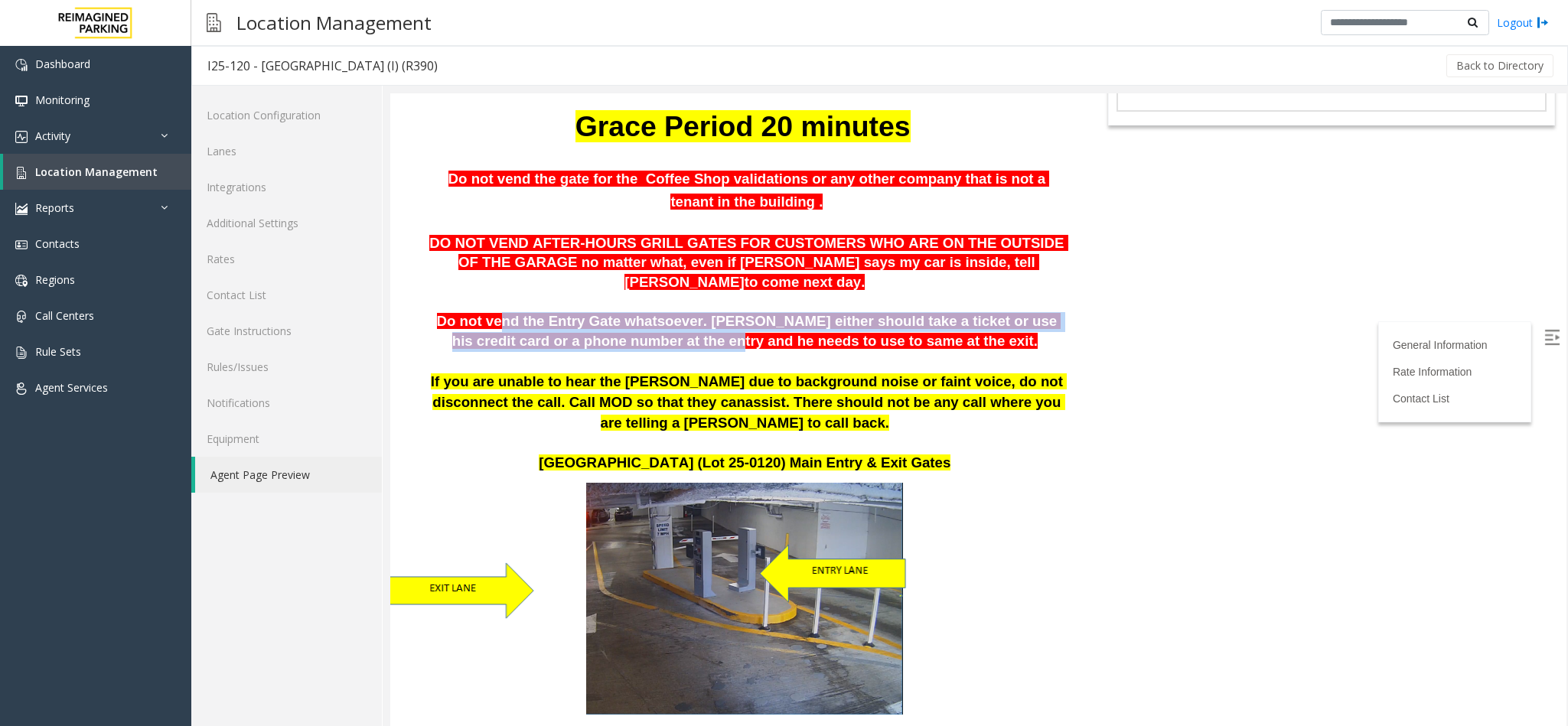 click on "Do not vend the Entry Gate whatsoever. [PERSON_NAME] either should take a ticket or use his credit card or a phone number at the entry and he needs to use to same at the exit." at bounding box center (749, 330) 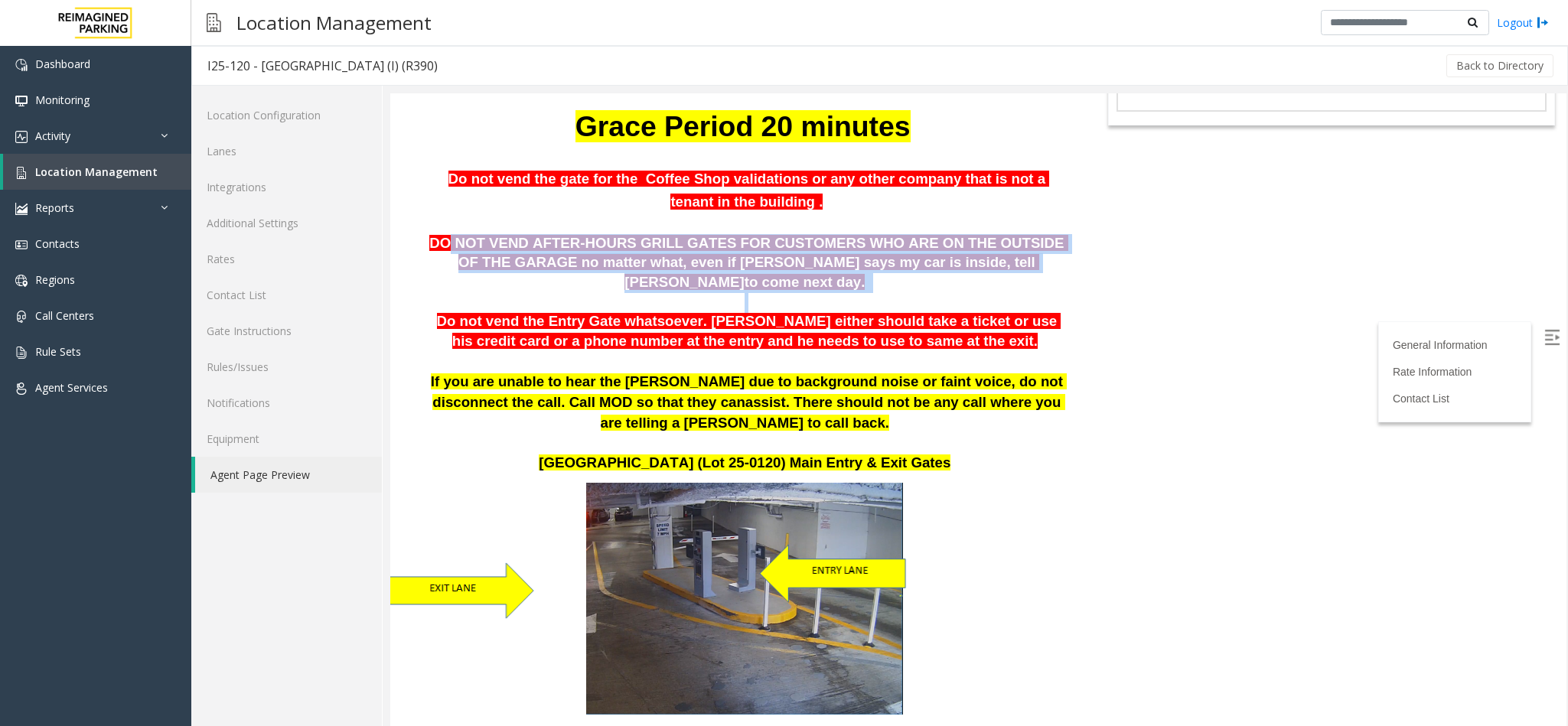 drag, startPoint x: 448, startPoint y: 240, endPoint x: 907, endPoint y: 277, distance: 460.4889 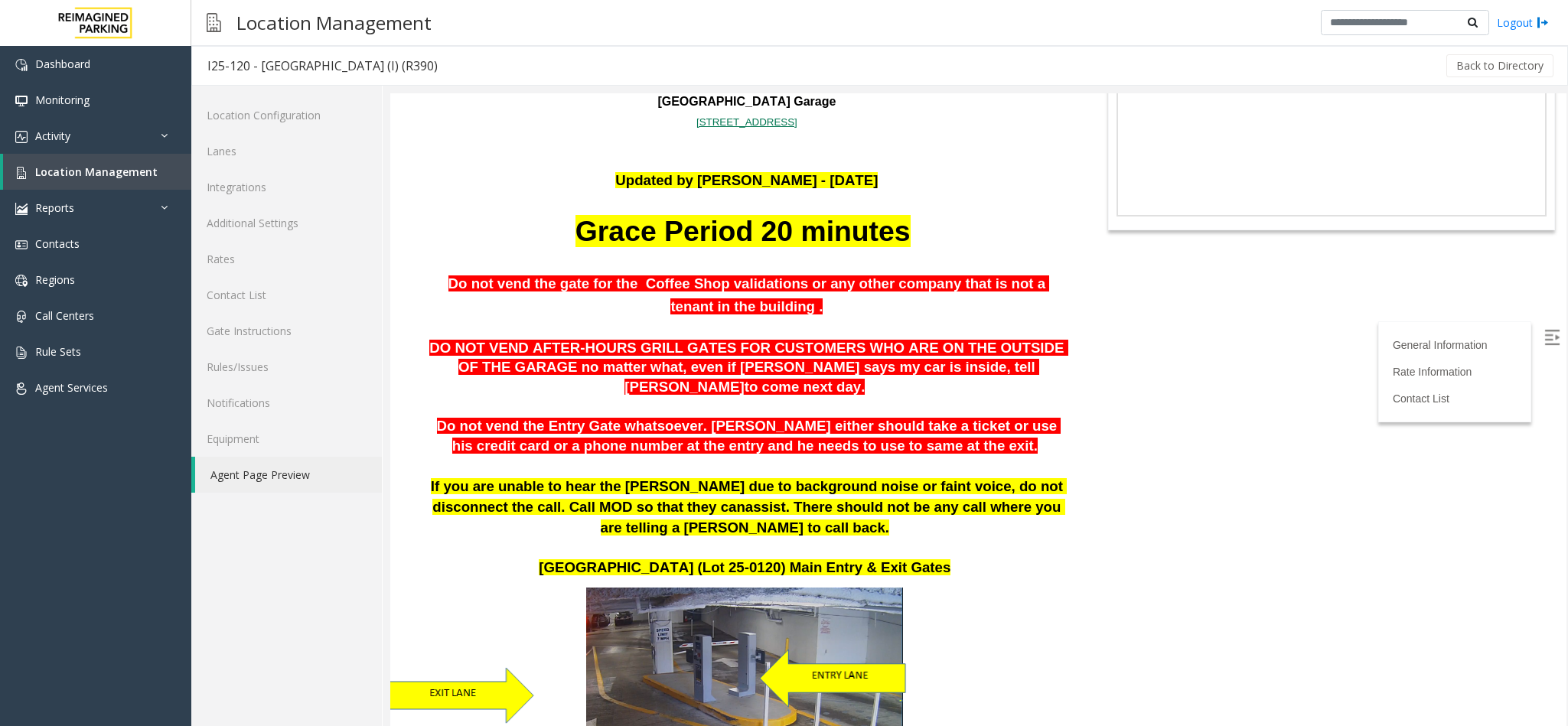 scroll, scrollTop: 230, scrollLeft: 0, axis: vertical 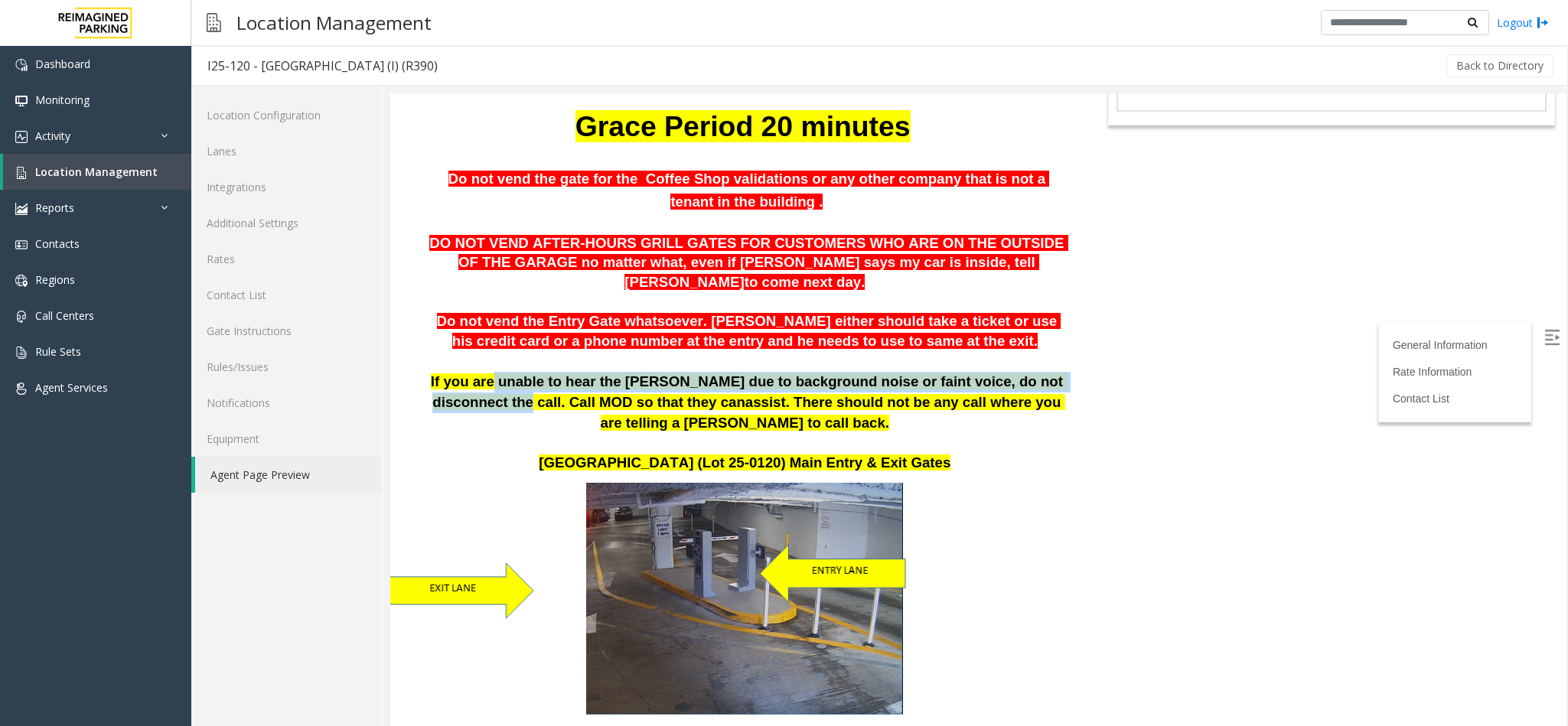 drag, startPoint x: 492, startPoint y: 364, endPoint x: 1049, endPoint y: 374, distance: 557.0898 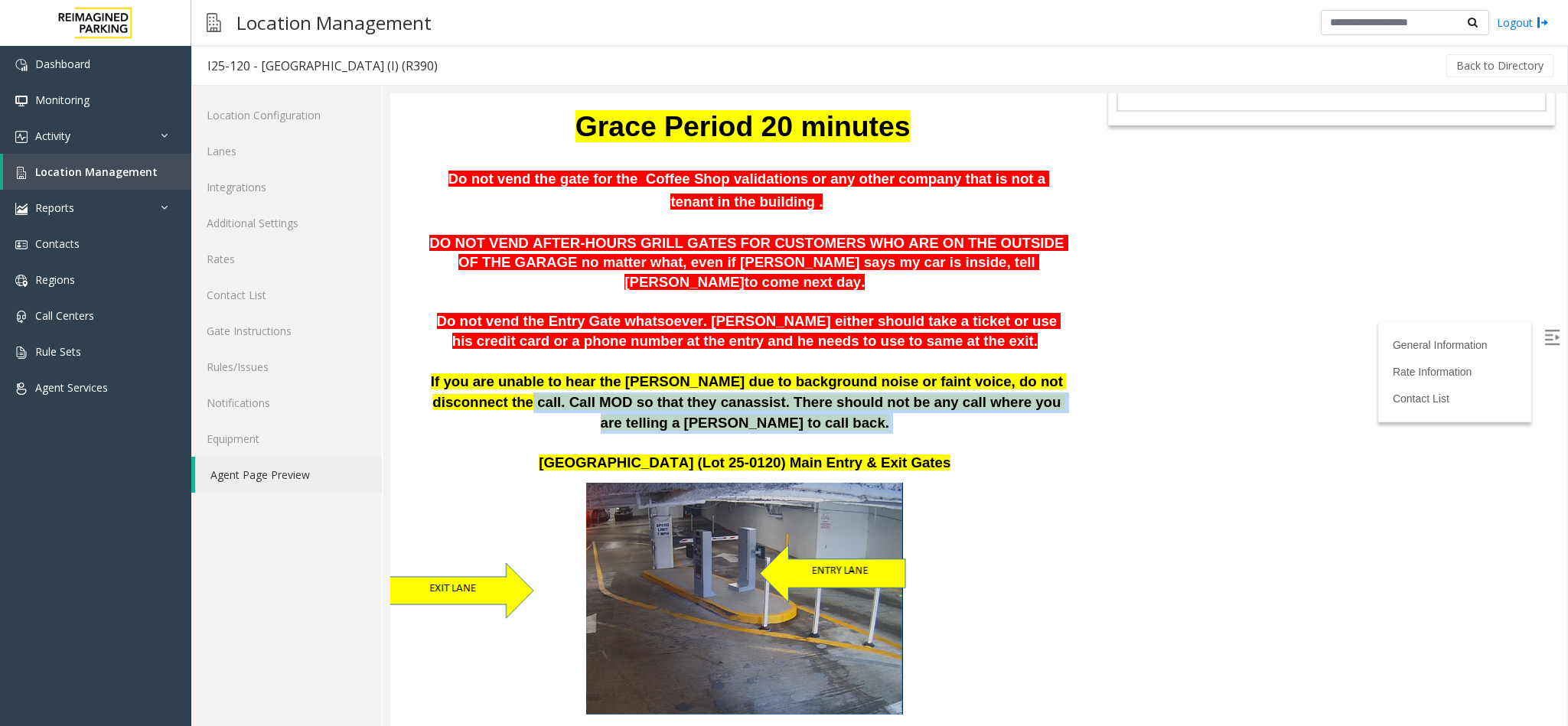 drag, startPoint x: 441, startPoint y: 386, endPoint x: 1017, endPoint y: 399, distance: 576.1467 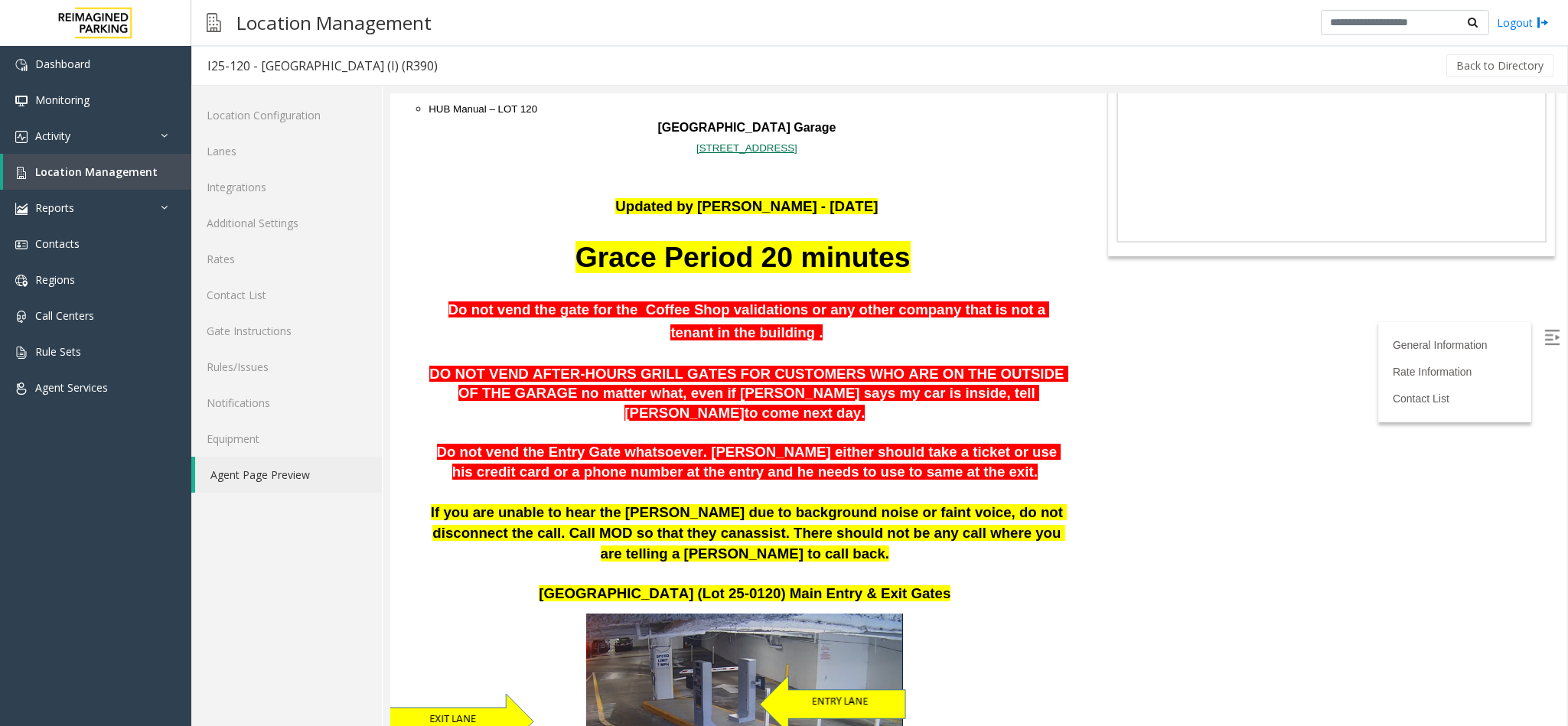scroll, scrollTop: 0, scrollLeft: 0, axis: both 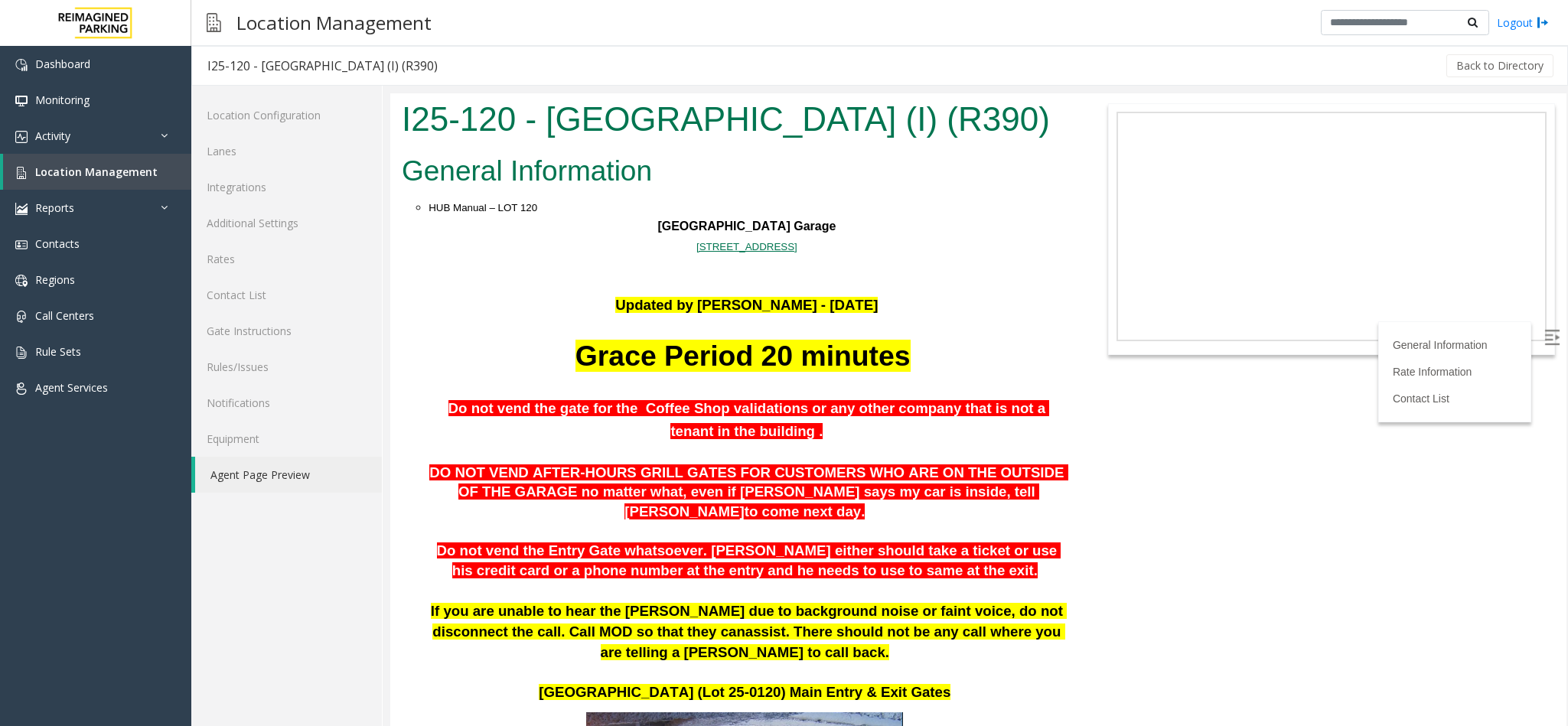 click on "Do not vend the gate for the  Coffee Shop validations or any other company that is not a tenant in the building ." at bounding box center (746, 420) 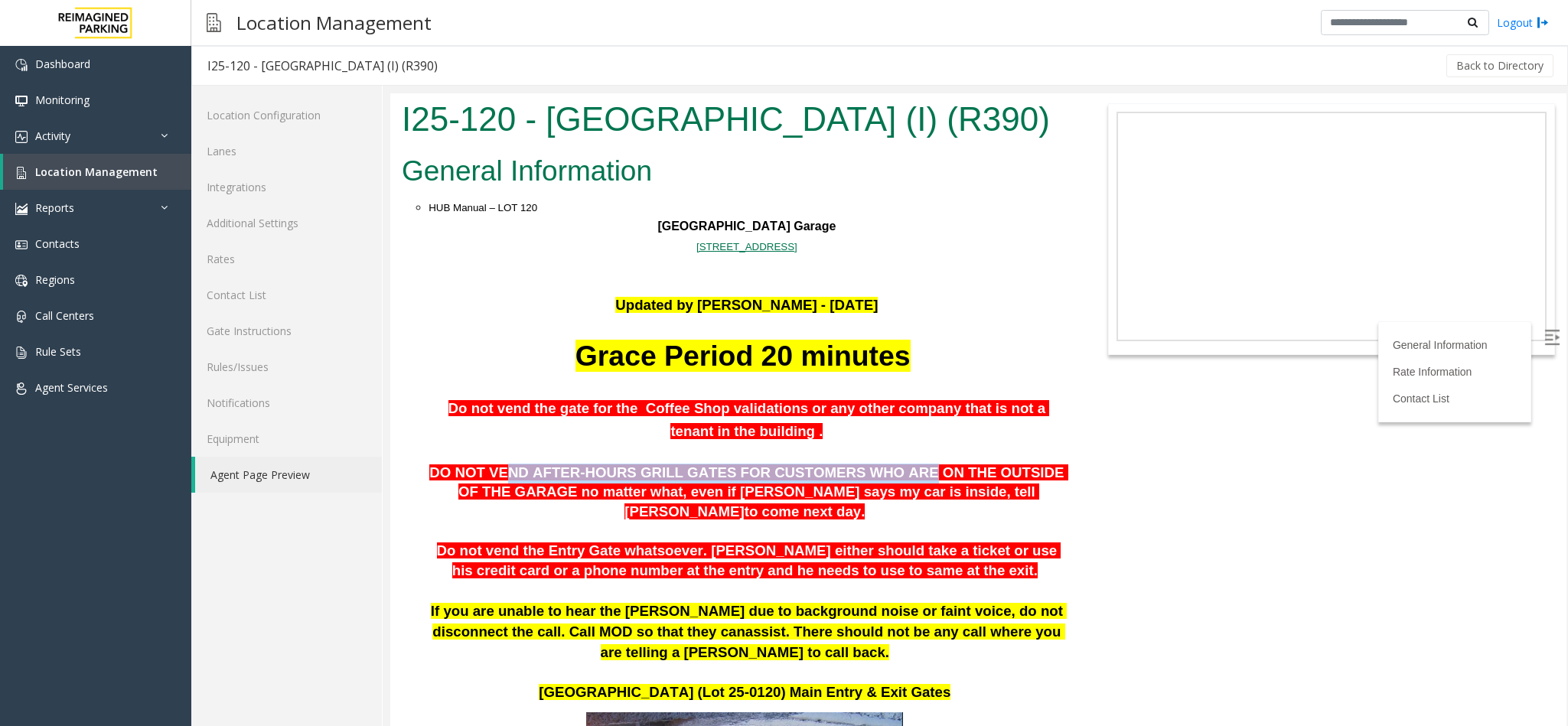 drag, startPoint x: 498, startPoint y: 475, endPoint x: 850, endPoint y: 468, distance: 352.0696 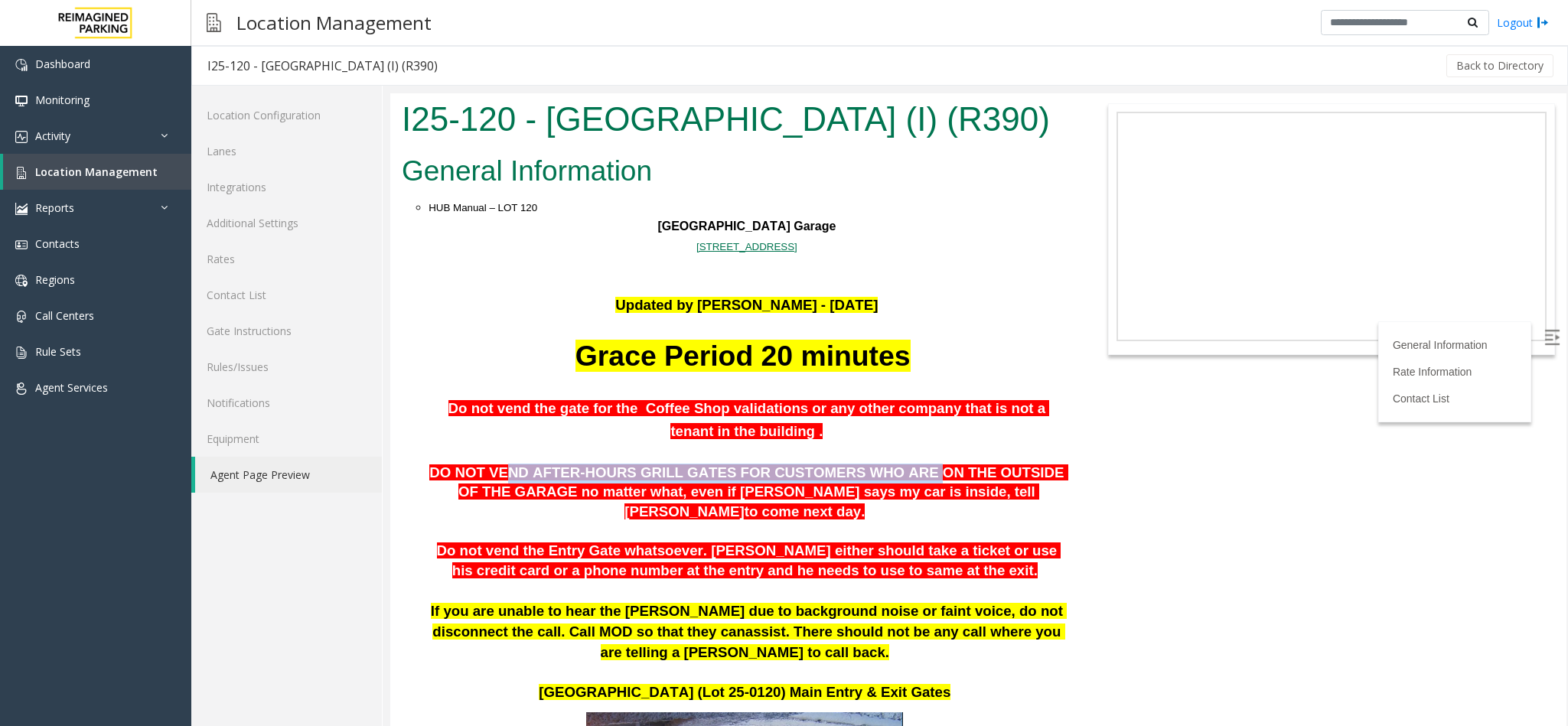click on "DO NOT VEND AFTER-HOURS GRILL GATES FOR CUSTOMERS WHO ARE ON THE OUTSIDE OF THE GARAGE no matter what, even if [PERSON_NAME] says my car is inside, tell [PERSON_NAME]" at bounding box center [748, 492] 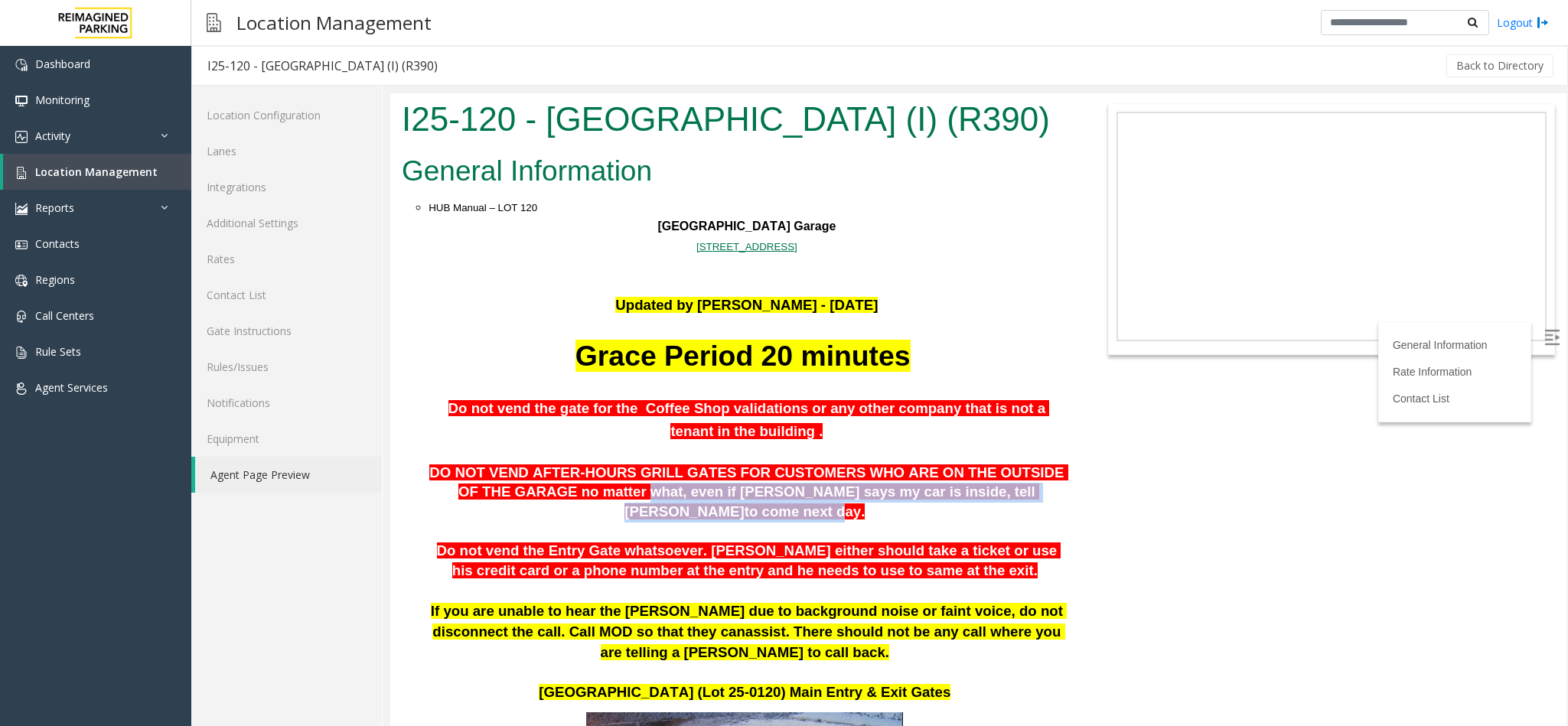 drag, startPoint x: 566, startPoint y: 493, endPoint x: 957, endPoint y: 493, distance: 391 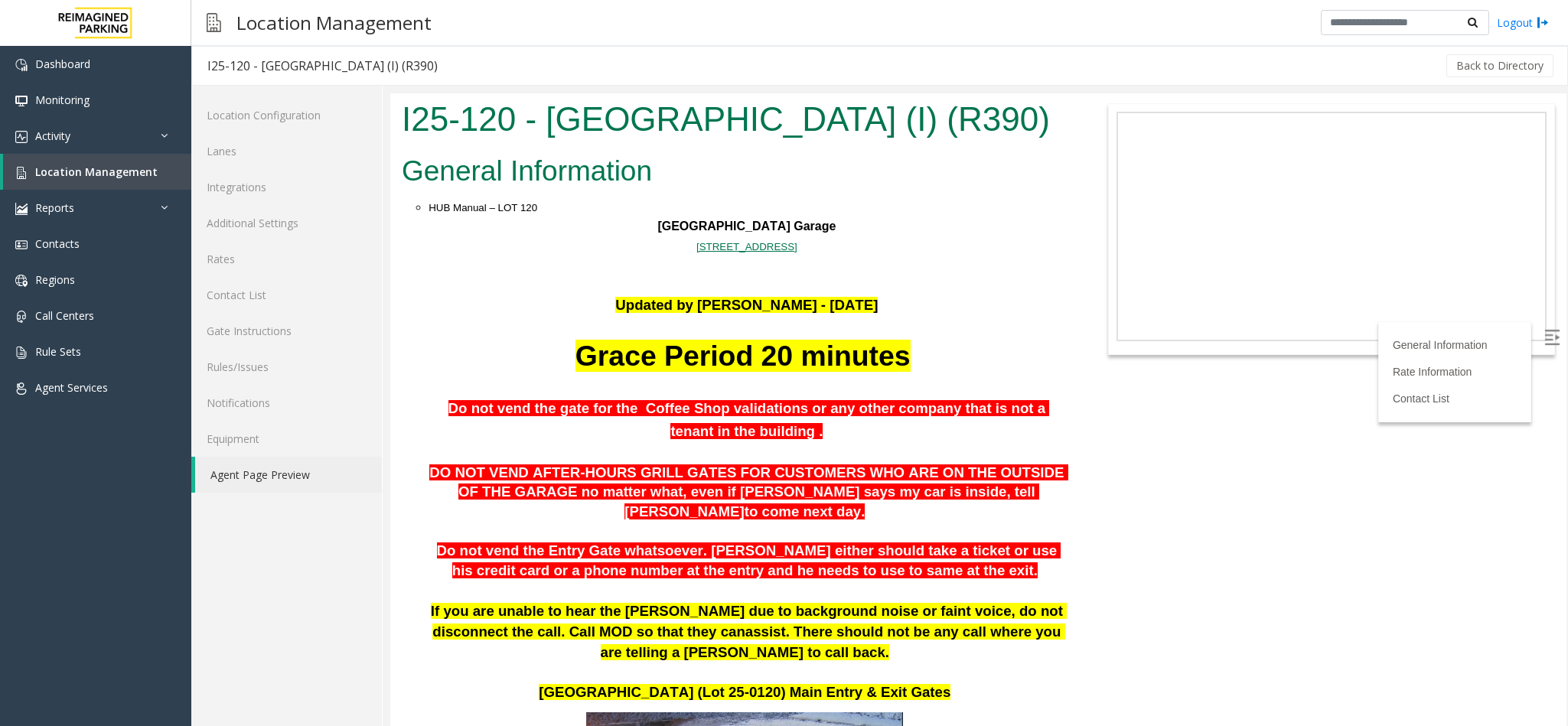 click at bounding box center (746, 532) 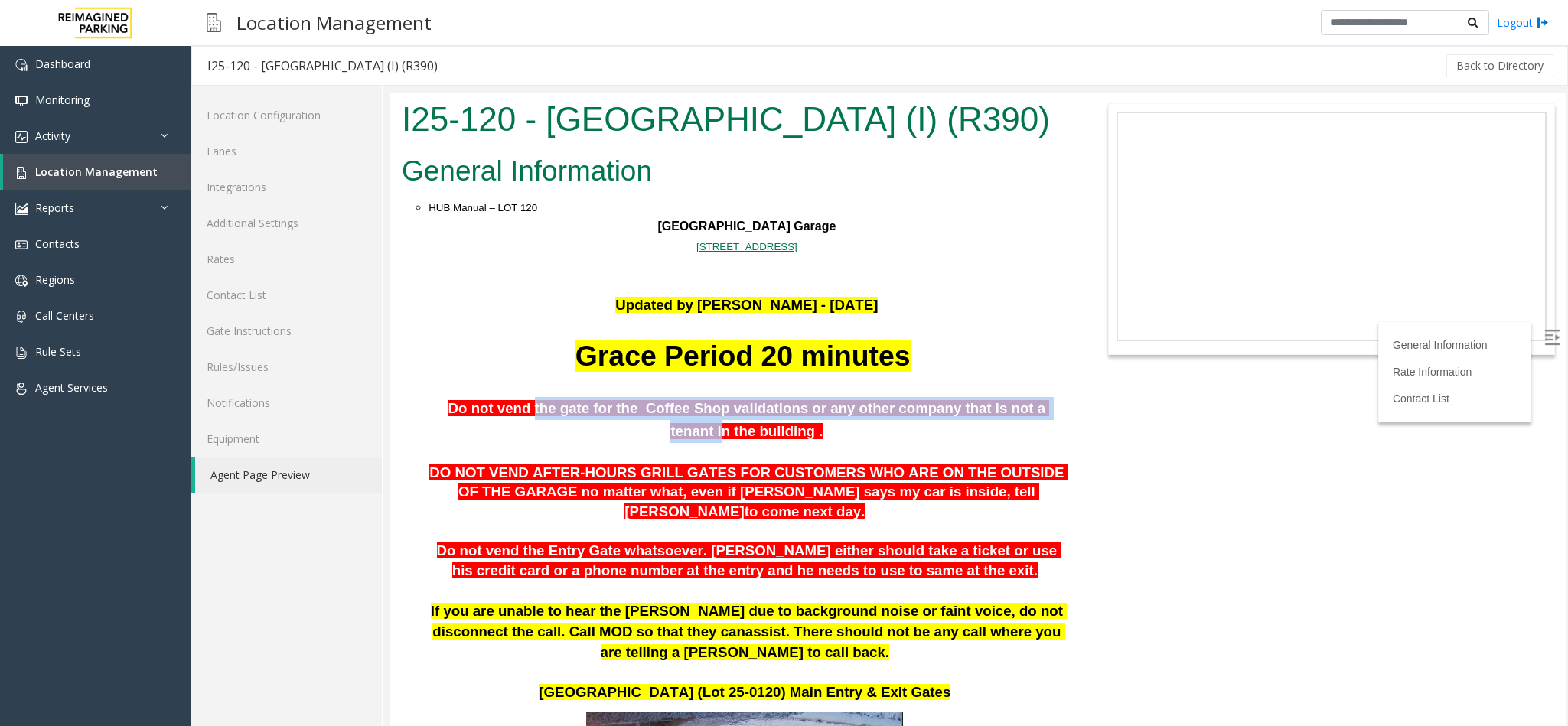 drag, startPoint x: 519, startPoint y: 402, endPoint x: 1015, endPoint y: 425, distance: 496.533 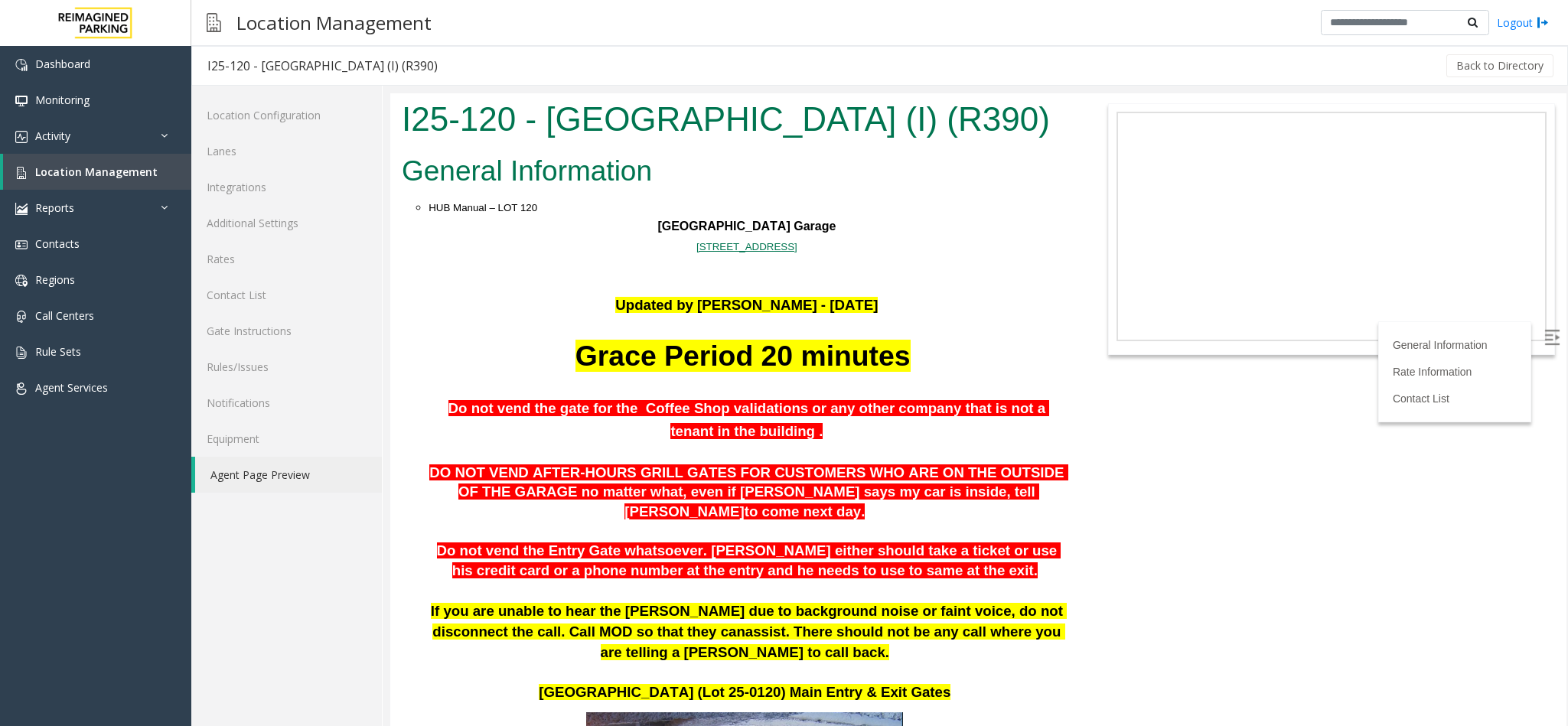 click at bounding box center (746, 453) 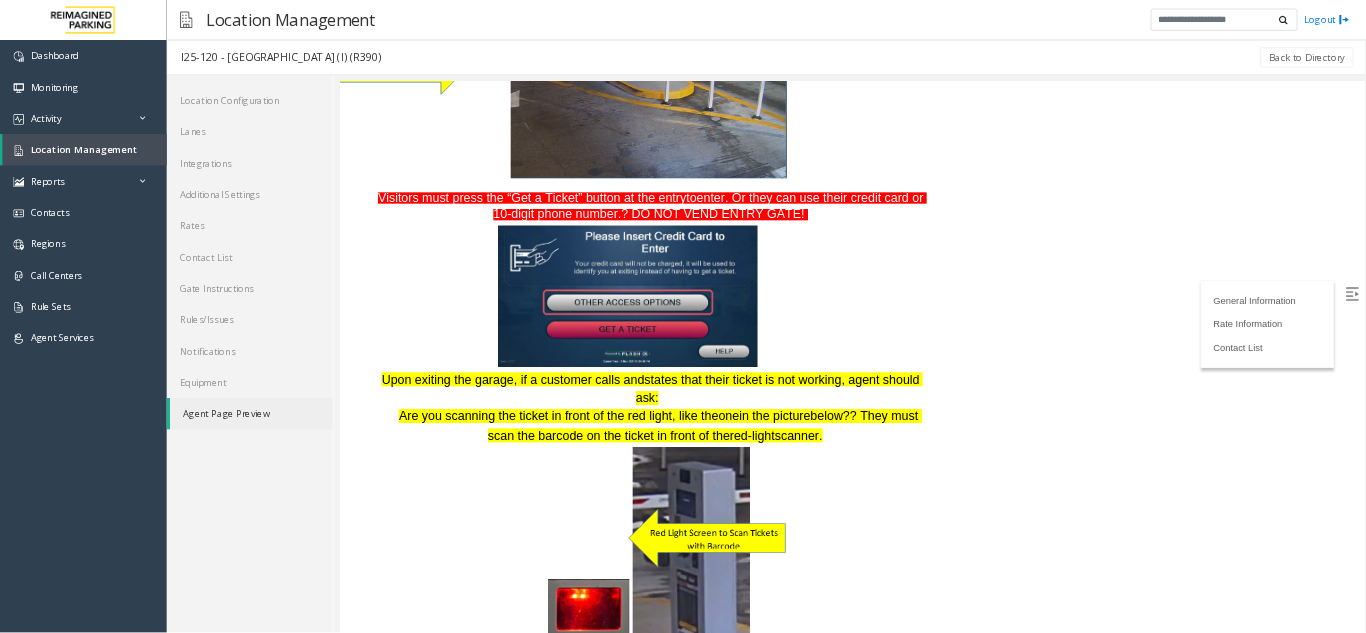 scroll, scrollTop: 958, scrollLeft: 0, axis: vertical 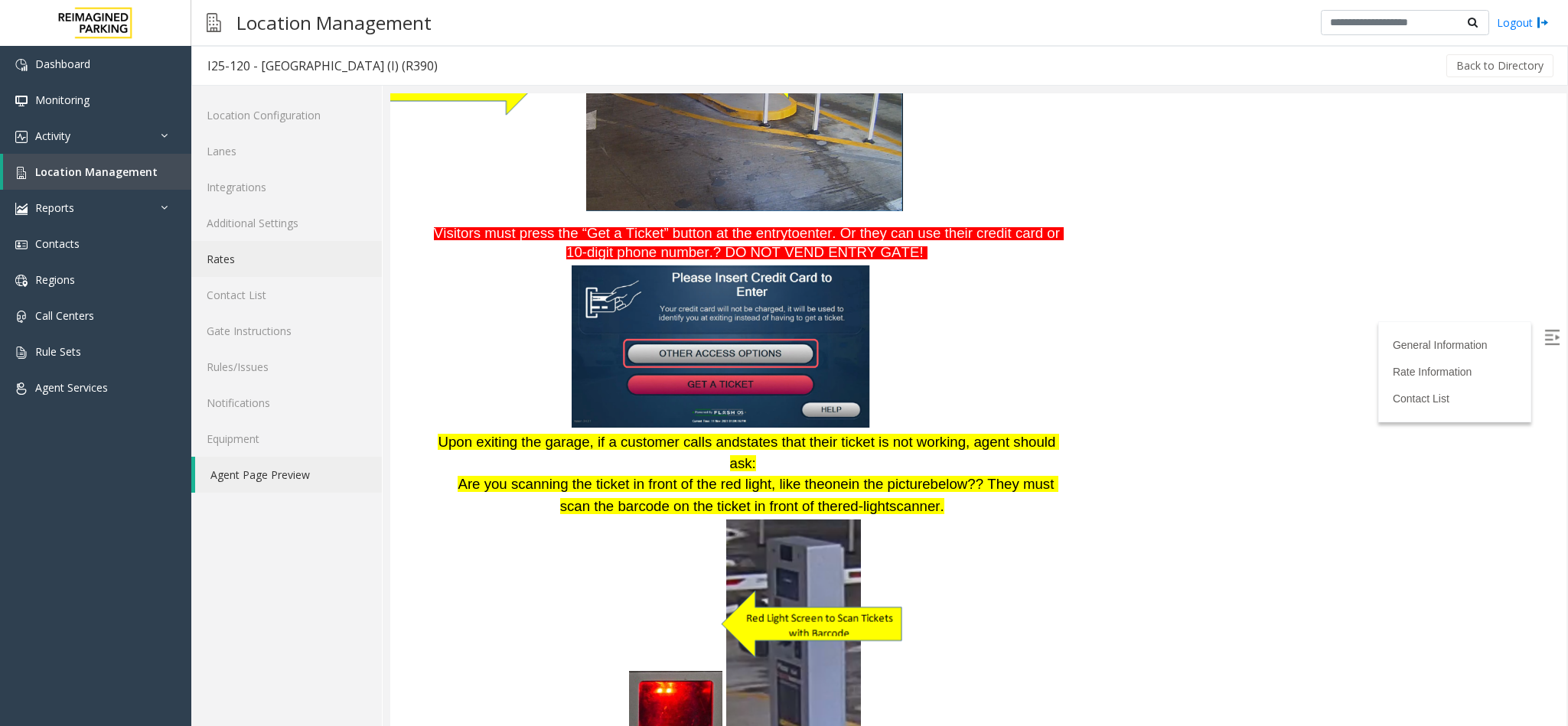 click on "Rates" 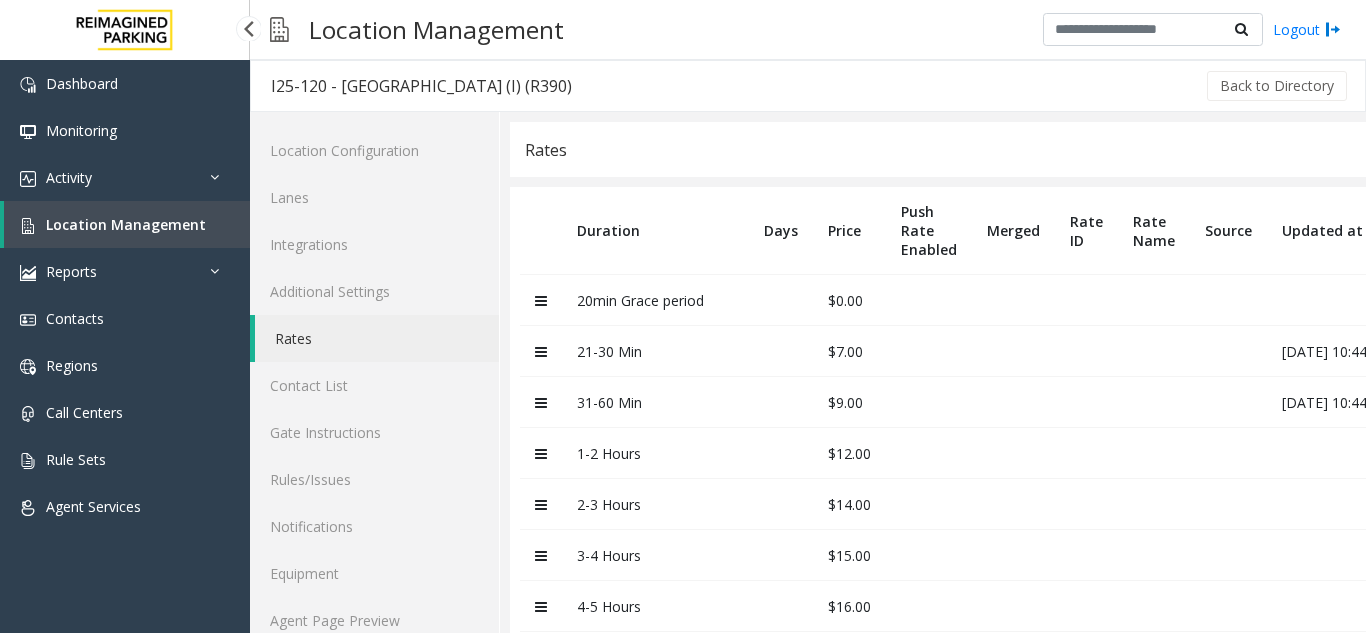 click on "Location Management" at bounding box center (126, 224) 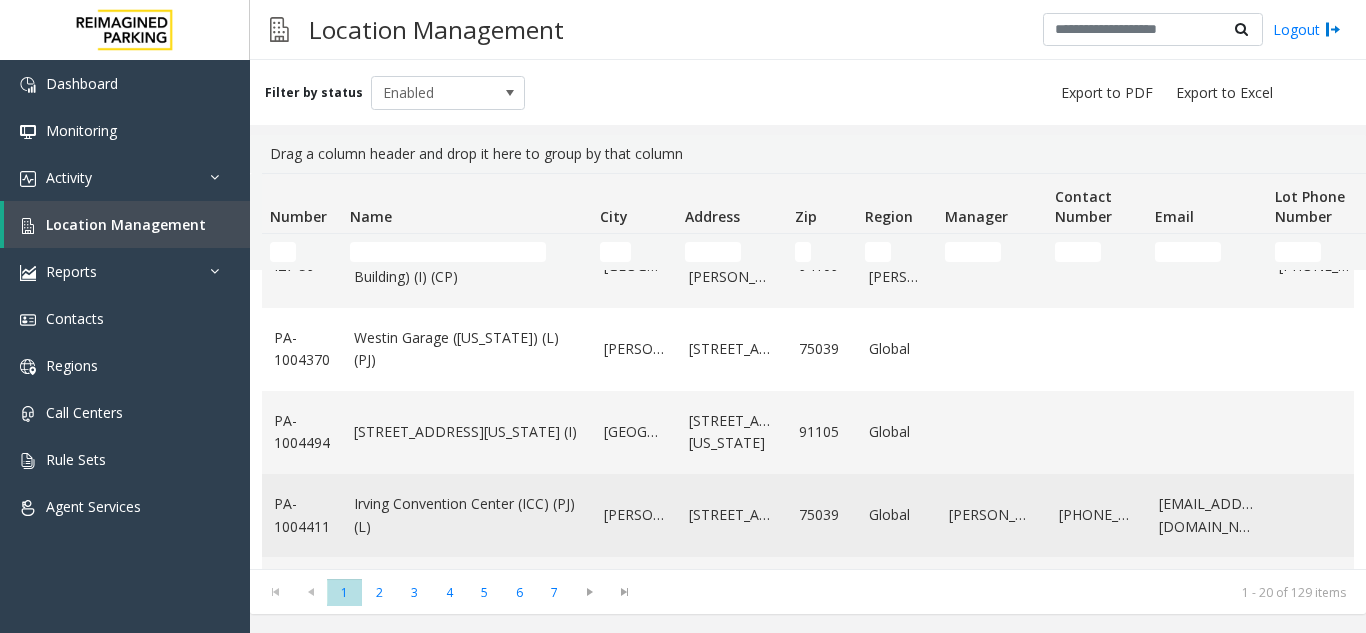 scroll, scrollTop: 1382, scrollLeft: 0, axis: vertical 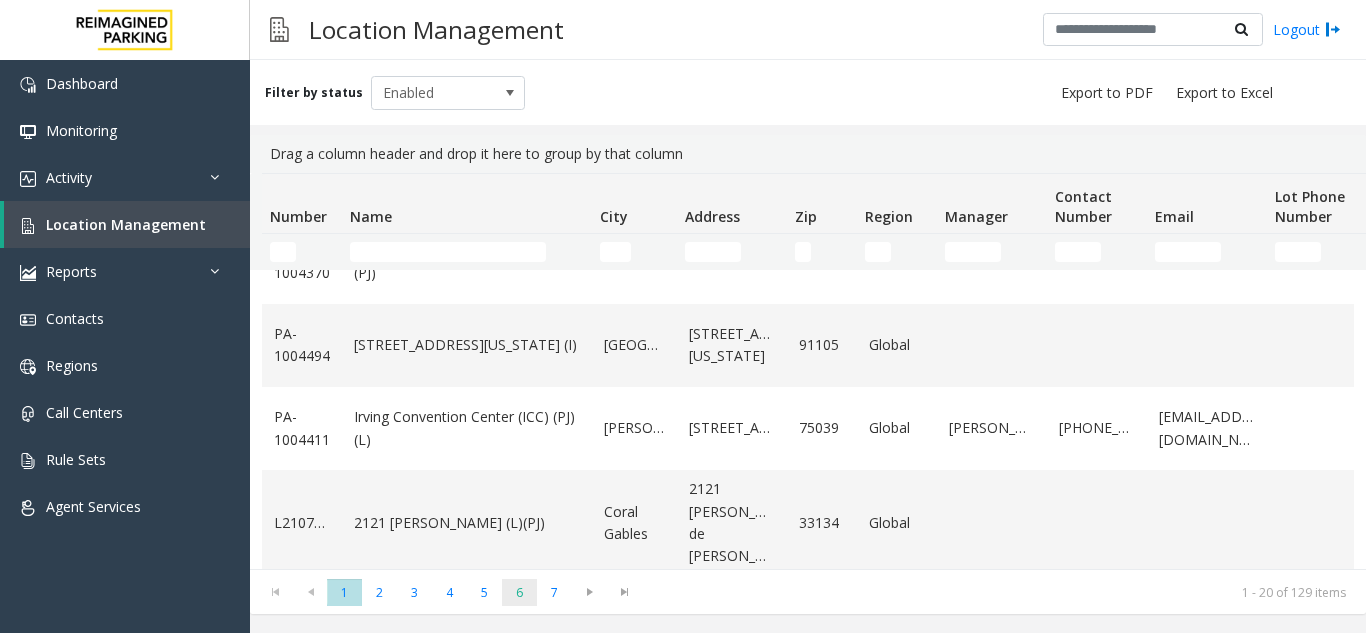 click on "6" 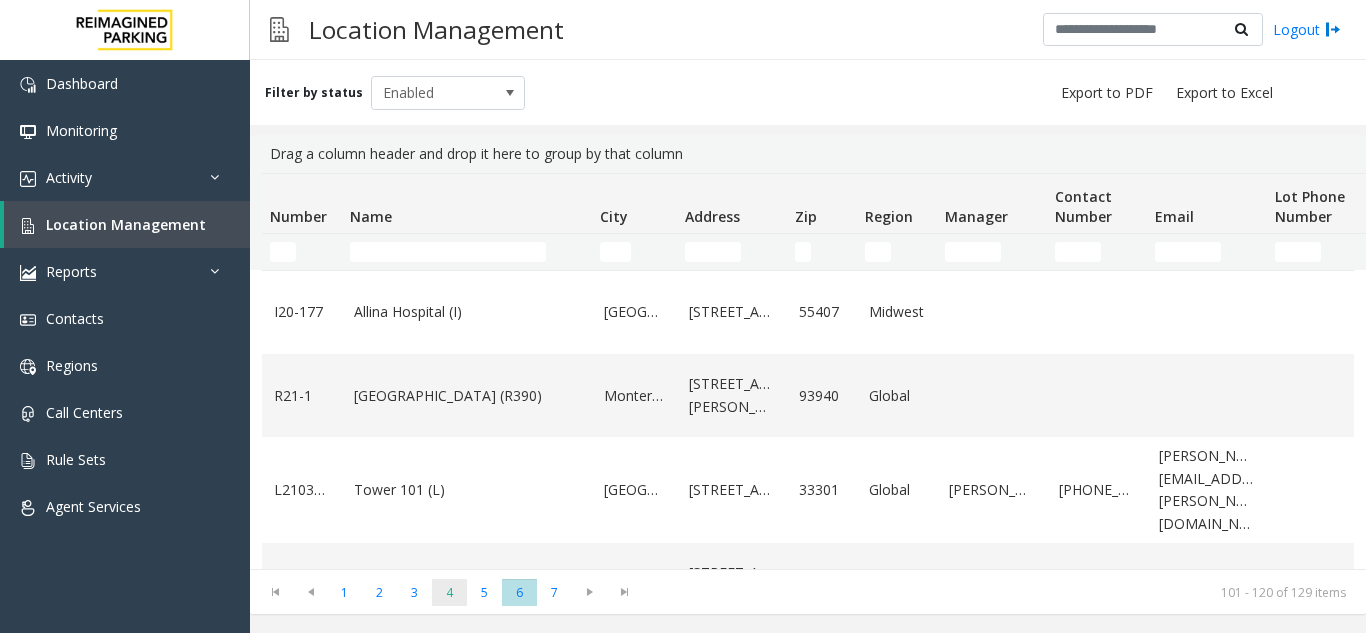click on "4" 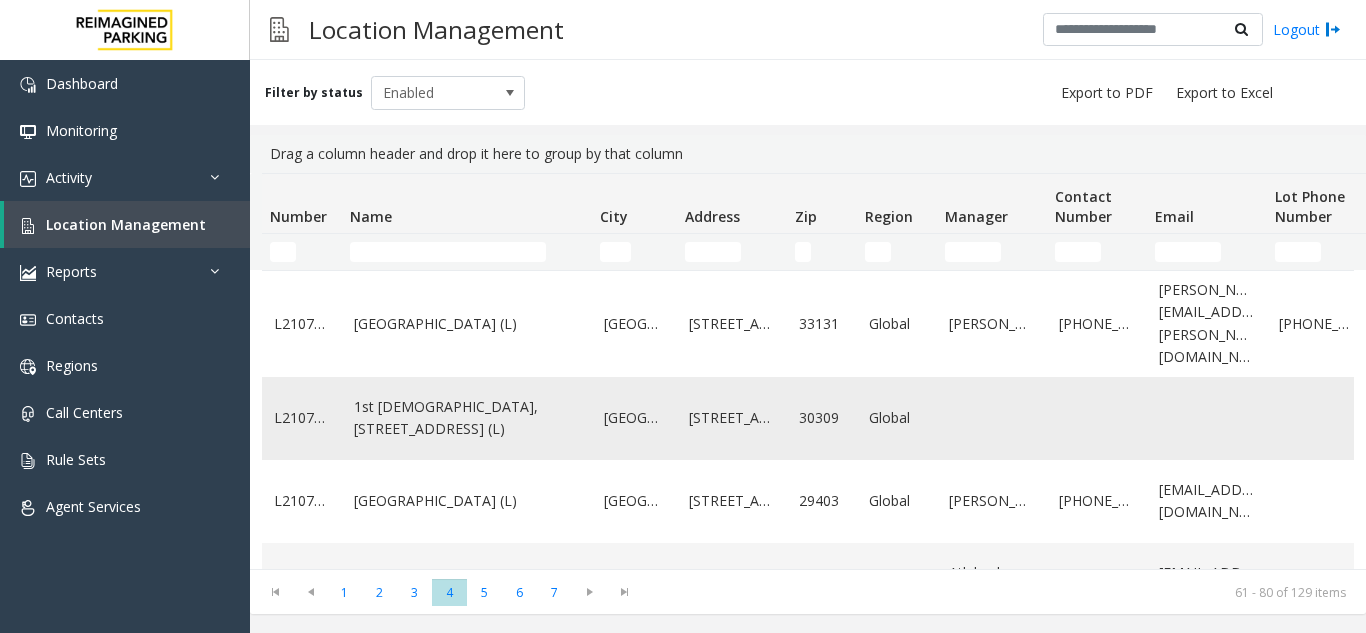 scroll, scrollTop: 400, scrollLeft: 0, axis: vertical 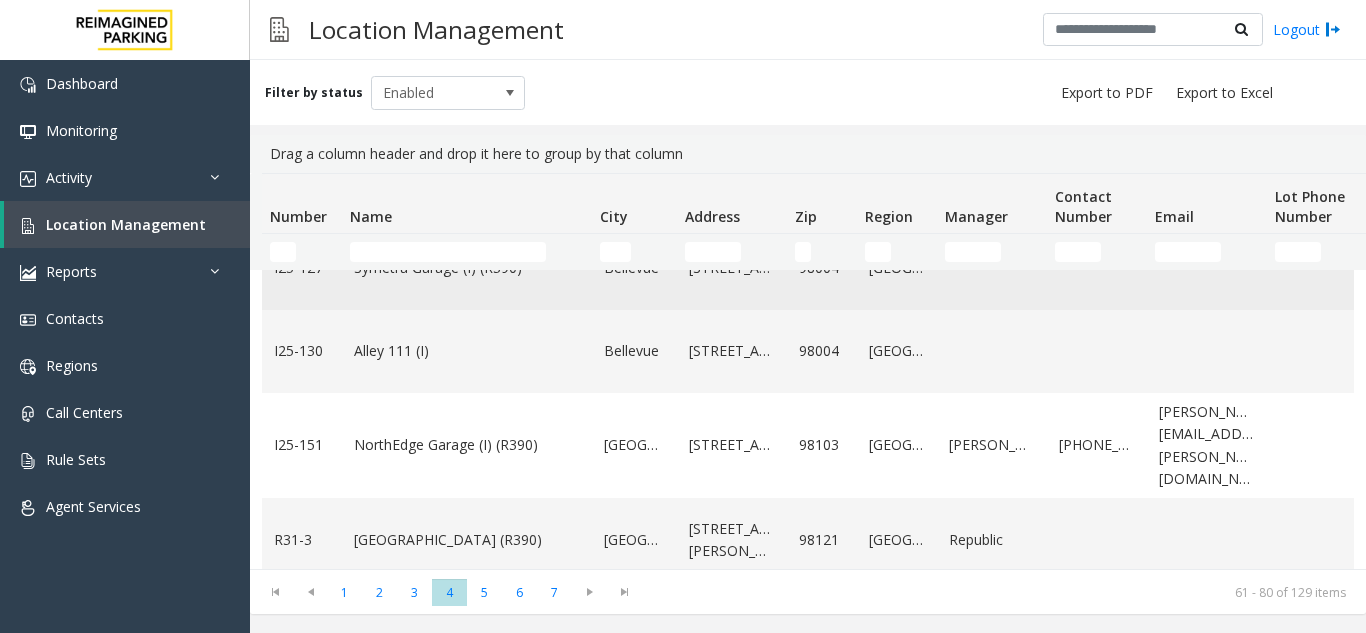 click on "Alley 111 (I)" 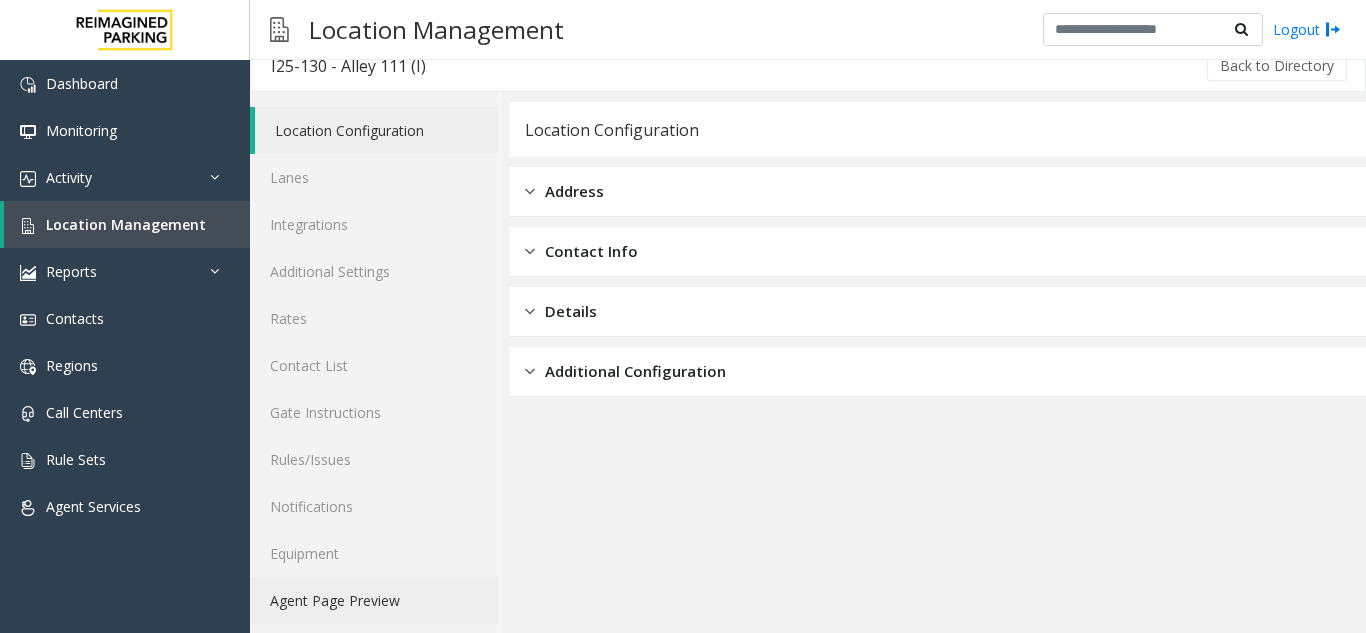 scroll, scrollTop: 26, scrollLeft: 0, axis: vertical 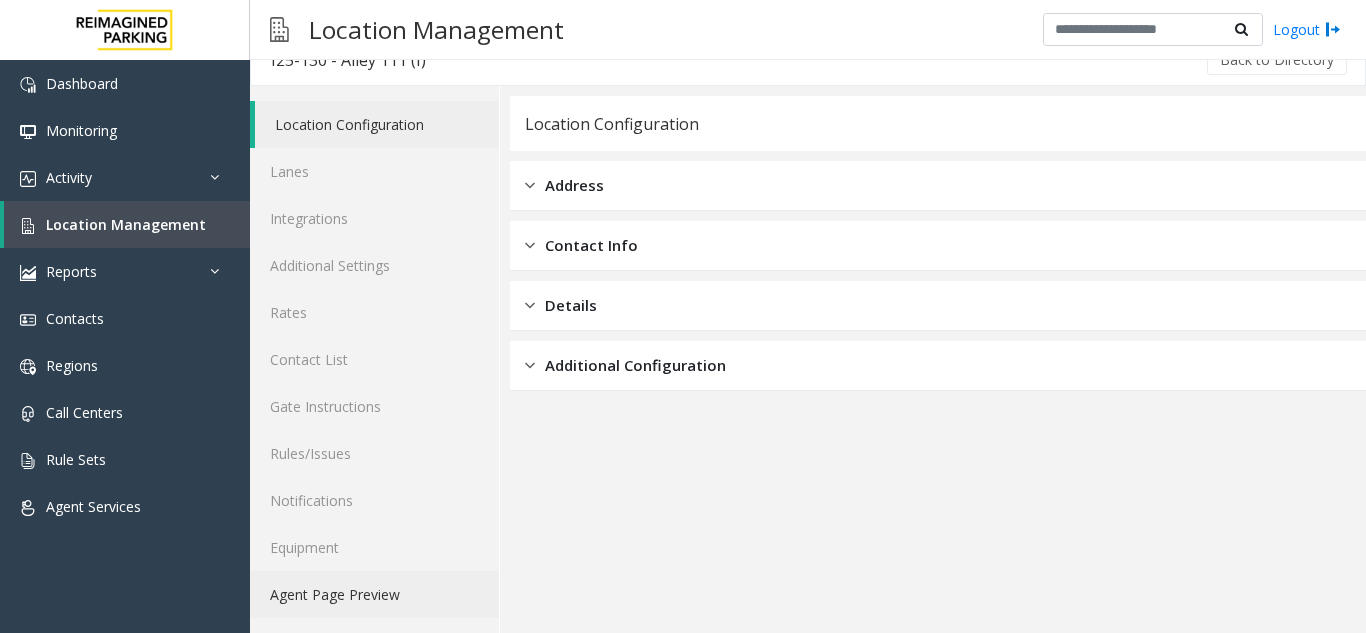 click on "Agent Page Preview" 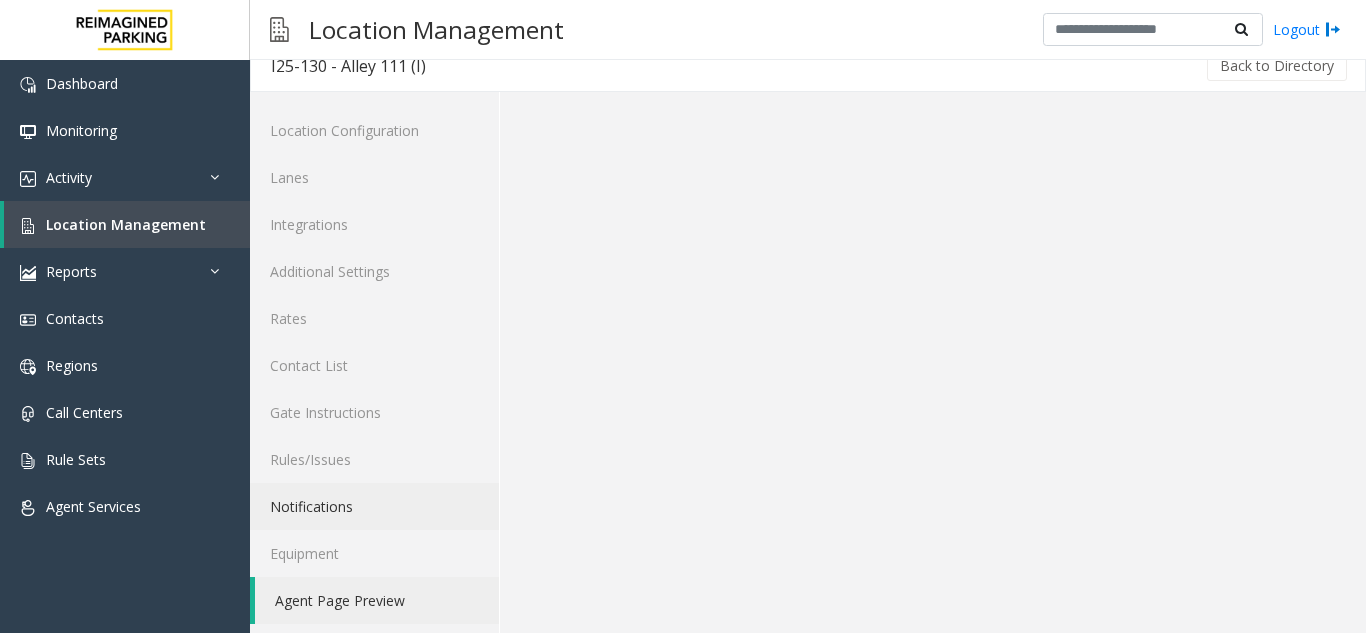 scroll, scrollTop: 26, scrollLeft: 0, axis: vertical 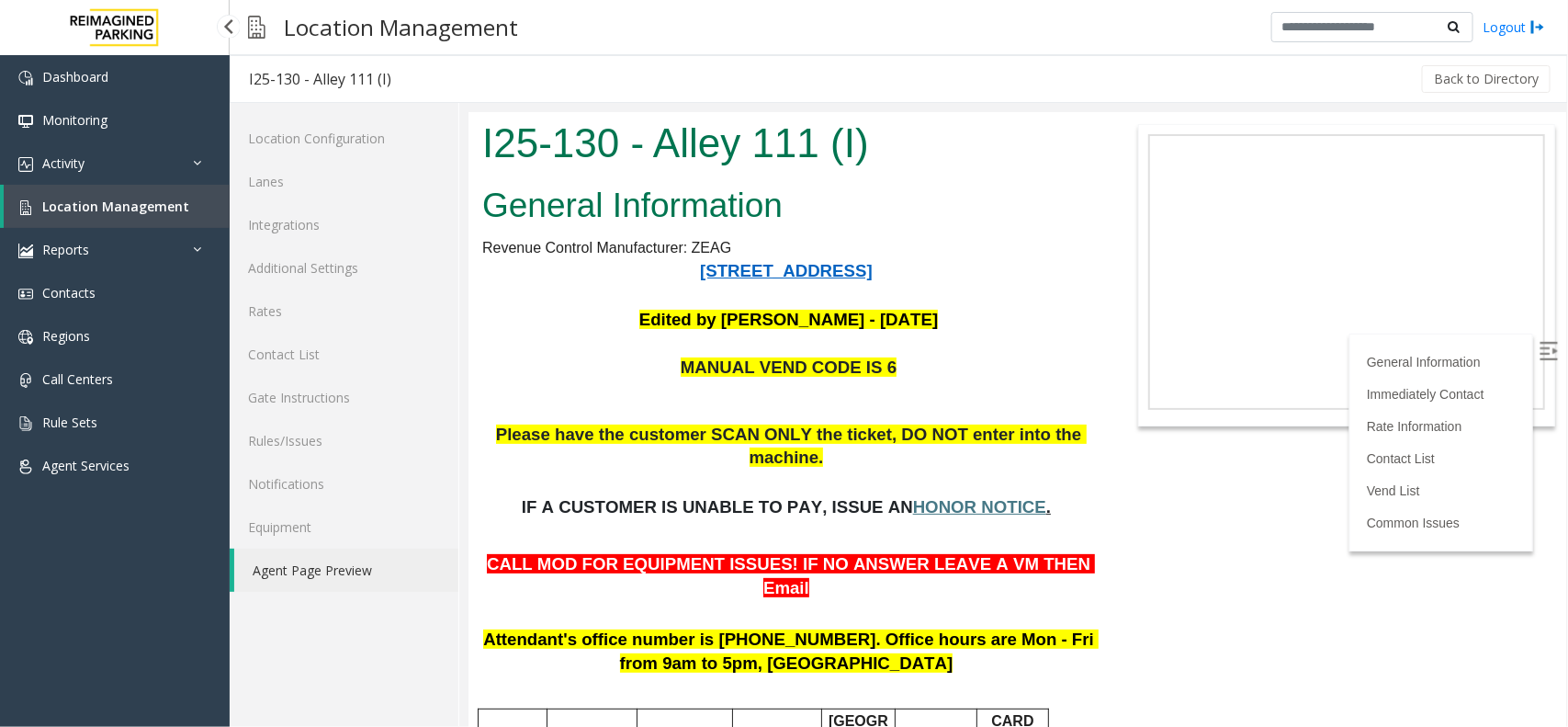 click on "Location Management" at bounding box center [116, 206] 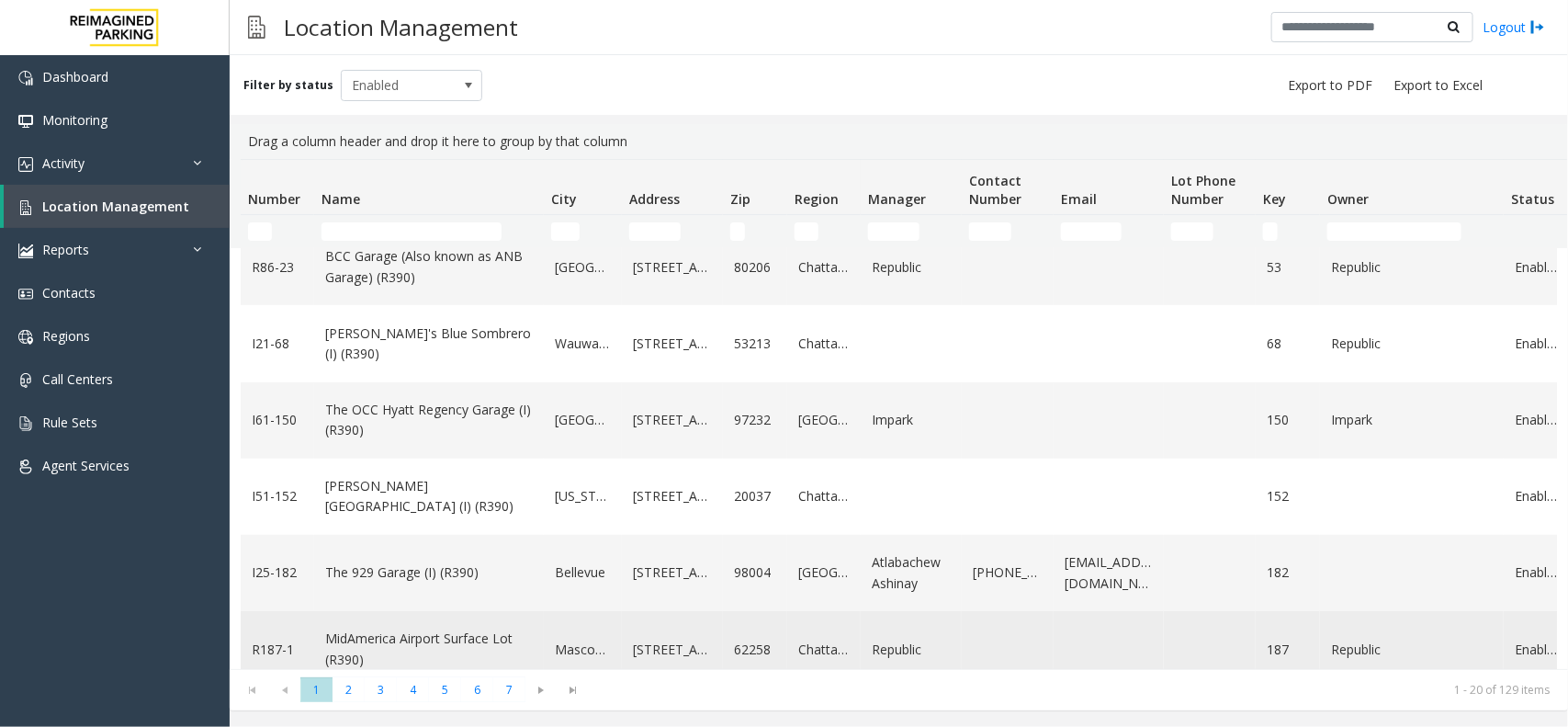 scroll, scrollTop: 460, scrollLeft: 0, axis: vertical 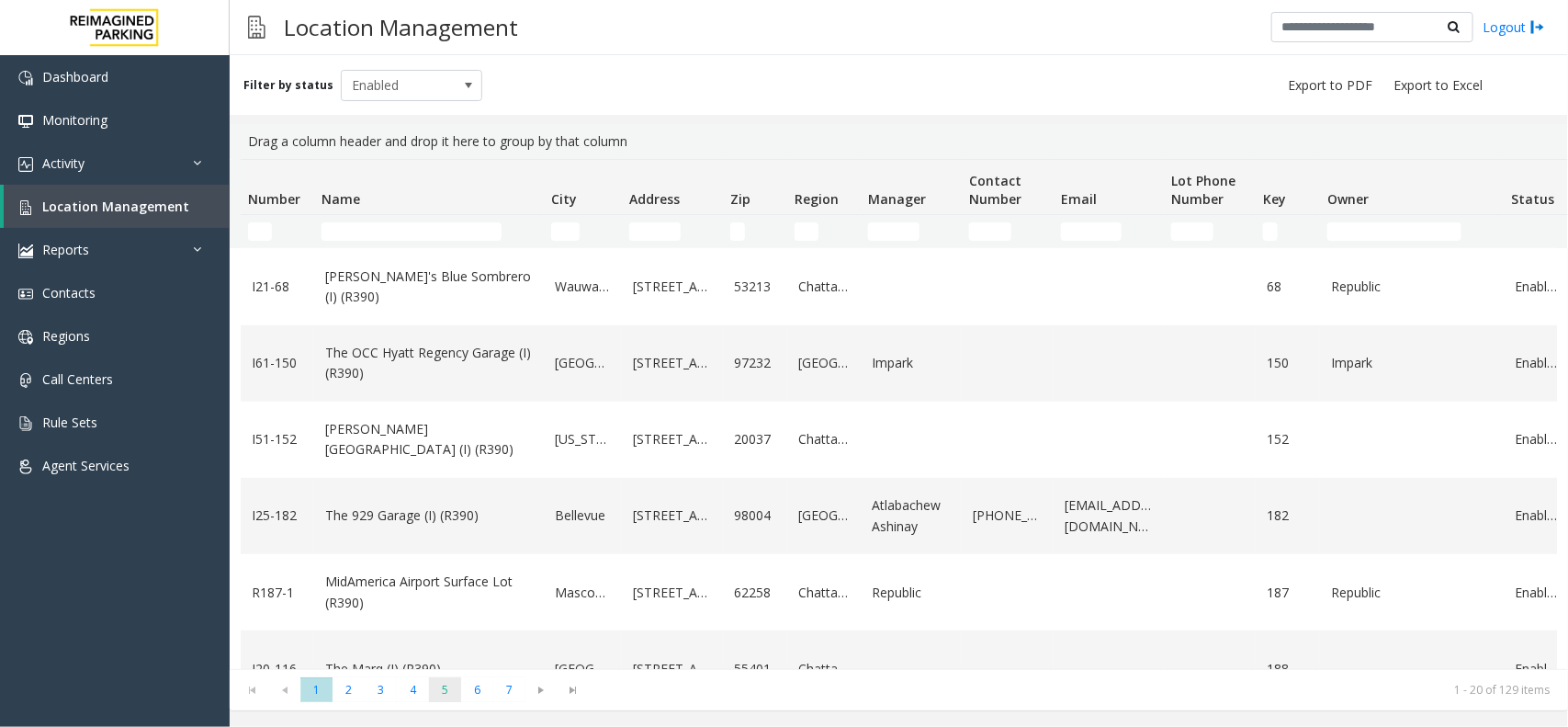 click on "5" 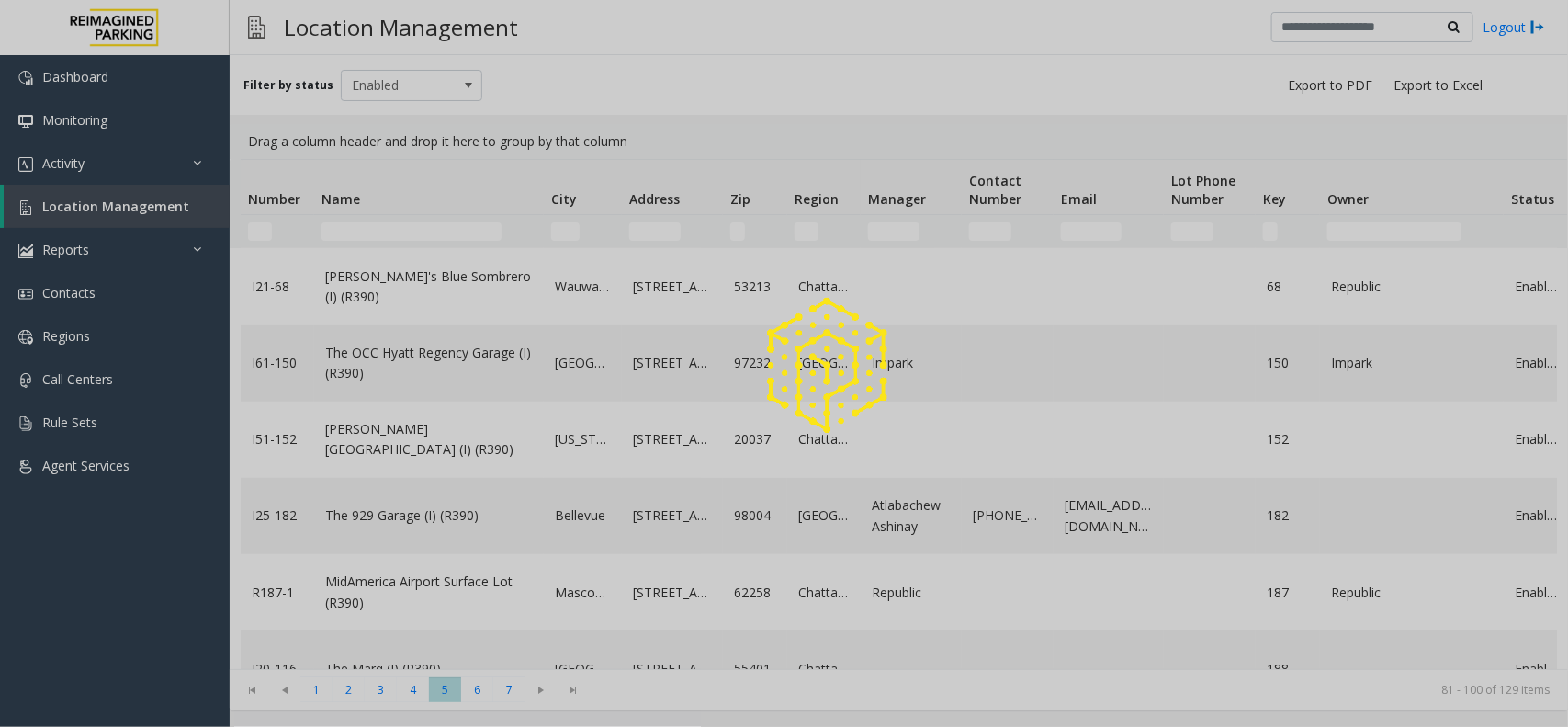 scroll, scrollTop: 0, scrollLeft: 0, axis: both 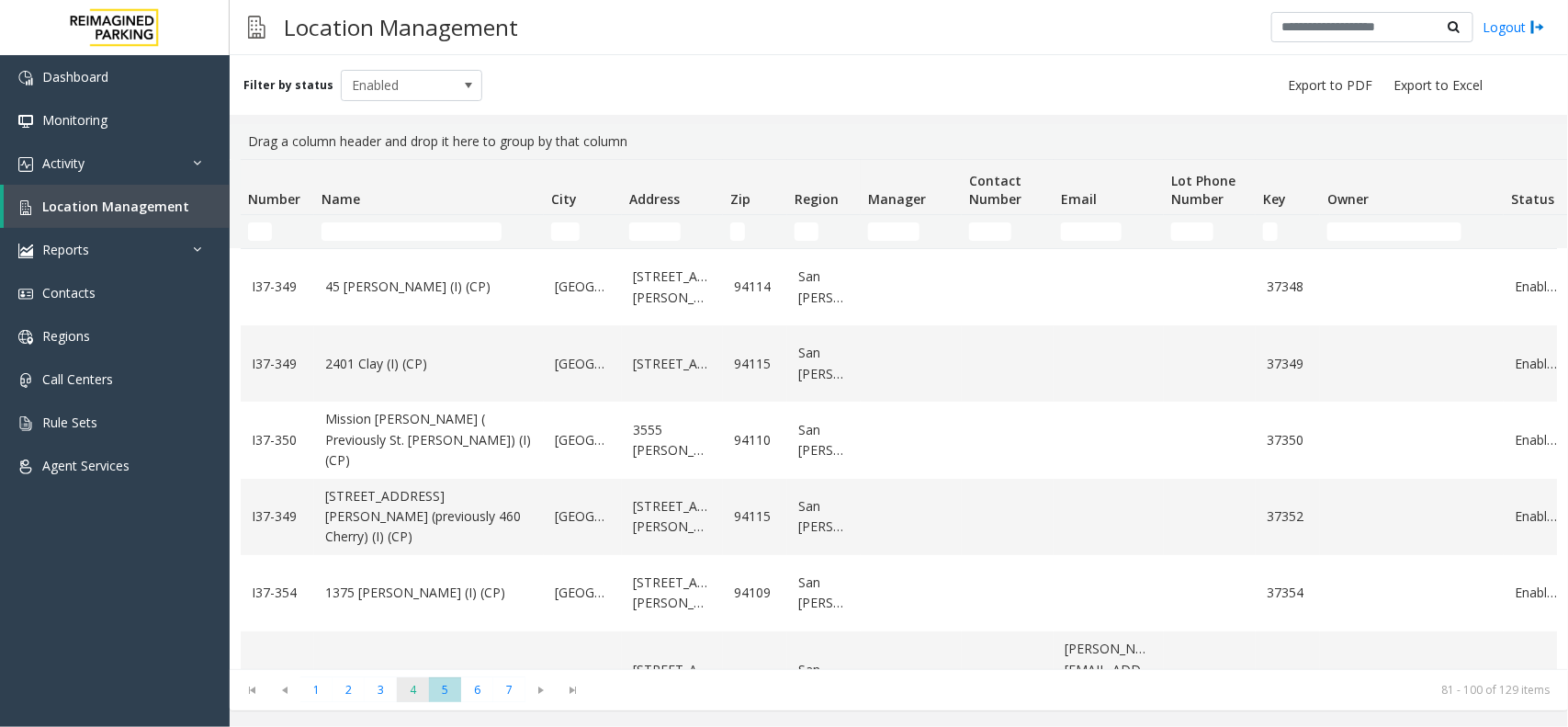 click on "4" 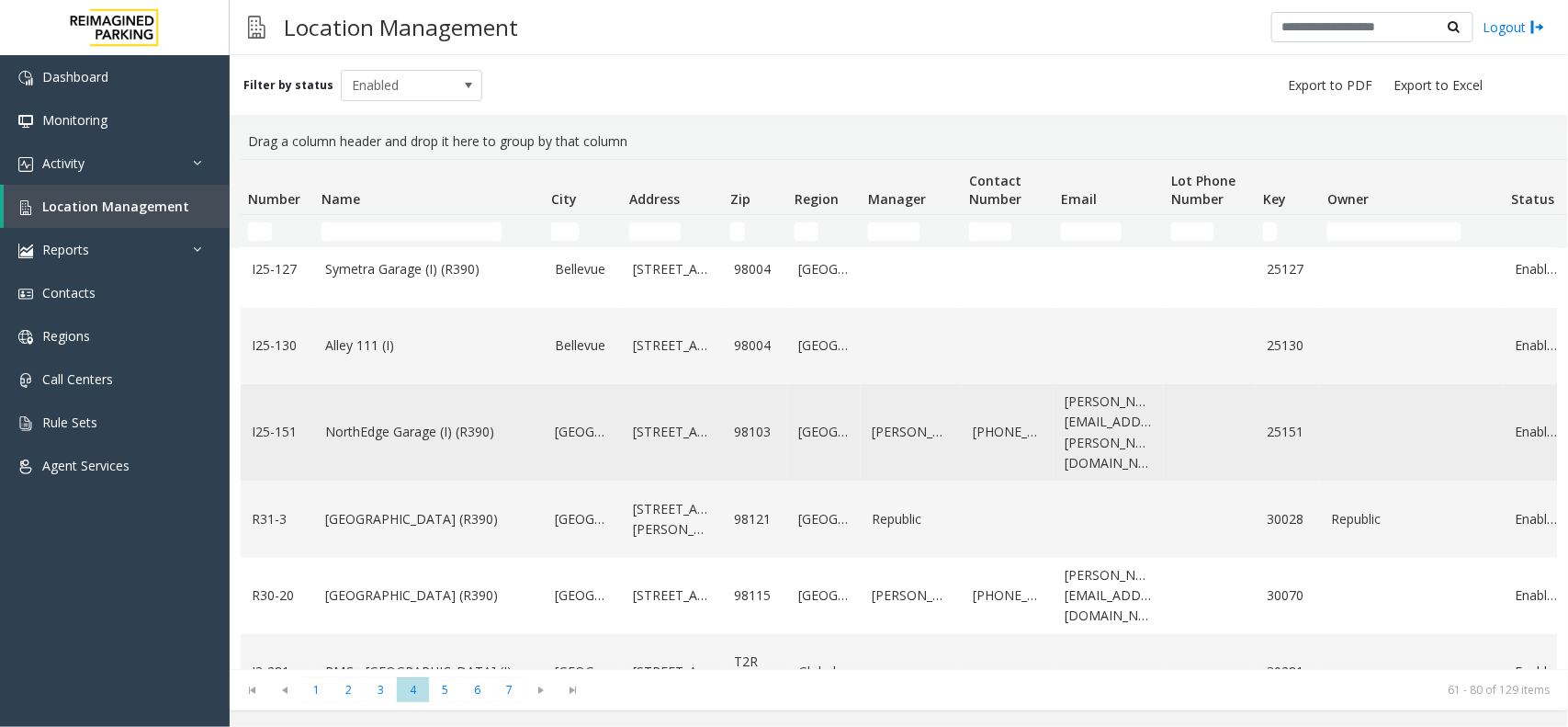 scroll, scrollTop: 460, scrollLeft: 0, axis: vertical 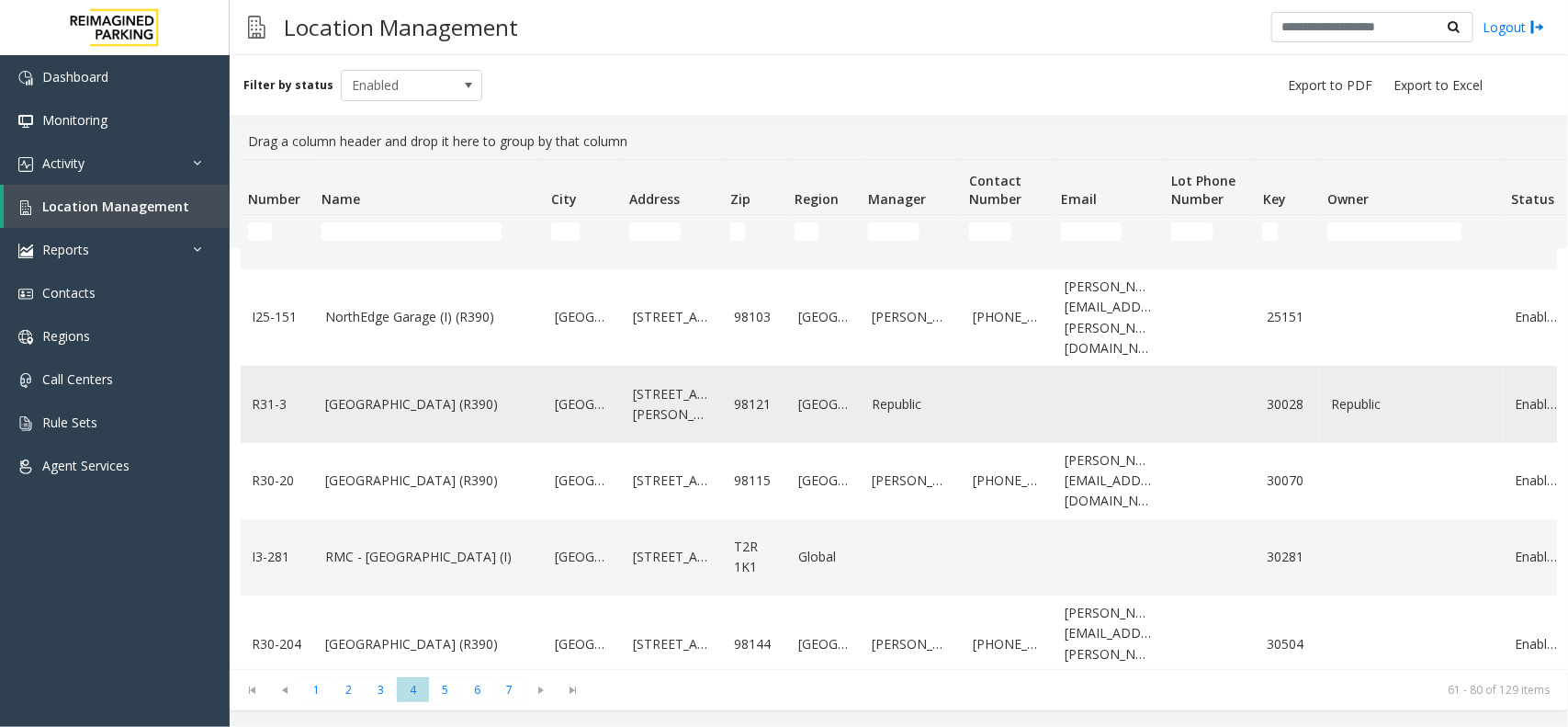click on "[GEOGRAPHIC_DATA] (R390)" 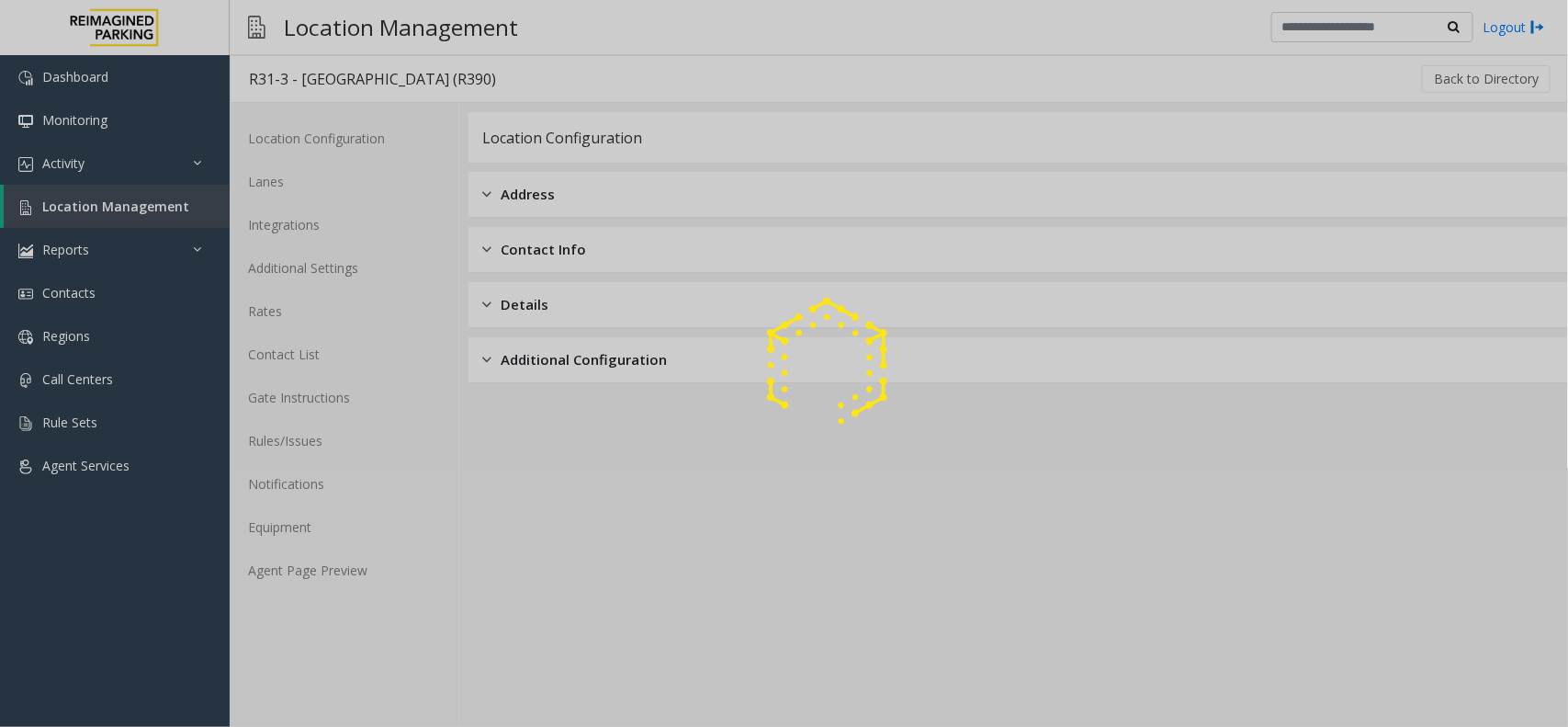 click 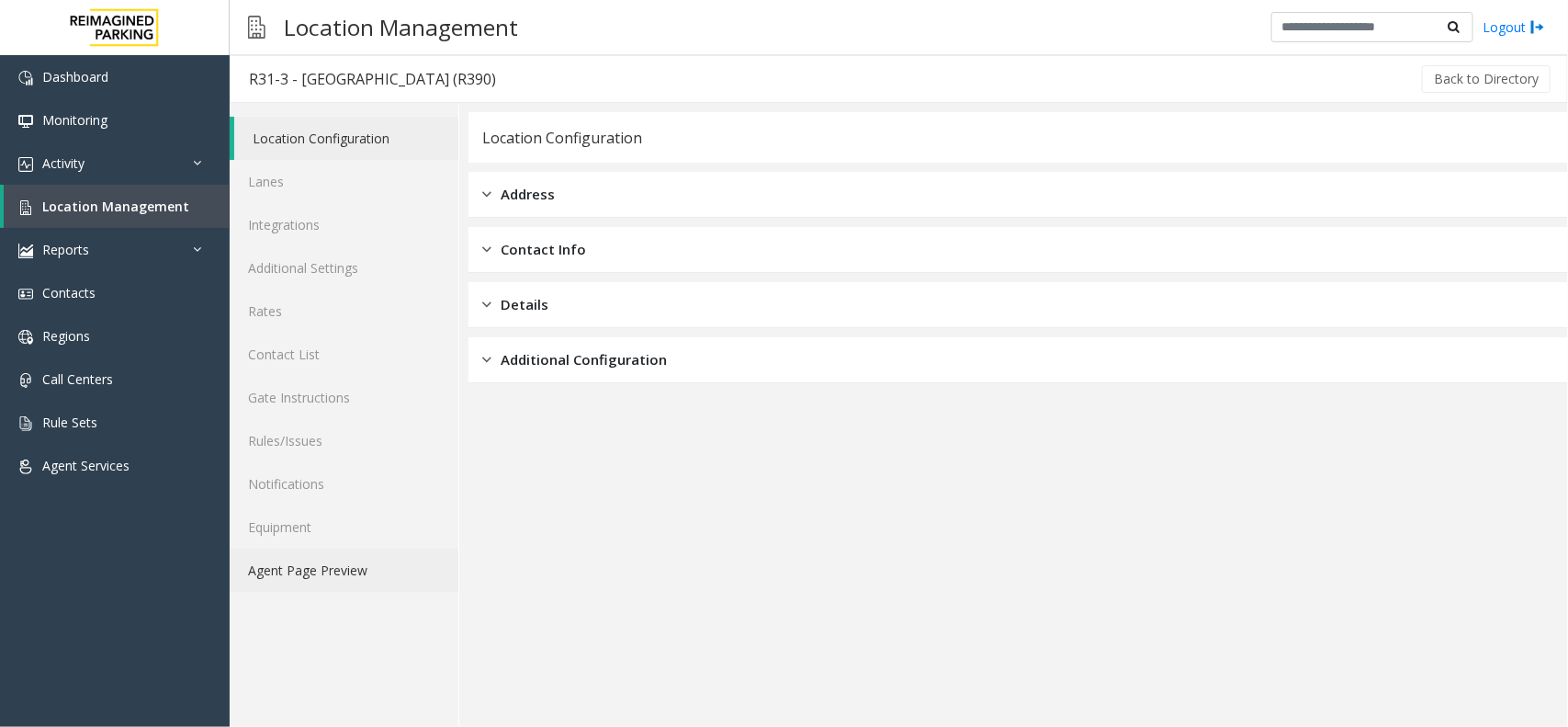 click on "Agent Page Preview" 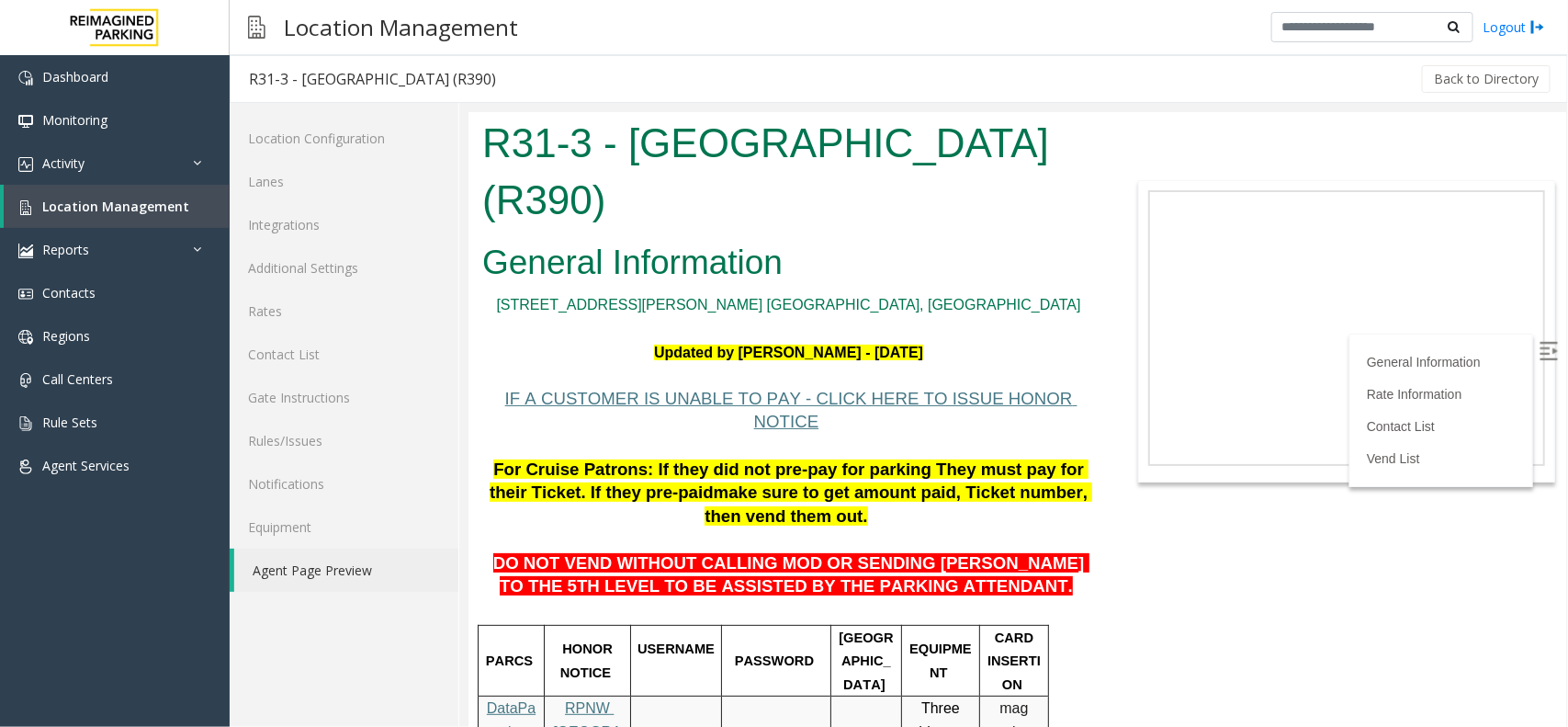 scroll, scrollTop: 0, scrollLeft: 0, axis: both 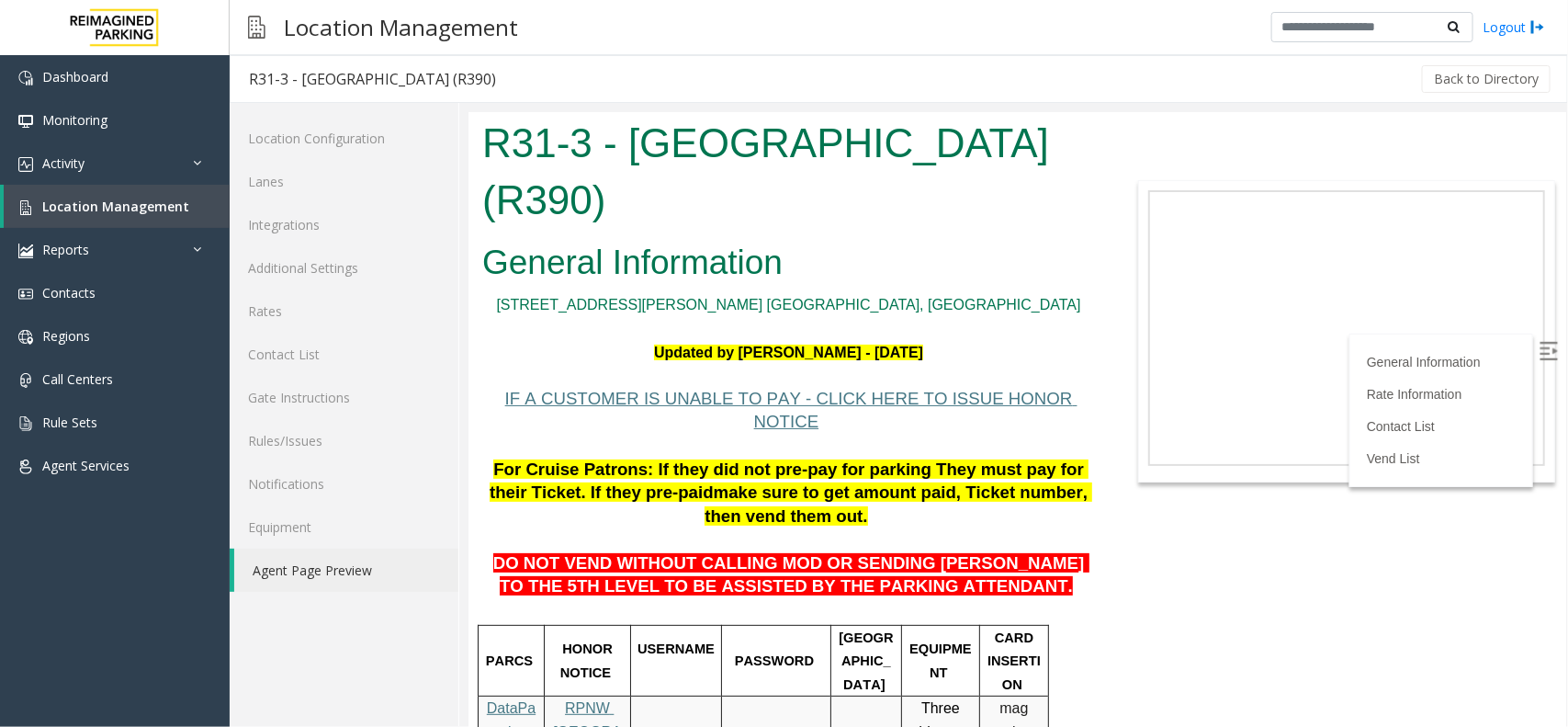 click at bounding box center (1548, 350) 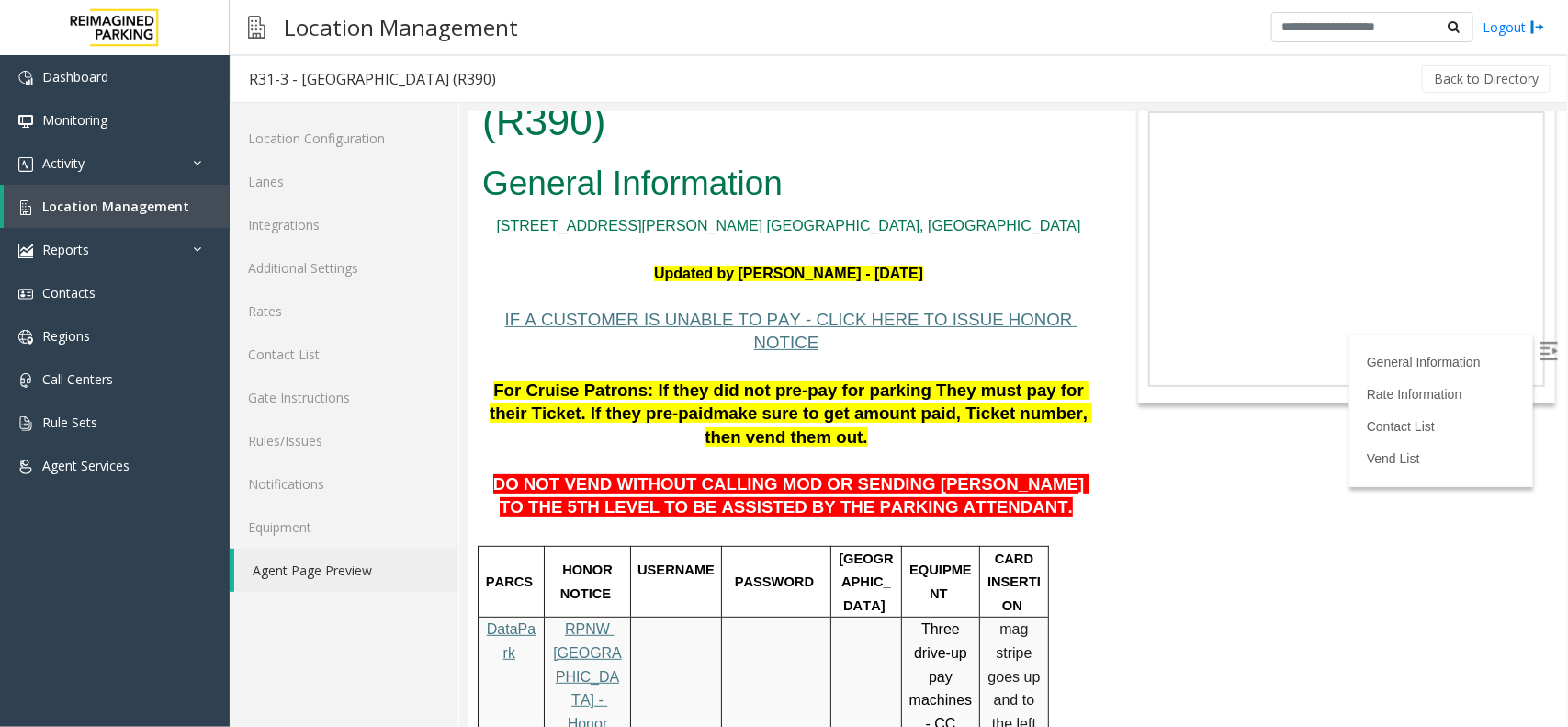 scroll, scrollTop: 115, scrollLeft: 0, axis: vertical 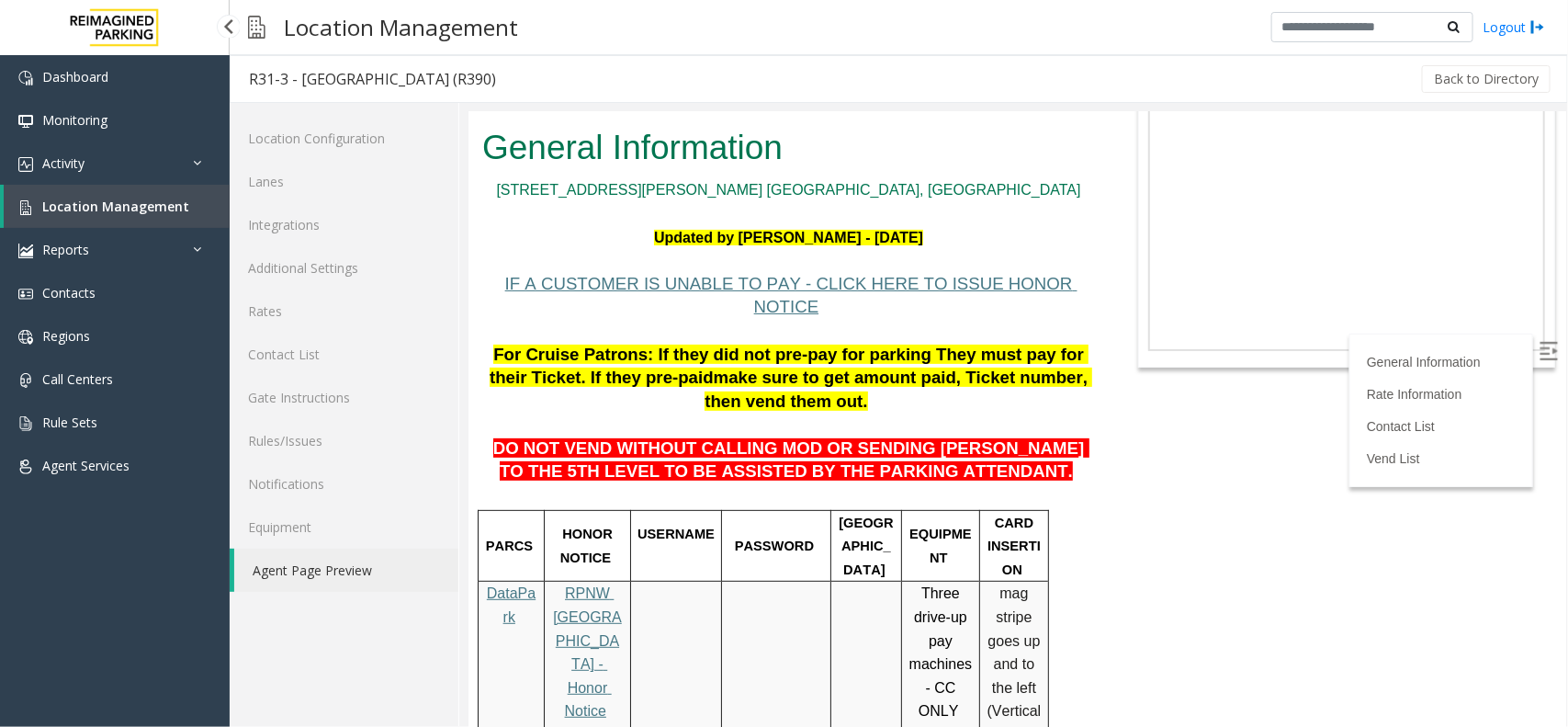 click on "Location Management" at bounding box center [117, 206] 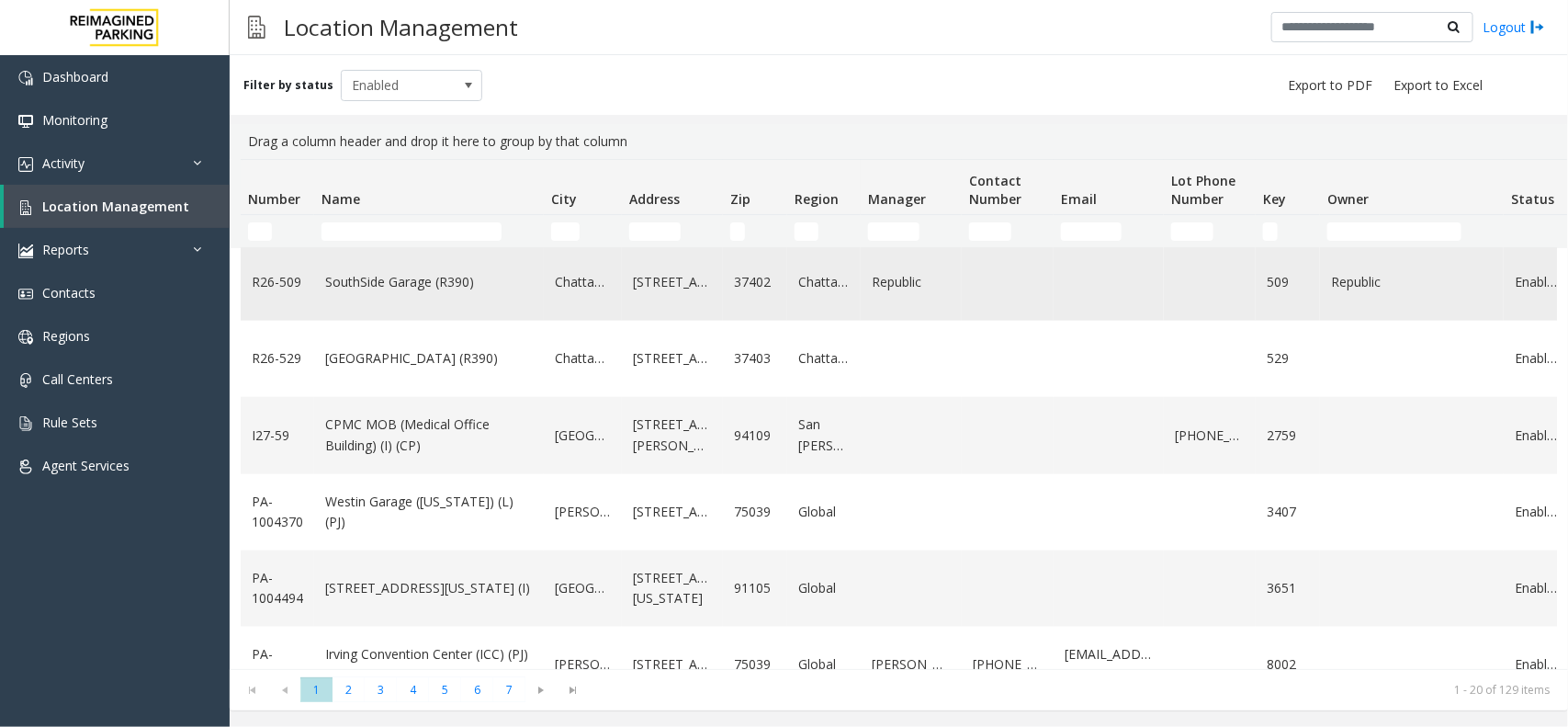 scroll, scrollTop: 1034, scrollLeft: 0, axis: vertical 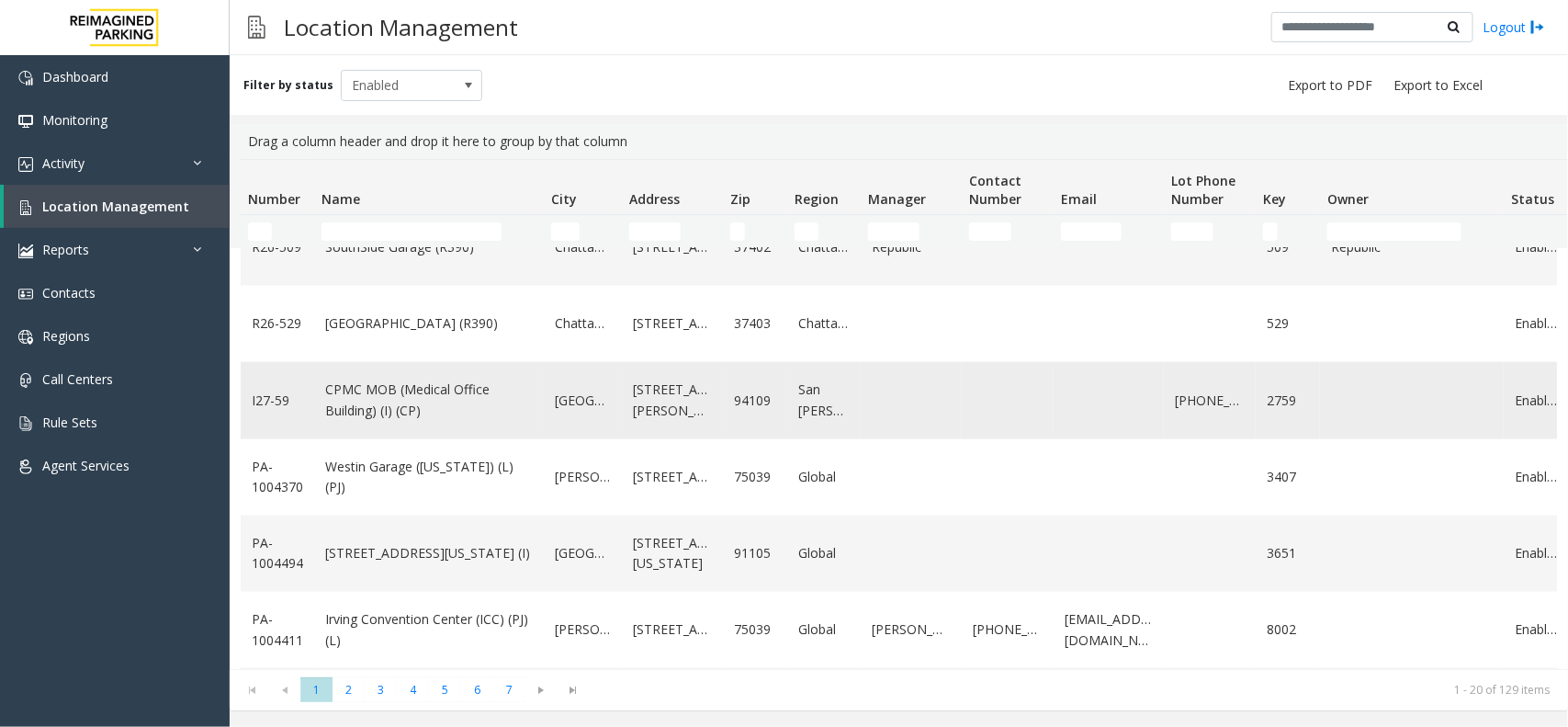 click on "CPMC MOB (Medical Office Building) (I) (CP)" 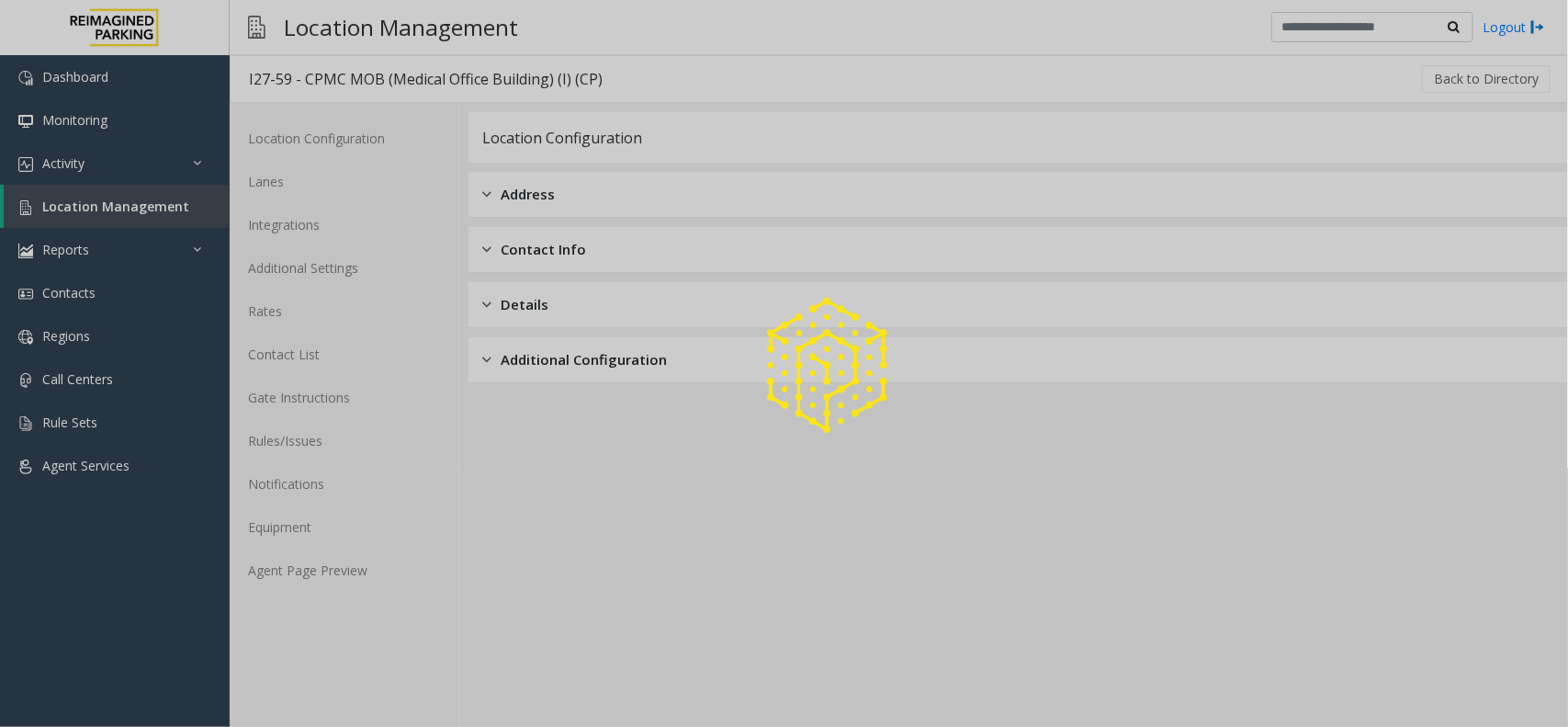 click 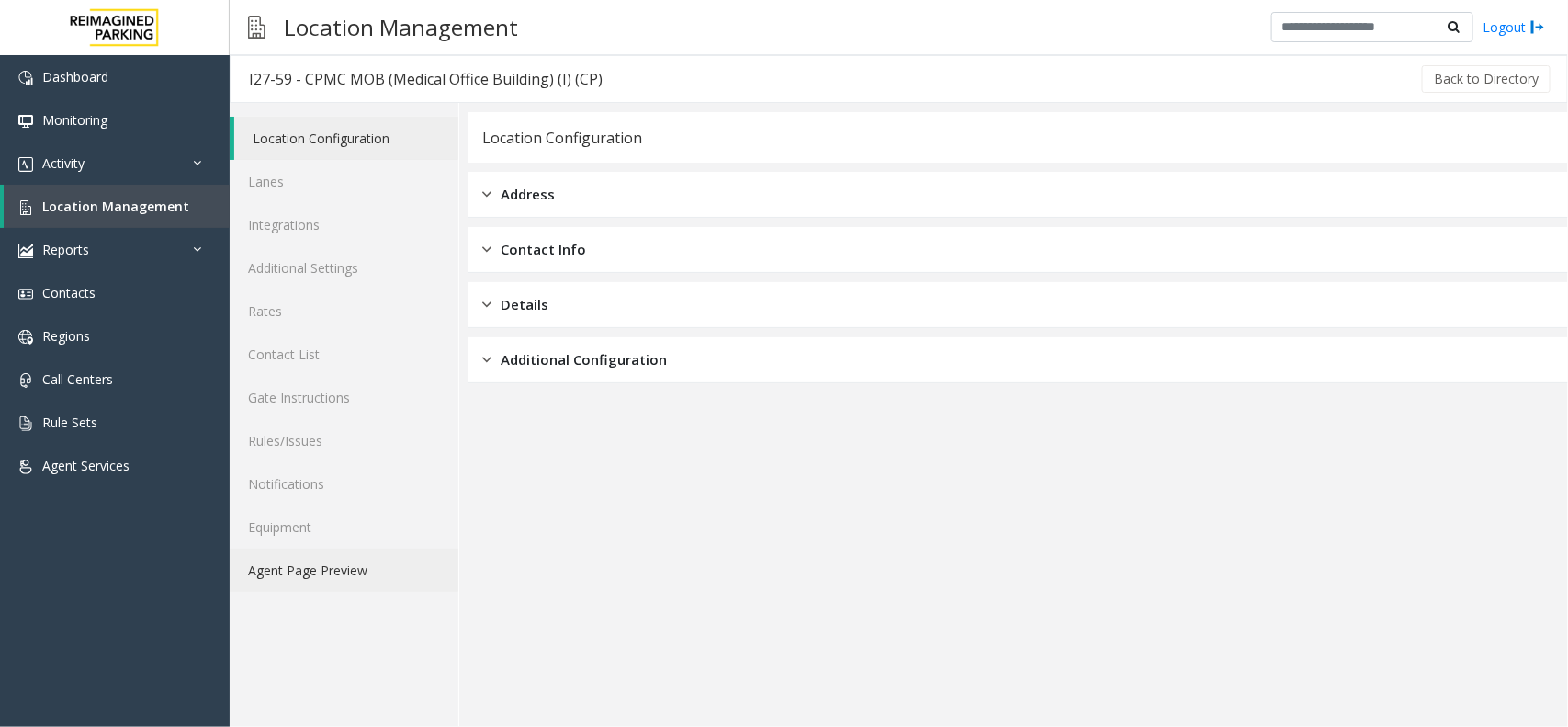 click on "Agent Page Preview" 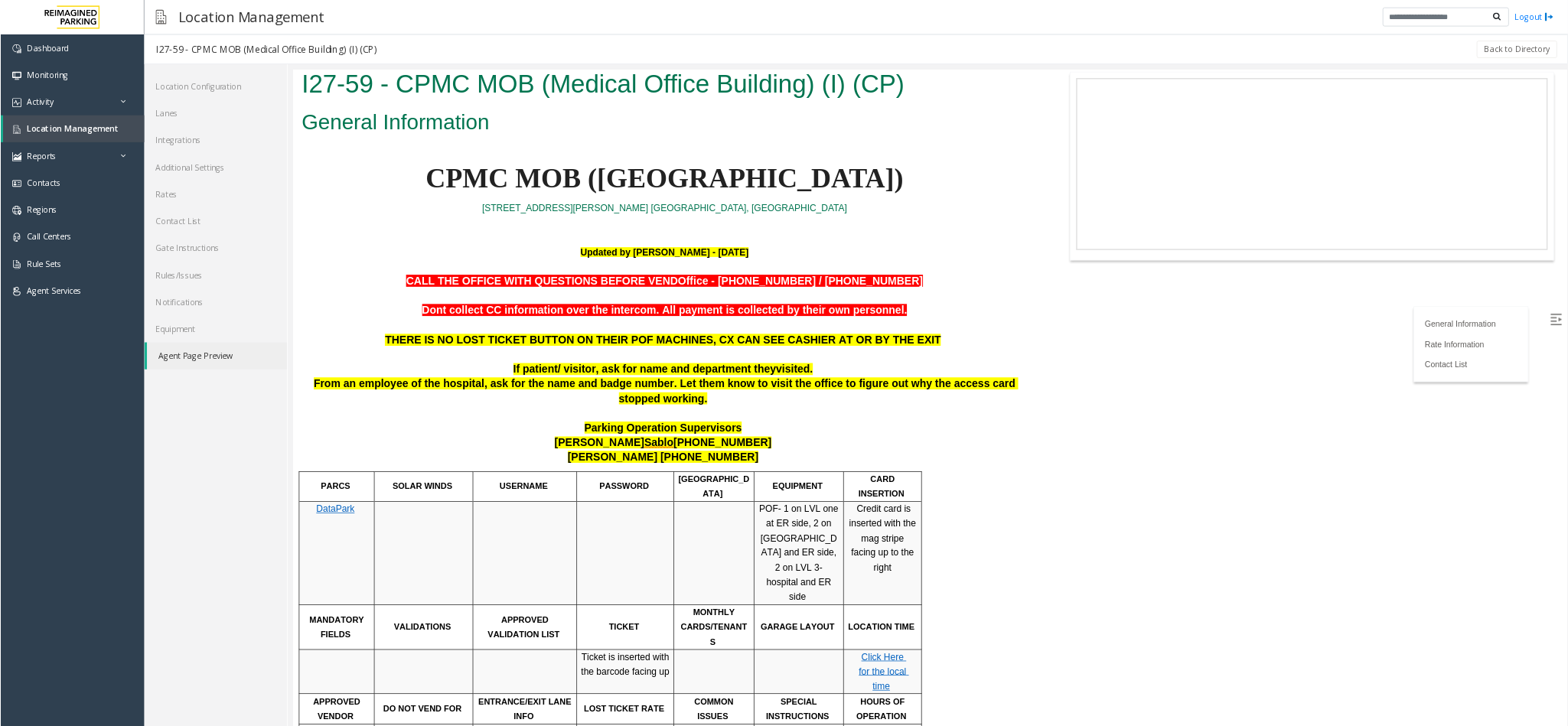 scroll, scrollTop: 0, scrollLeft: 0, axis: both 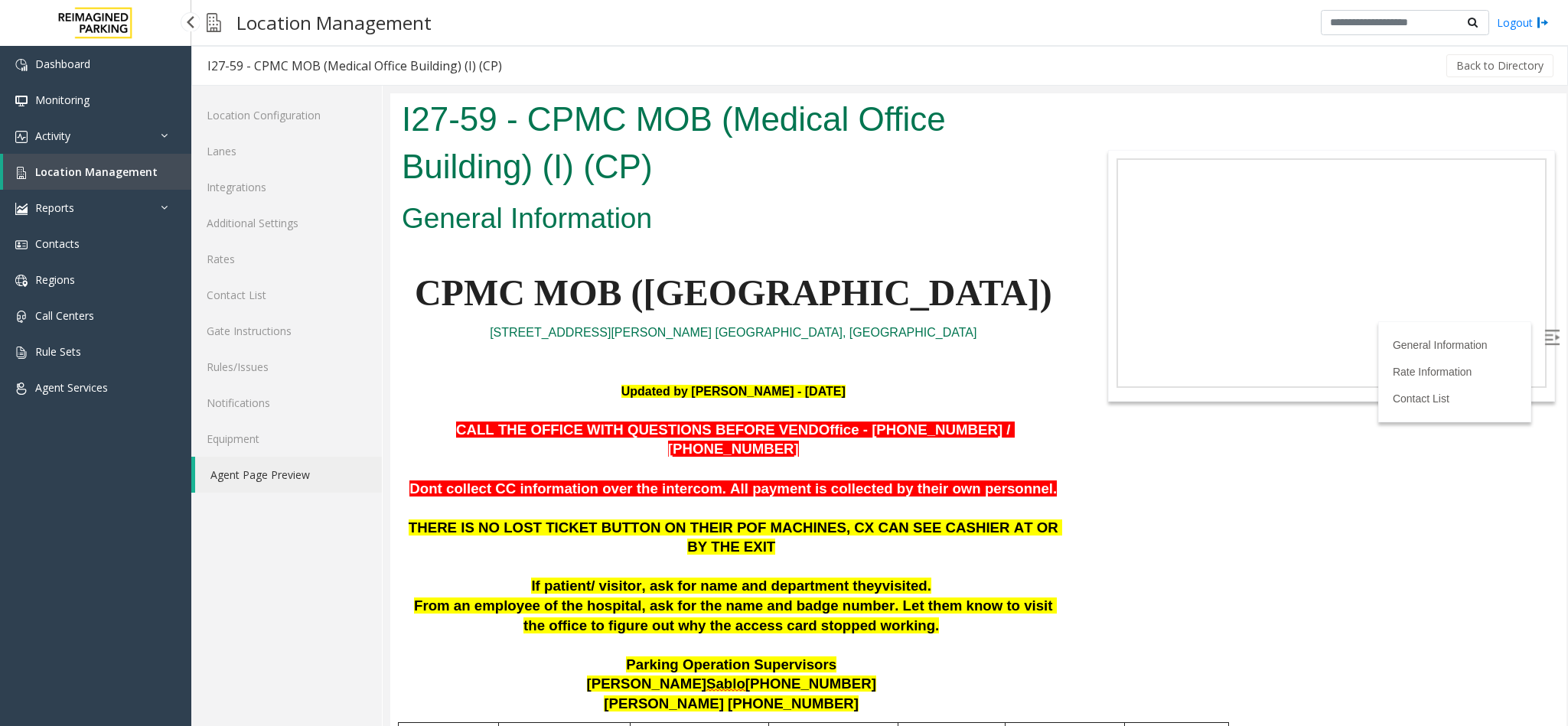click on "Location Management" at bounding box center (96, 171) 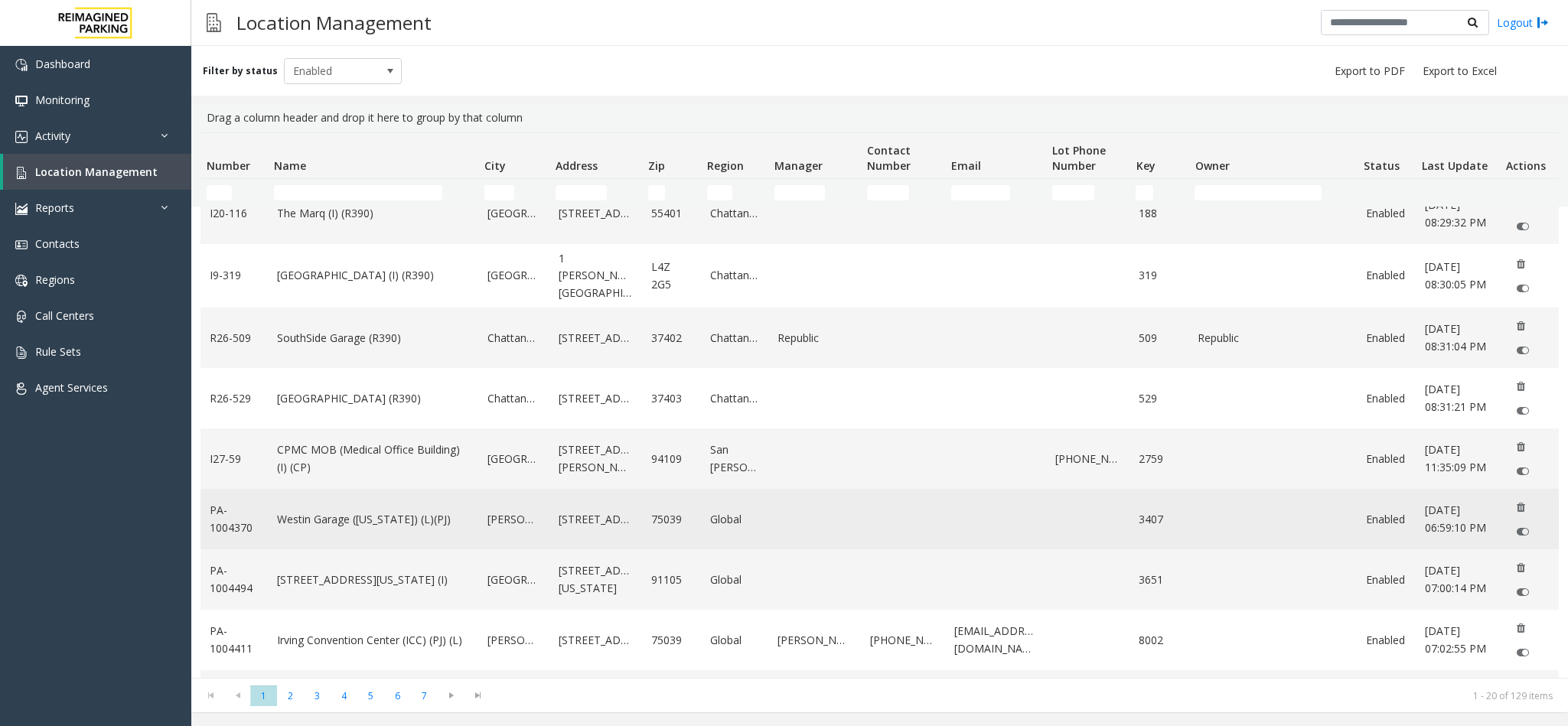 scroll, scrollTop: 774, scrollLeft: 0, axis: vertical 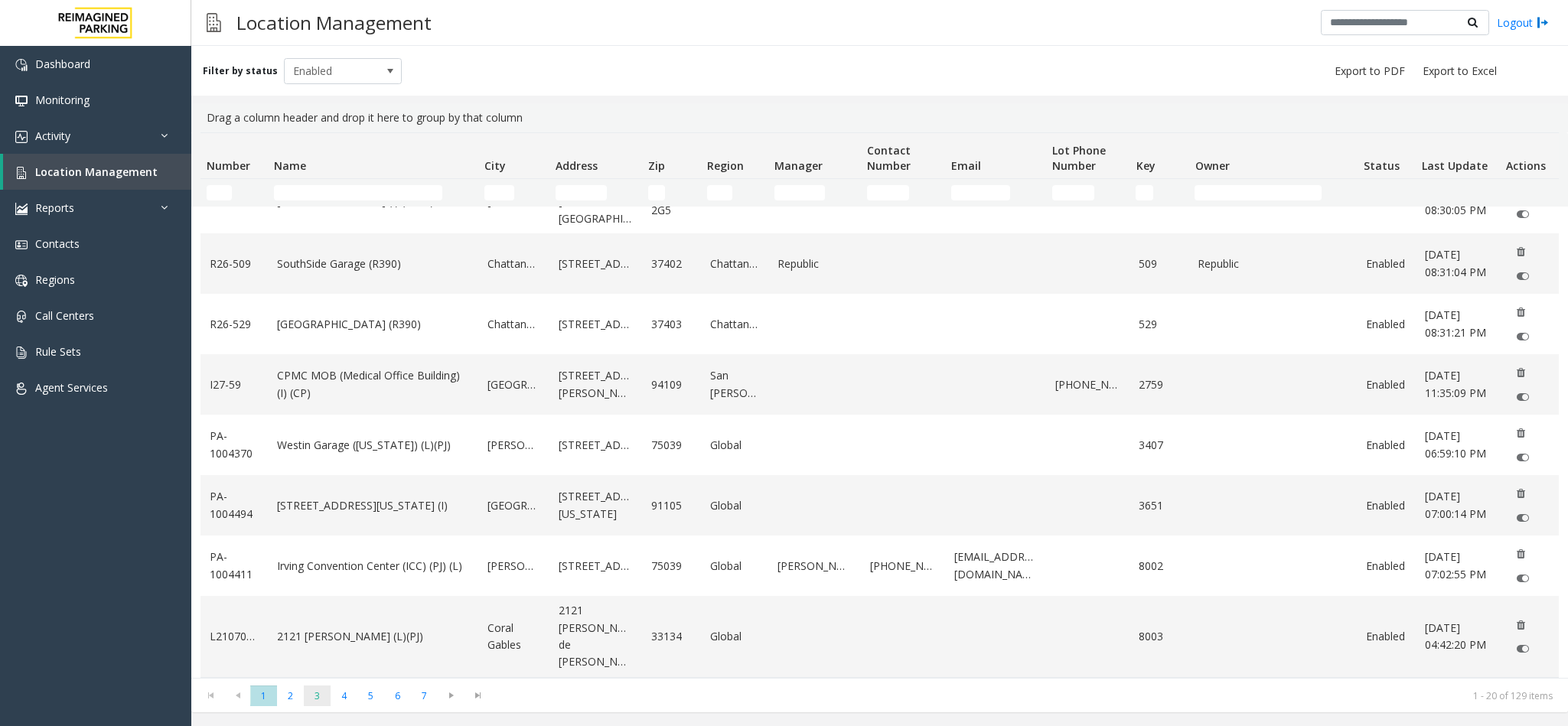 click on "3" 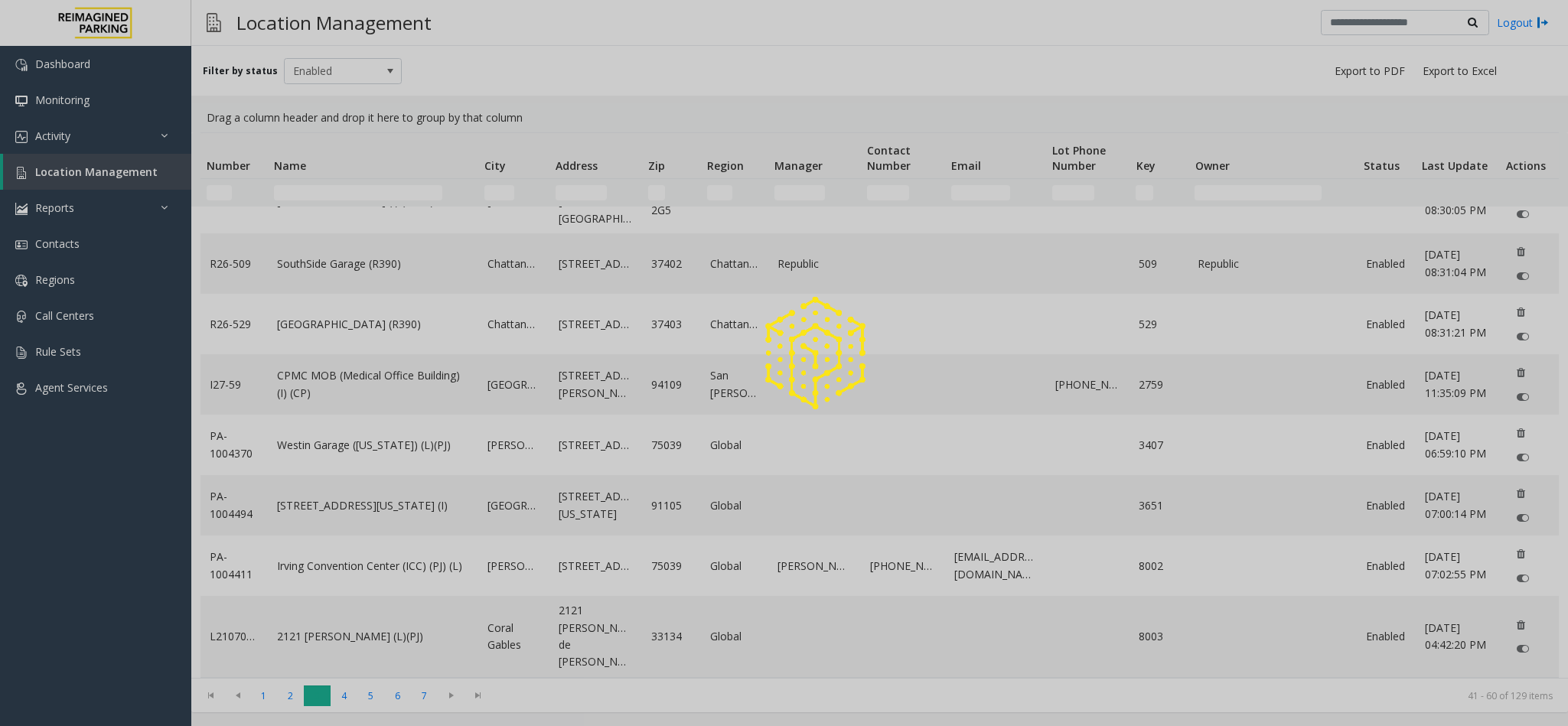 scroll, scrollTop: 0, scrollLeft: 0, axis: both 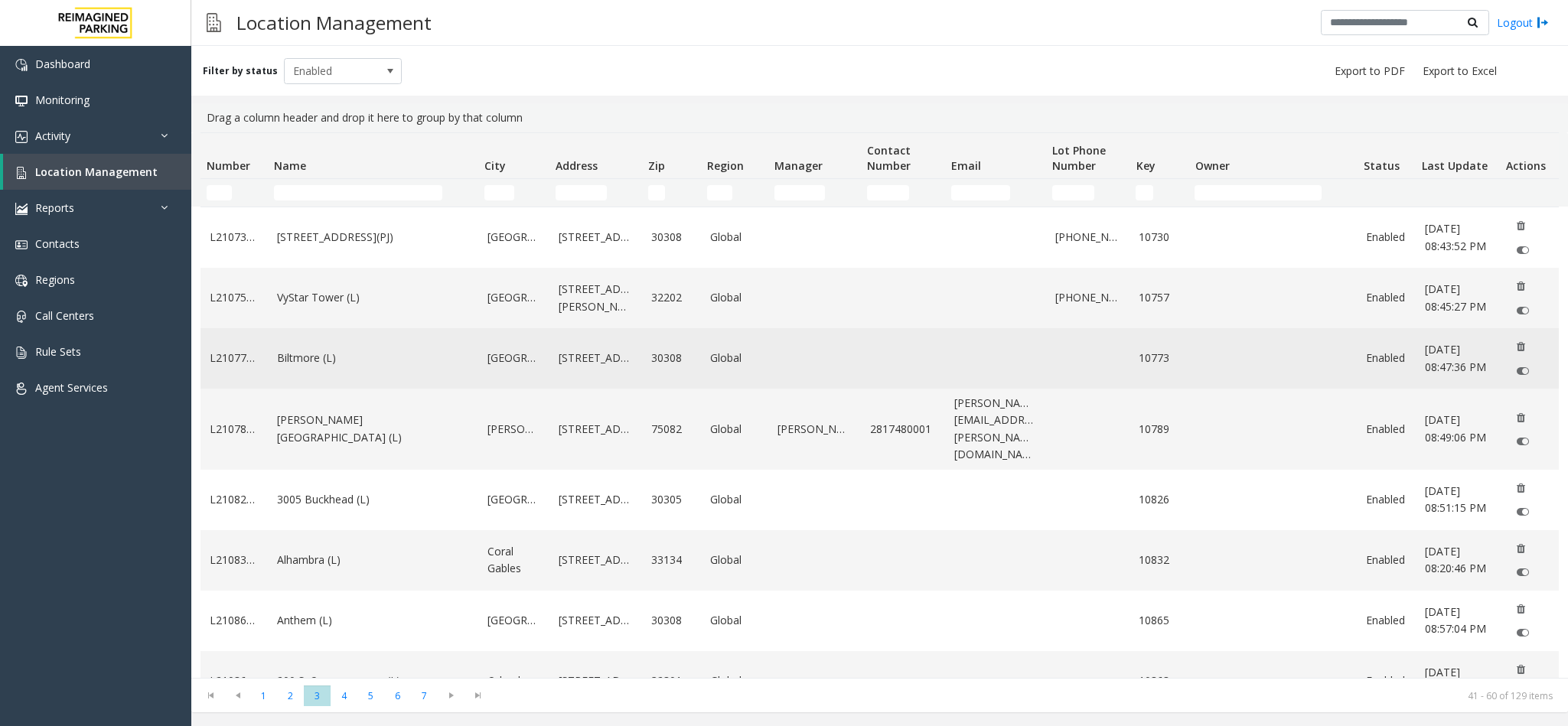 click on "Biltmore (L)" 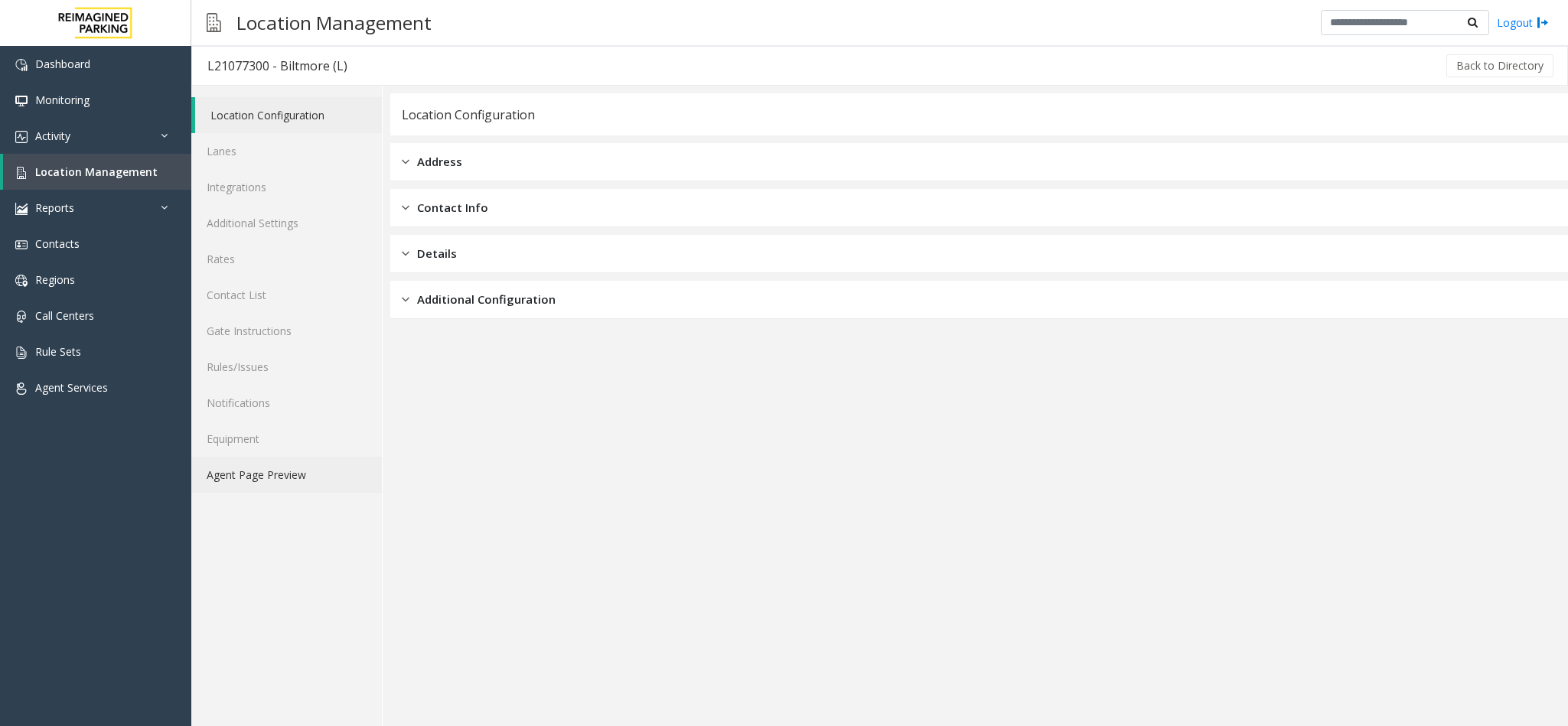 click on "Agent Page Preview" 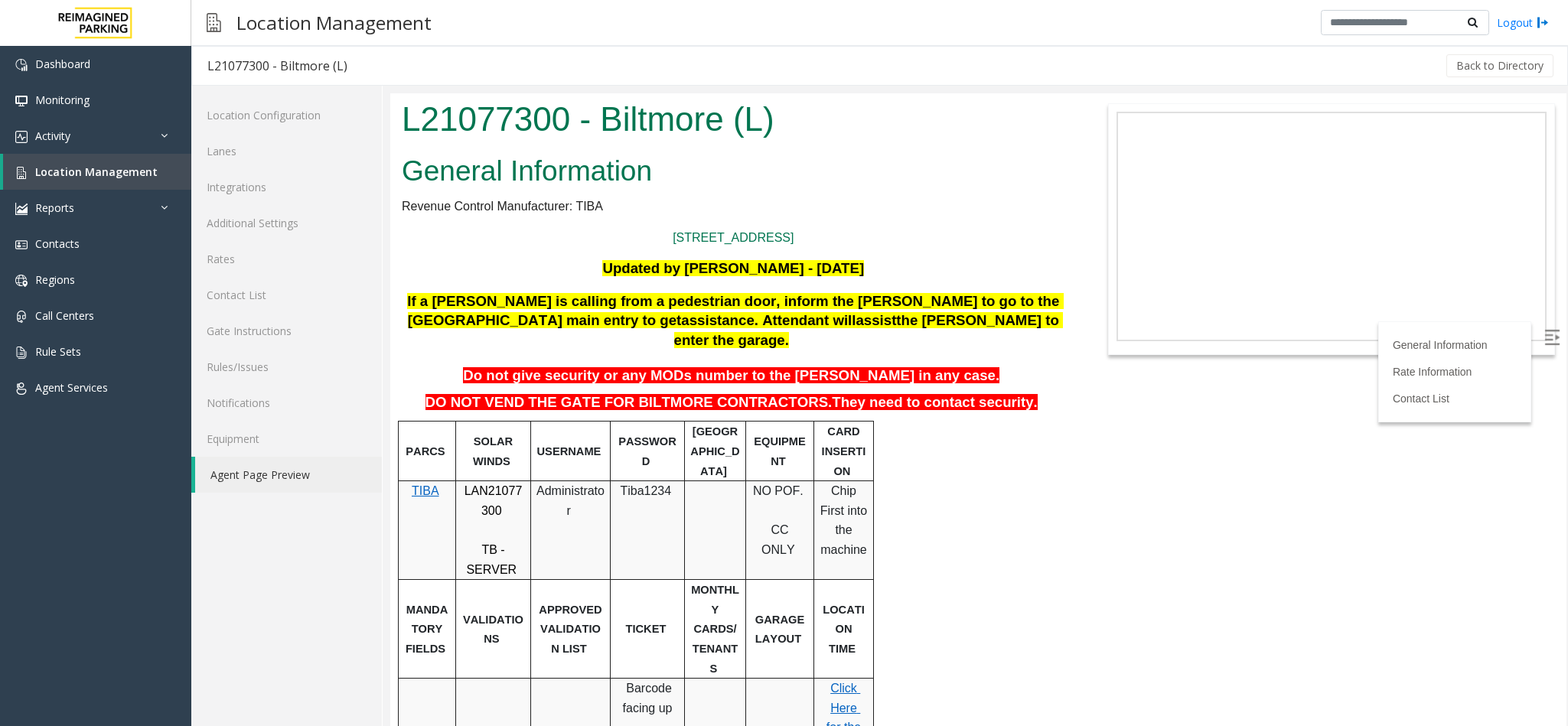 scroll, scrollTop: 18, scrollLeft: 0, axis: vertical 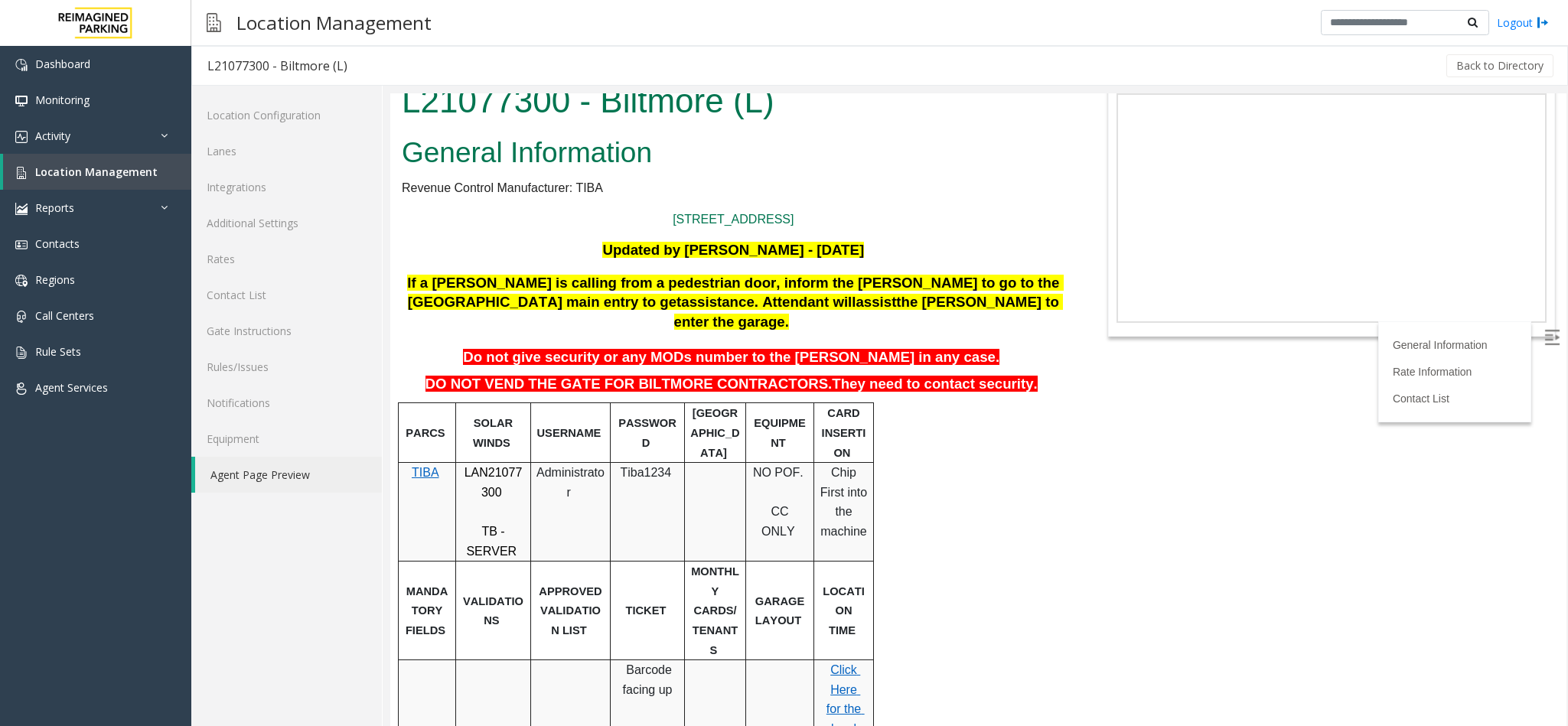 click on "If a [PERSON_NAME] is calling from a pedestrian door, inform the [PERSON_NAME] to go to the [GEOGRAPHIC_DATA] main entry to get" at bounding box center [735, 292] 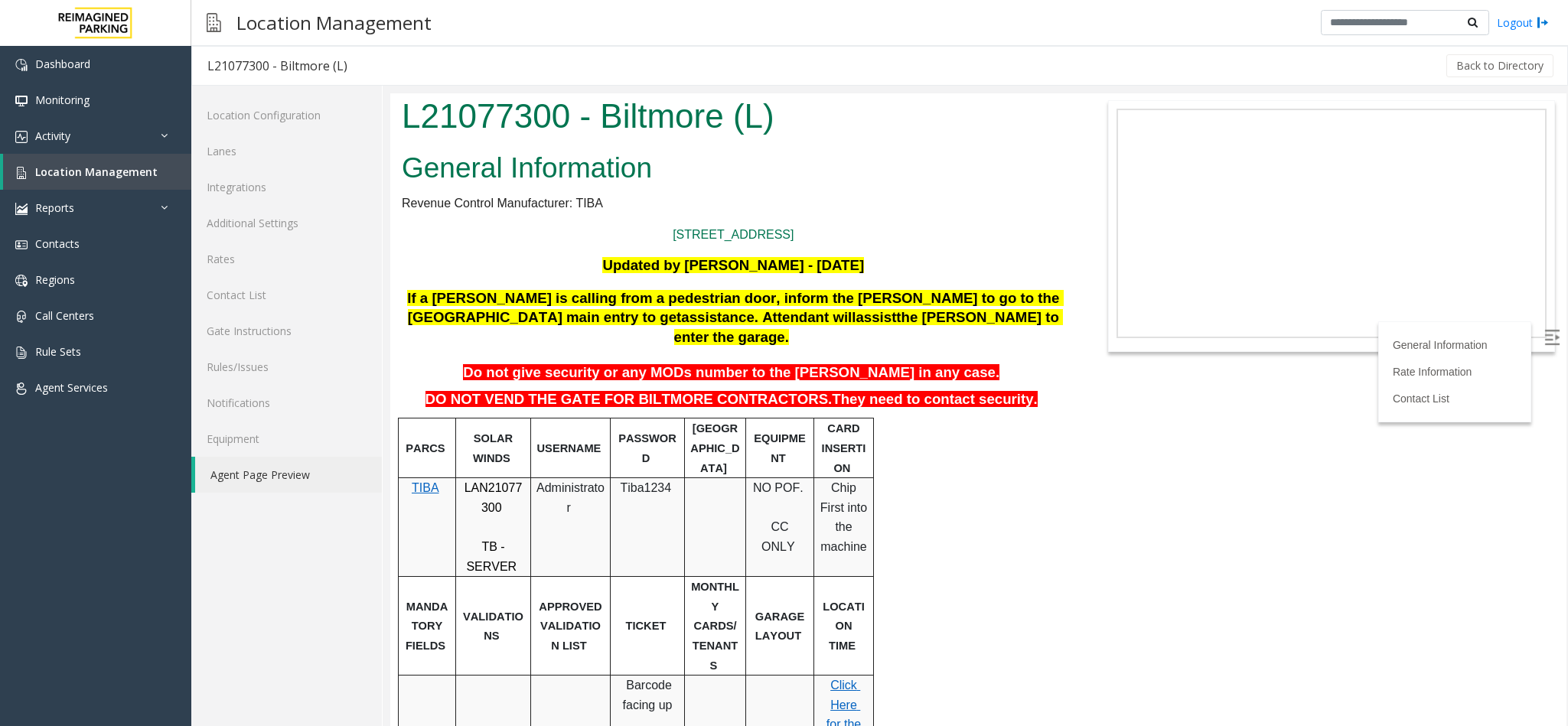 scroll, scrollTop: 0, scrollLeft: 0, axis: both 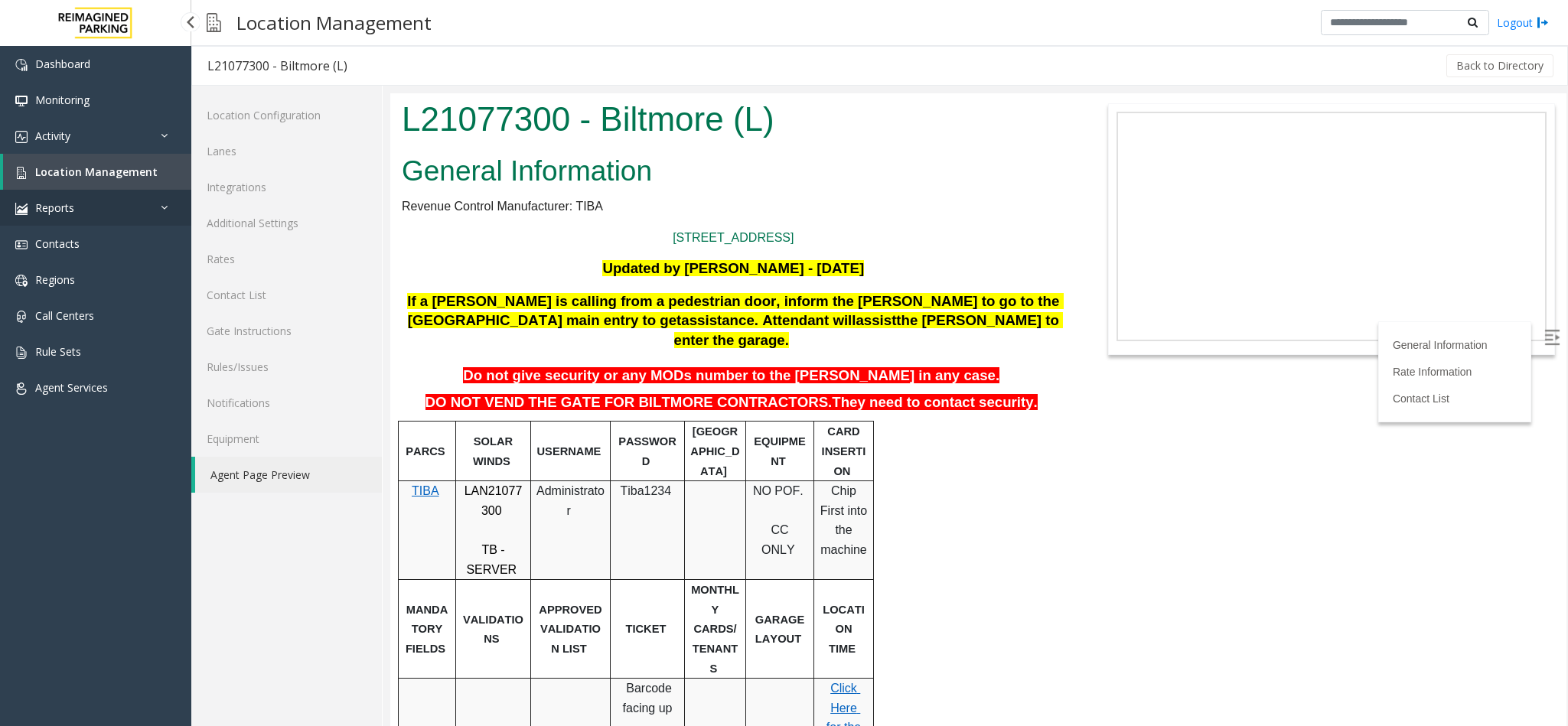 click on "Reports" at bounding box center (96, 207) 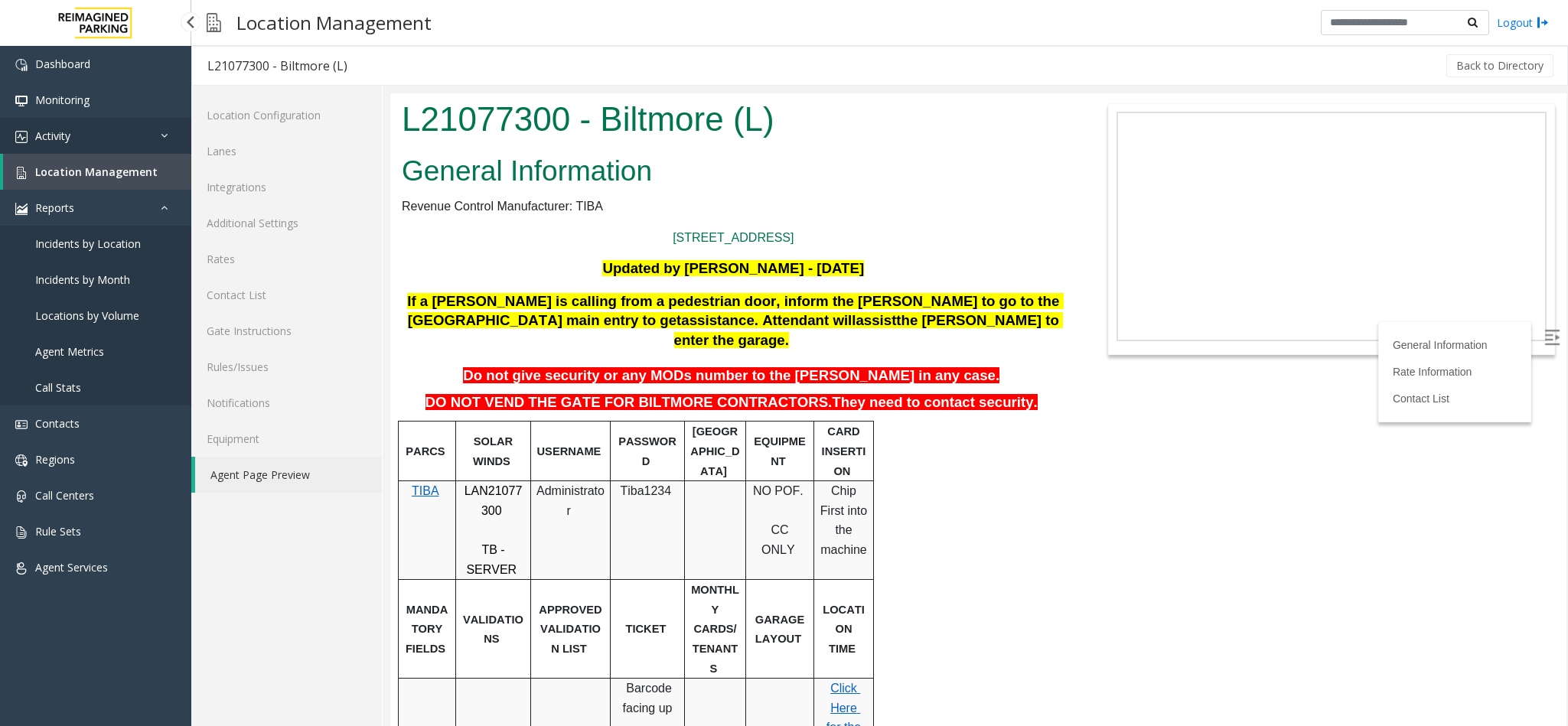 click on "Activity" at bounding box center [96, 135] 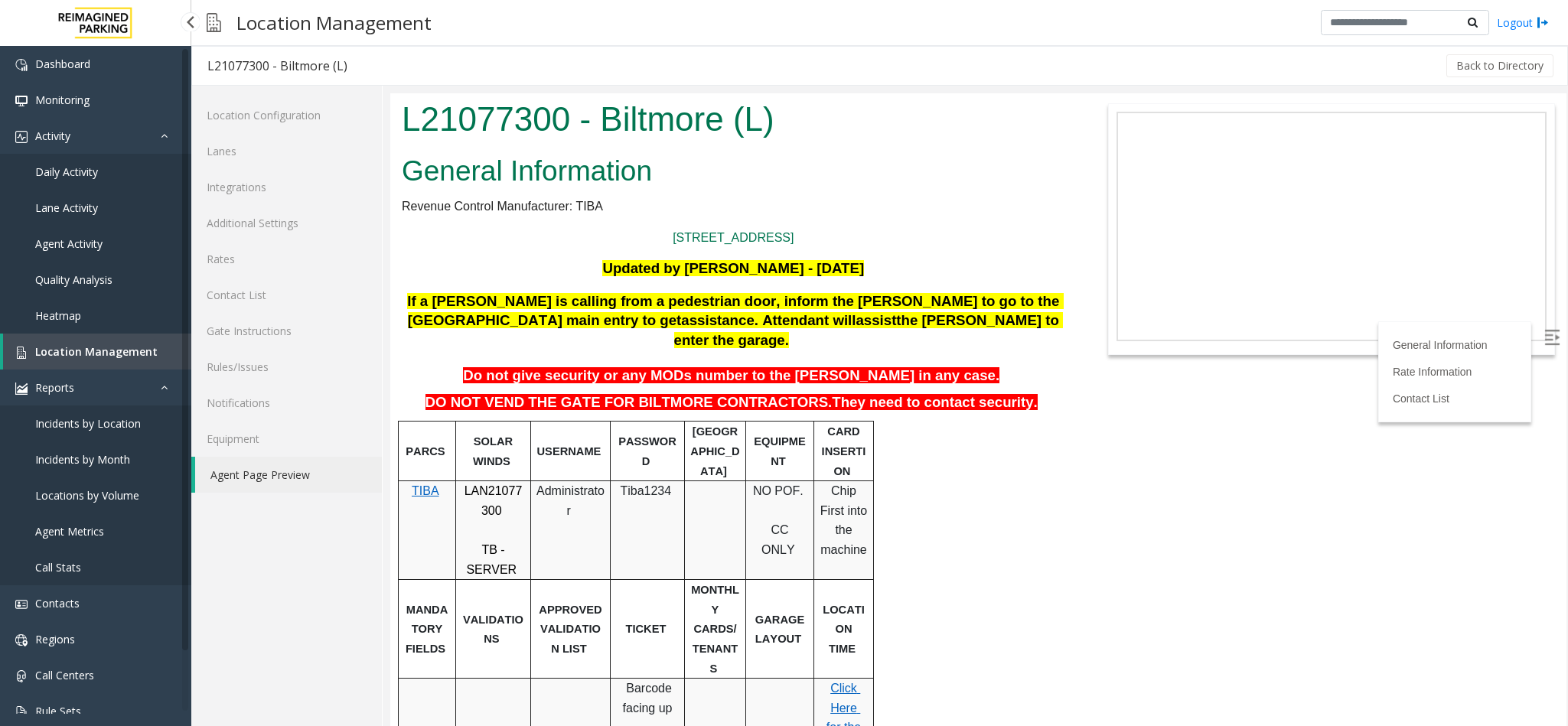 click on "Daily Activity" at bounding box center (67, 171) 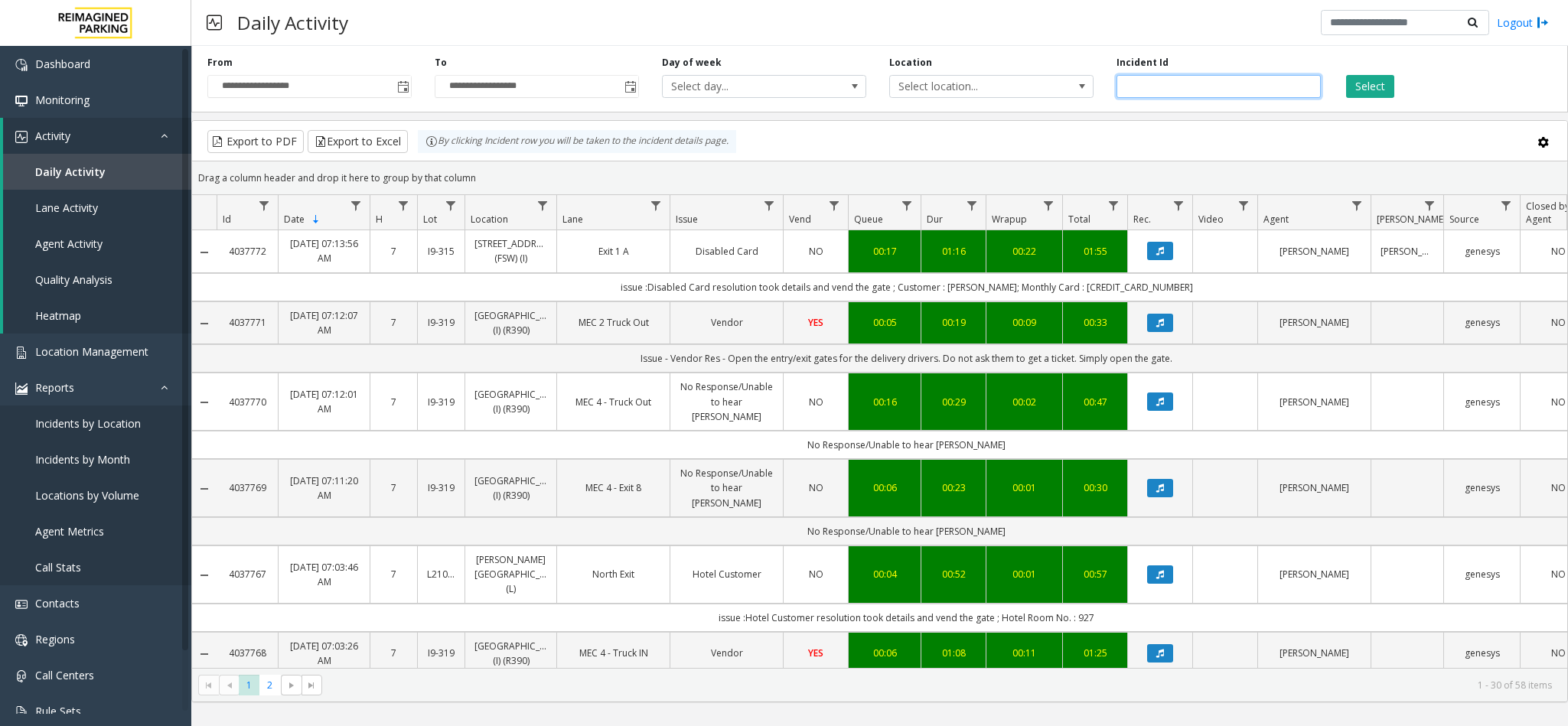 click 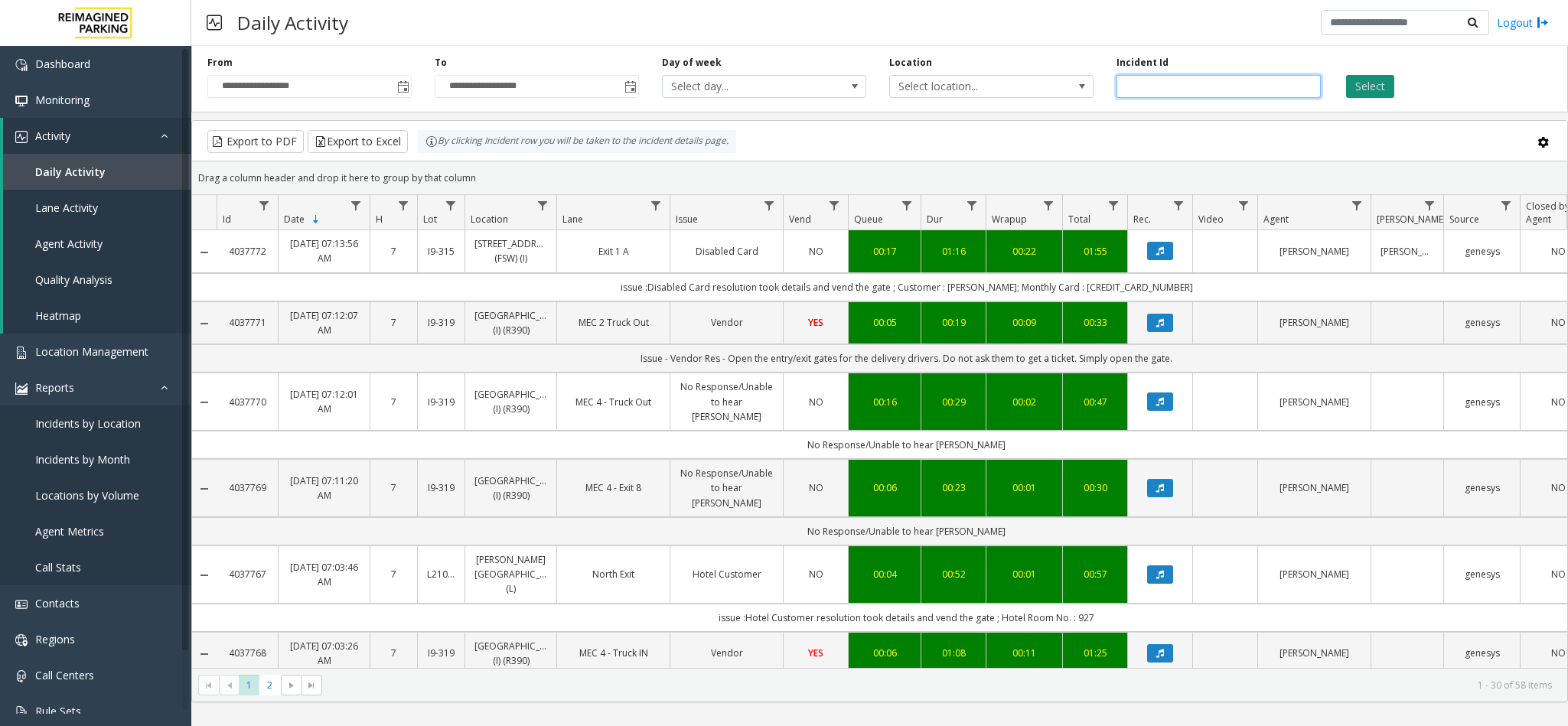 type on "*******" 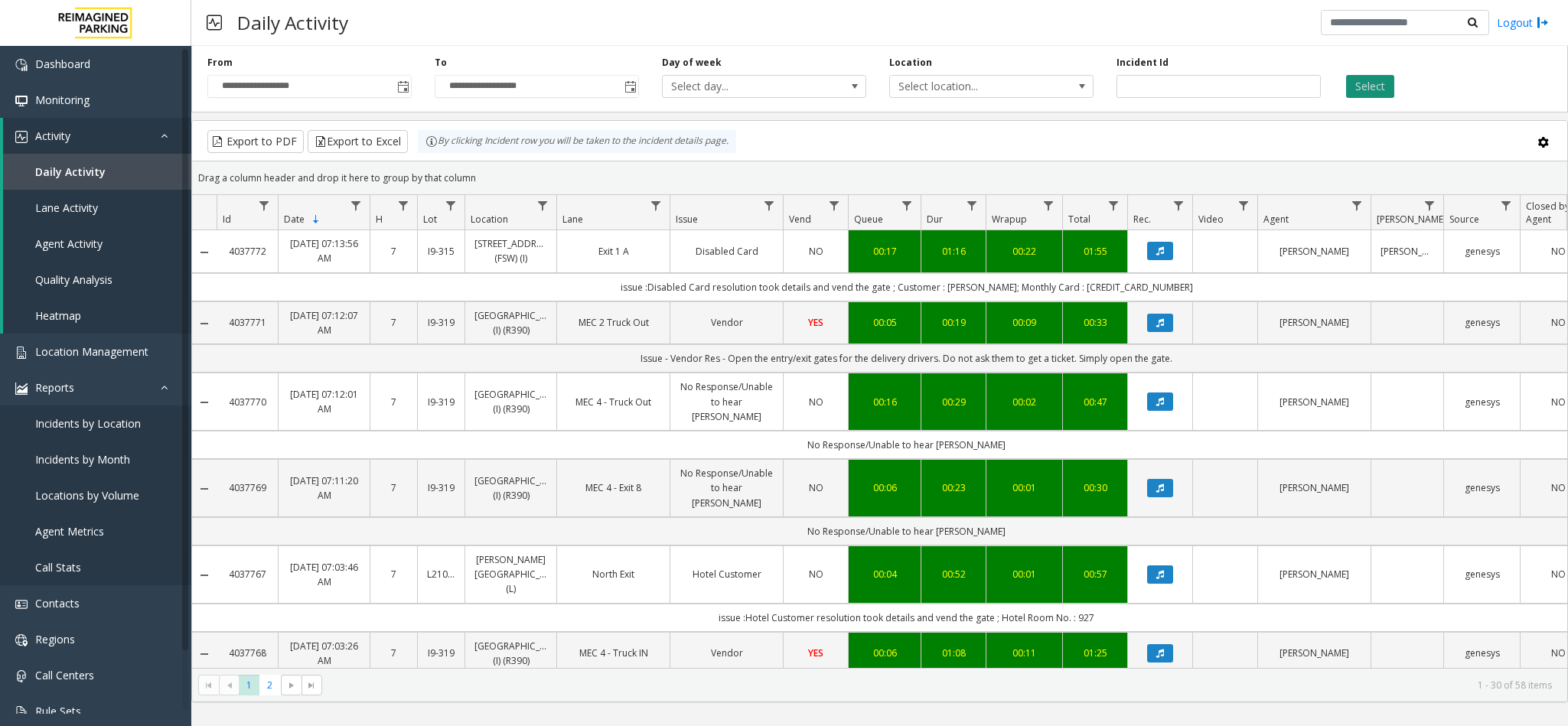 click on "Select" 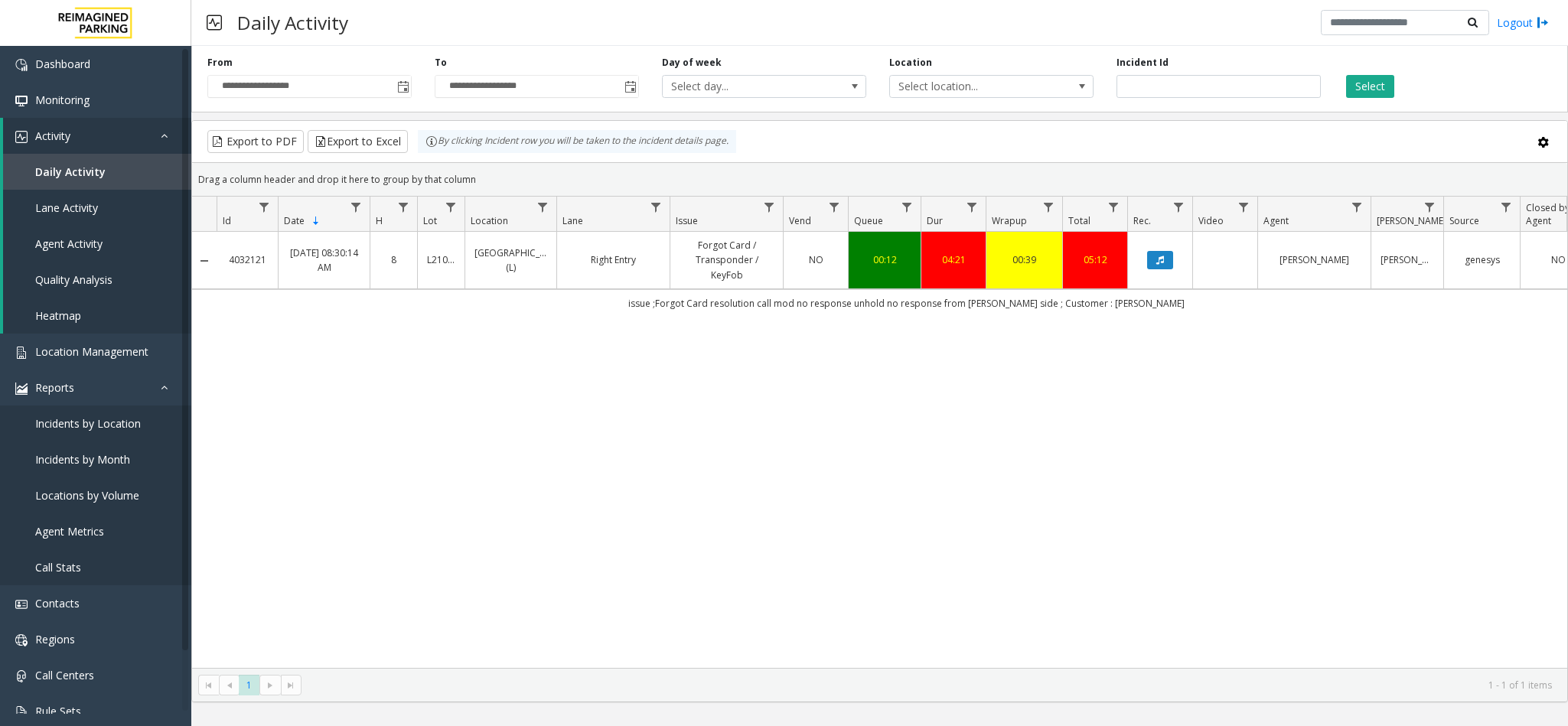 click 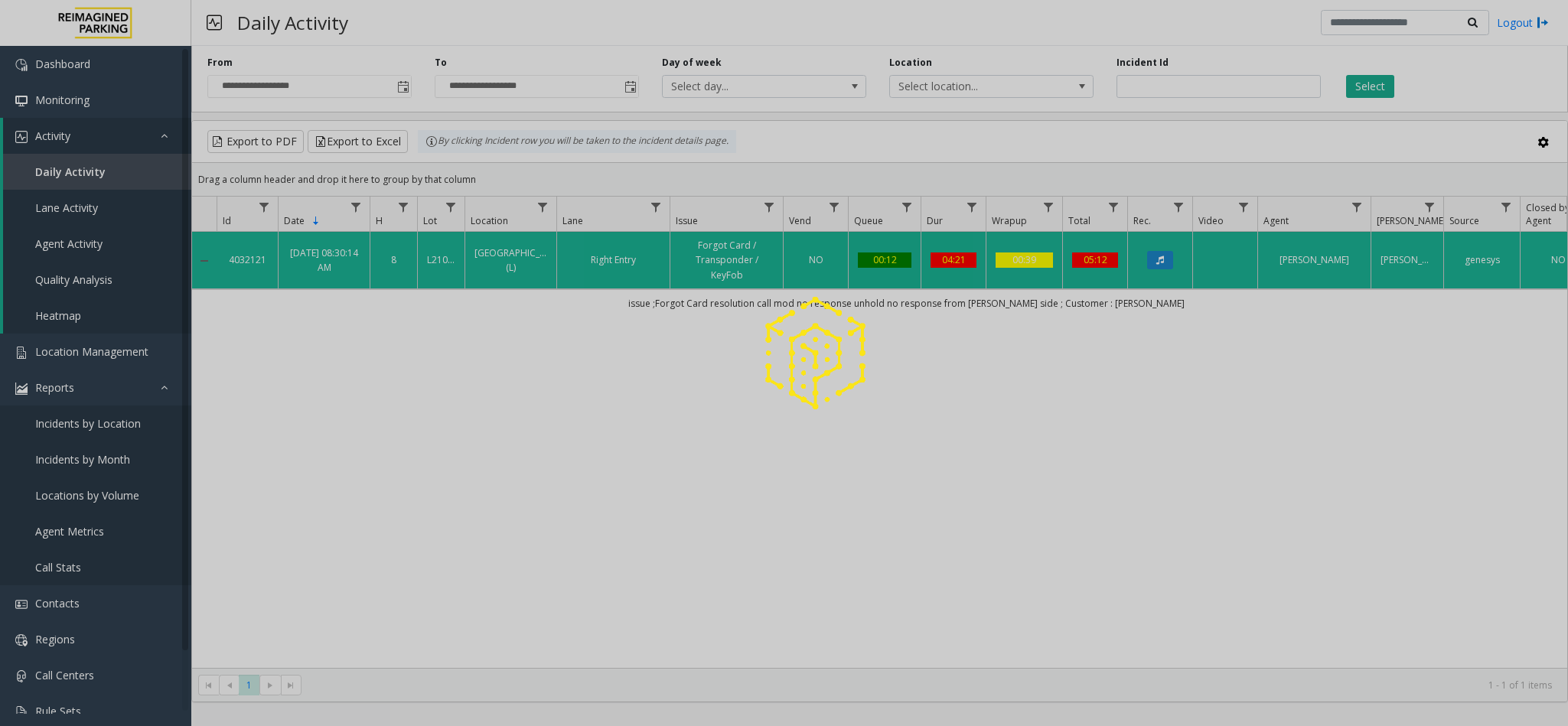 click 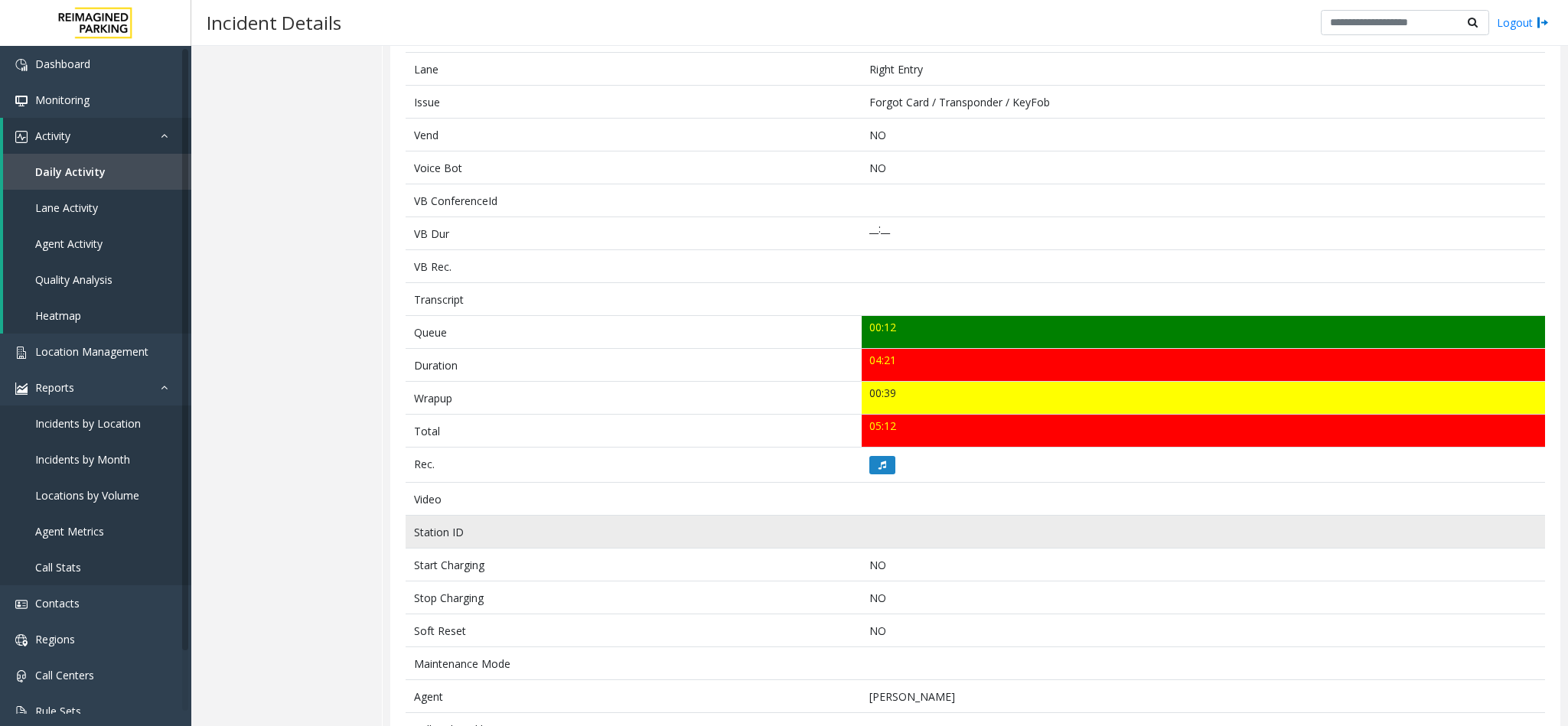 scroll, scrollTop: 457, scrollLeft: 0, axis: vertical 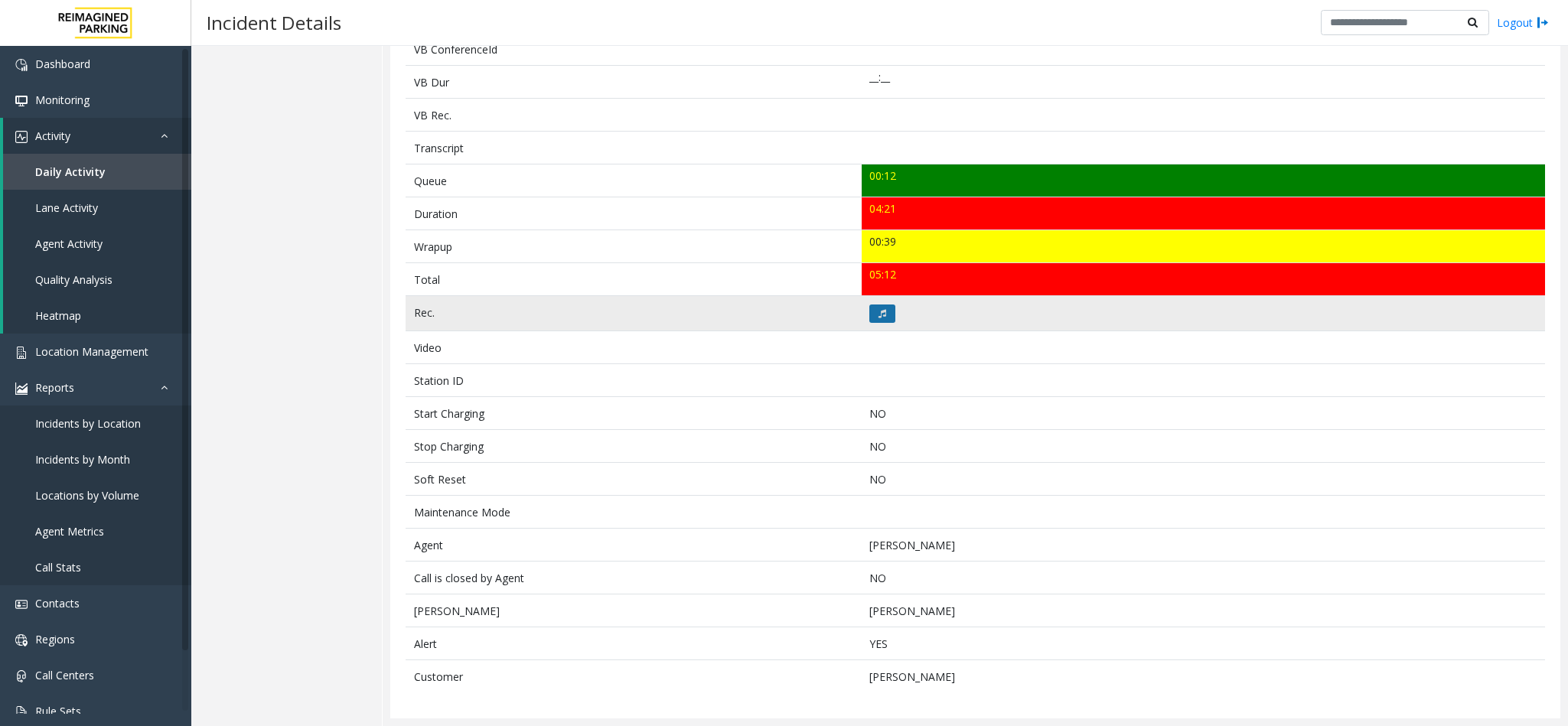 click 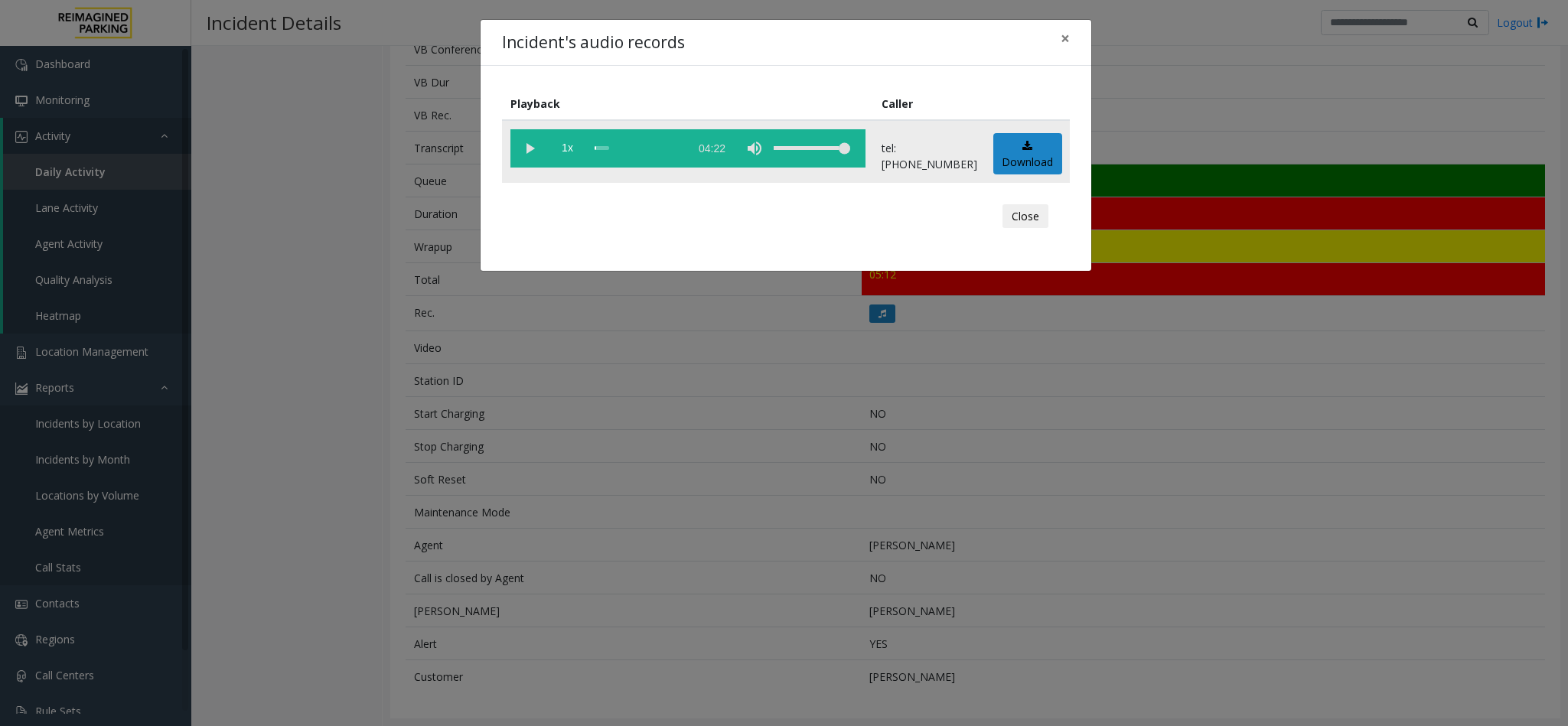 click 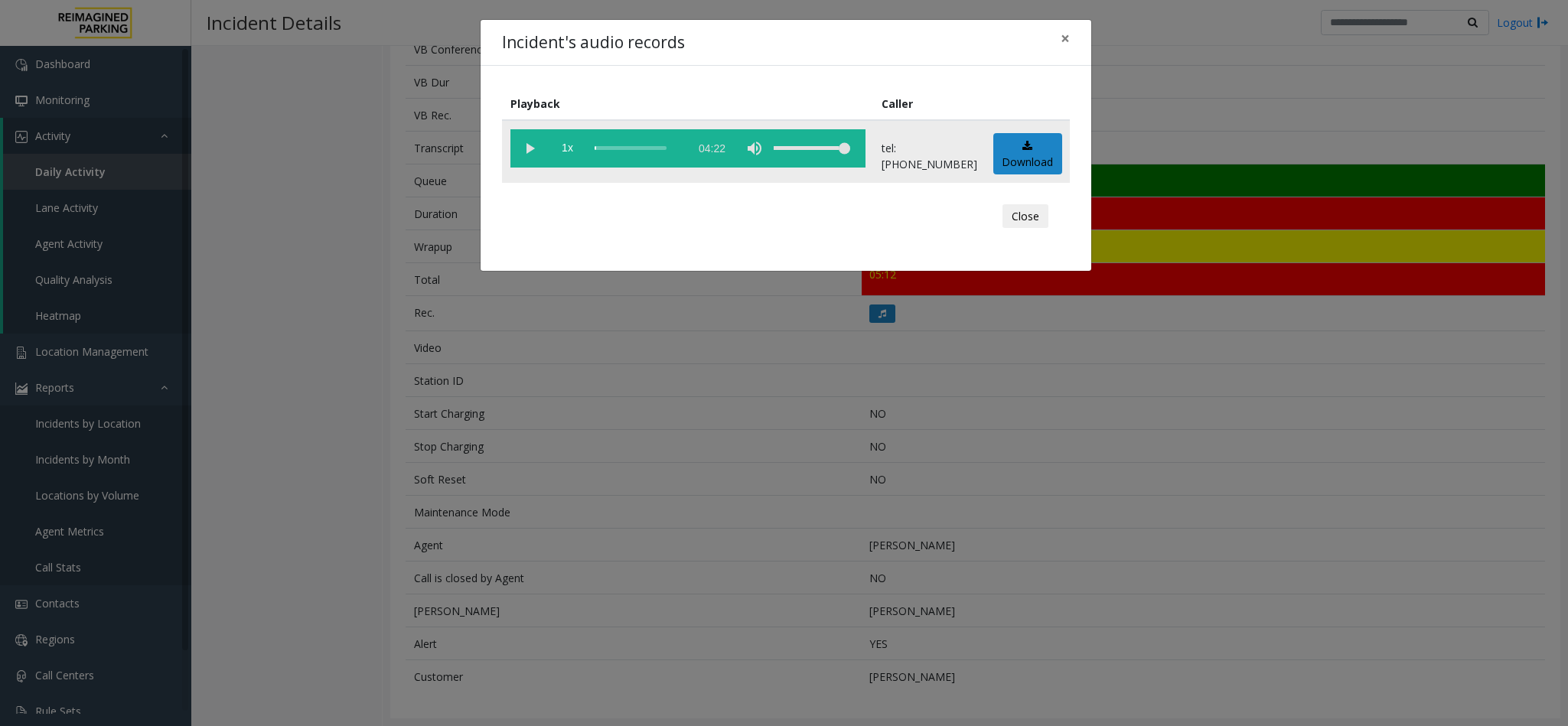 click 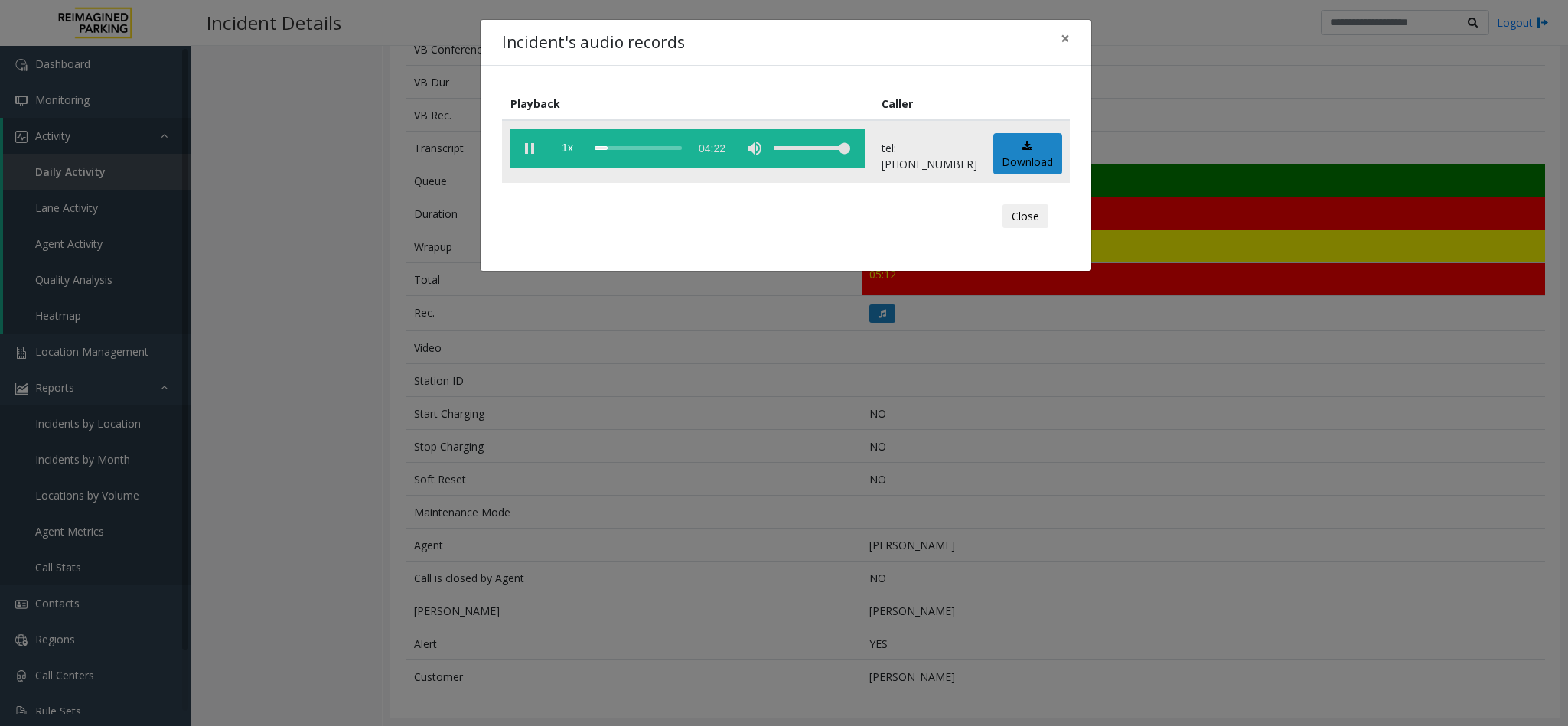 click 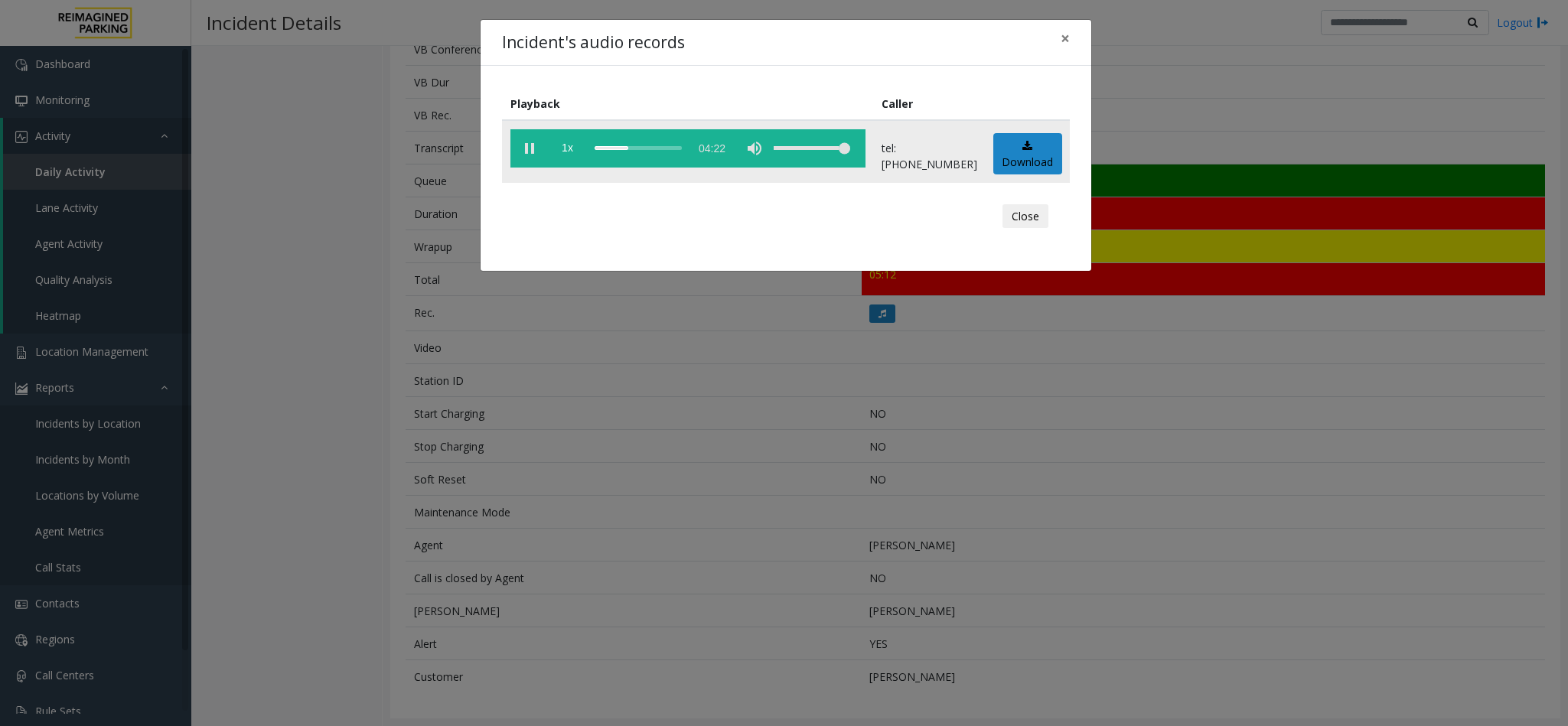 click 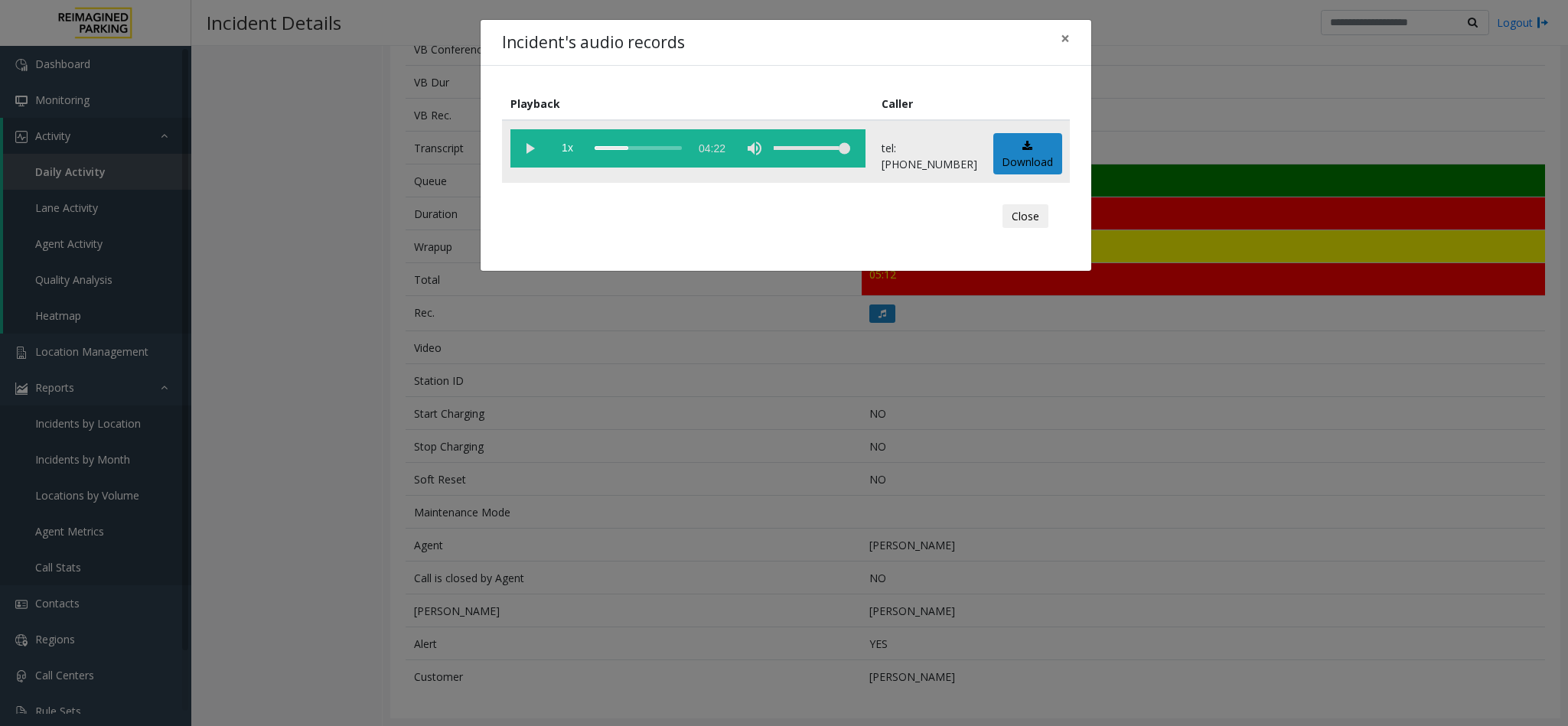 click 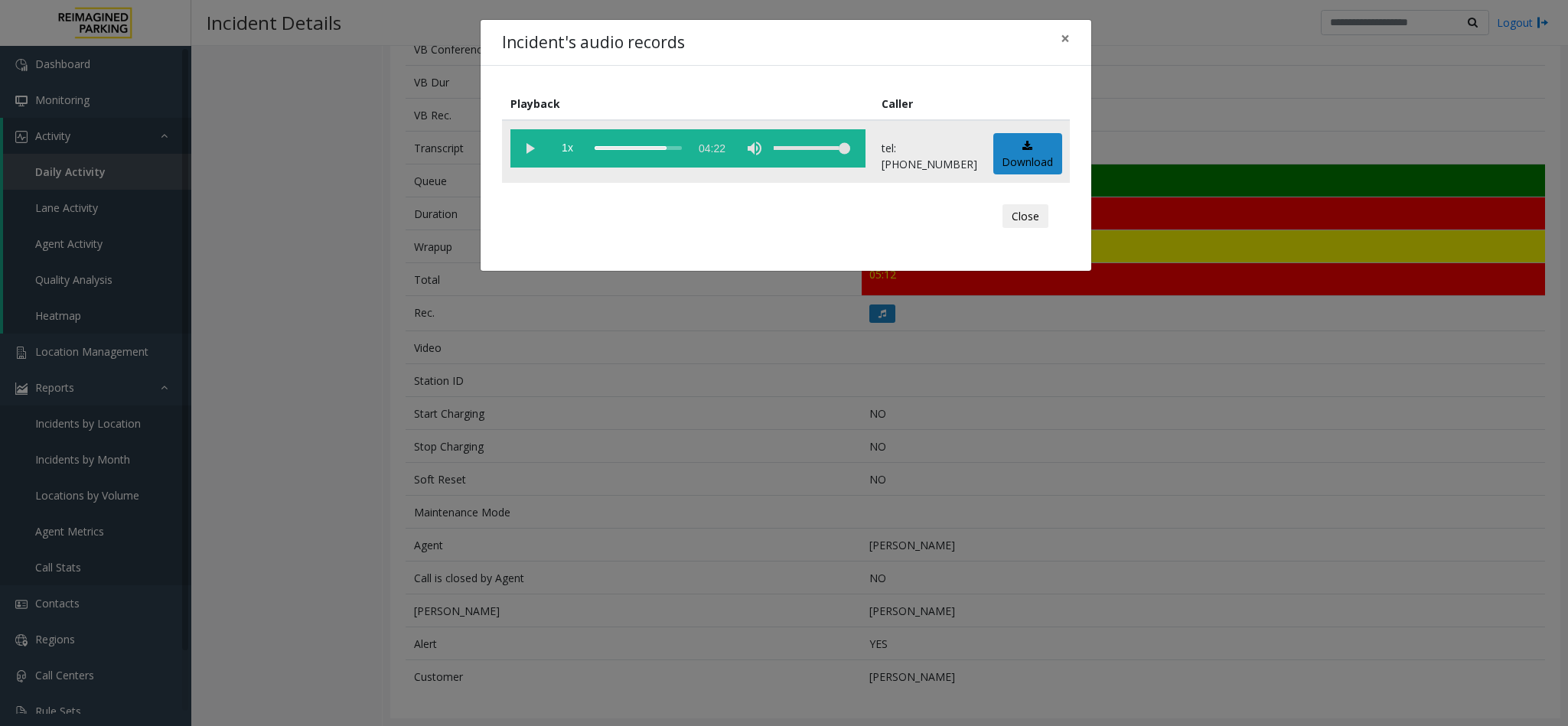 drag, startPoint x: 624, startPoint y: 149, endPoint x: 588, endPoint y: 148, distance: 36.01389 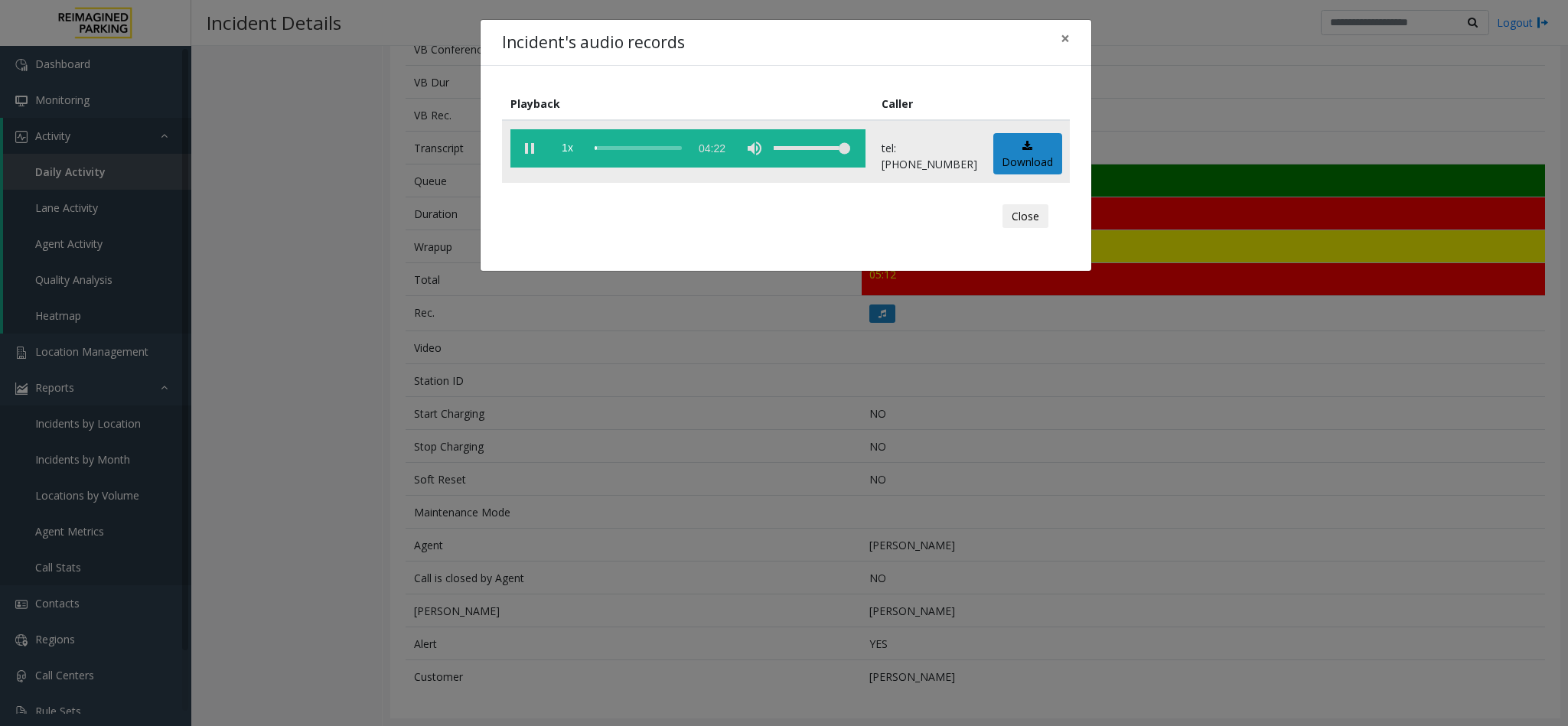 click 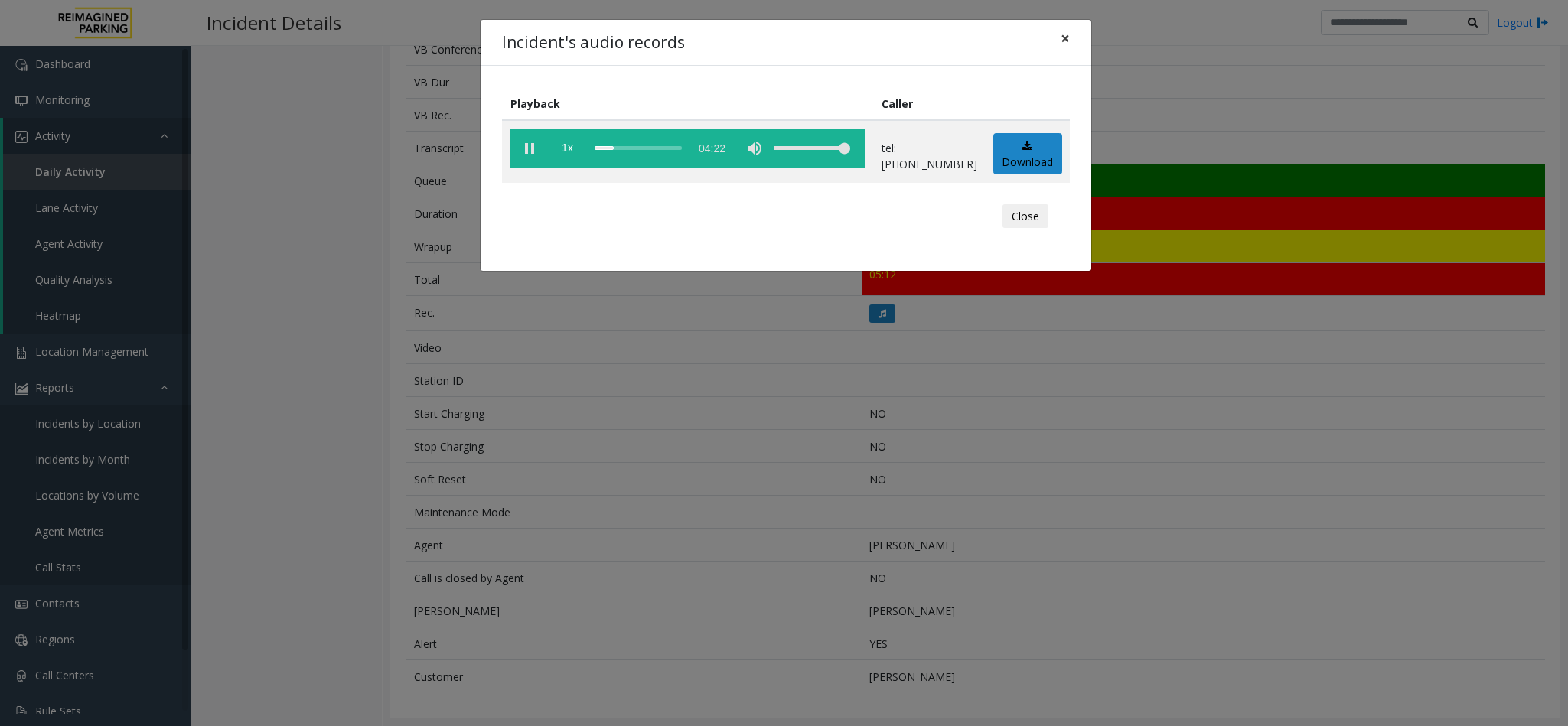 click on "×" 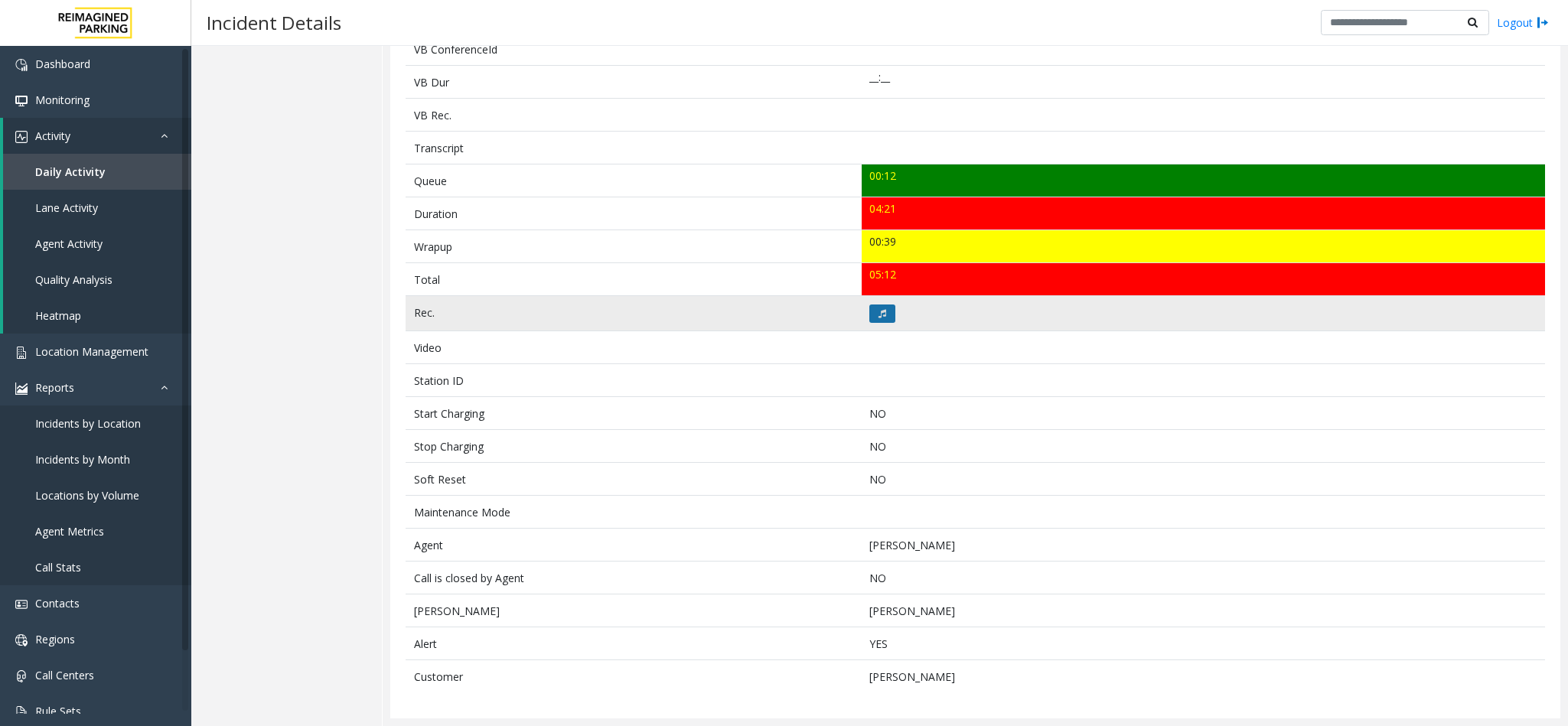 click 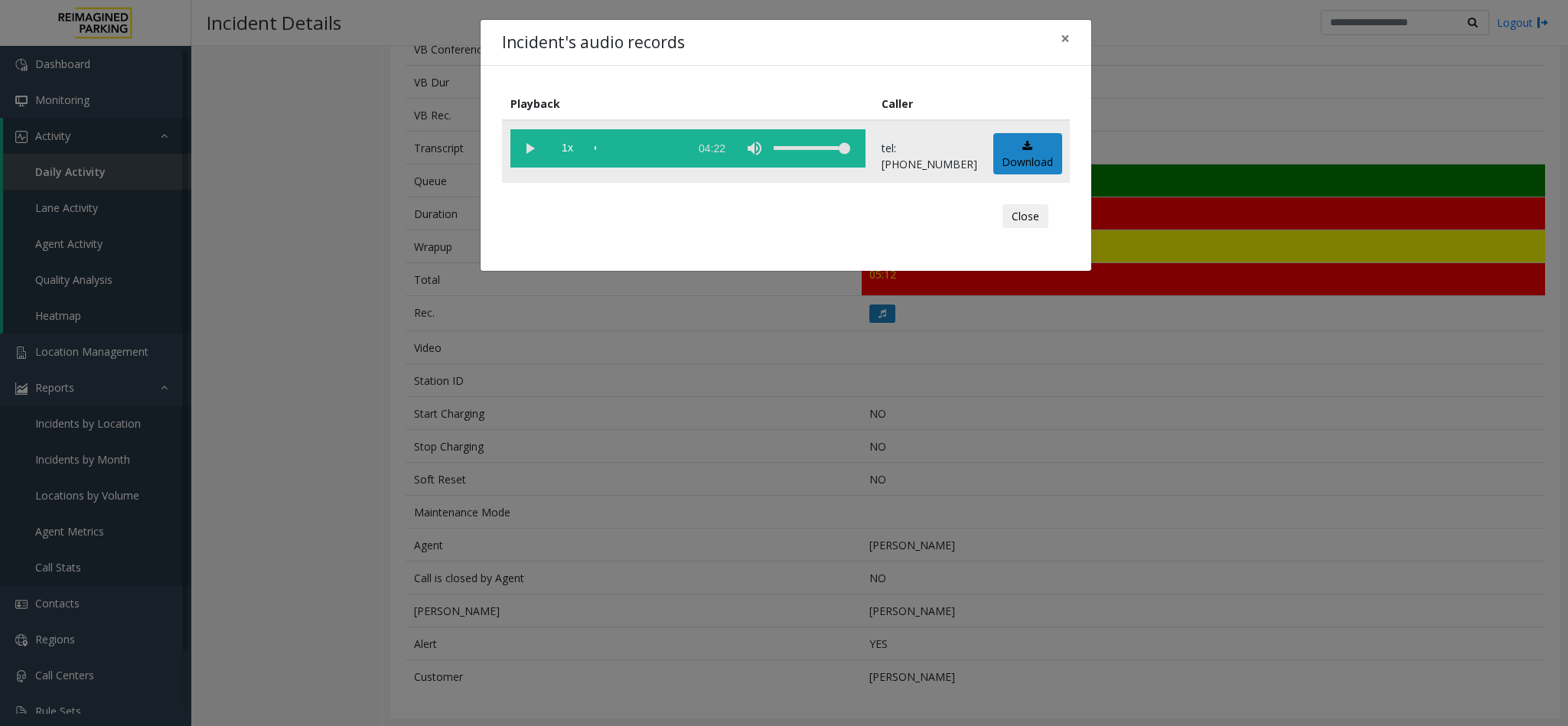 click 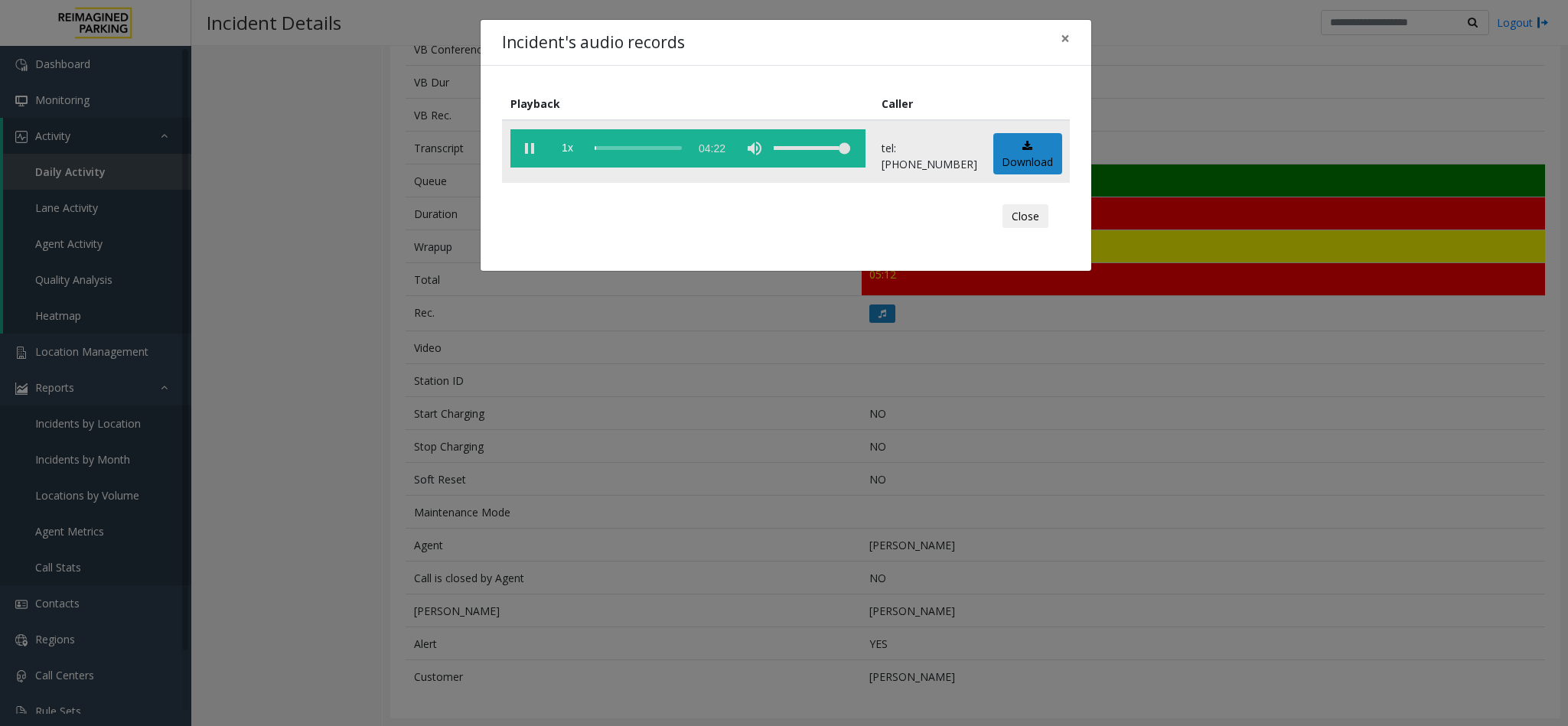 click 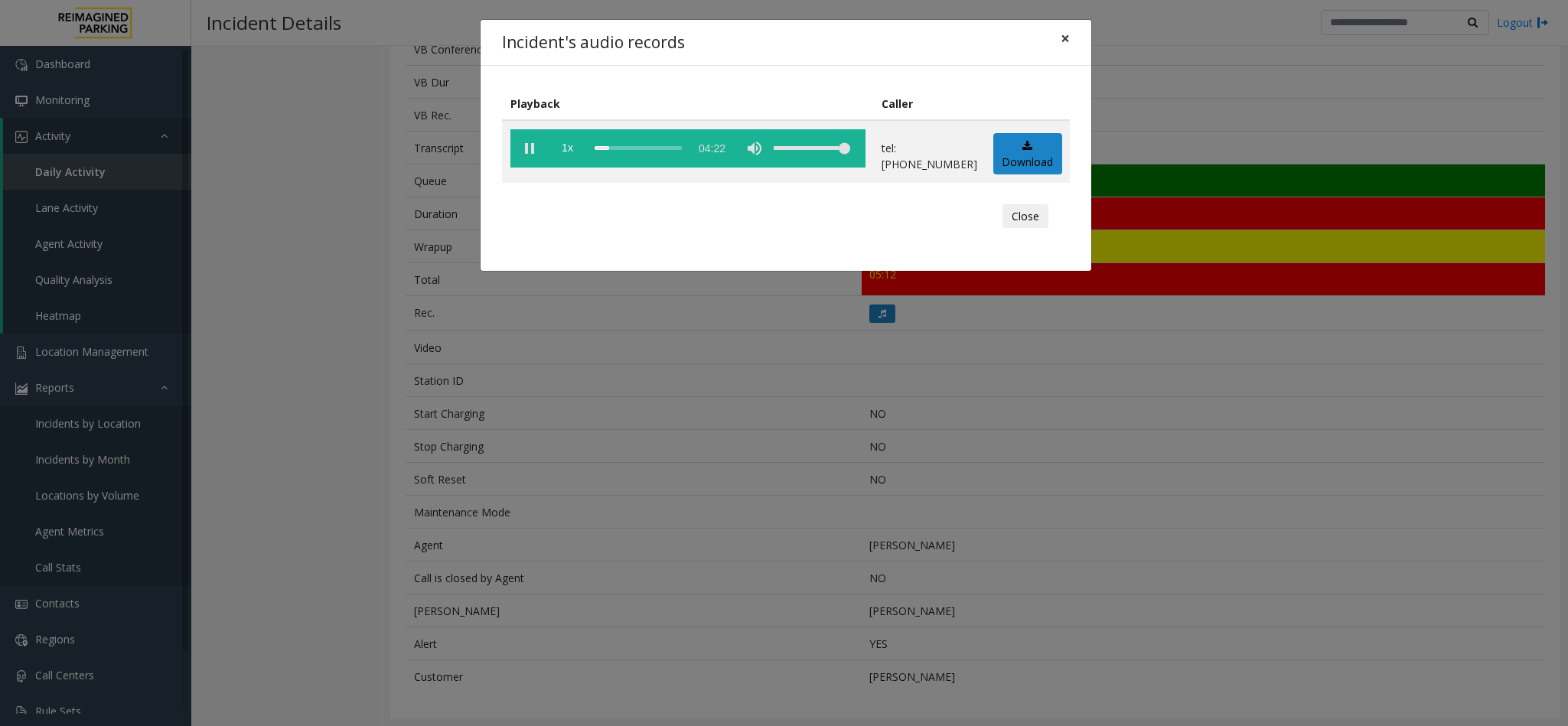 click on "×" 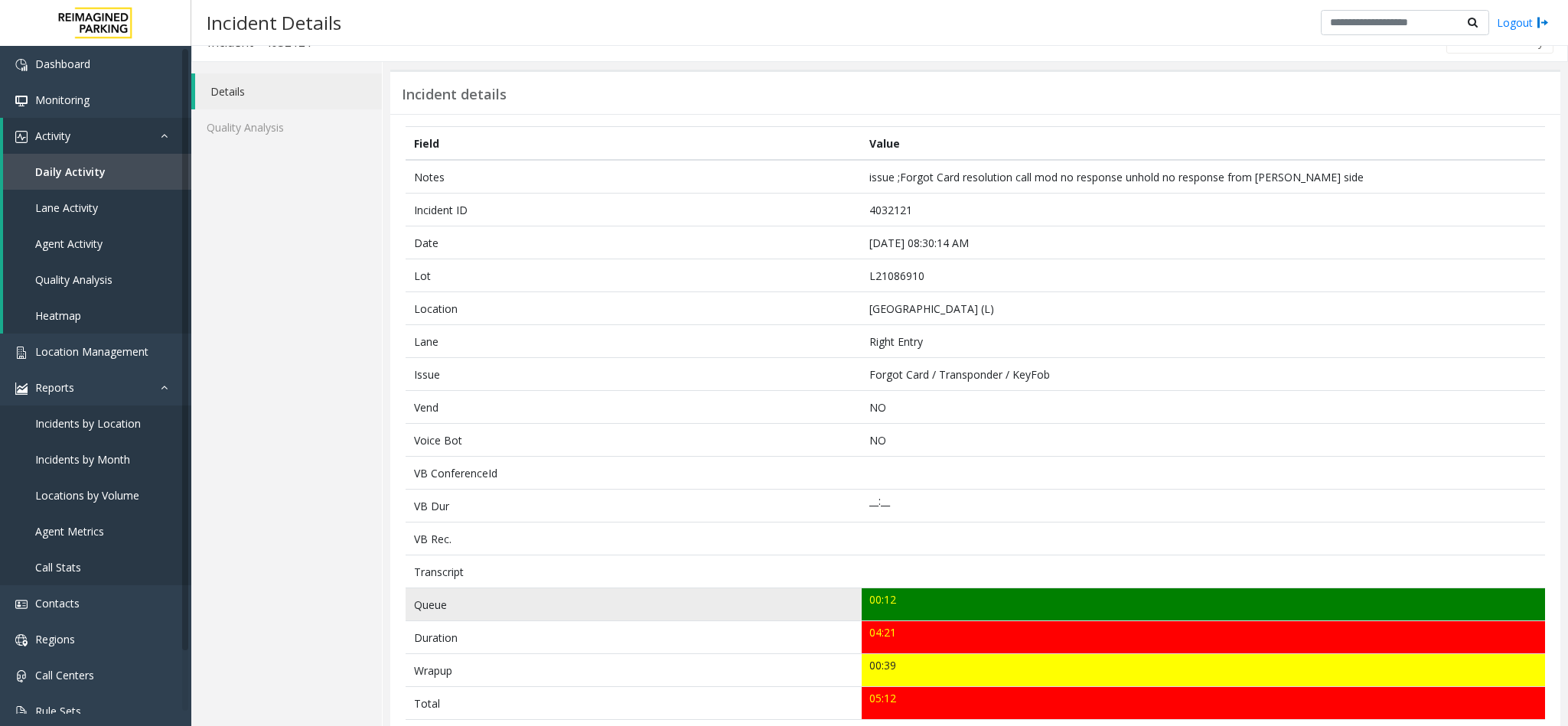 scroll, scrollTop: 0, scrollLeft: 0, axis: both 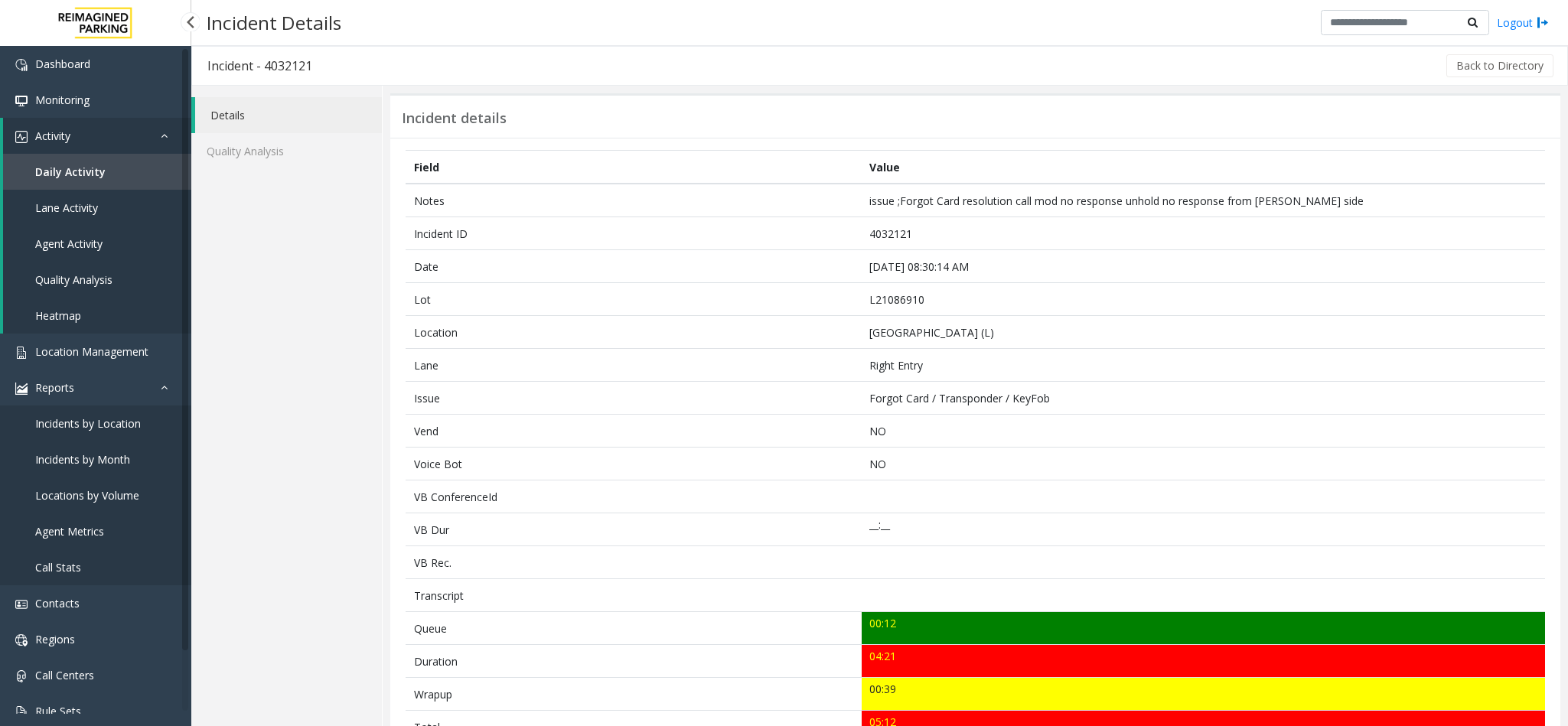 click on "Daily Activity" at bounding box center [97, 171] 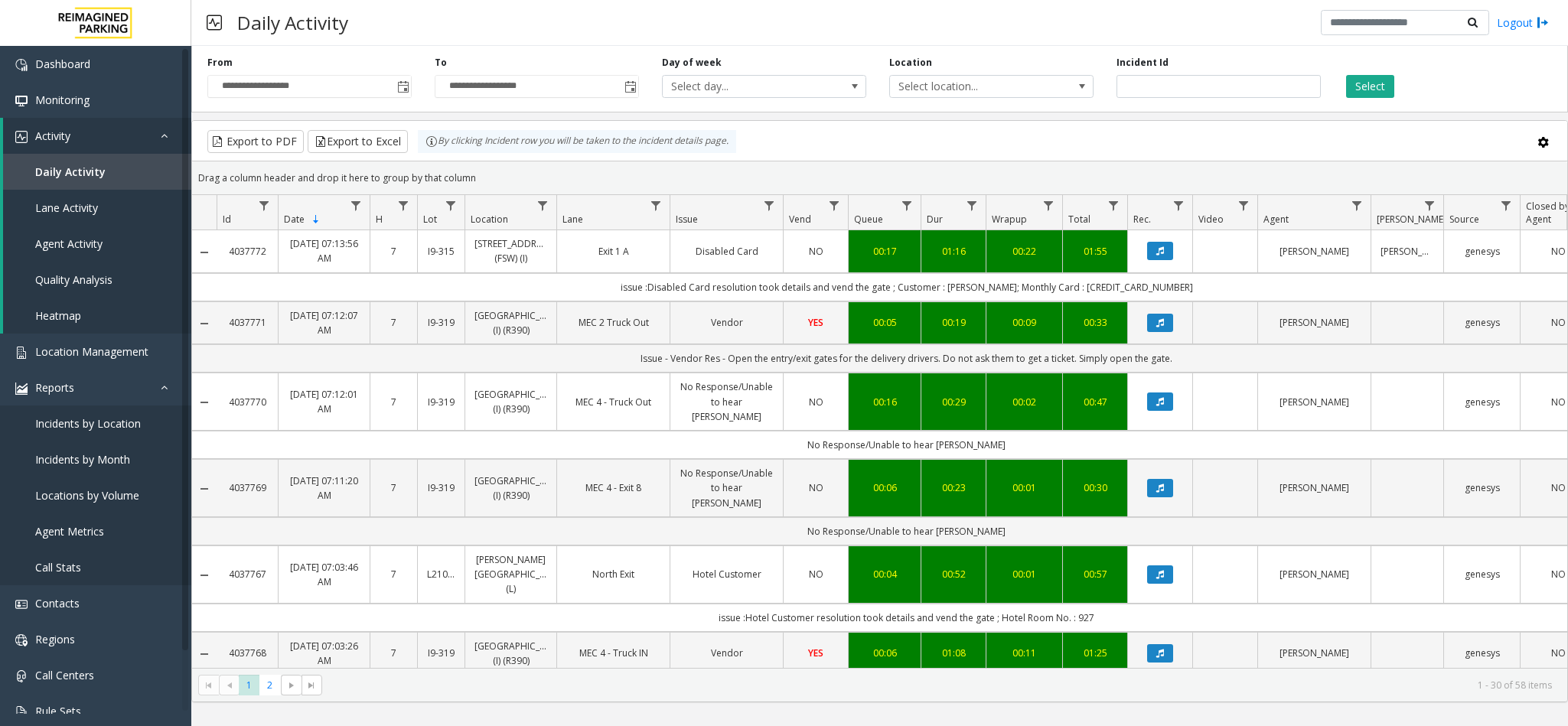 click on "Incident Id" 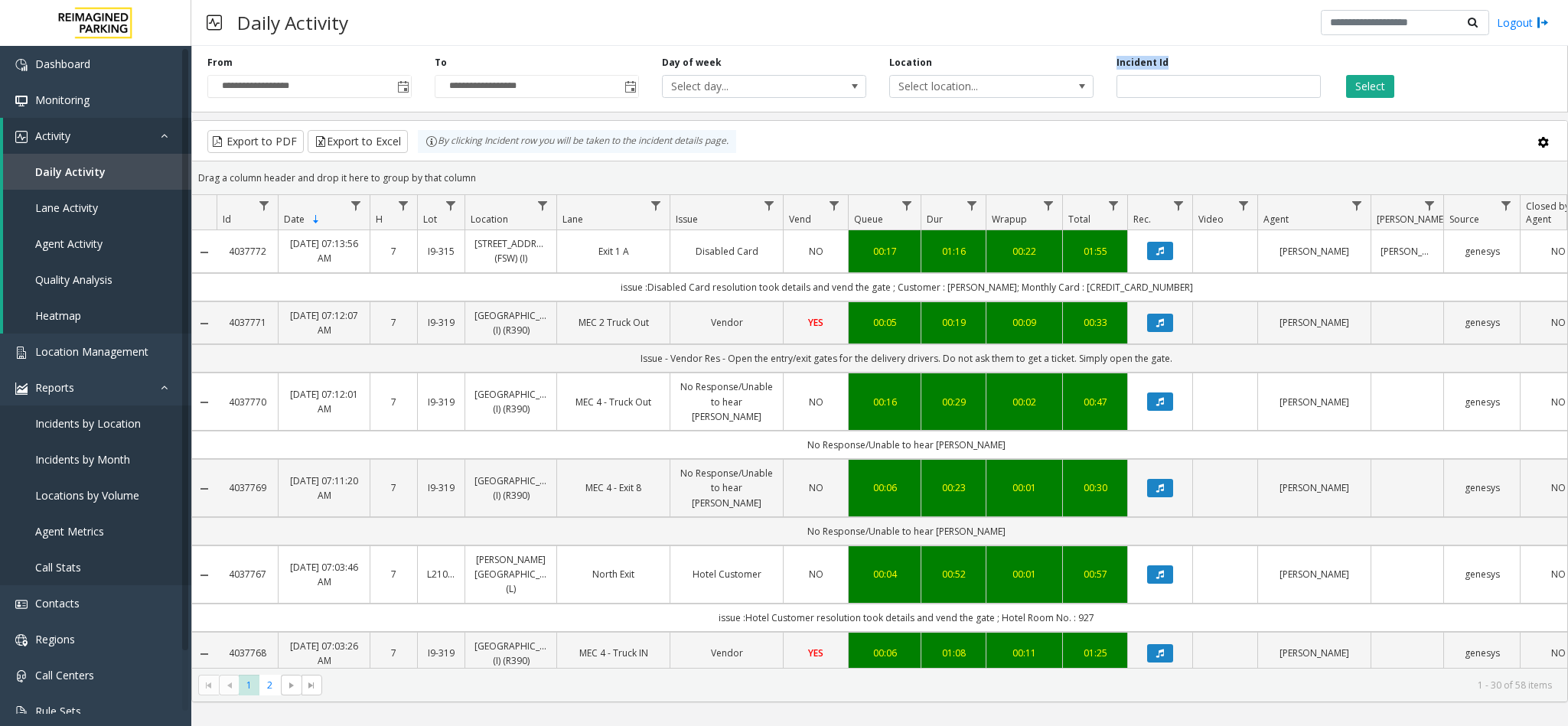 drag, startPoint x: 1132, startPoint y: 74, endPoint x: 1152, endPoint y: 83, distance: 21.931712 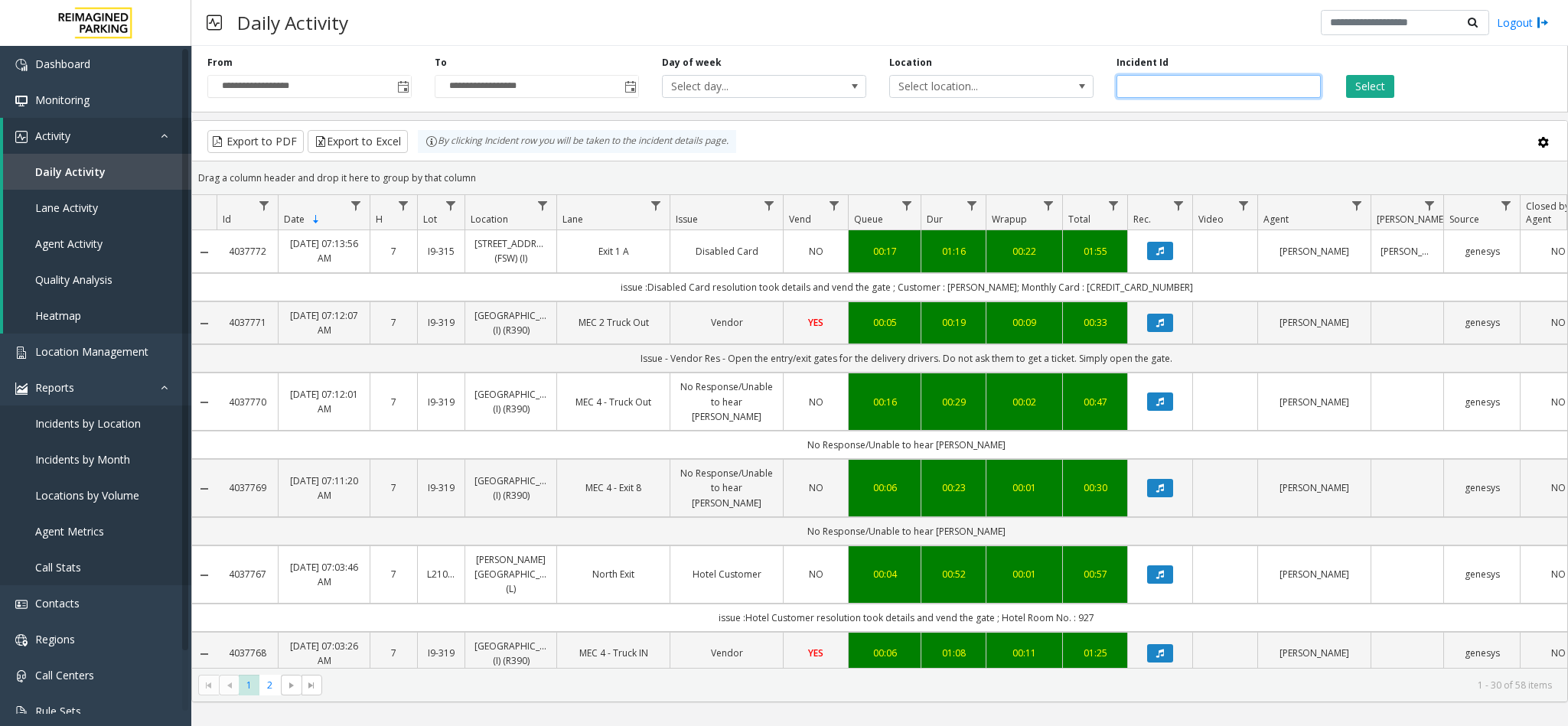 click 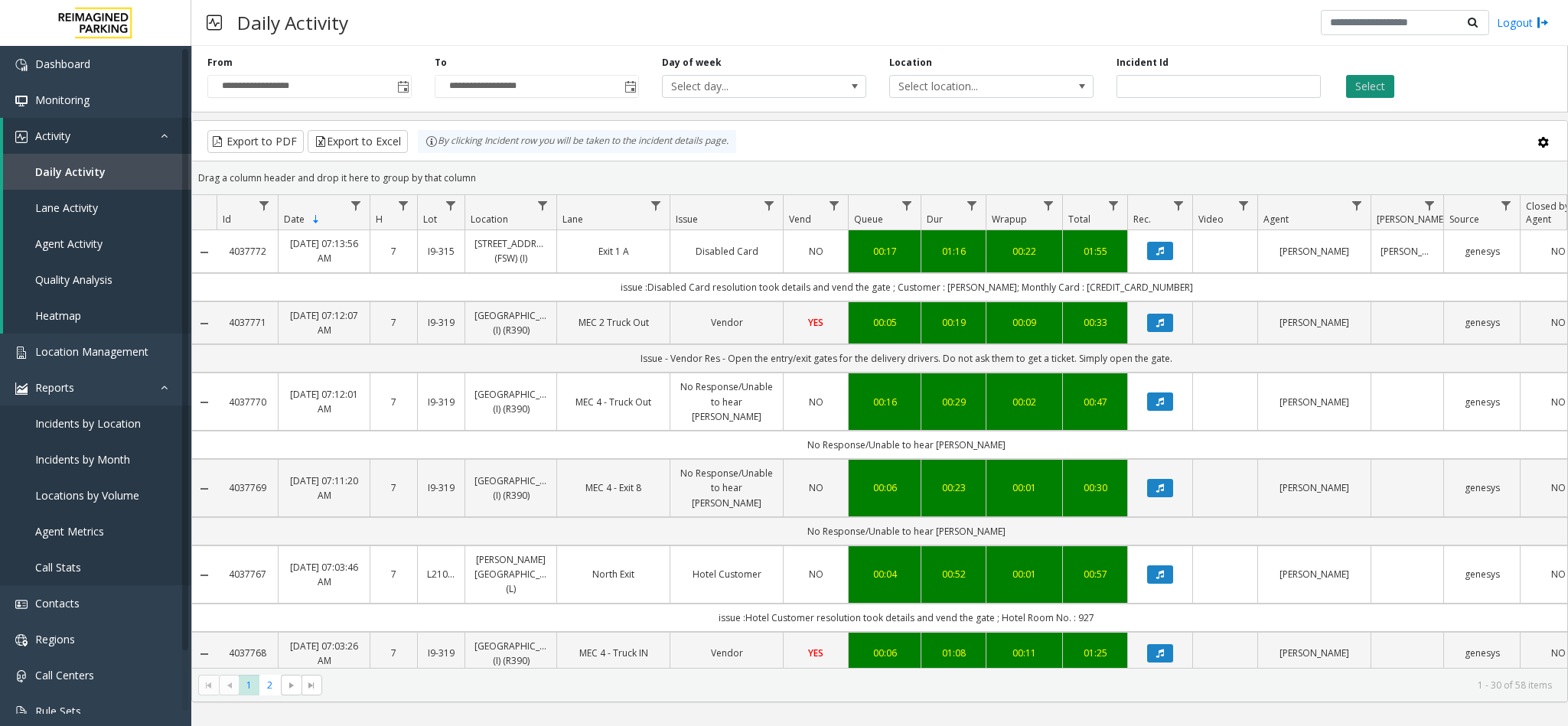 click on "Select" 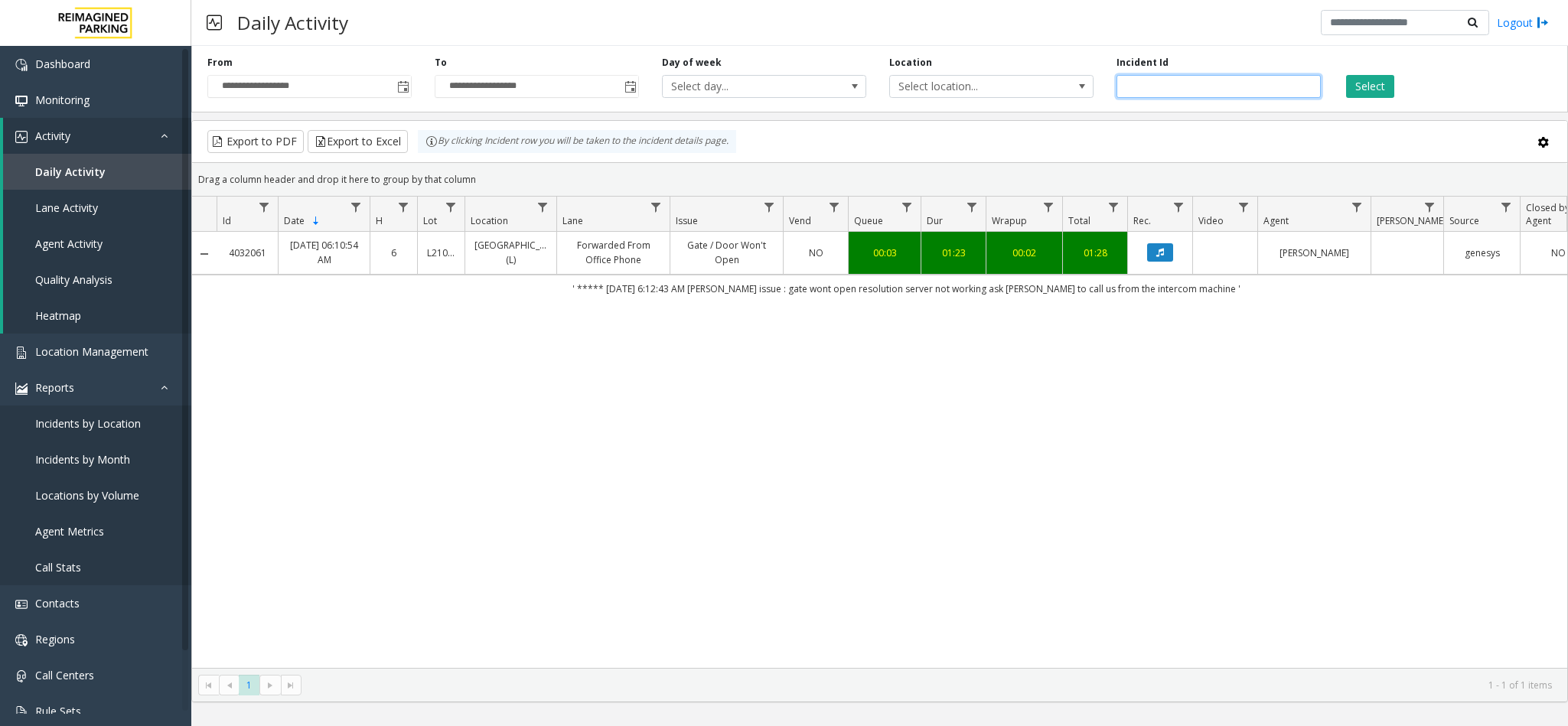 drag, startPoint x: 1201, startPoint y: 77, endPoint x: 955, endPoint y: 67, distance: 246.20317 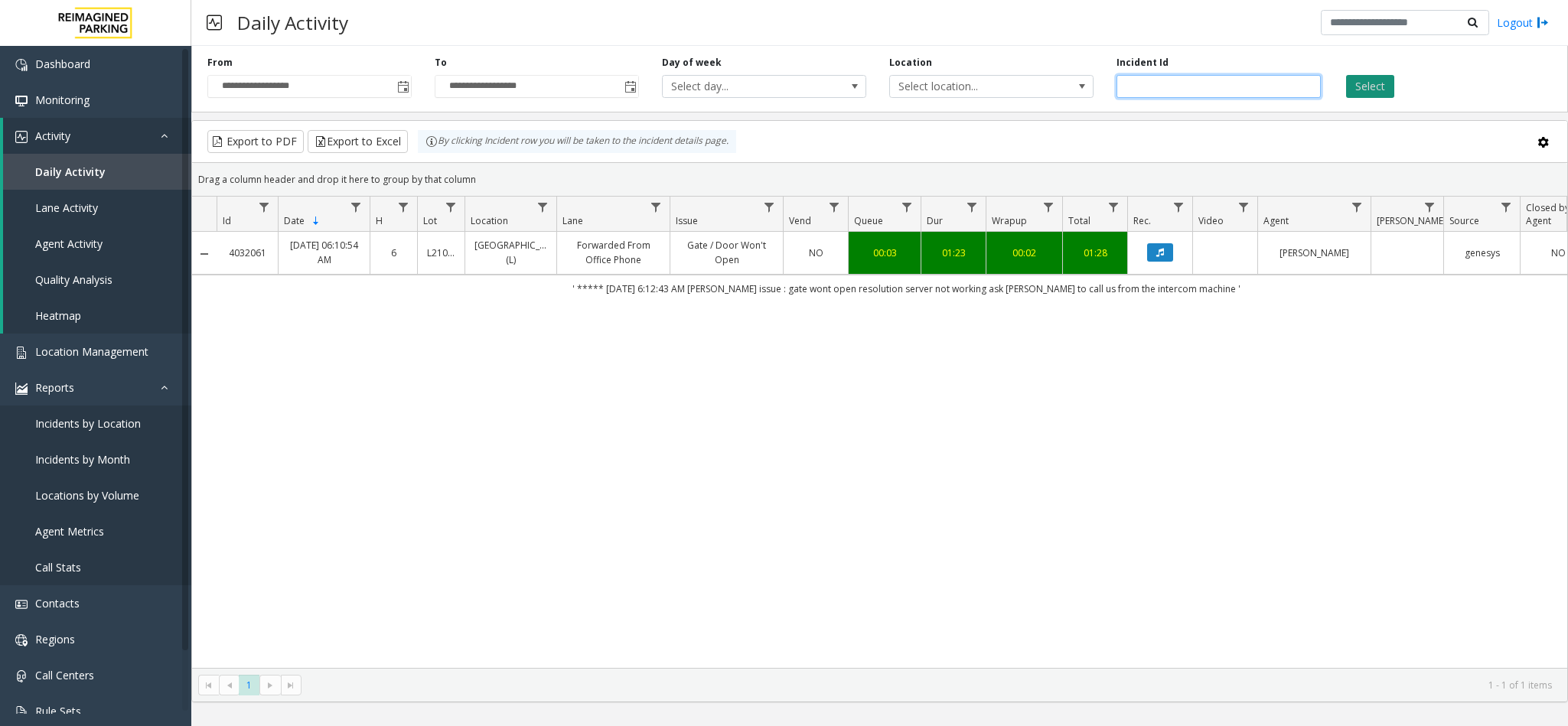 paste 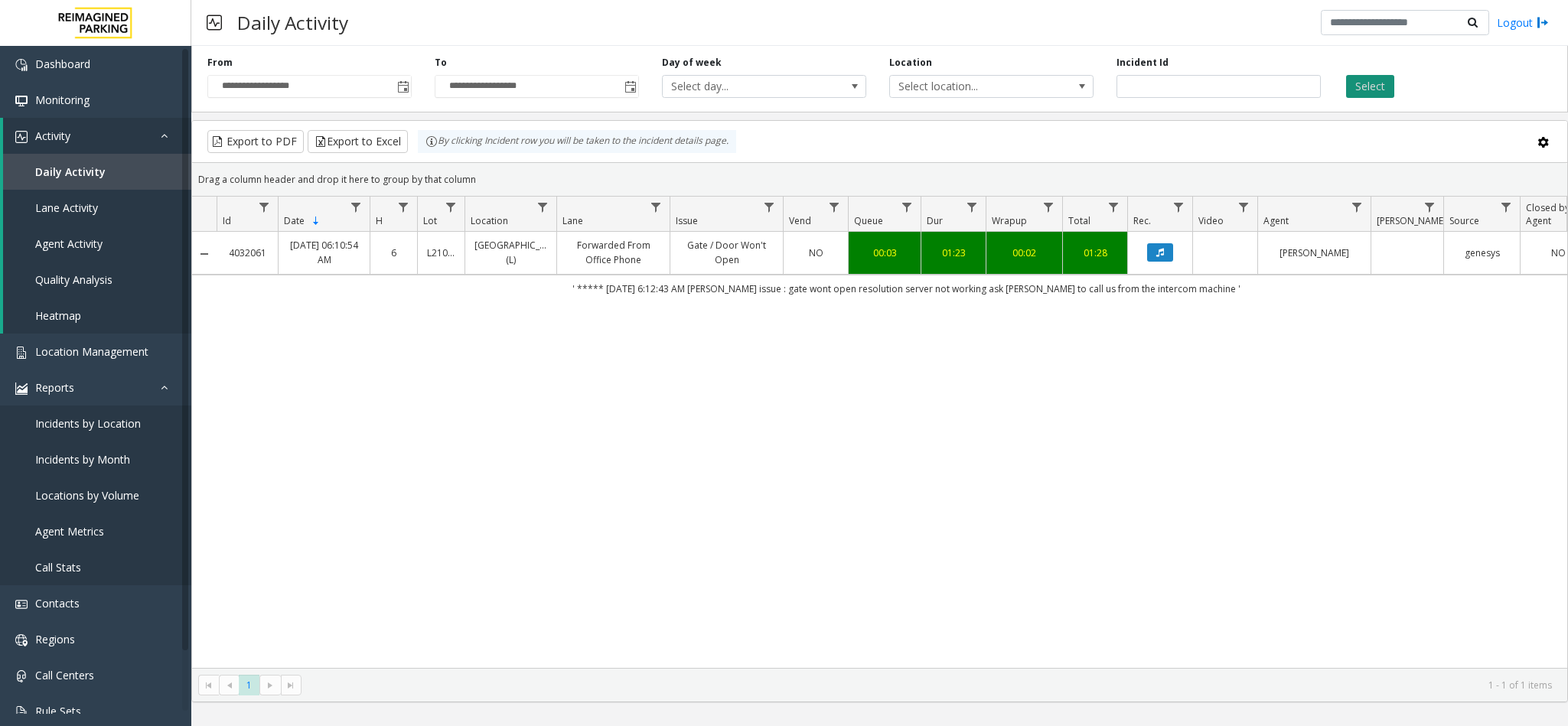 click on "Select" 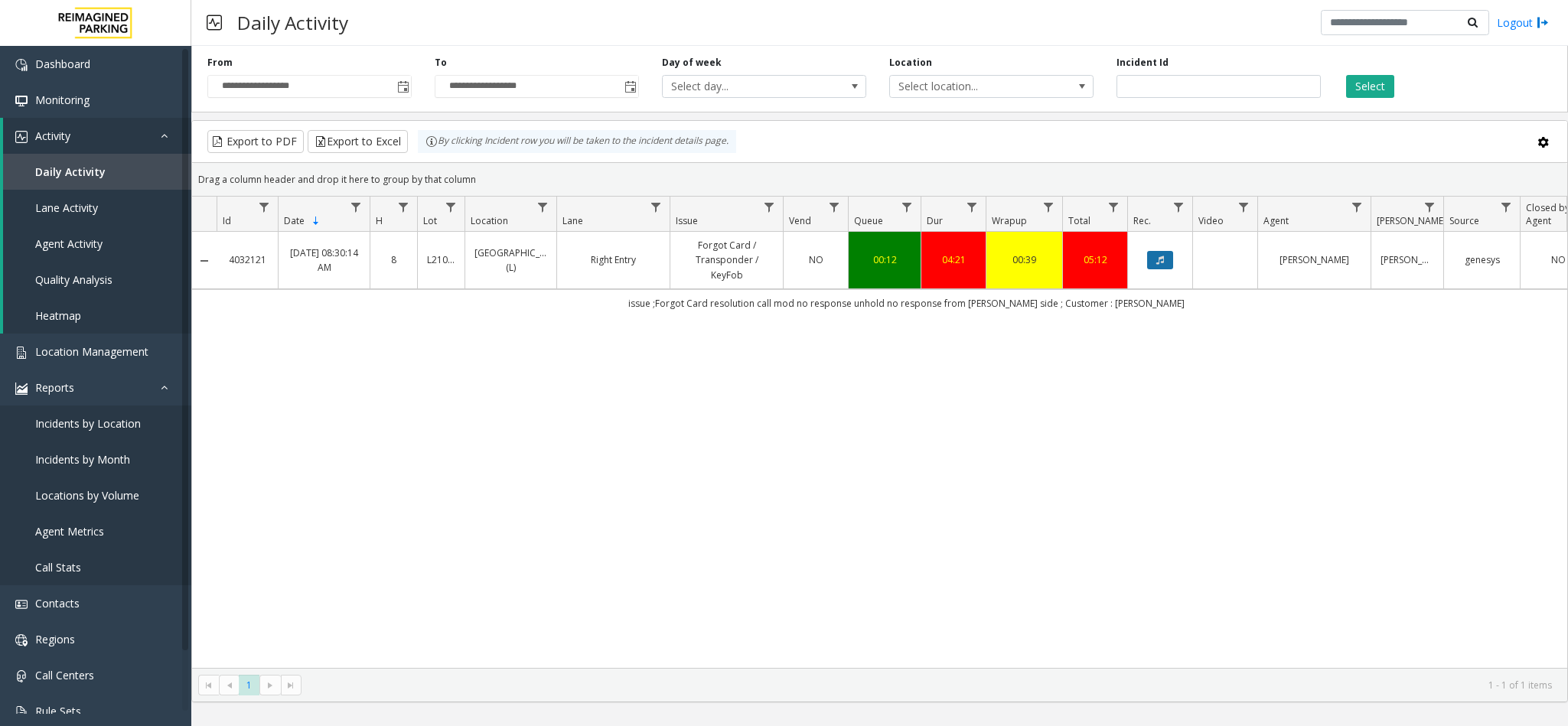 click 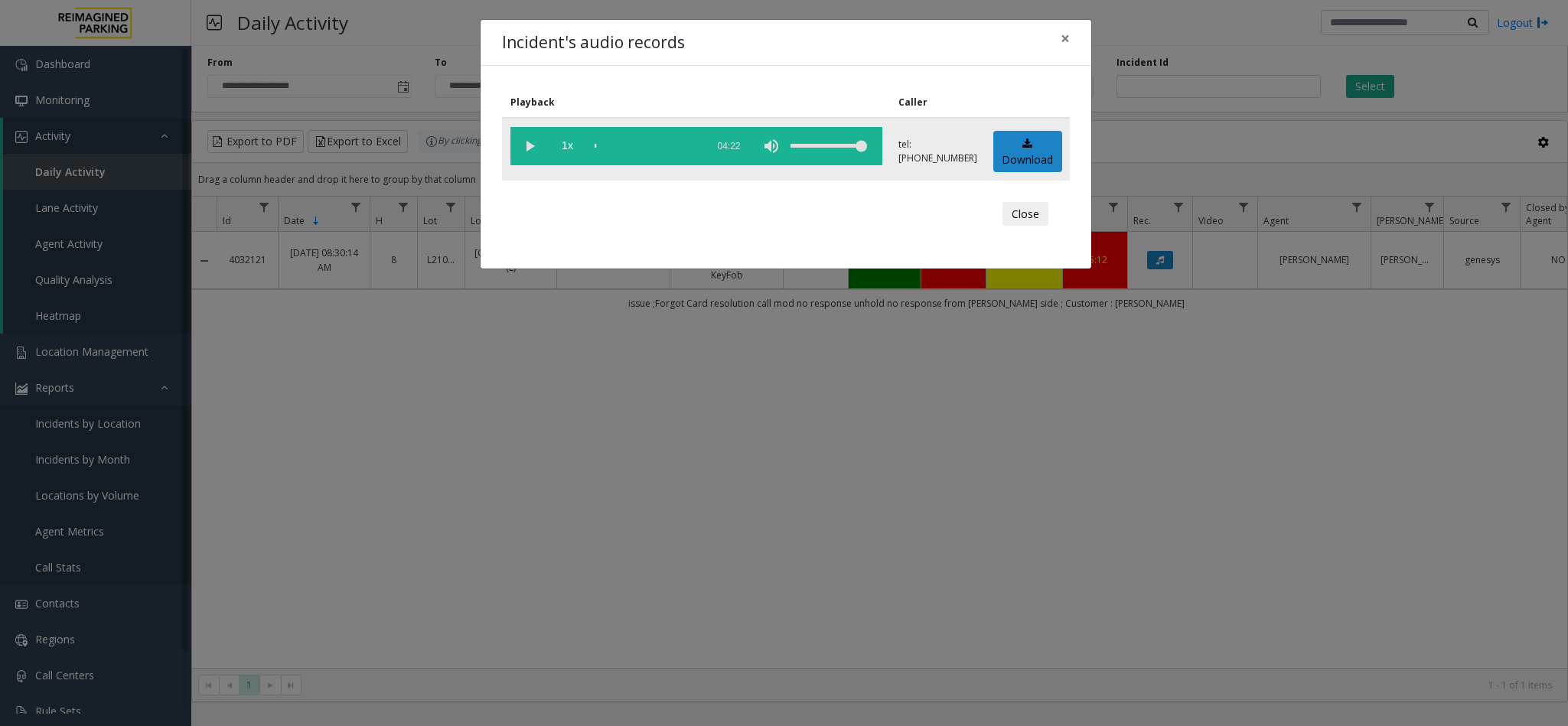 click 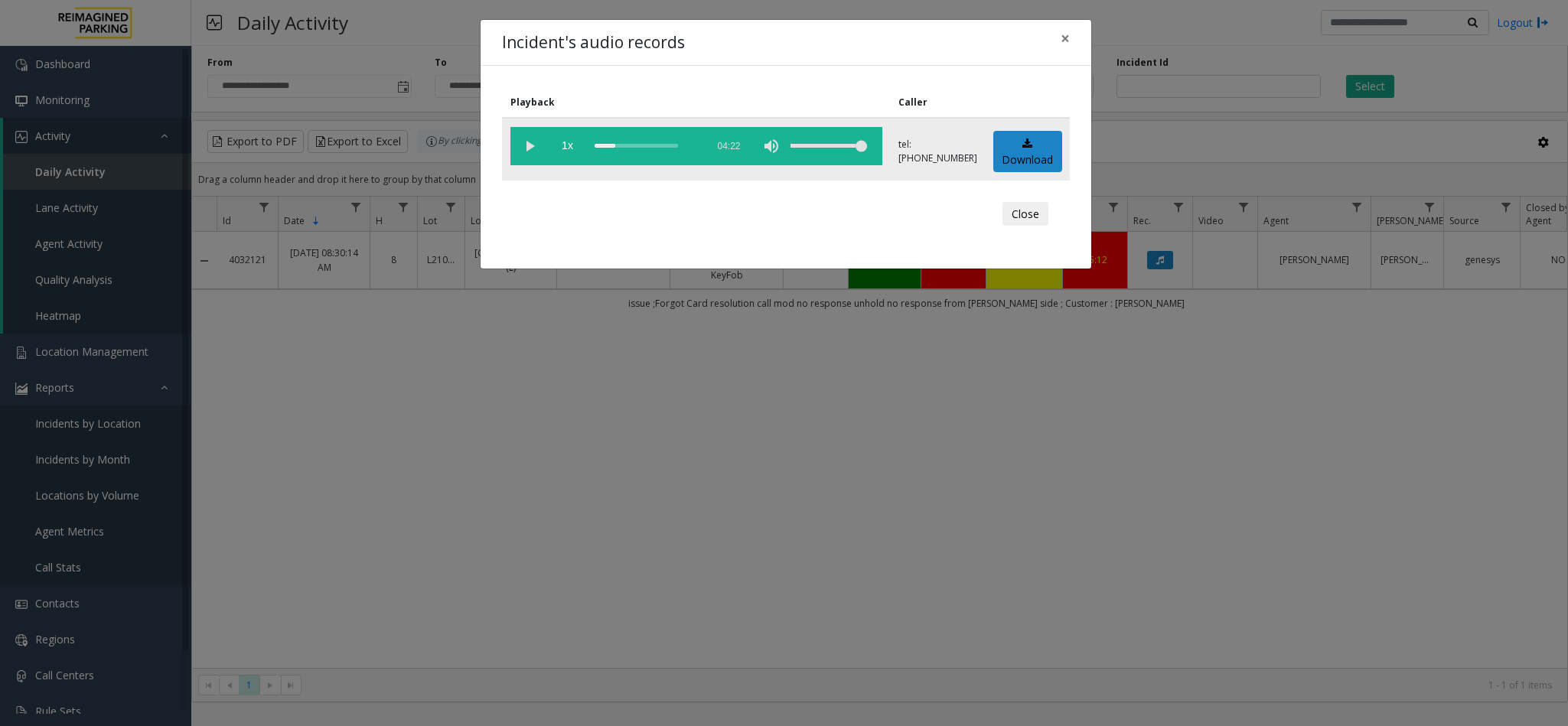 click 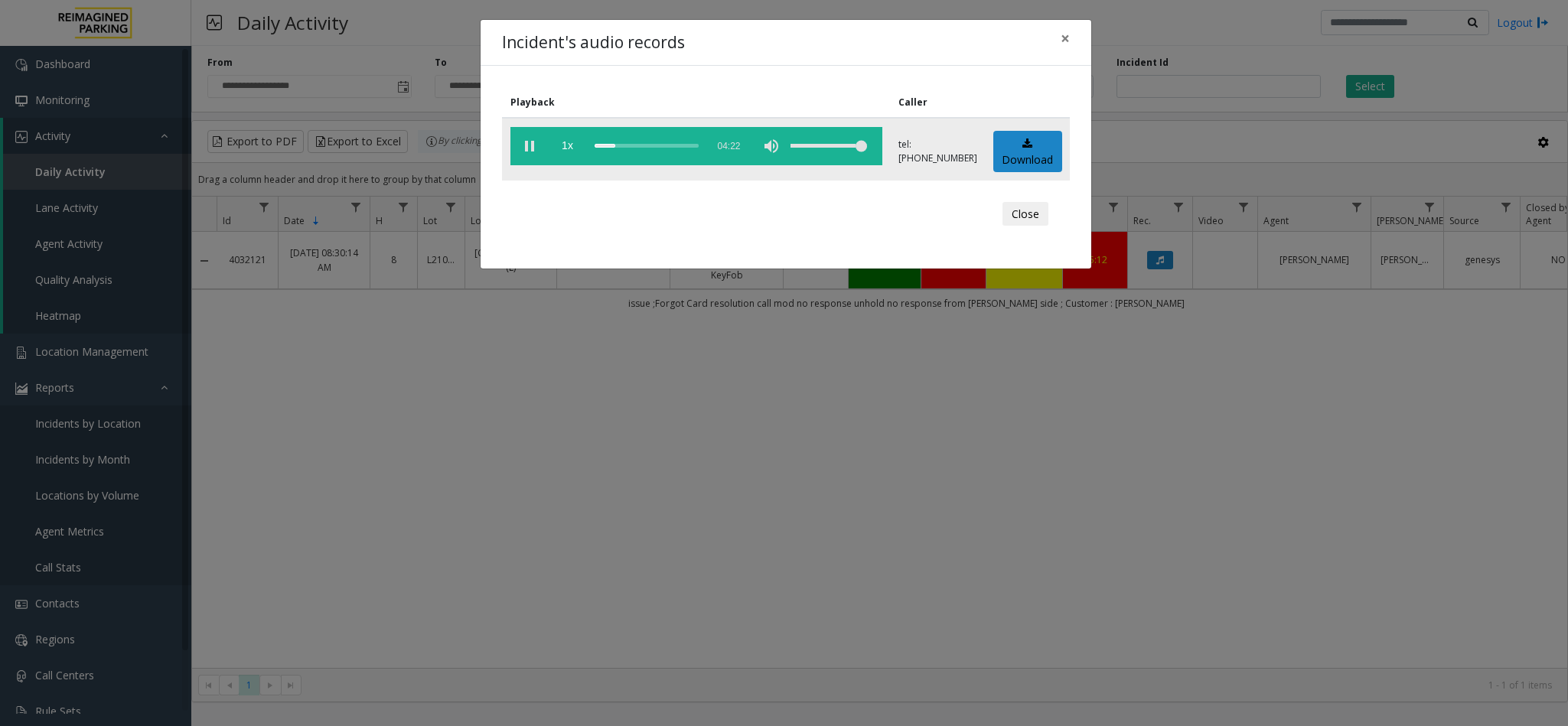 click 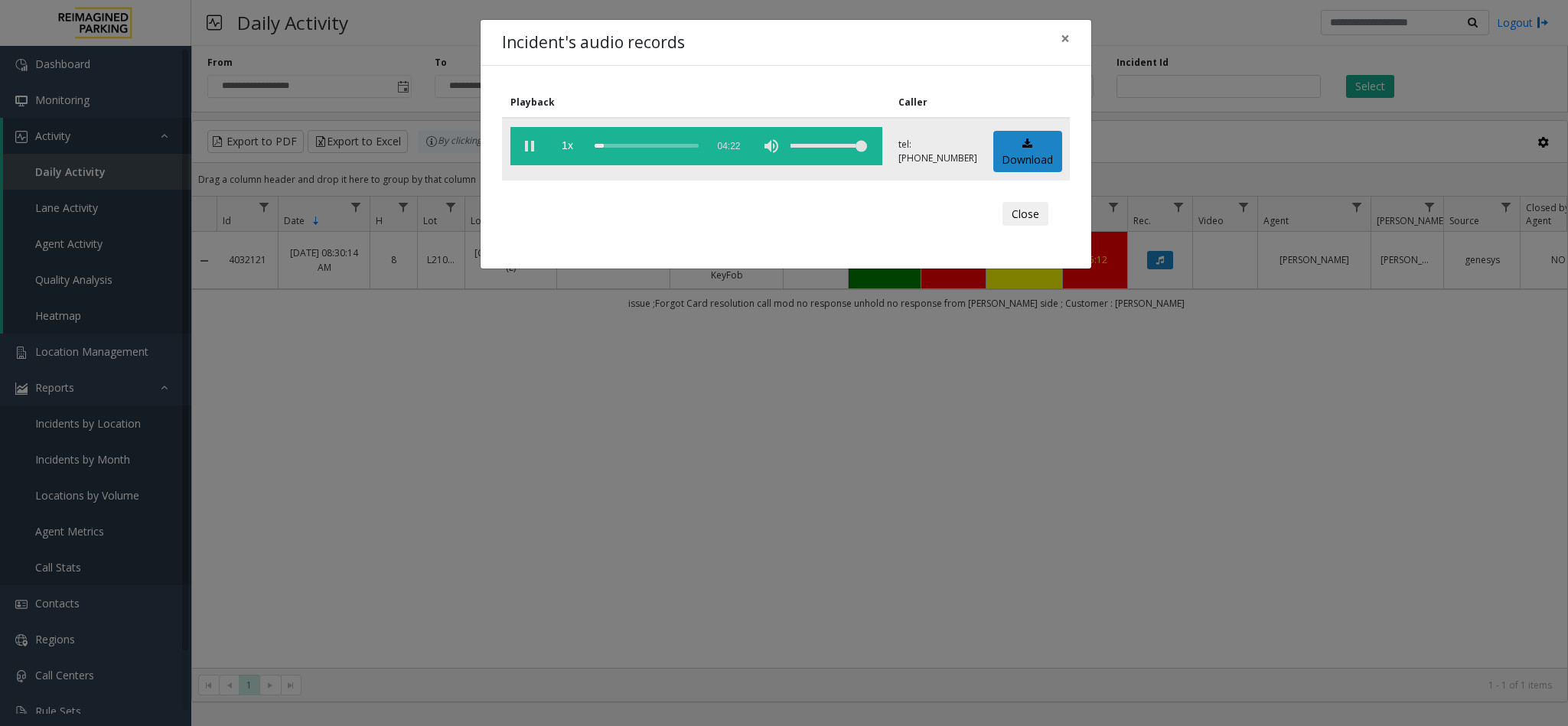 click 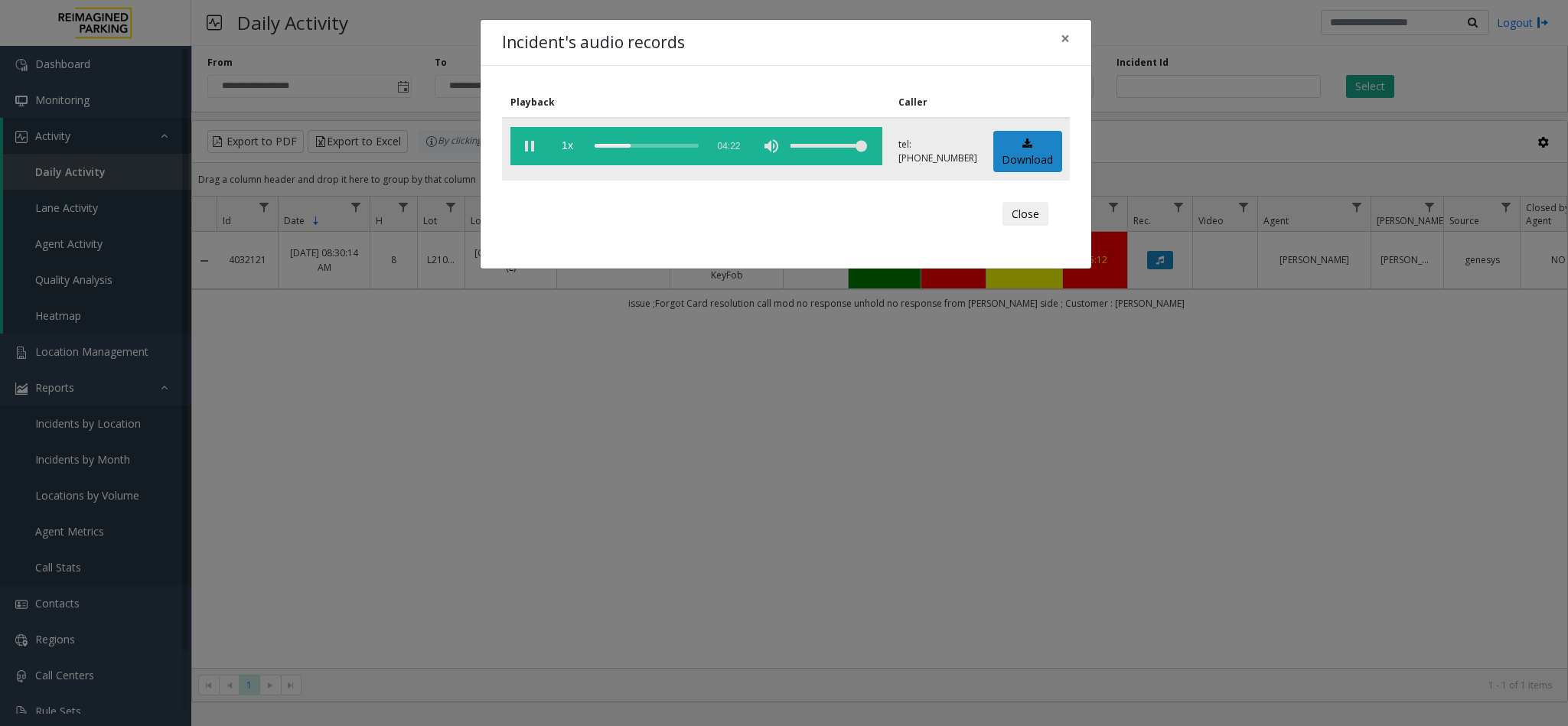 click 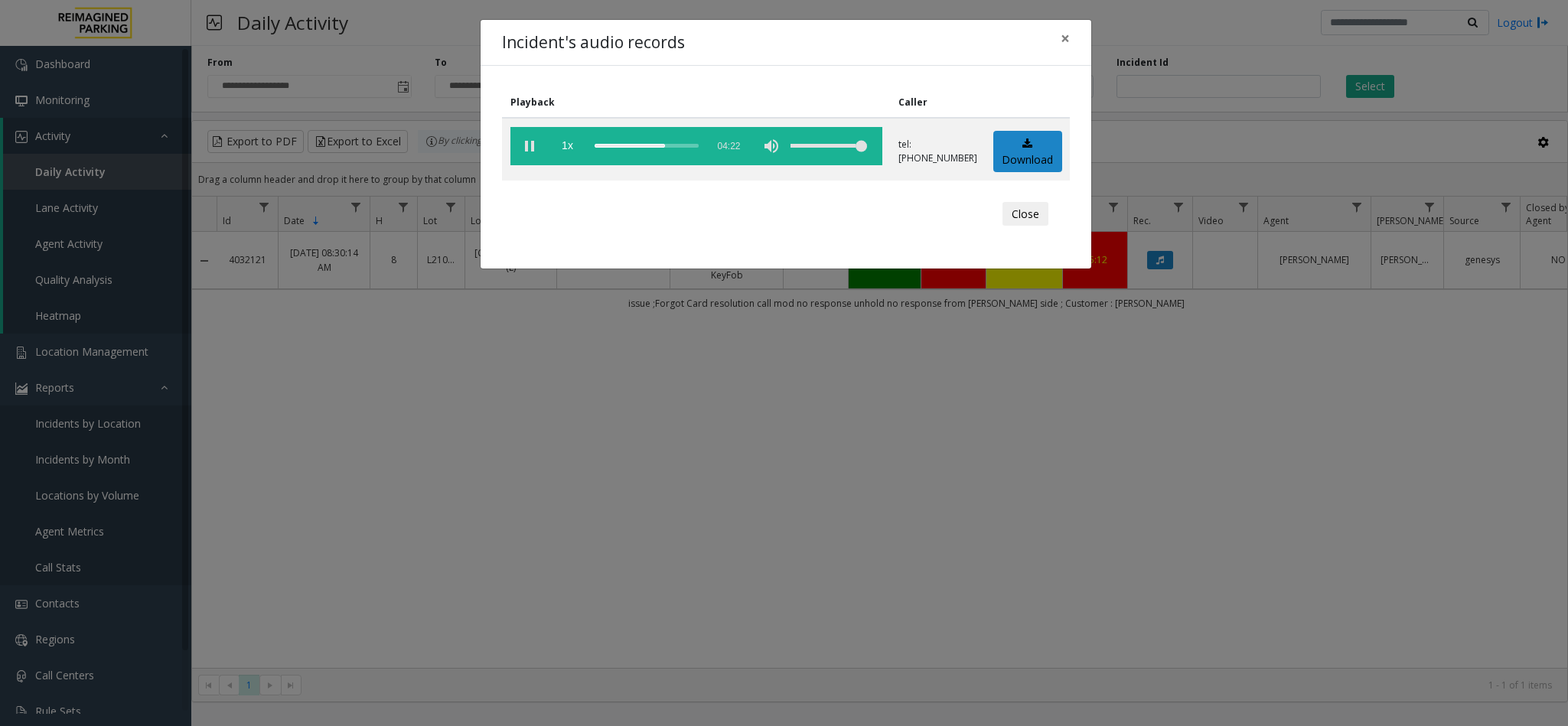 drag, startPoint x: 822, startPoint y: 540, endPoint x: 820, endPoint y: 532, distance: 8.246211 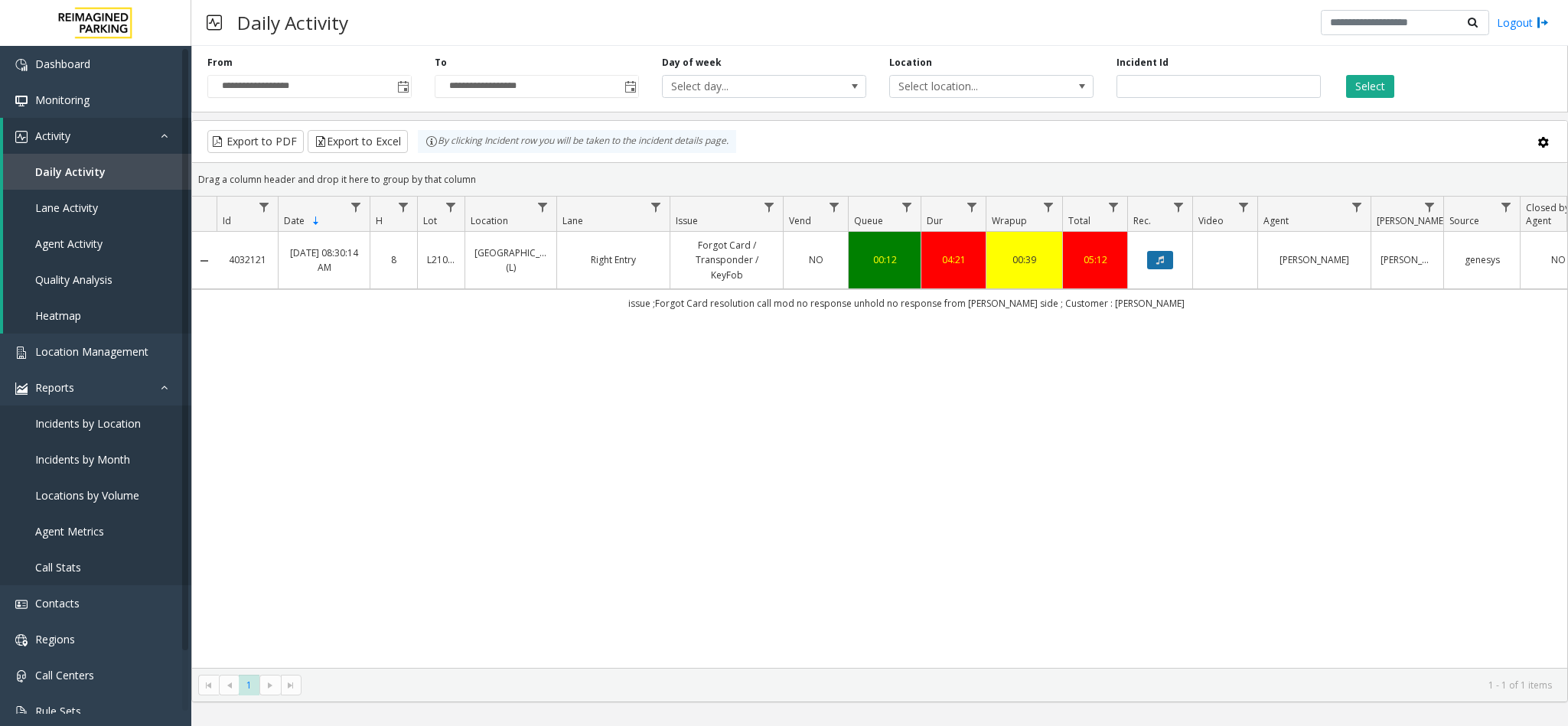 click 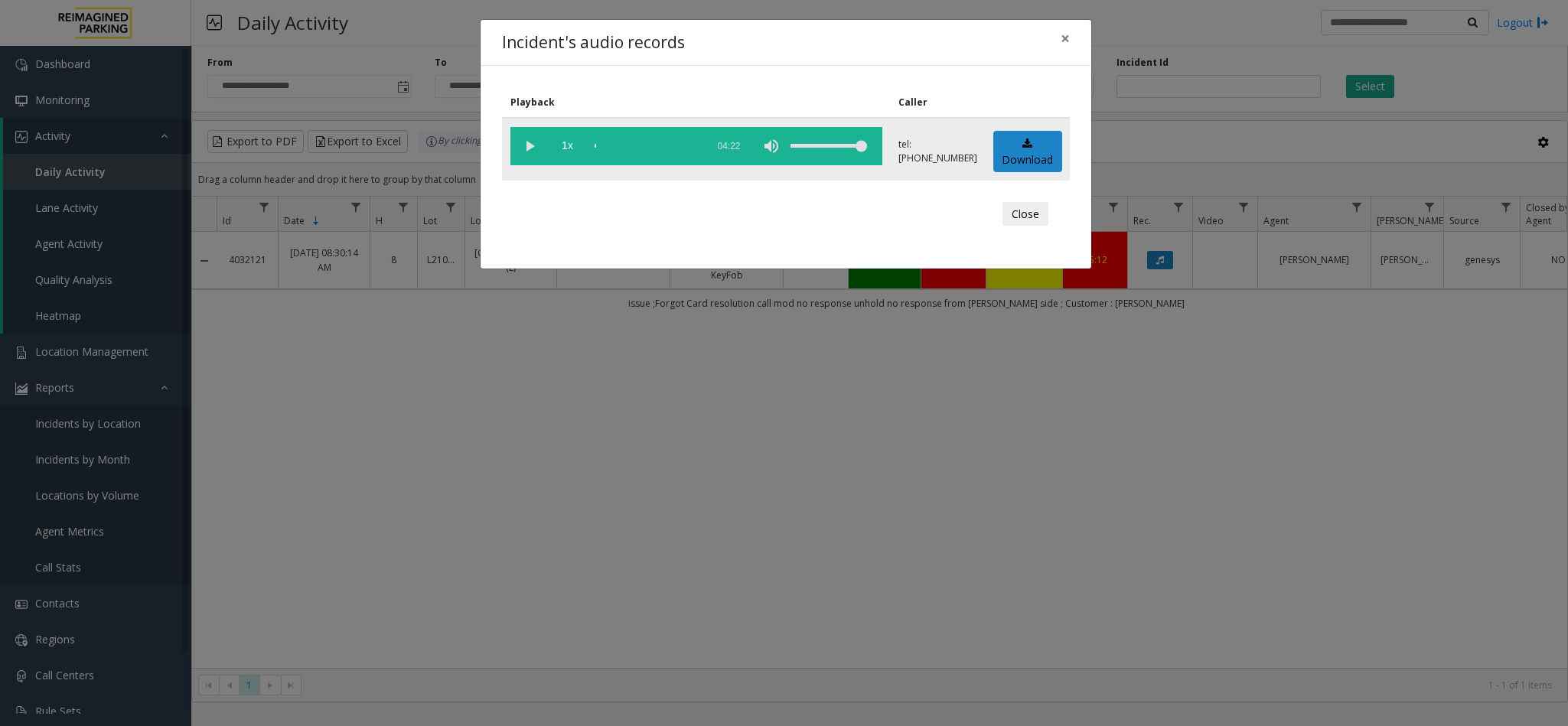click 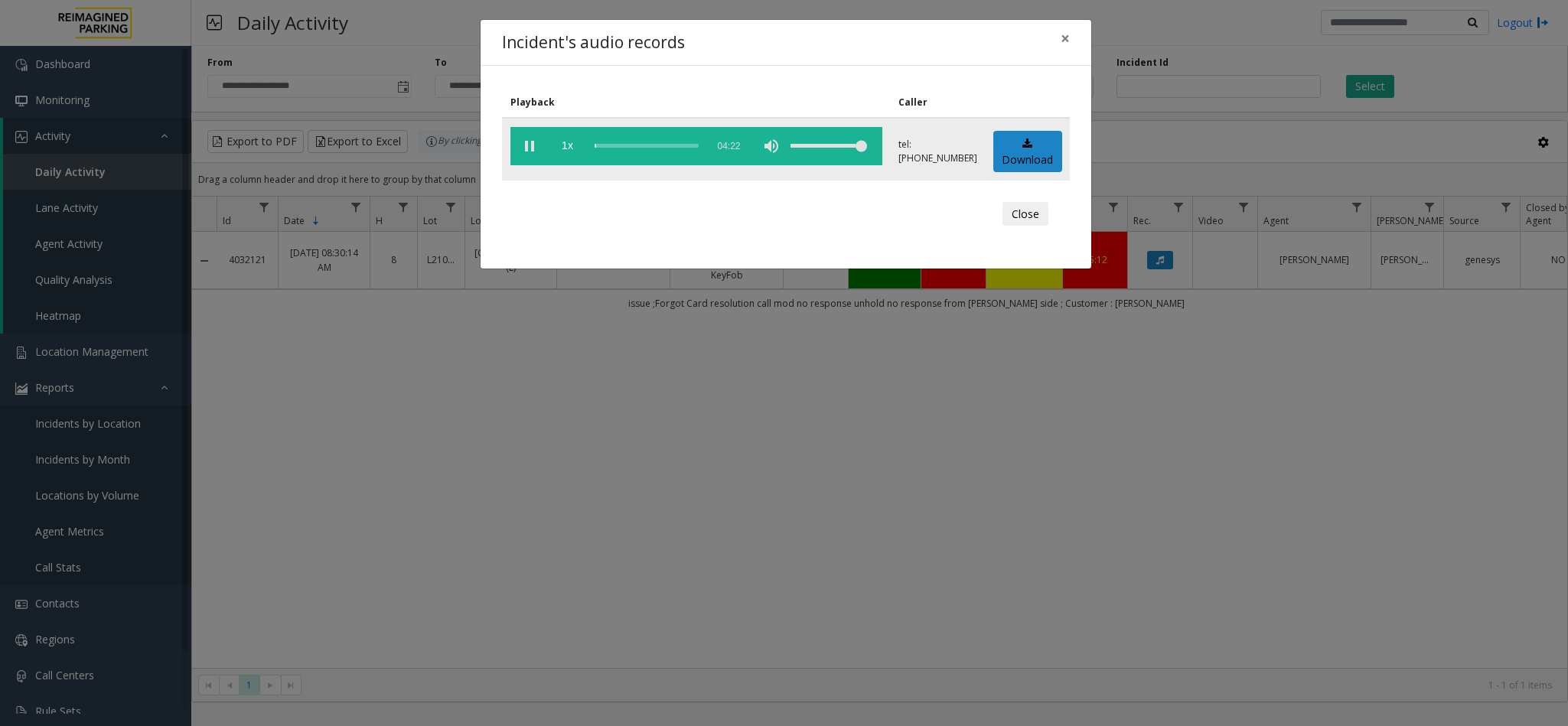 click 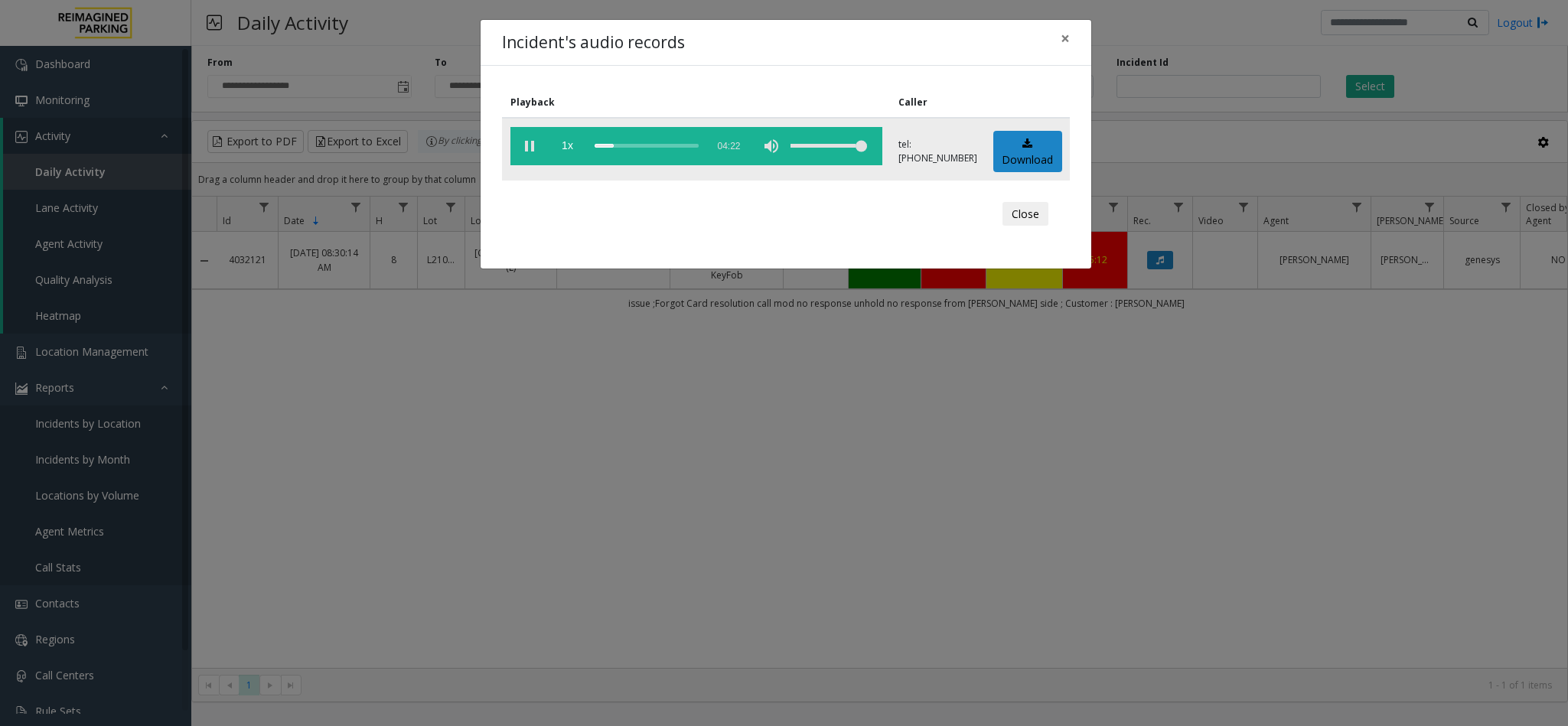 click 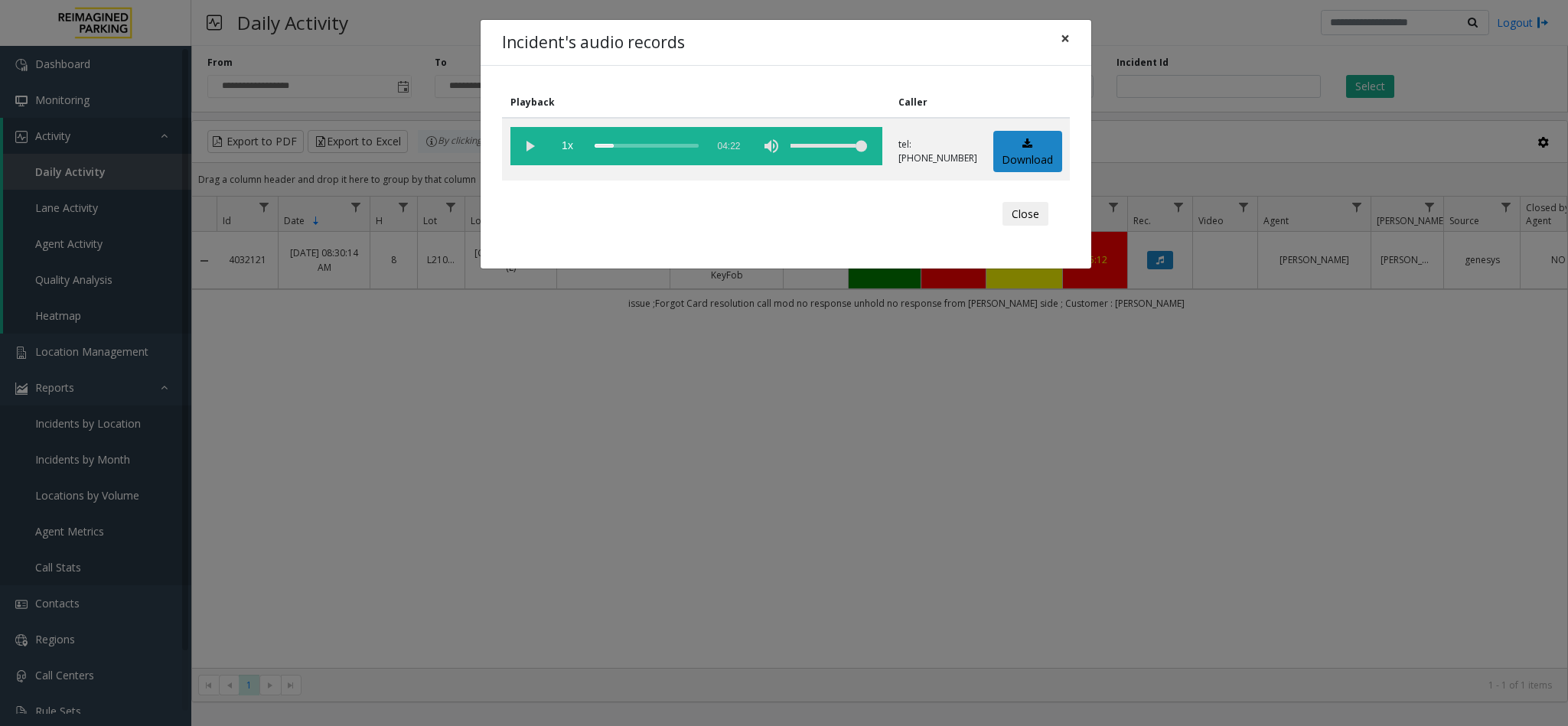 click on "×" 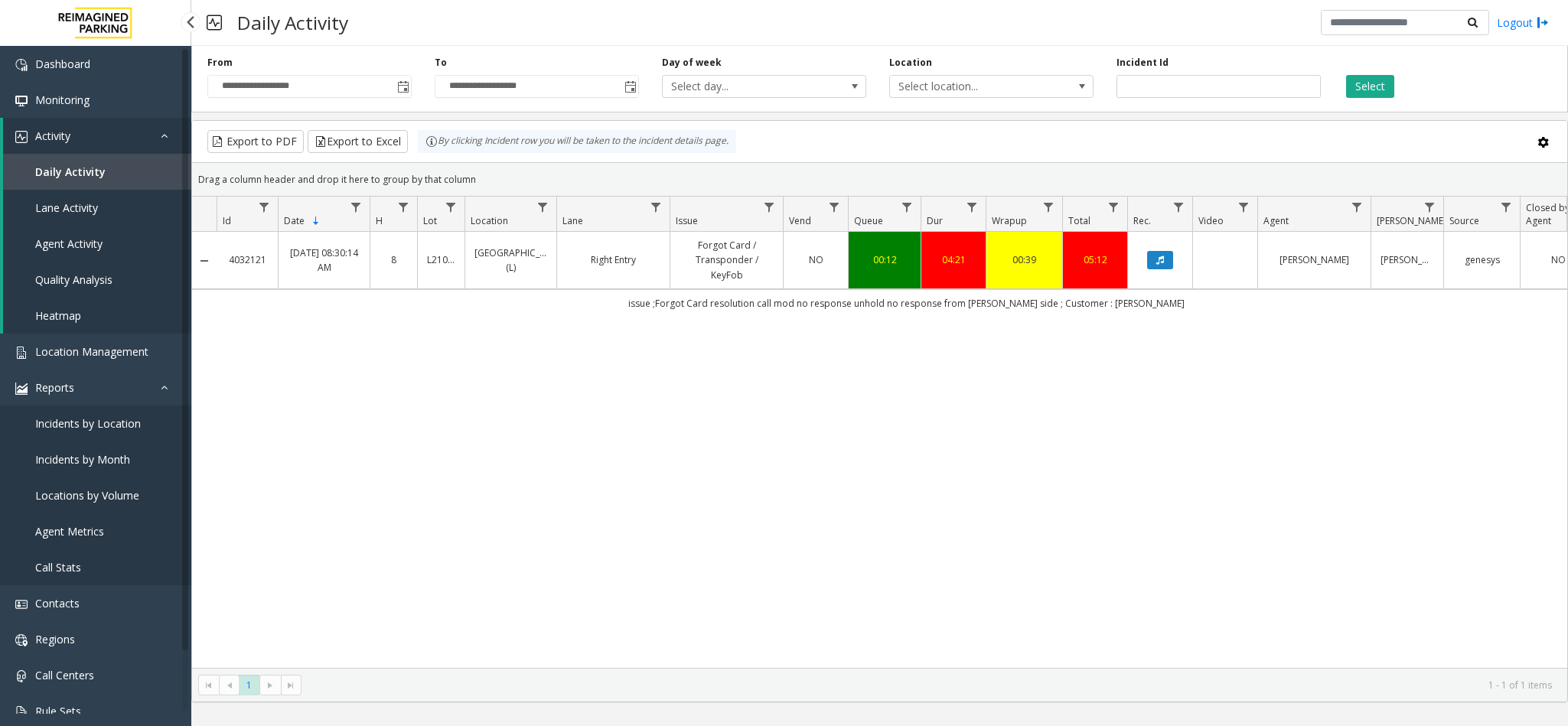 click on "Daily Activity" at bounding box center [70, 171] 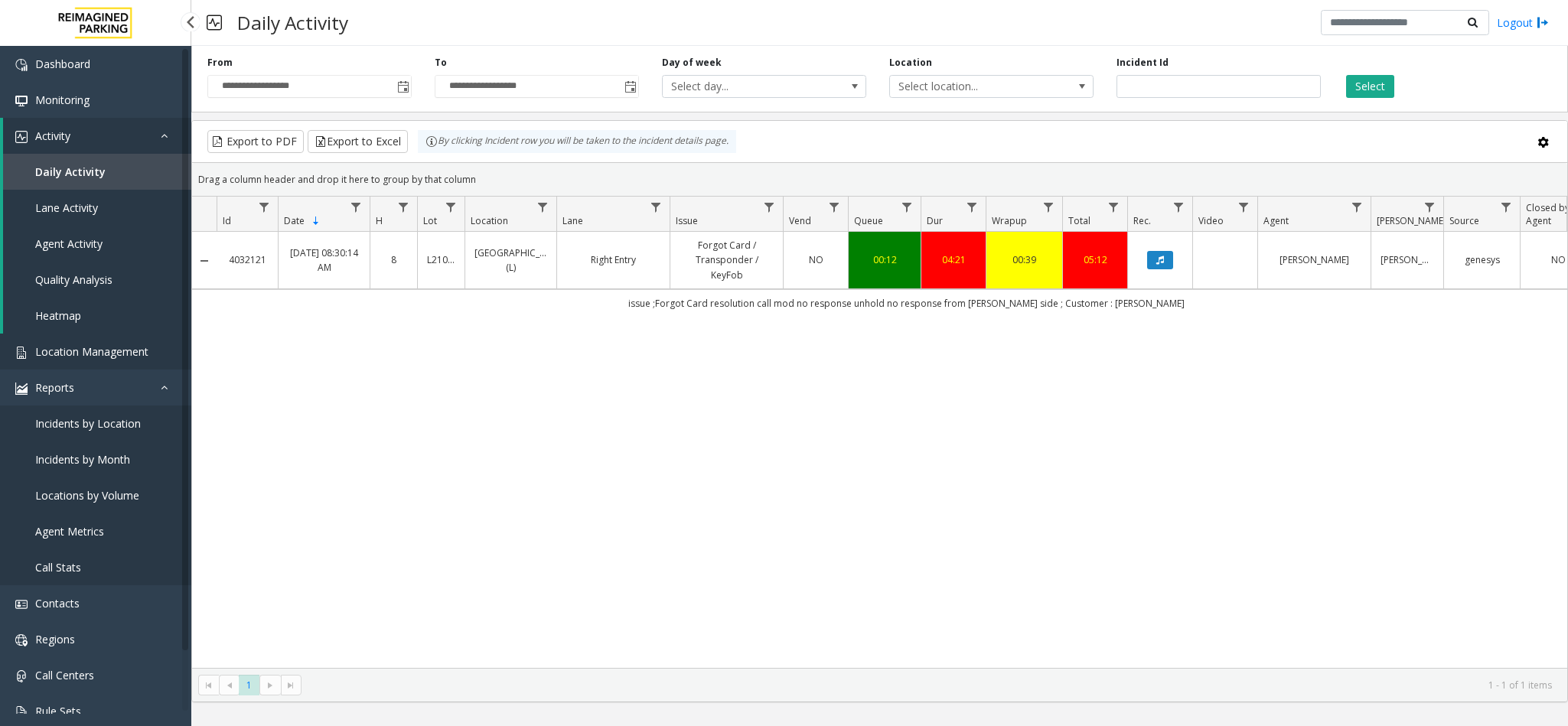 click on "Location Management" at bounding box center (92, 351) 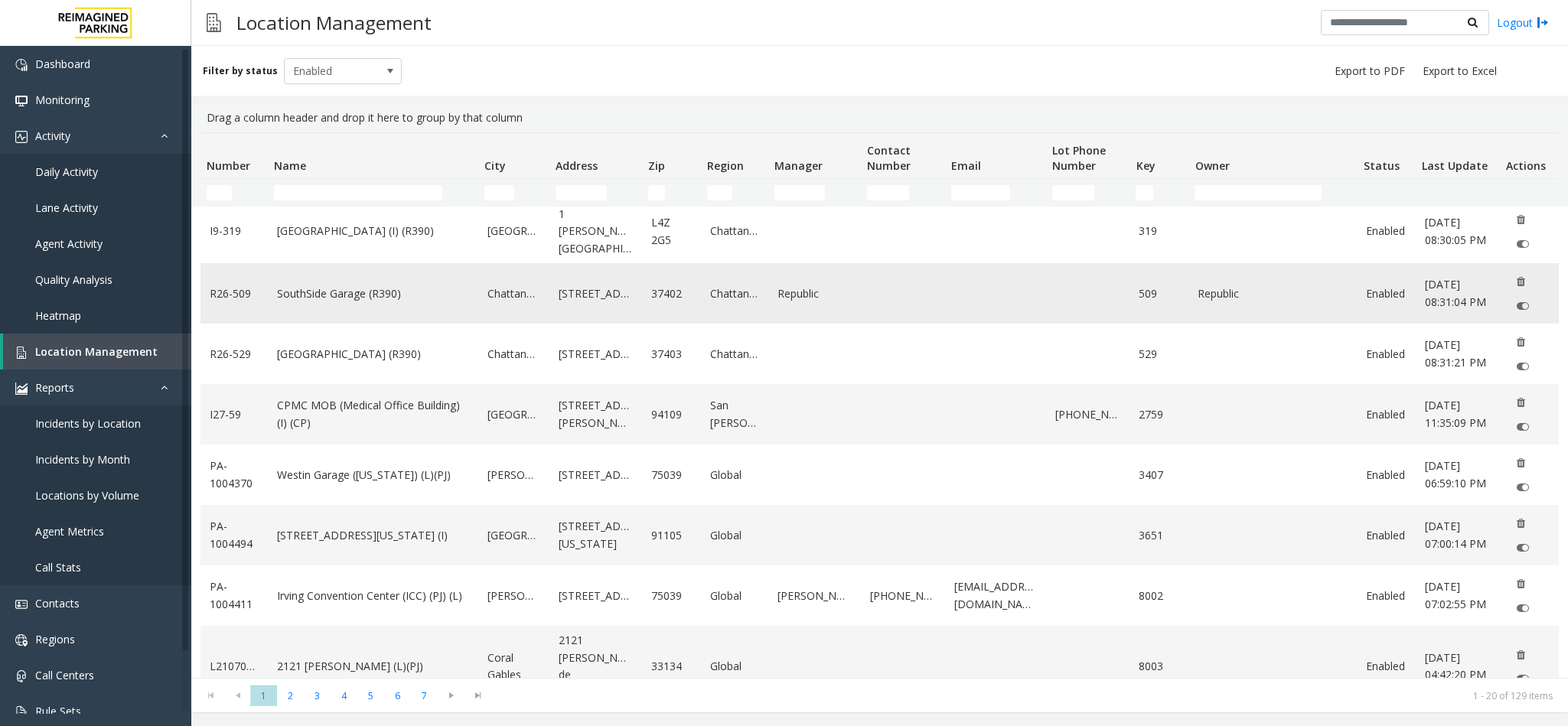 scroll, scrollTop: 774, scrollLeft: 0, axis: vertical 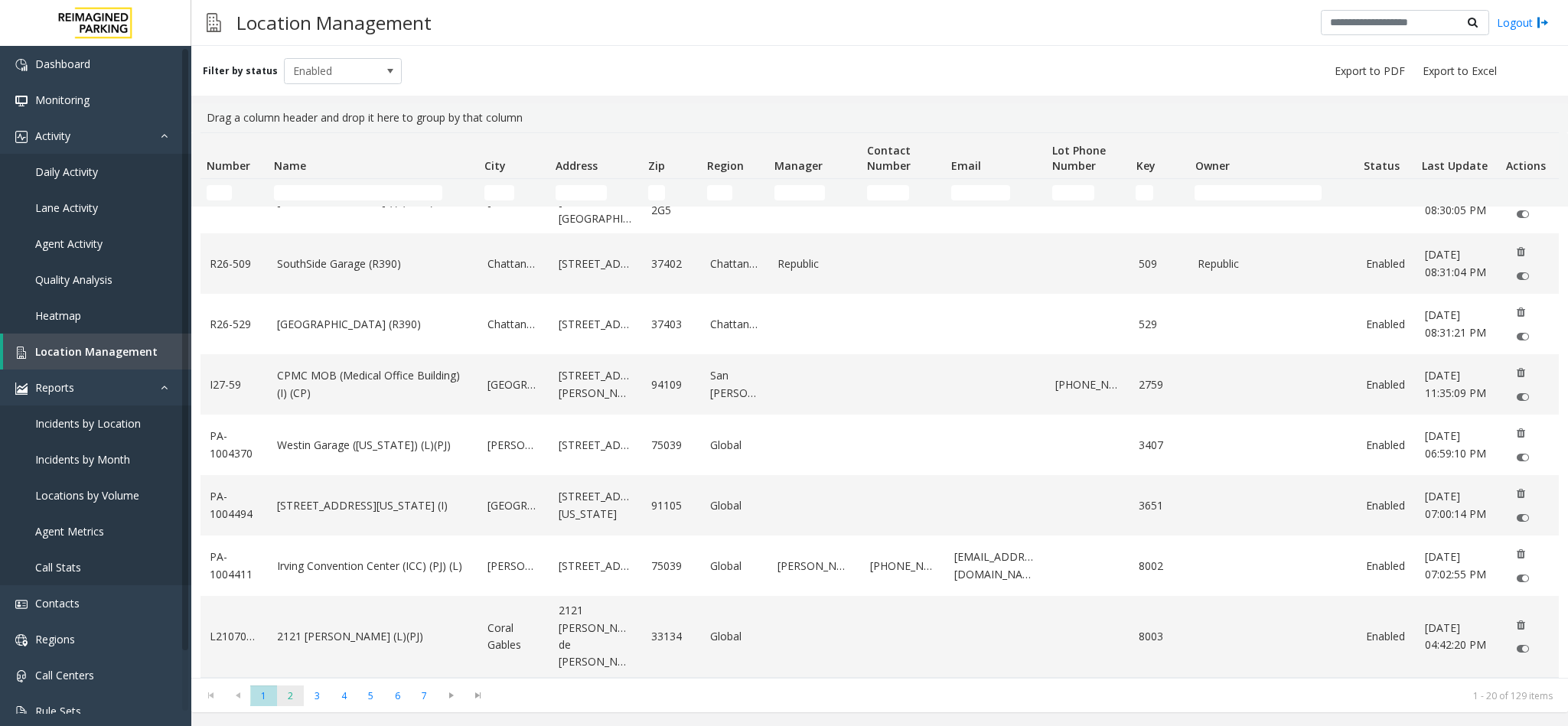 click on "2" 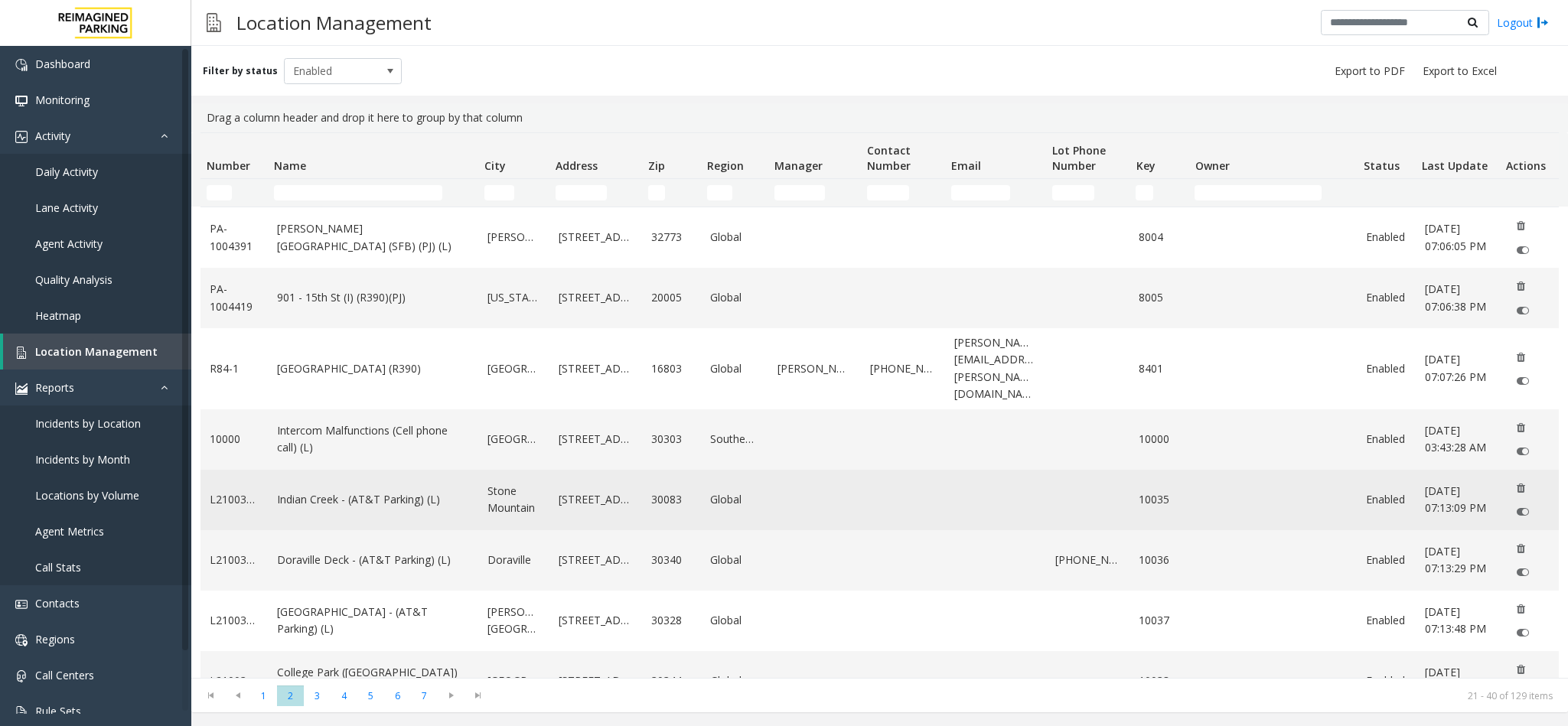 scroll, scrollTop: 115, scrollLeft: 0, axis: vertical 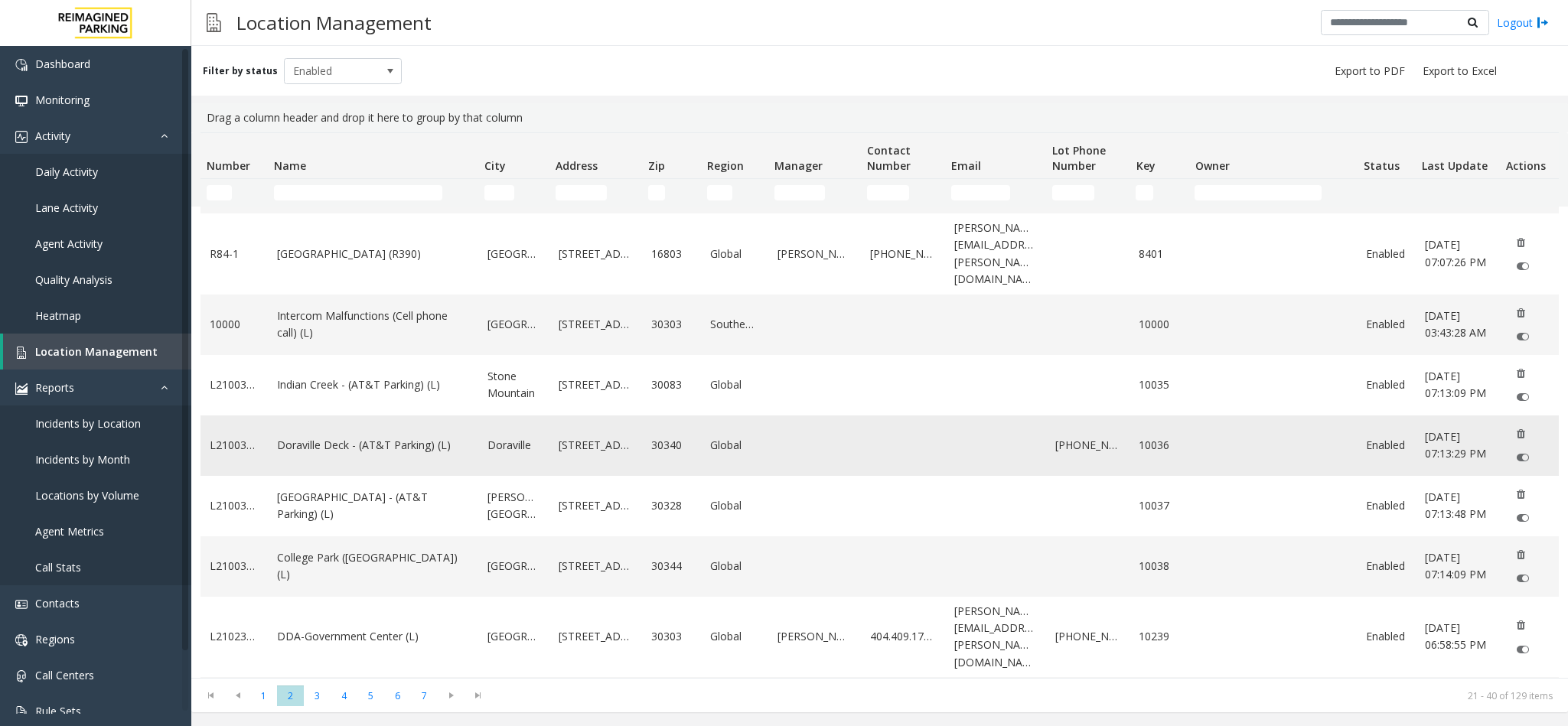 click on "Doraville Deck - (AT&T Parking) (L)" 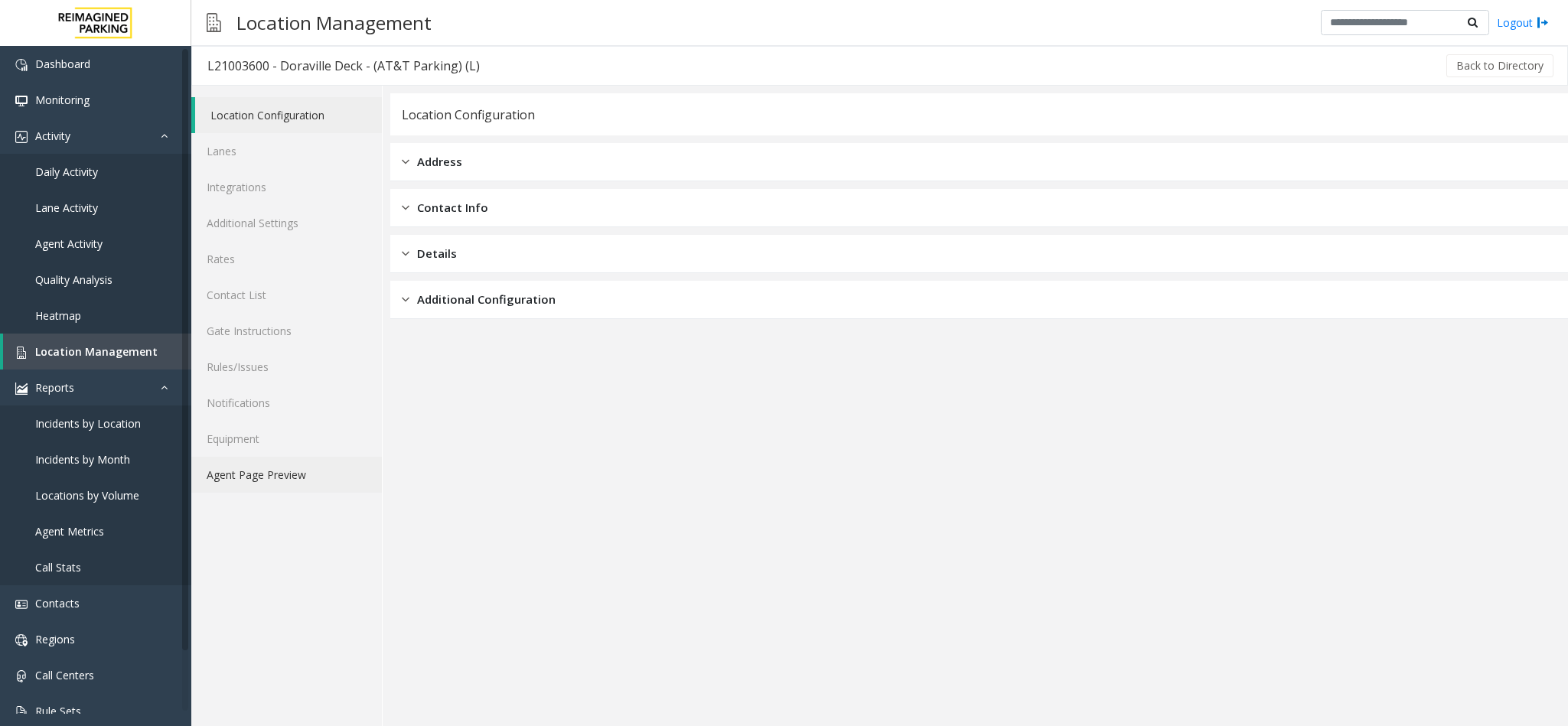 click on "Agent Page Preview" 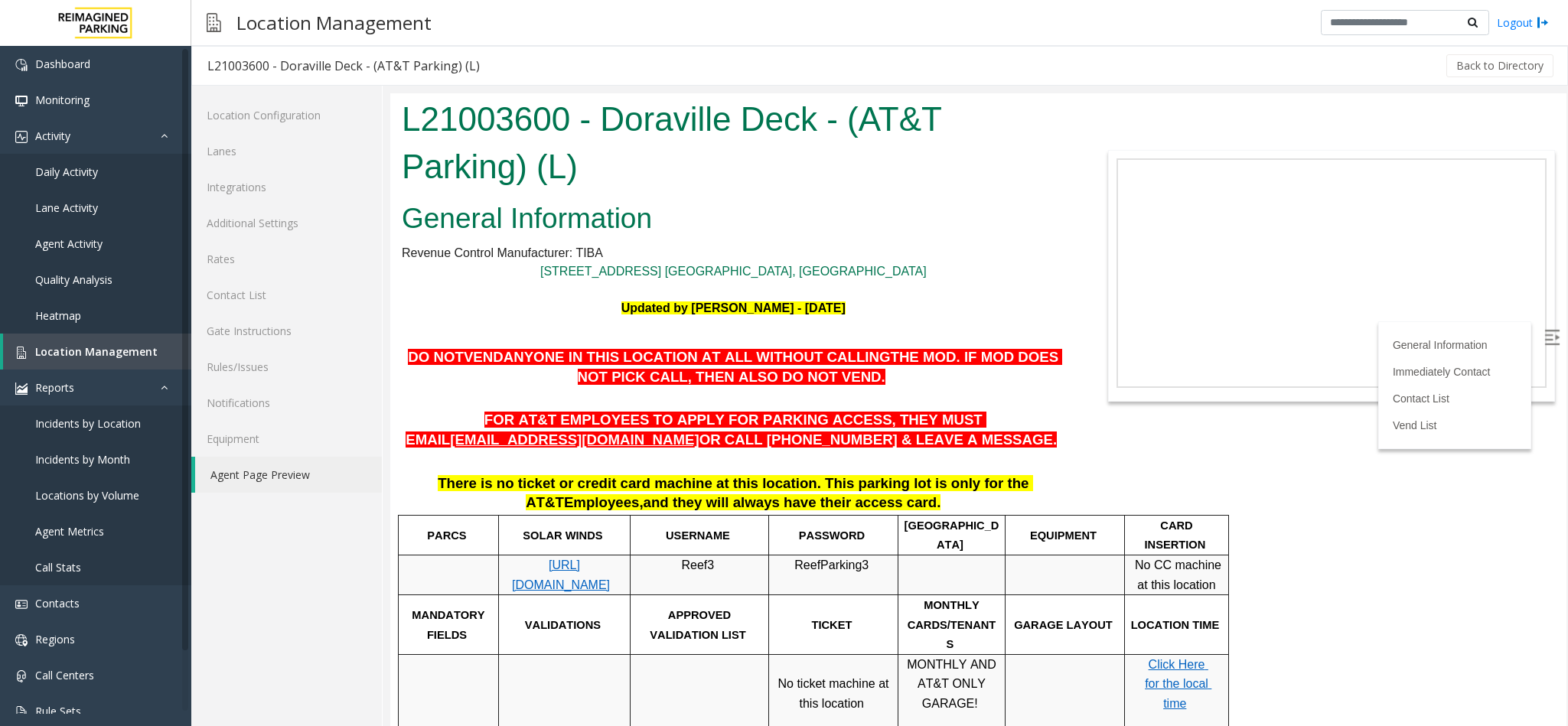 scroll, scrollTop: 115, scrollLeft: 0, axis: vertical 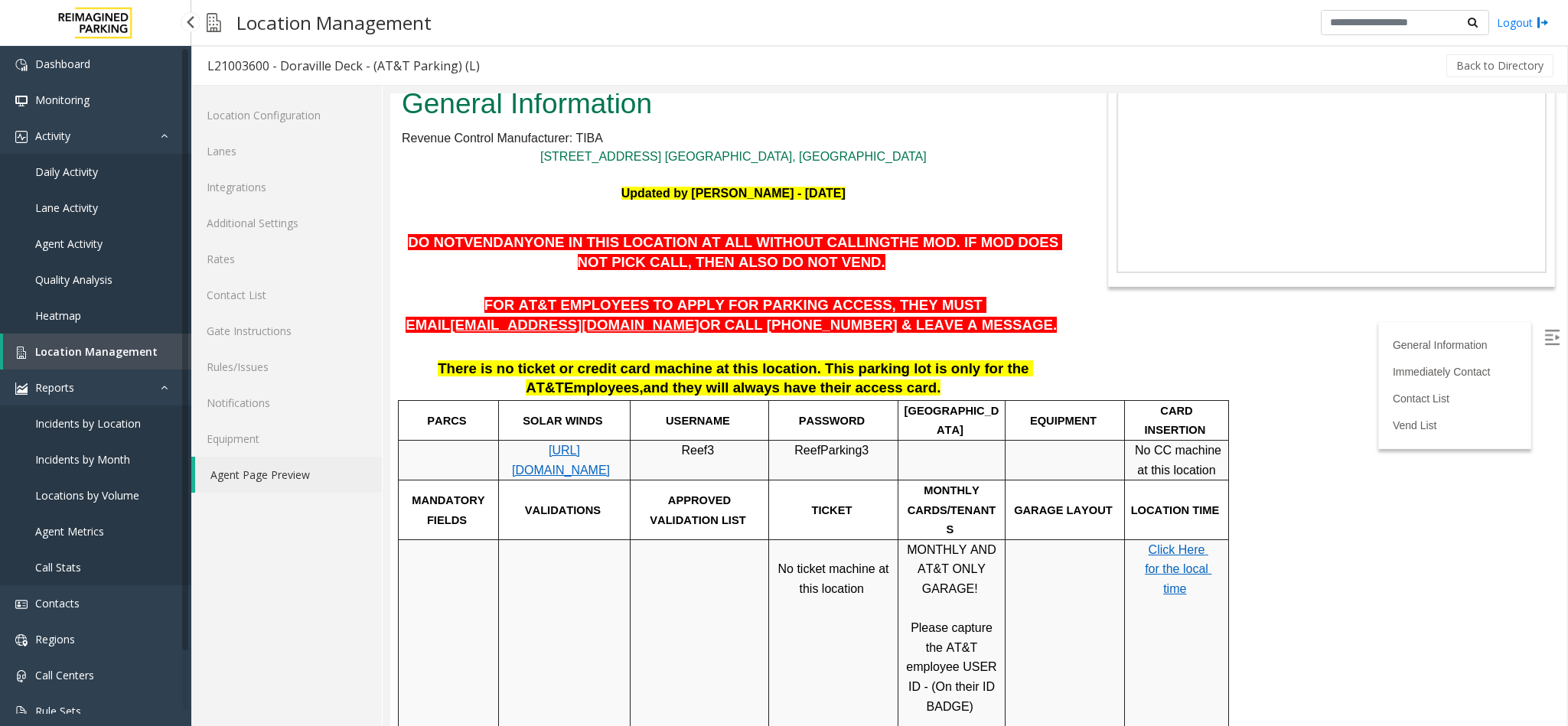 click on "Location Management" at bounding box center [97, 351] 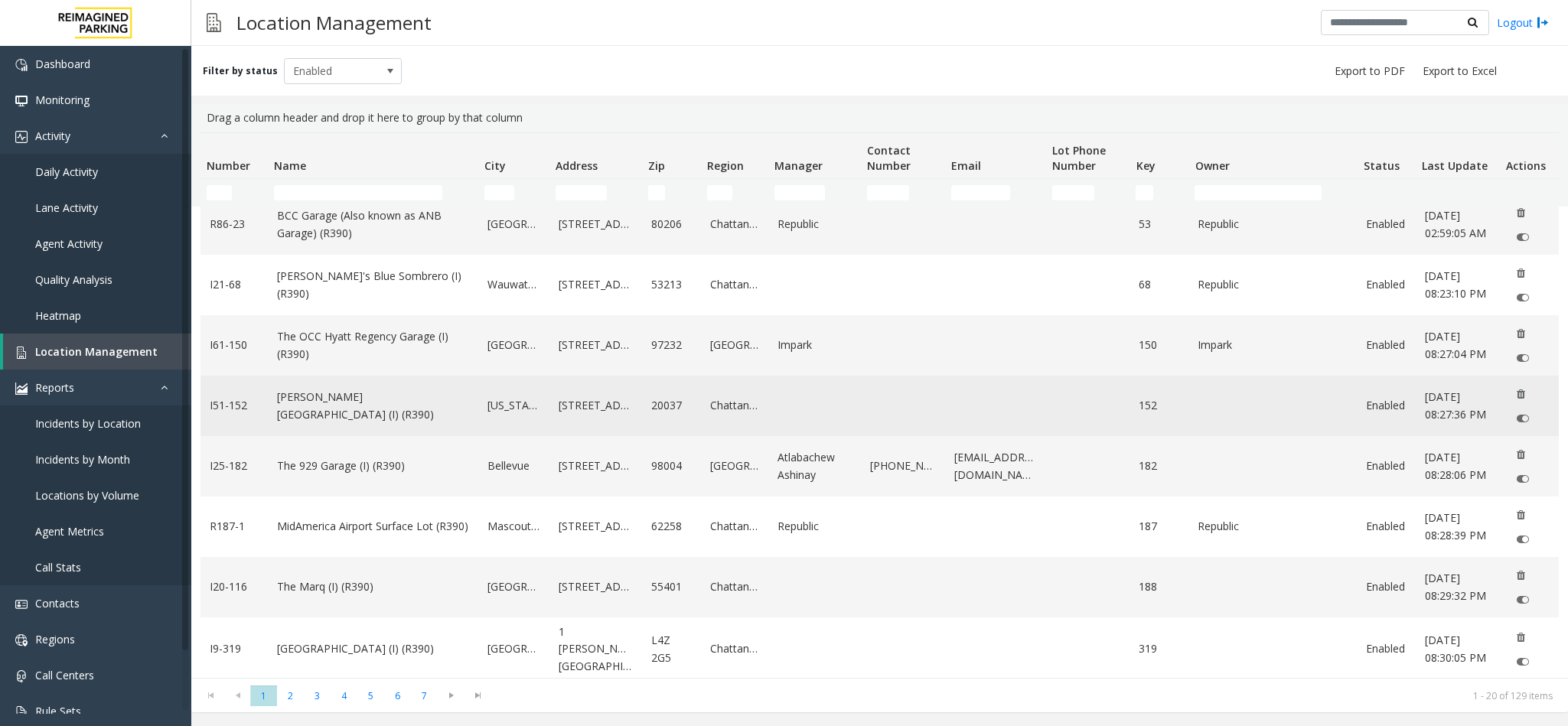 scroll, scrollTop: 344, scrollLeft: 0, axis: vertical 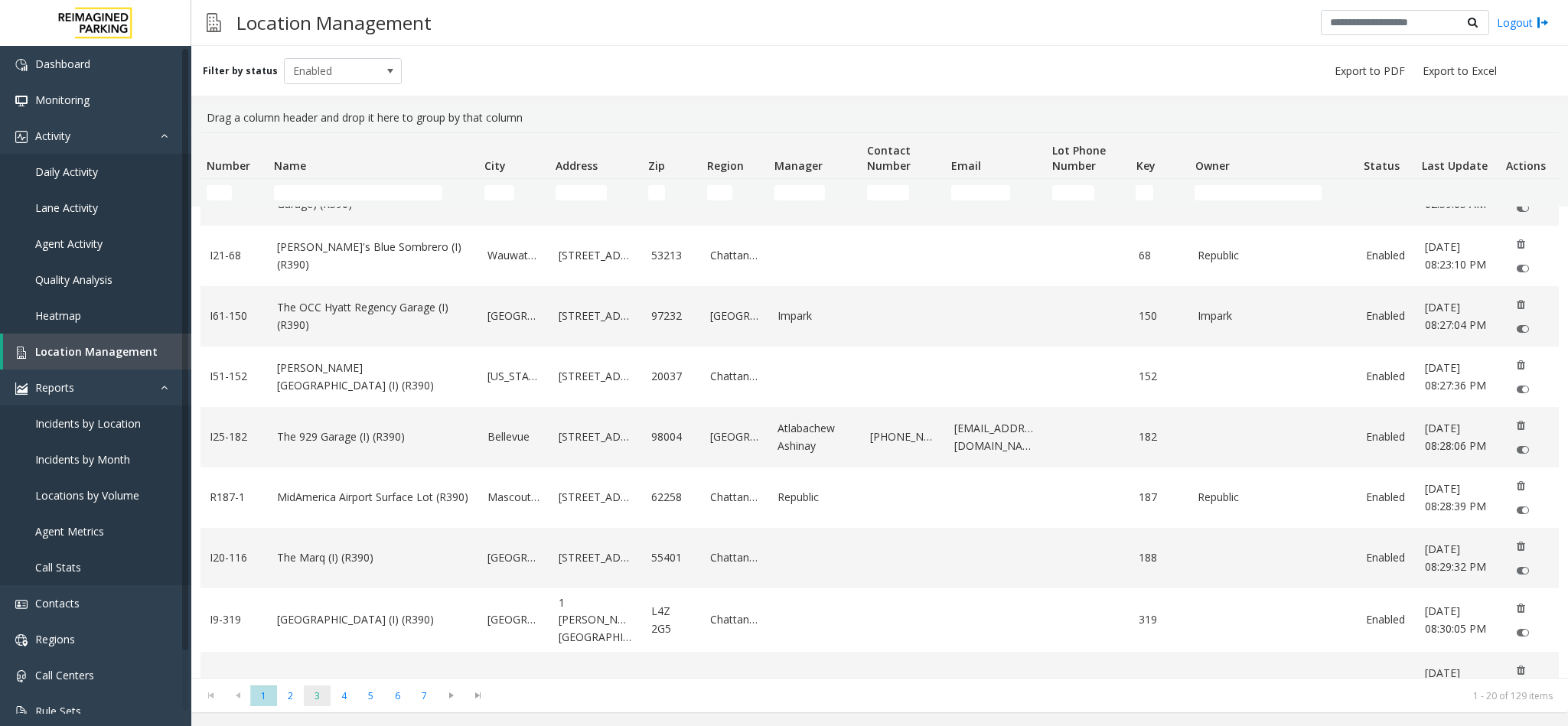 click on "3" 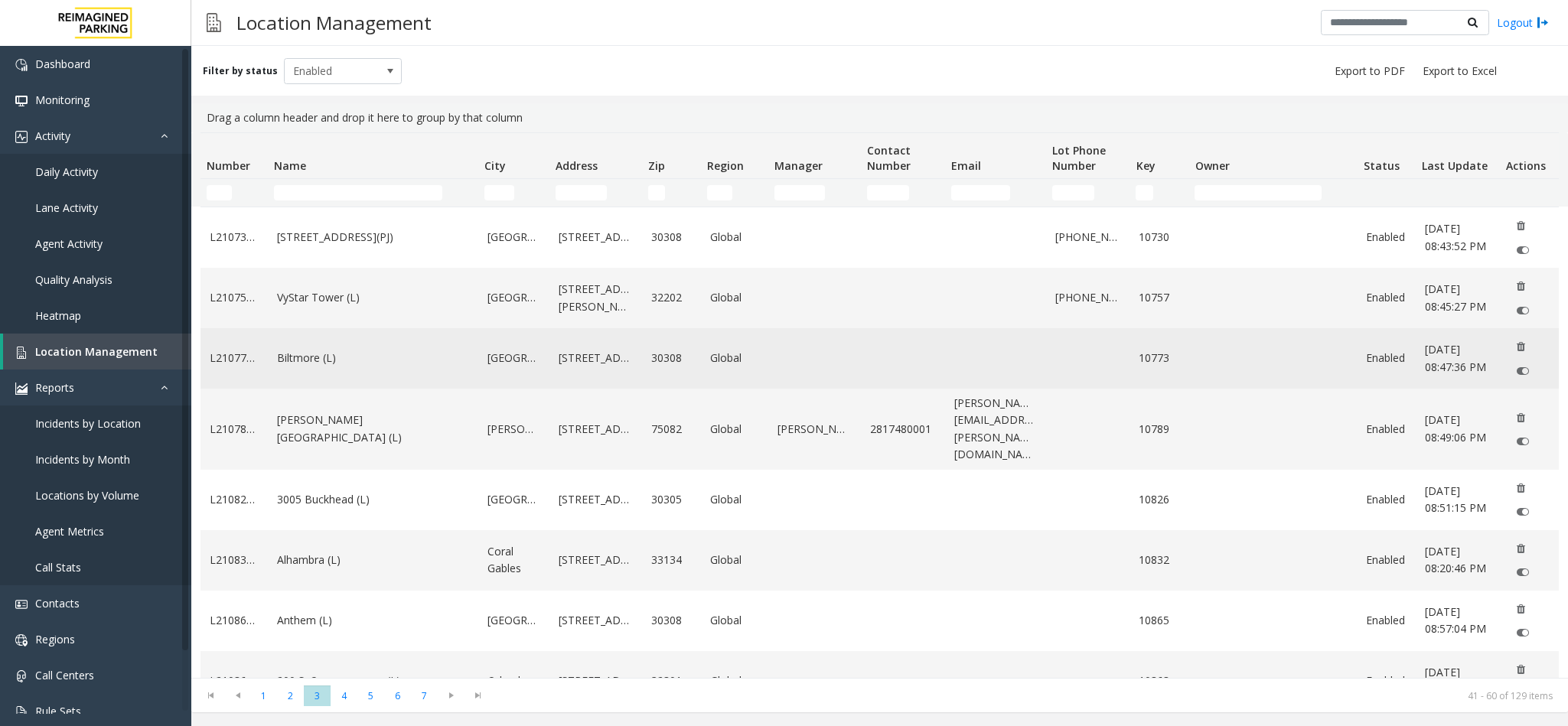 scroll, scrollTop: 115, scrollLeft: 0, axis: vertical 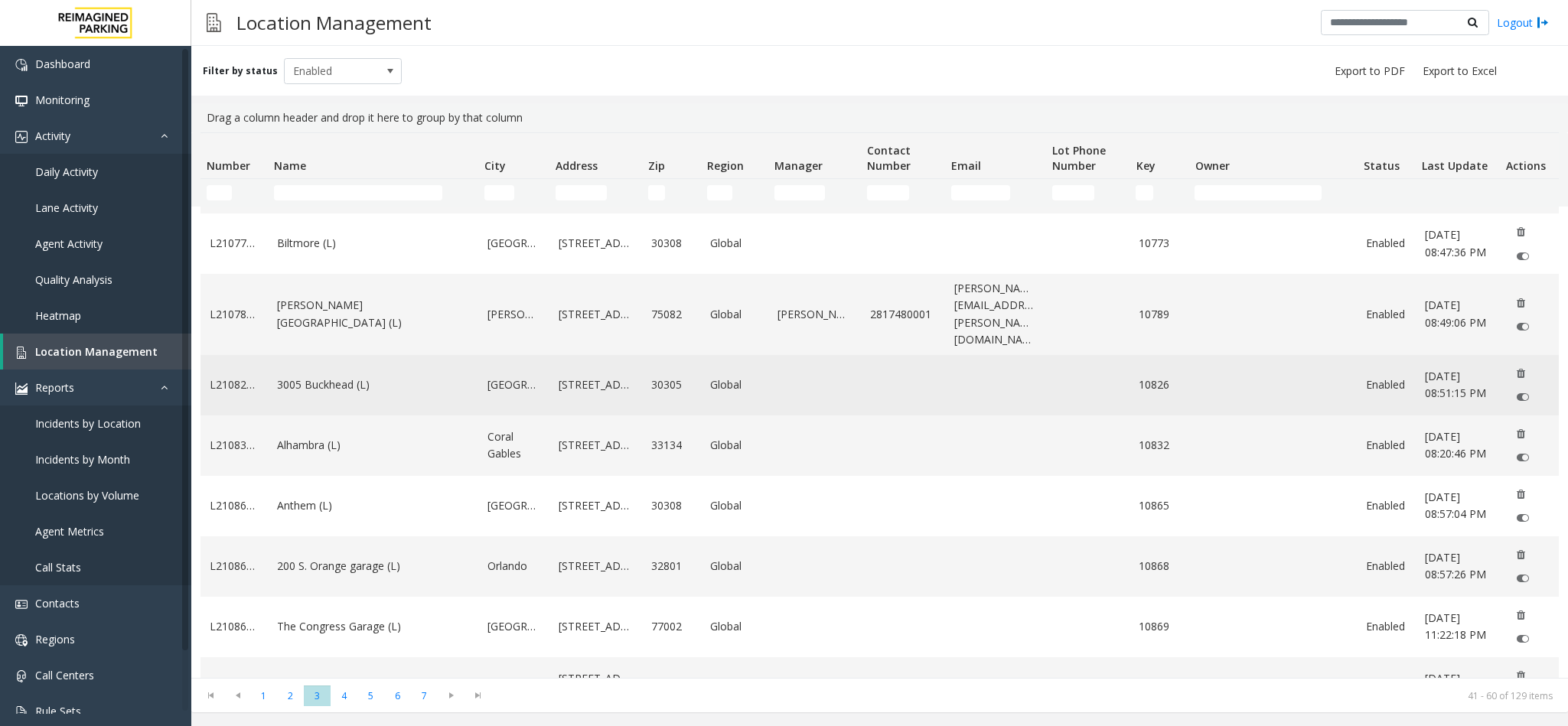 click on "3005 Buckhead (L)" 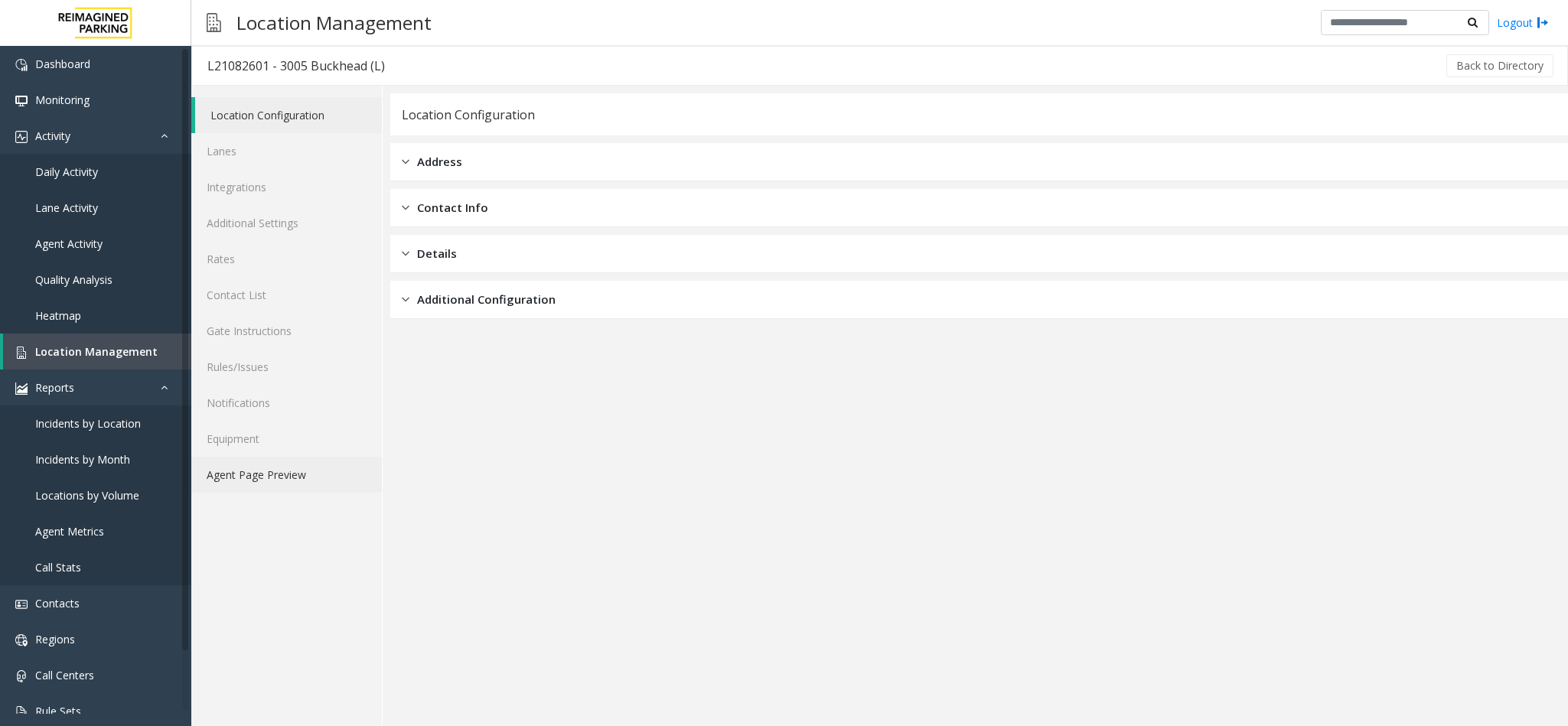 click on "Agent Page Preview" 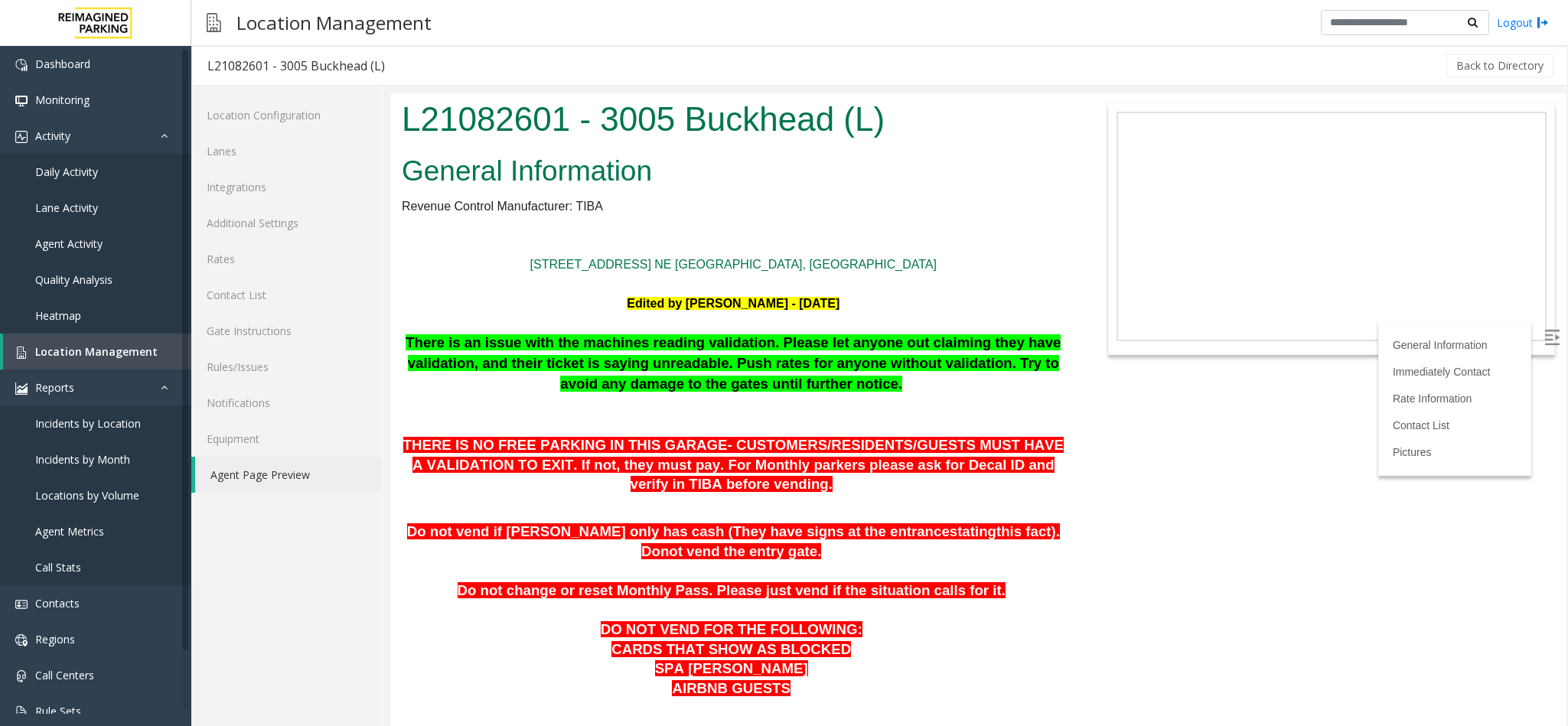 scroll, scrollTop: 0, scrollLeft: 0, axis: both 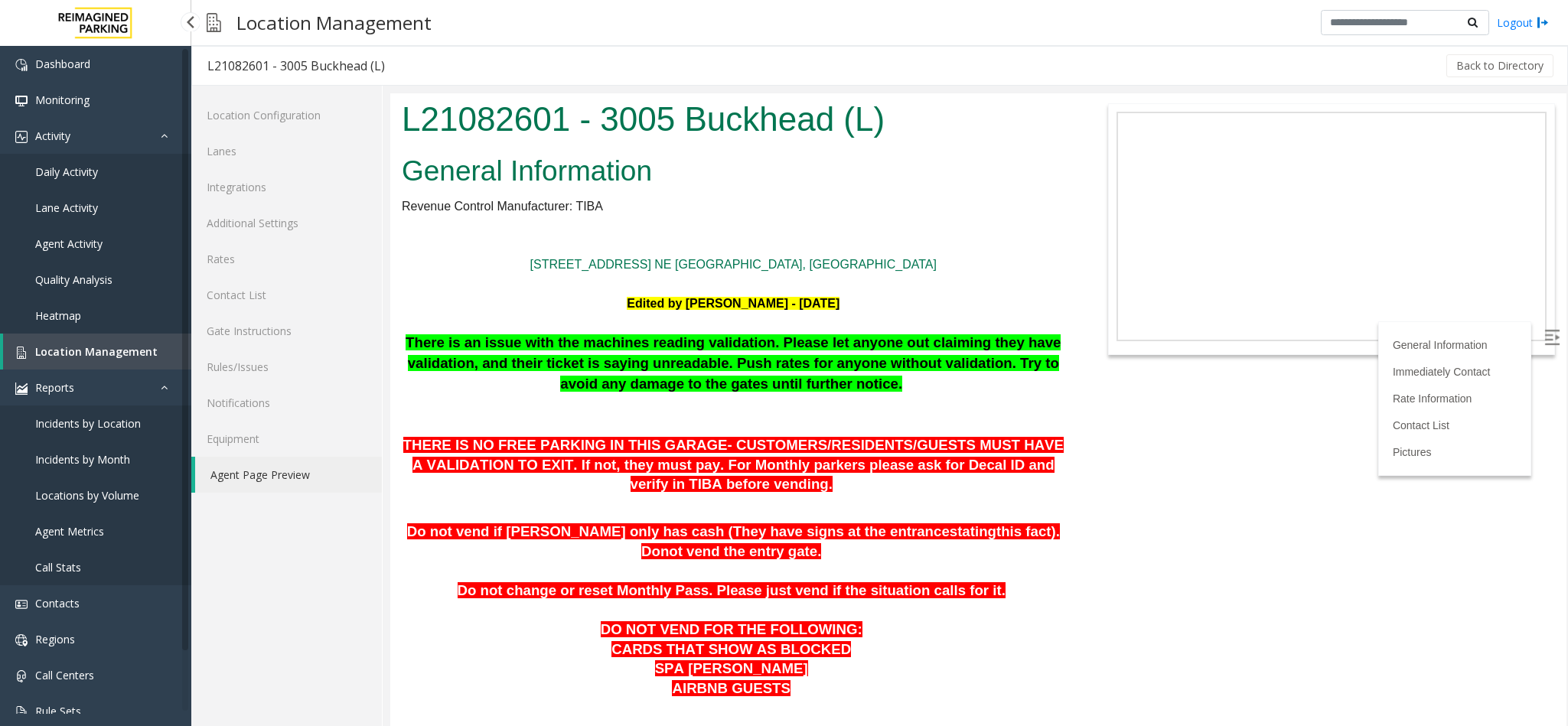 click on "Location Management" at bounding box center (97, 351) 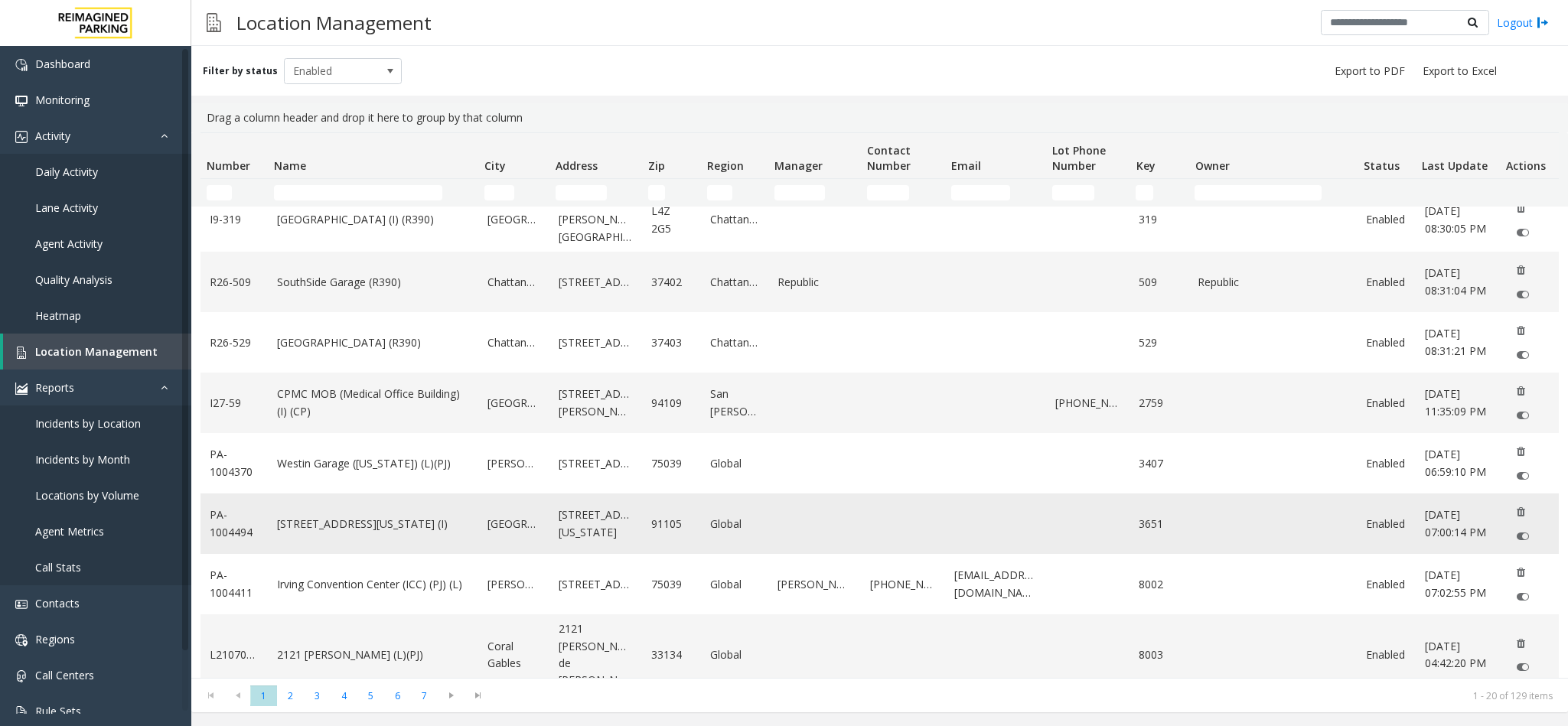 scroll, scrollTop: 774, scrollLeft: 0, axis: vertical 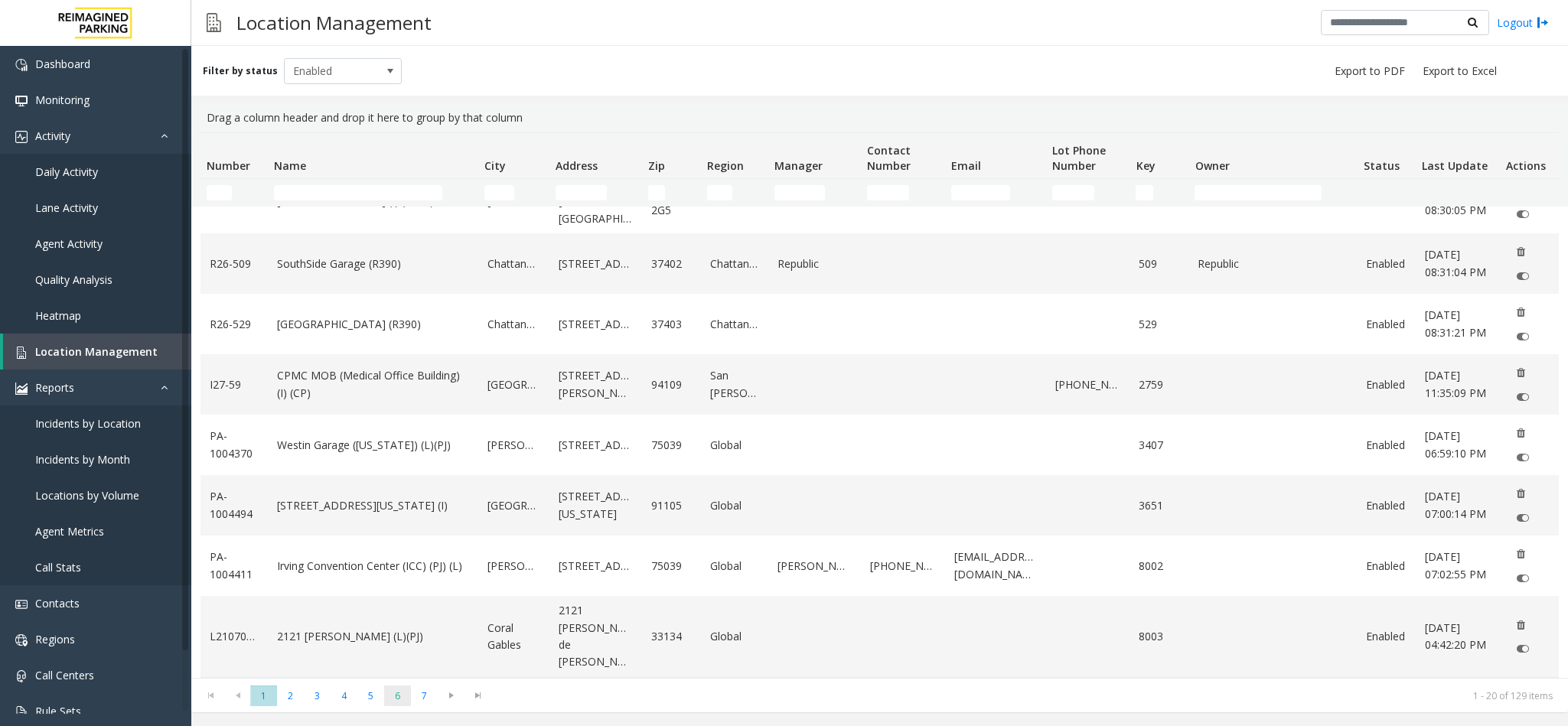 click on "6" 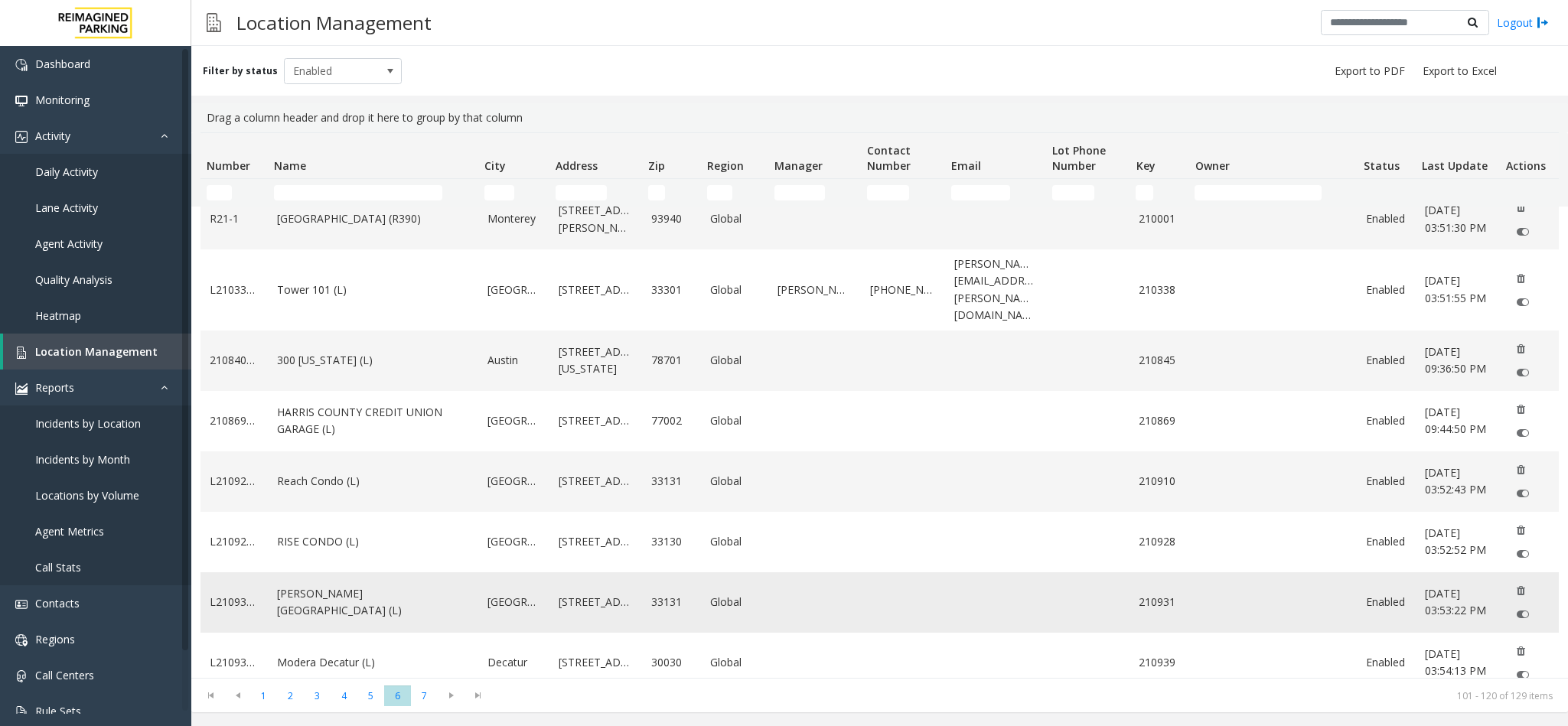scroll, scrollTop: 230, scrollLeft: 0, axis: vertical 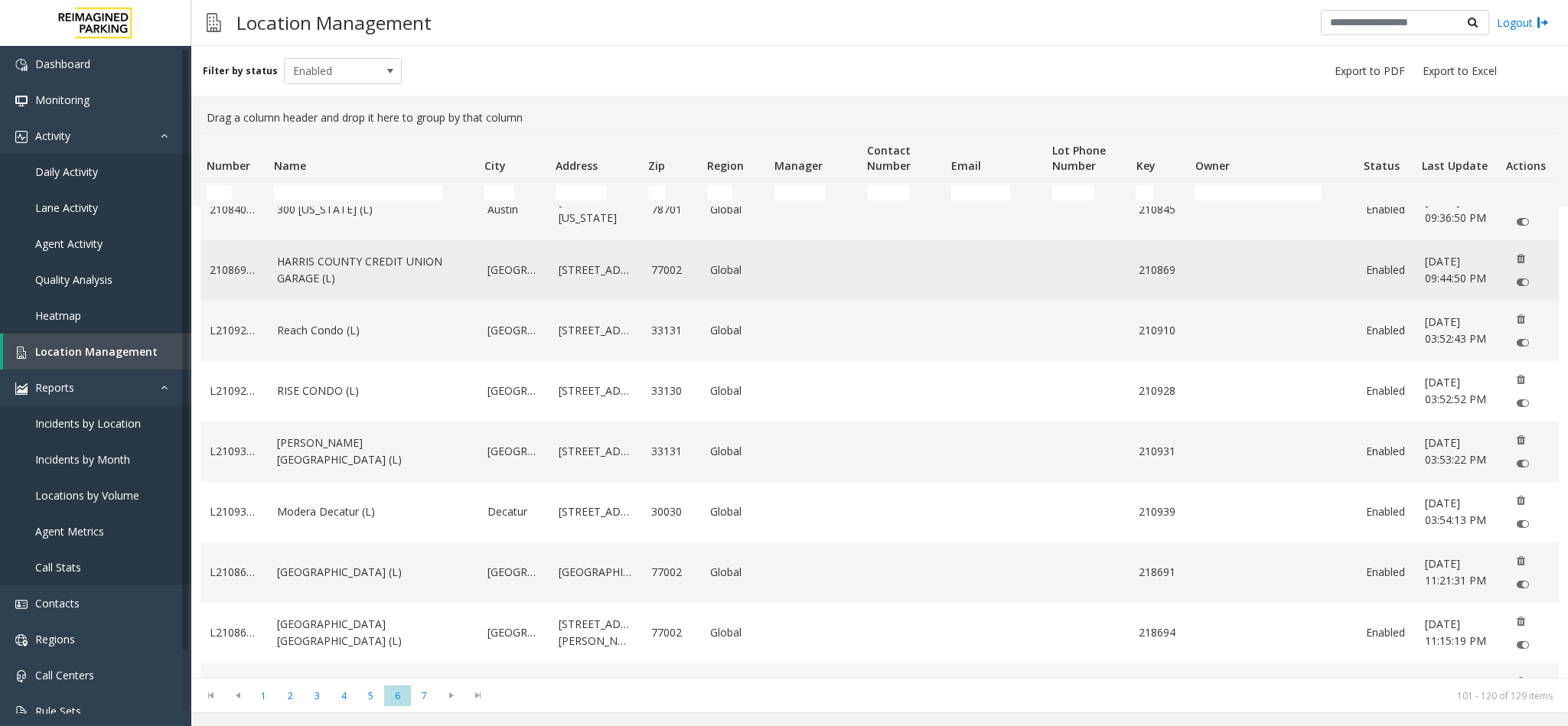 click on "HARRIS COUNTY CREDIT UNION GARAGE (L)" 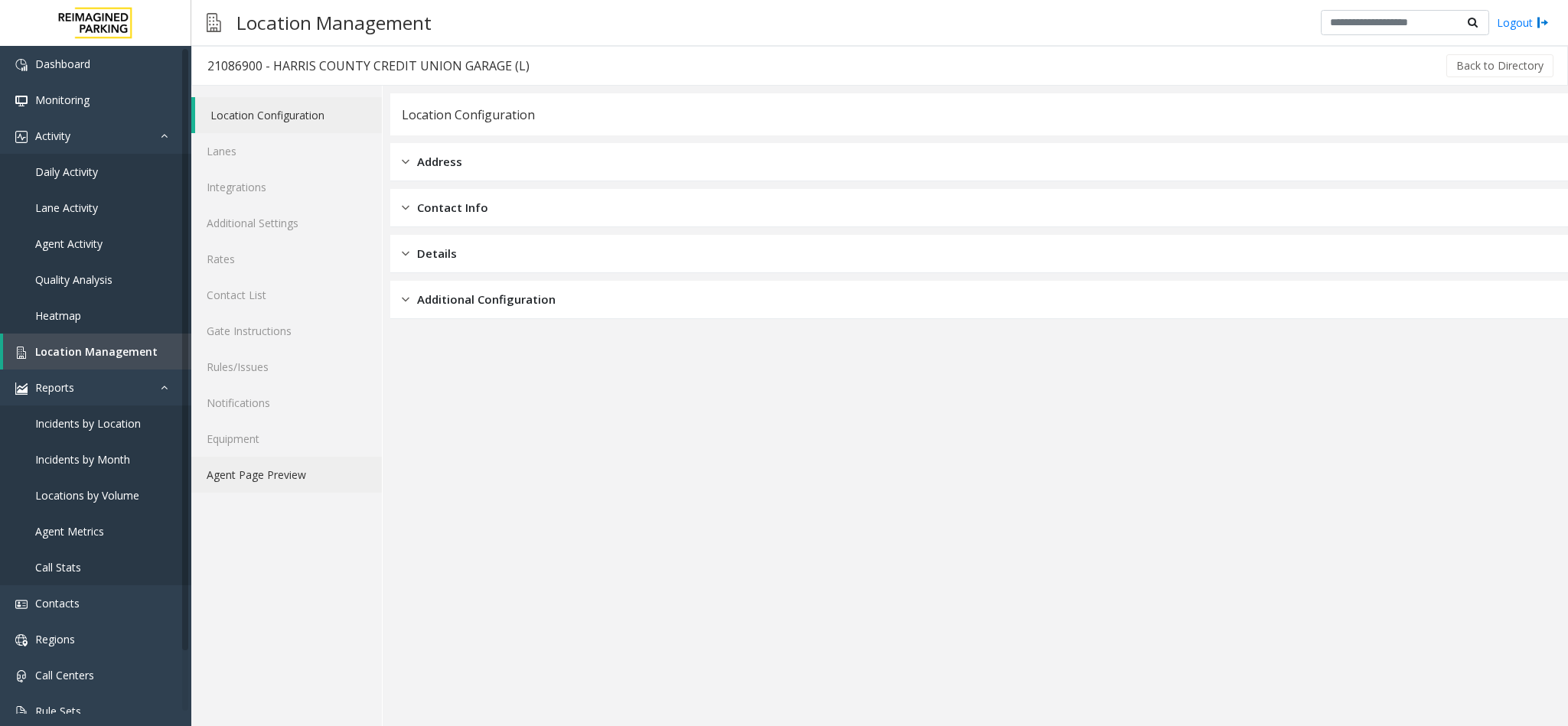 click on "Agent Page Preview" 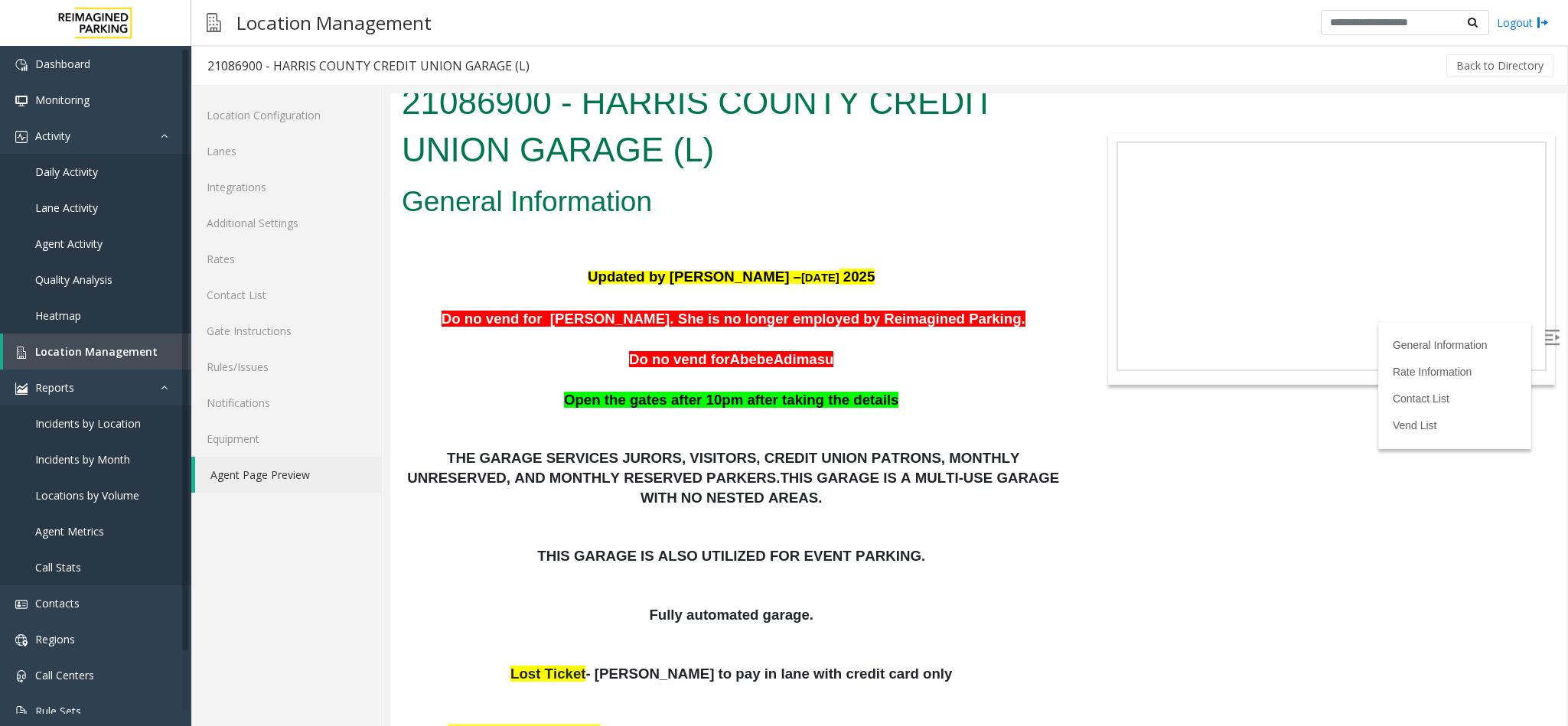 scroll, scrollTop: 0, scrollLeft: 0, axis: both 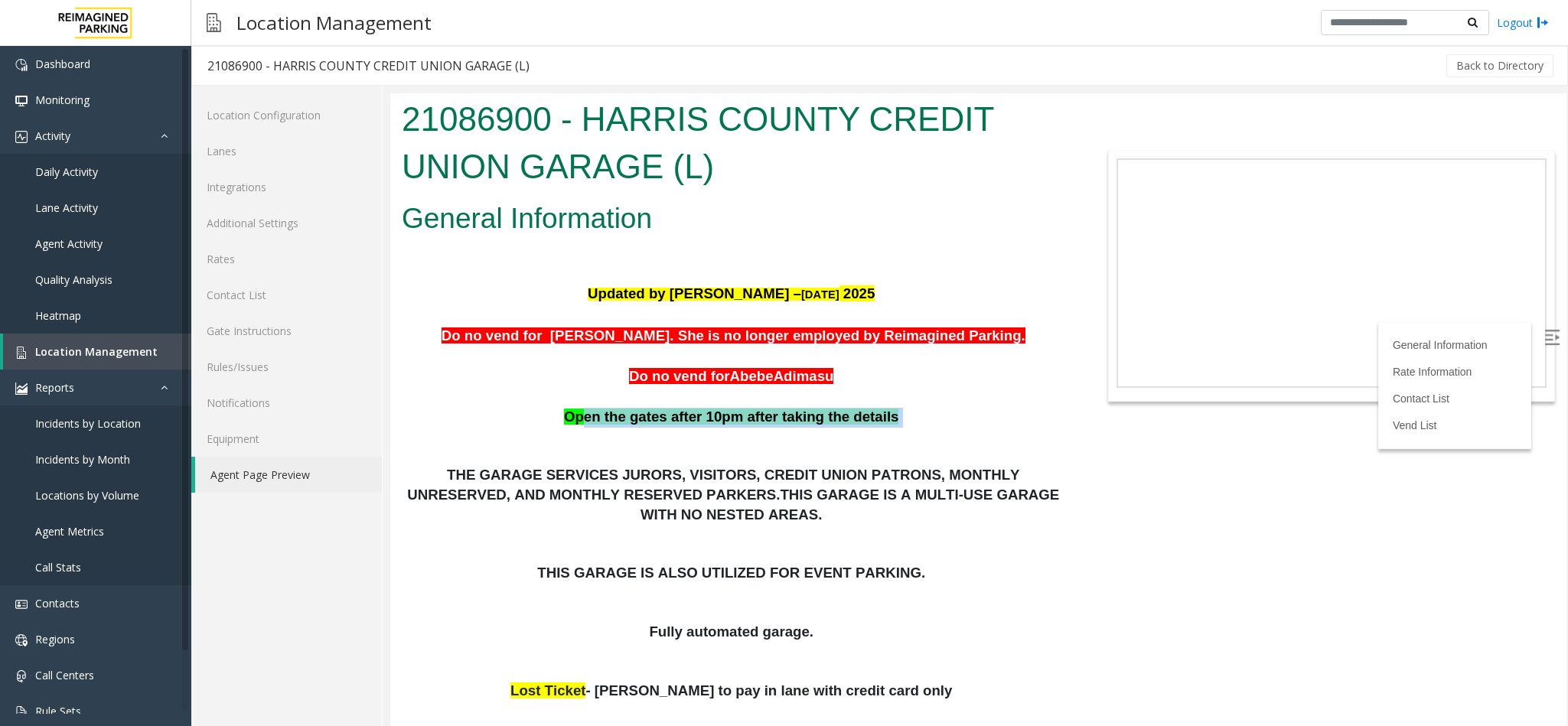 drag, startPoint x: 599, startPoint y: 415, endPoint x: 882, endPoint y: 425, distance: 283.17662 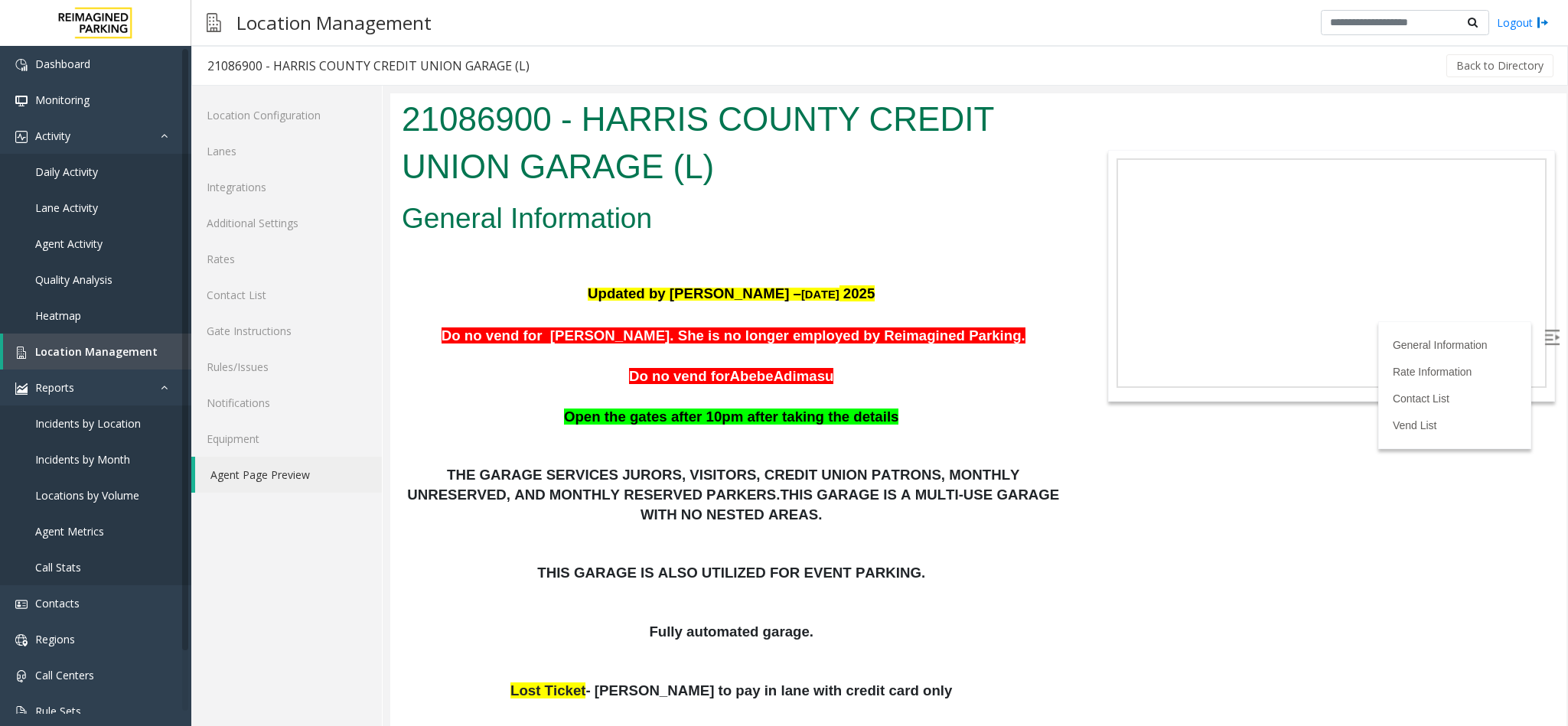 click at bounding box center [733, 446] 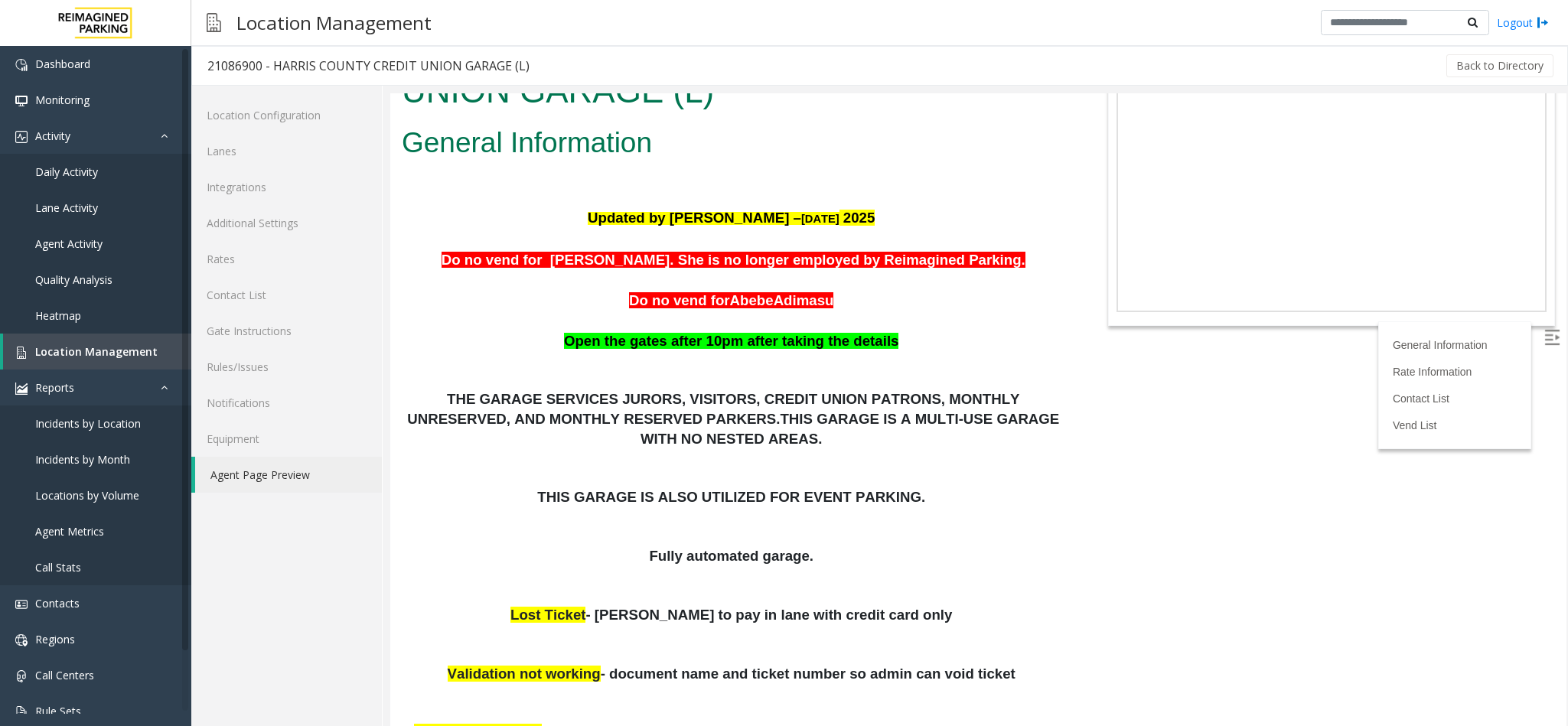scroll, scrollTop: 115, scrollLeft: 0, axis: vertical 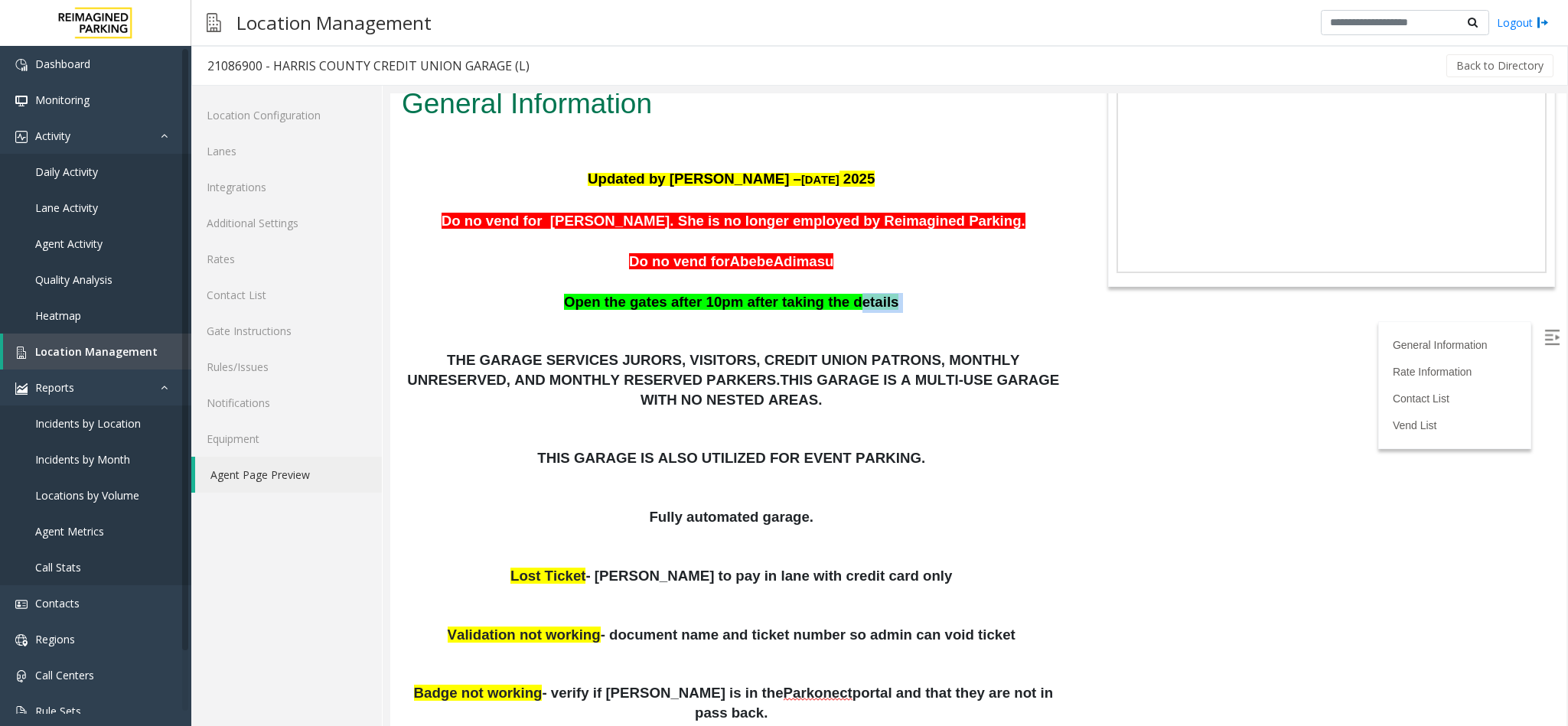 drag, startPoint x: 560, startPoint y: 318, endPoint x: 895, endPoint y: 307, distance: 335.18055 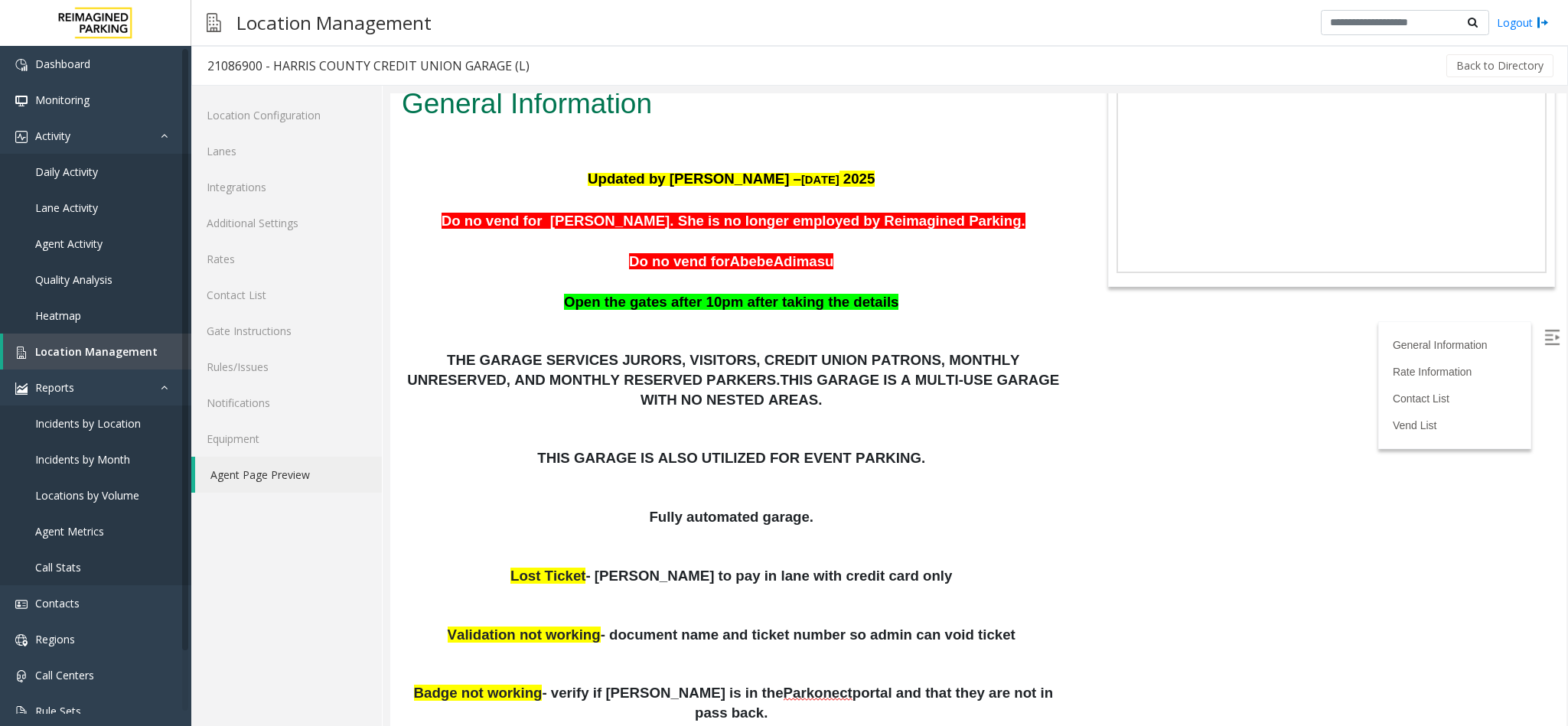 click on "Open the gates after 10pm after taking the details" at bounding box center [733, 303] 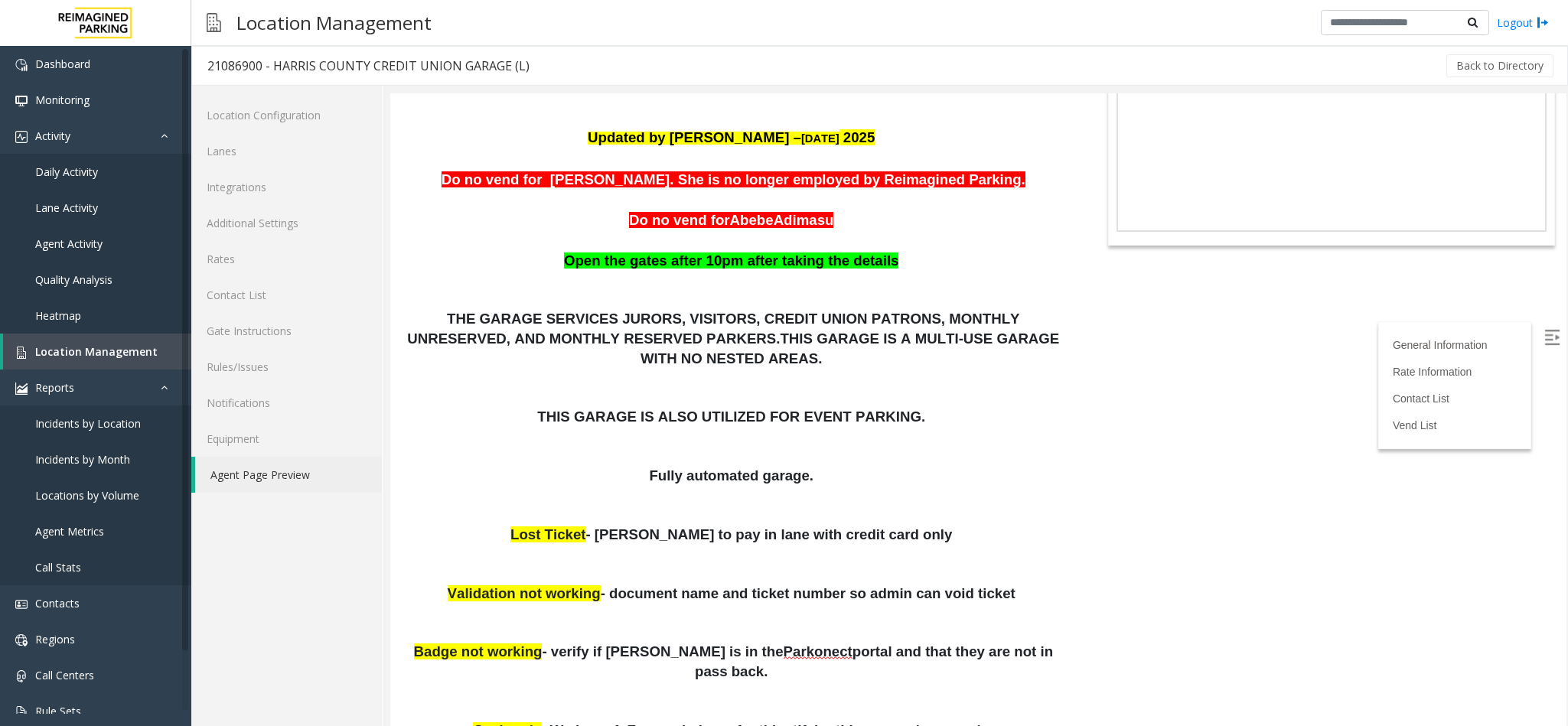 scroll, scrollTop: 0, scrollLeft: 0, axis: both 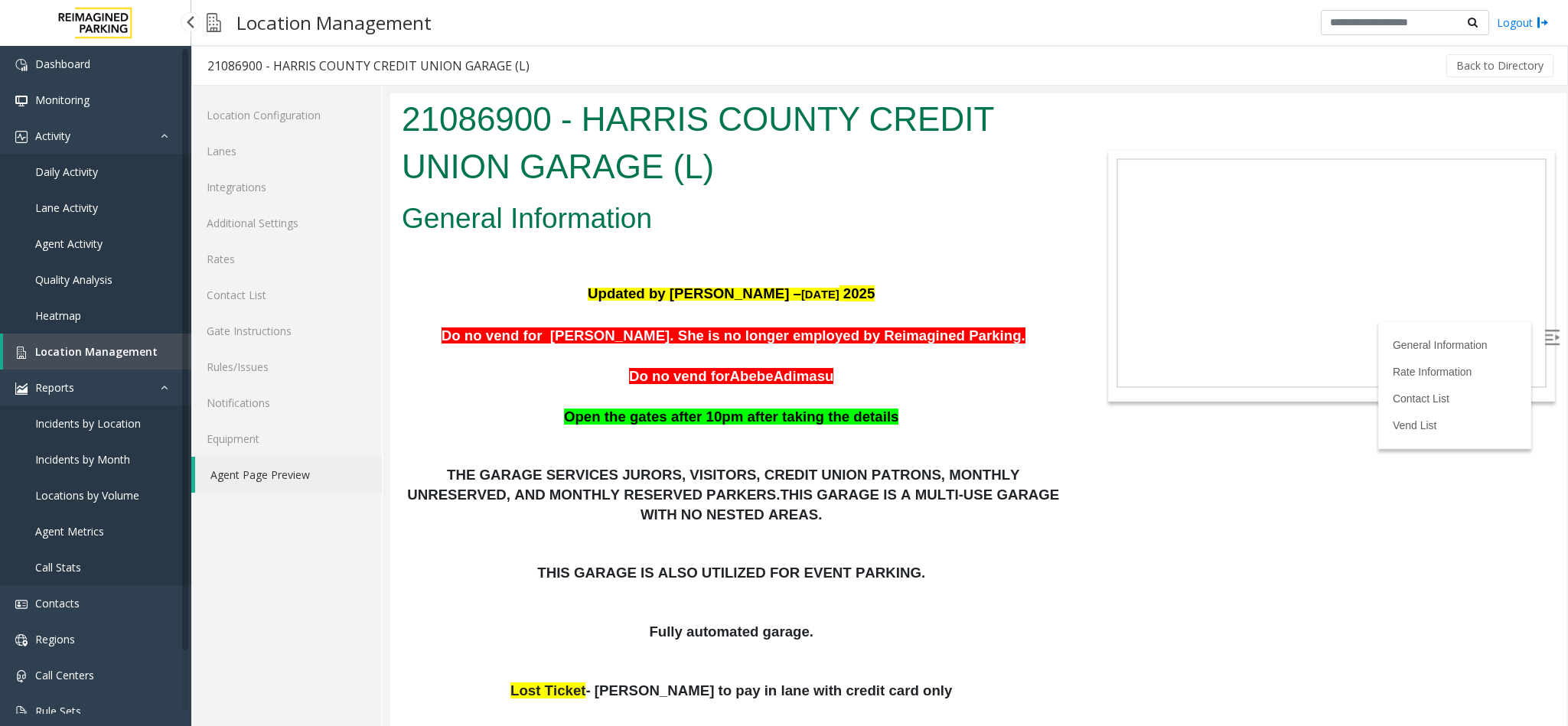 click on "Location Management" at bounding box center [97, 351] 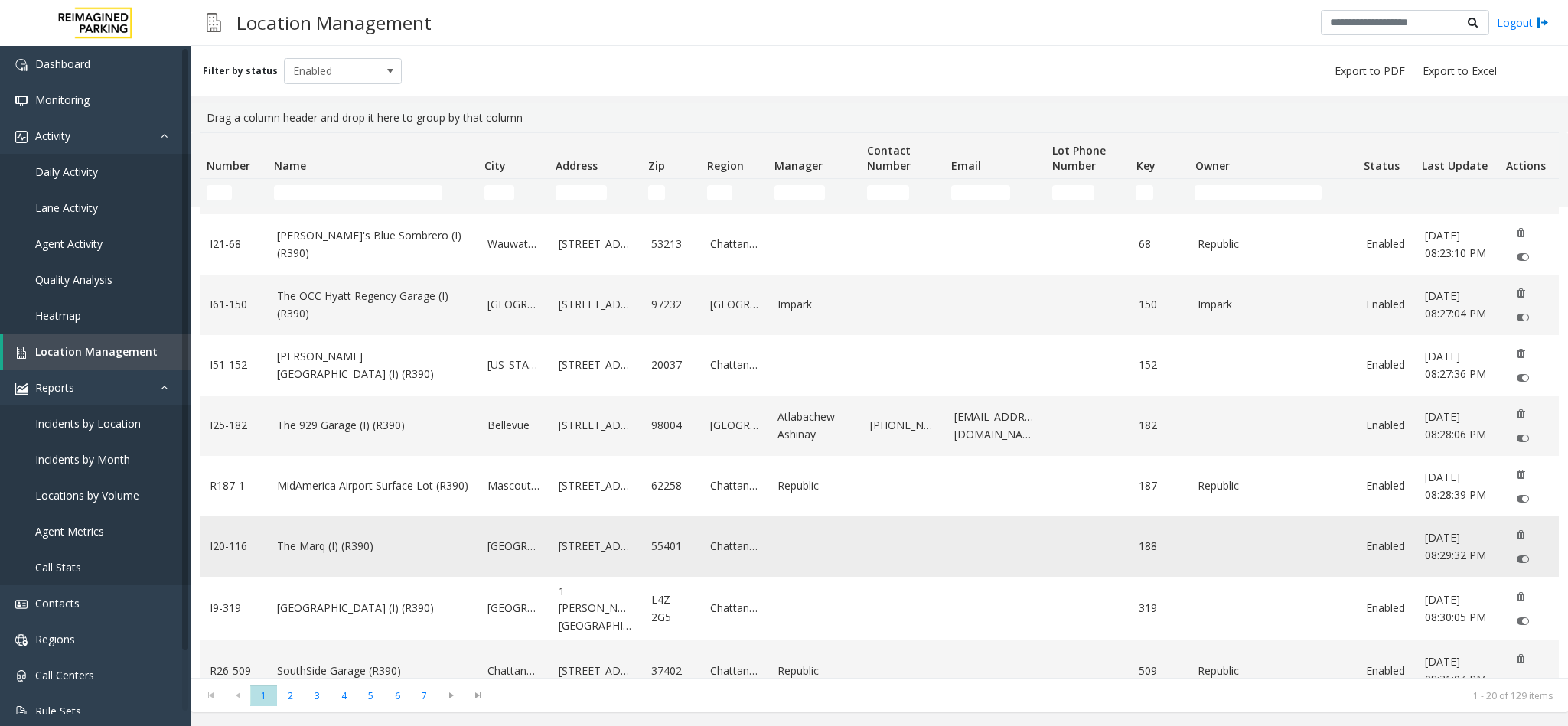 scroll, scrollTop: 574, scrollLeft: 0, axis: vertical 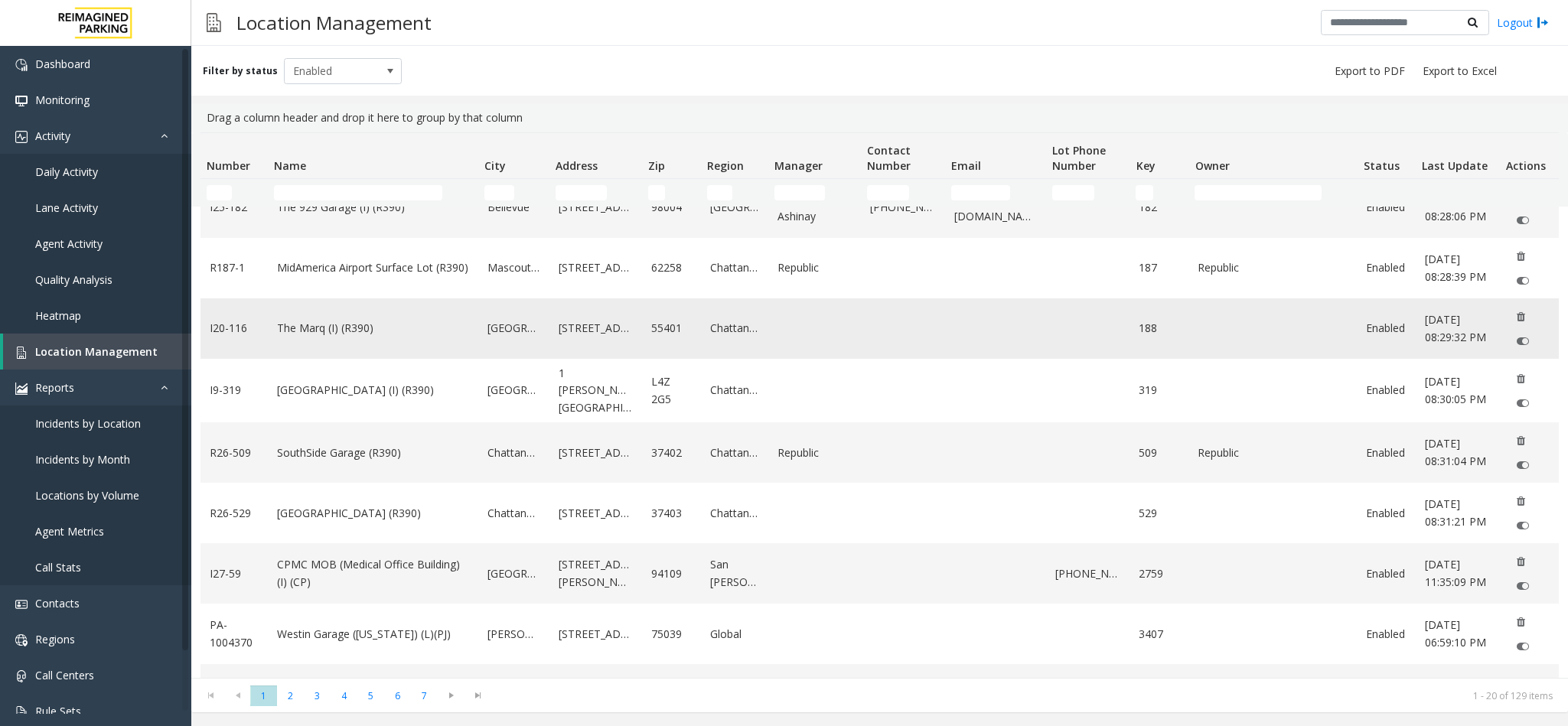 click on "The Marq (I) (R390)" 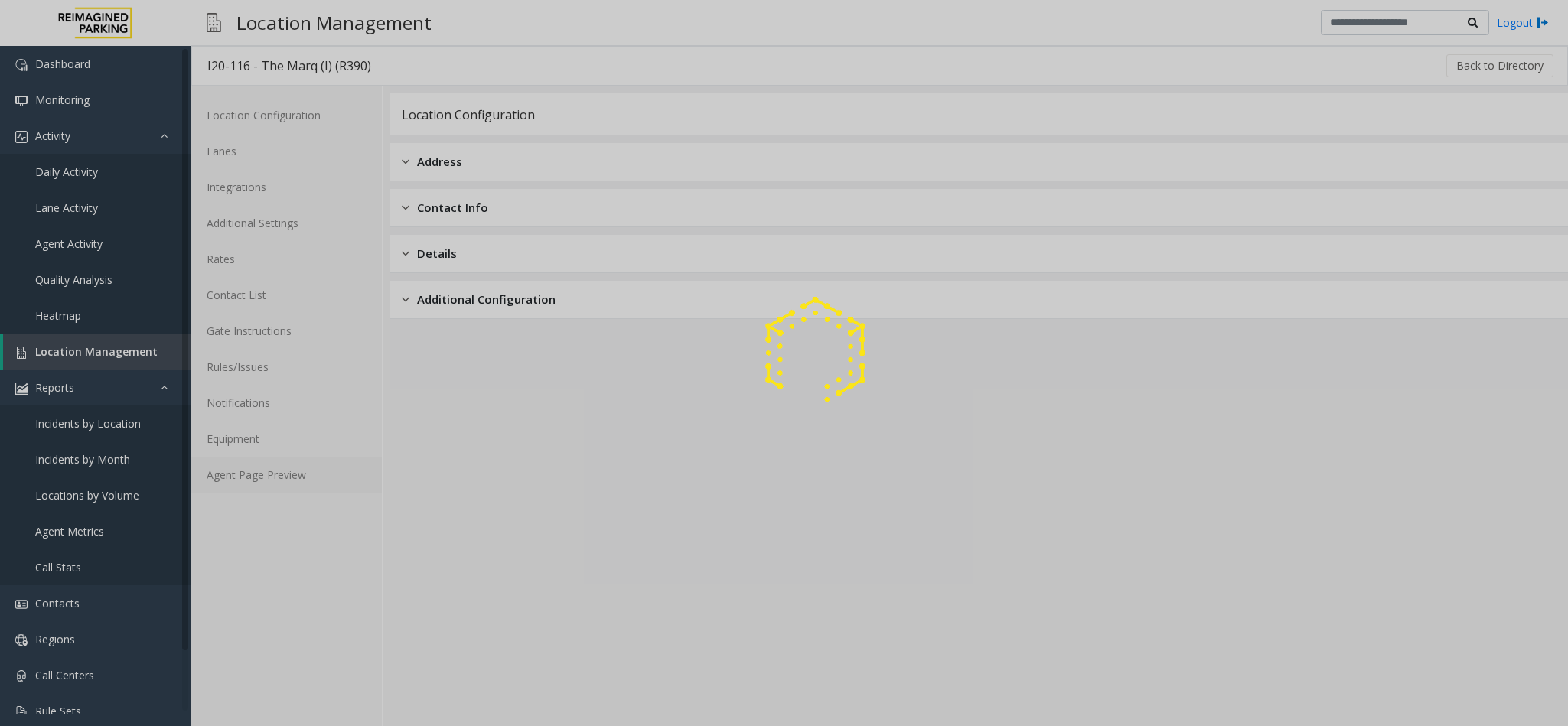 click on "Agent Page Preview" 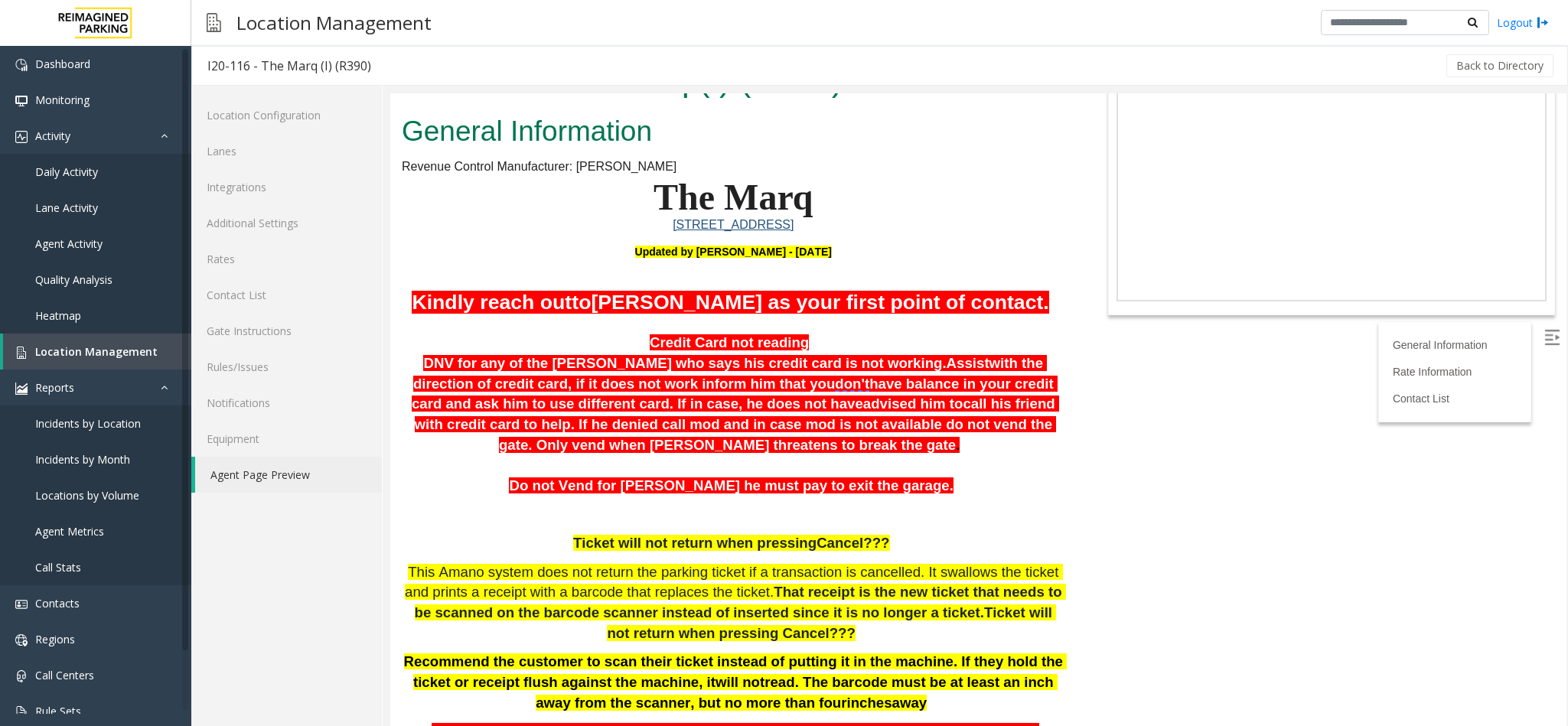 scroll, scrollTop: 0, scrollLeft: 0, axis: both 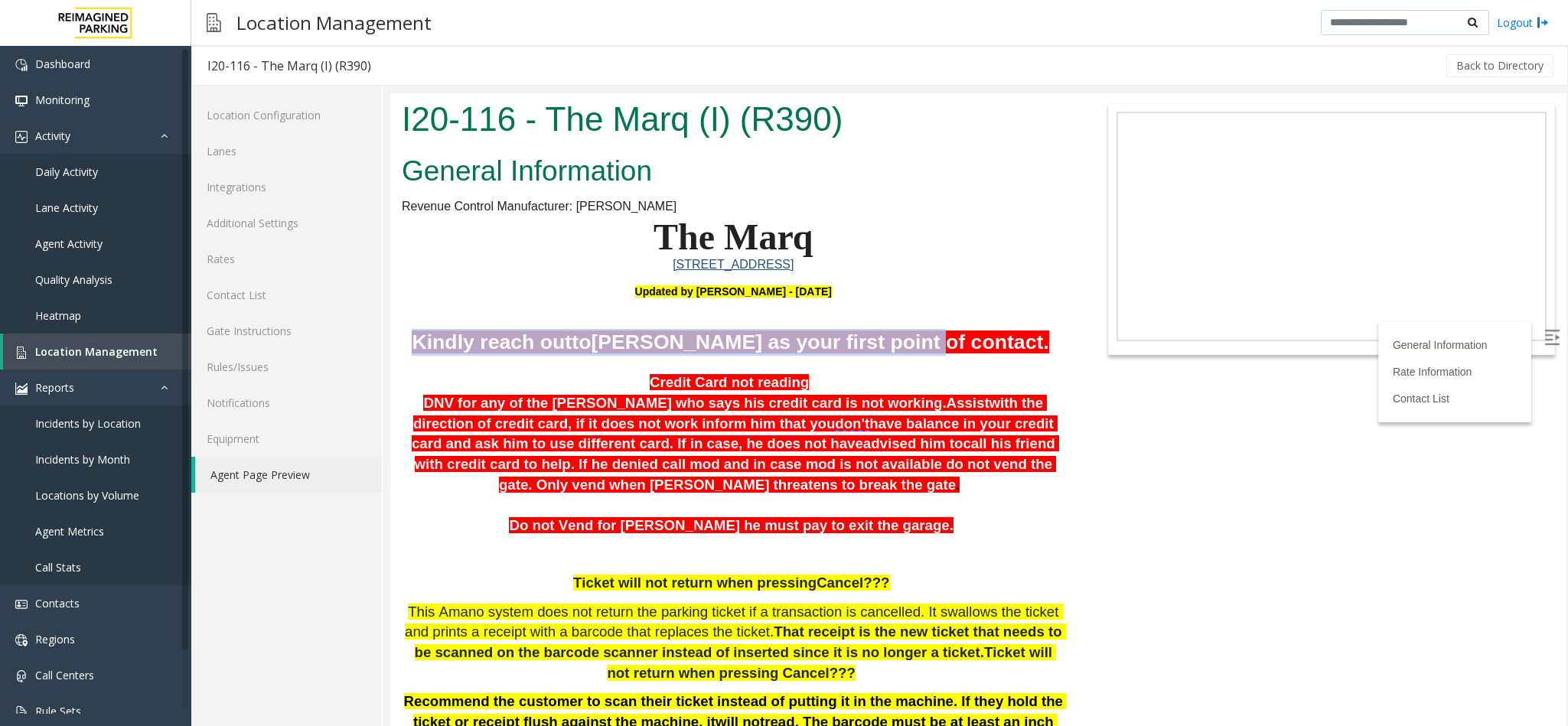 drag, startPoint x: 416, startPoint y: 334, endPoint x: 919, endPoint y: 350, distance: 503.254 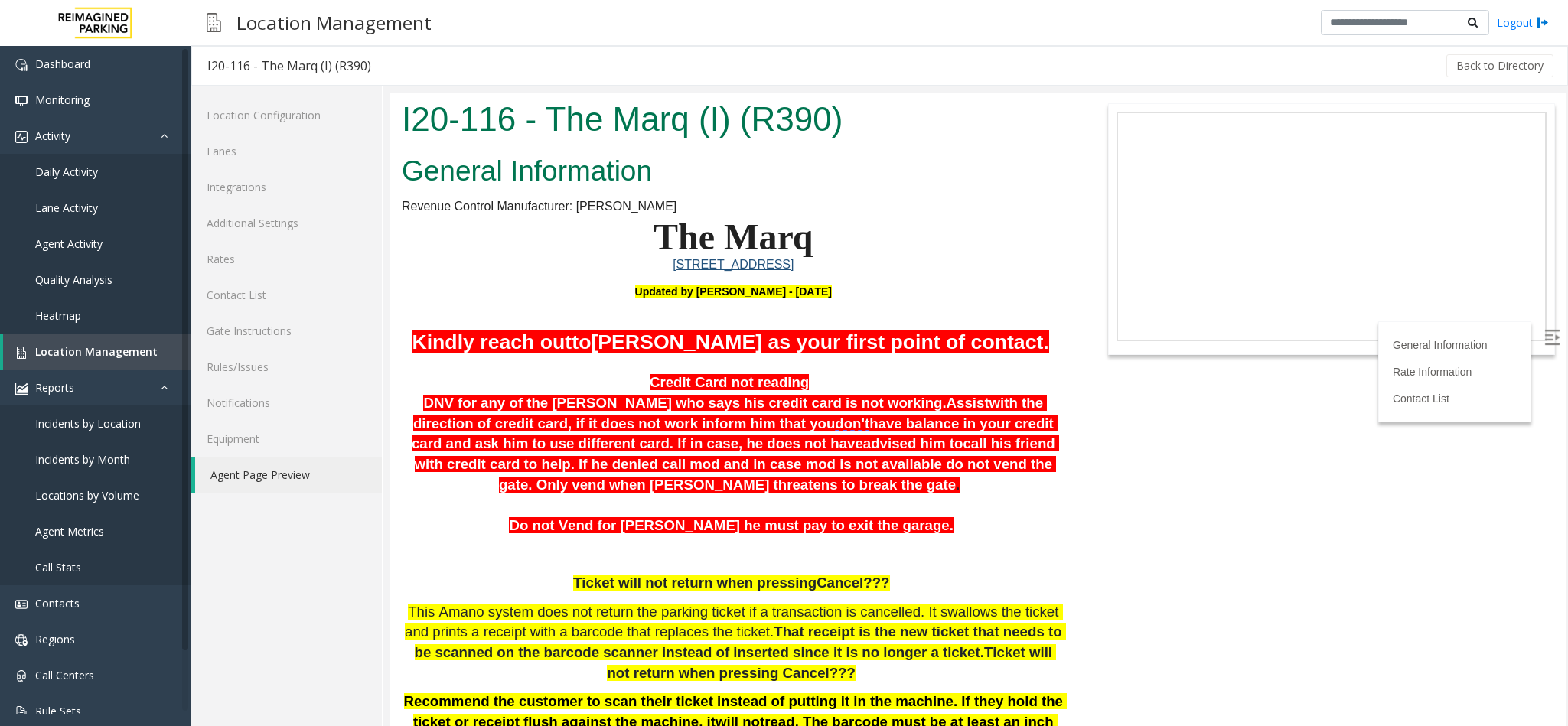 click on "Credit Card not reading     DNV for any of the [PERSON_NAME] who says his credit card is not working.  Assist  with the direction of credit card, if it does not work inform him that you  don't  have balance in your credit card and ask him to use different card. If in case, he does not have  advised him to  call his friend with credit card to help. If he denied call mod and in case mod is not available do not vend the gate. Only vend when [PERSON_NAME] threatens to break the gate ." at bounding box center (733, 434) 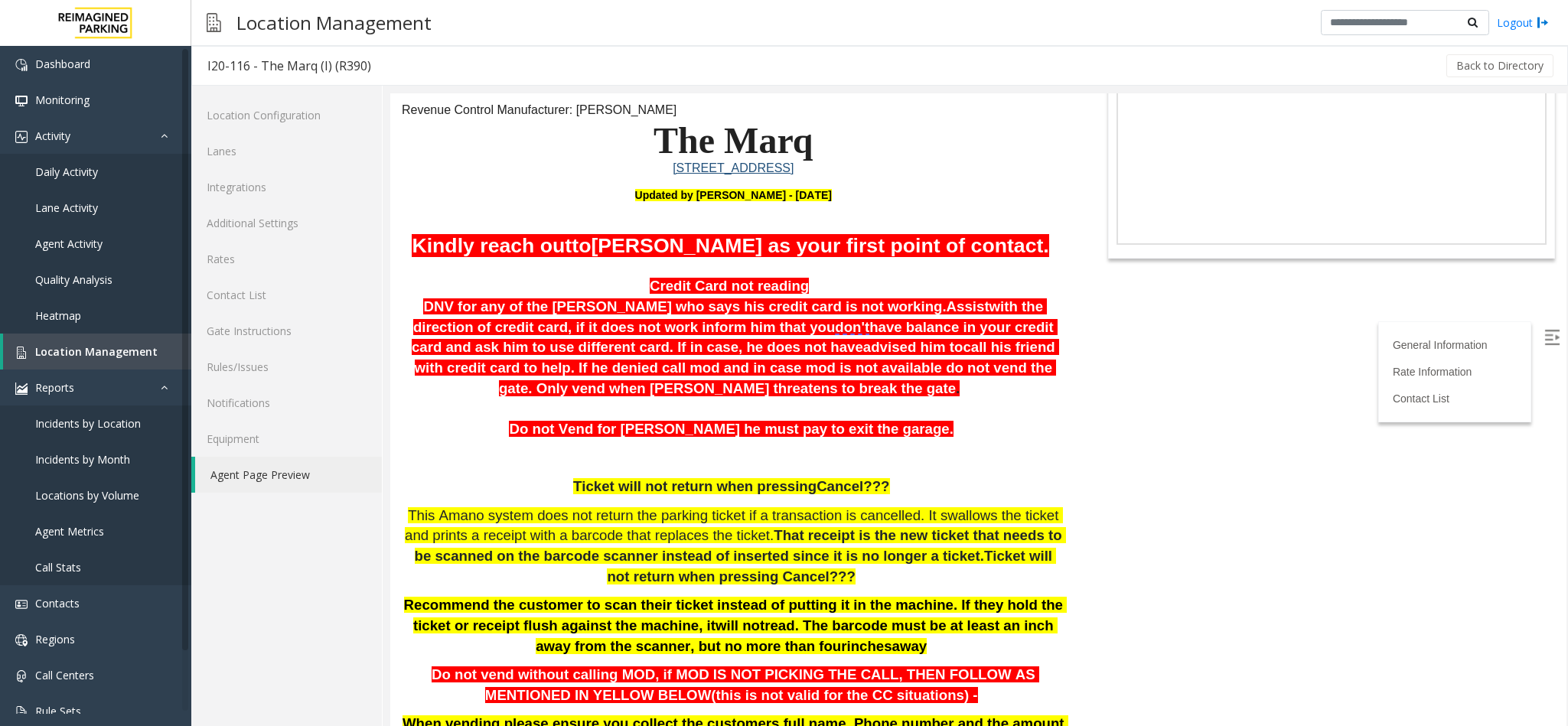 scroll, scrollTop: 230, scrollLeft: 0, axis: vertical 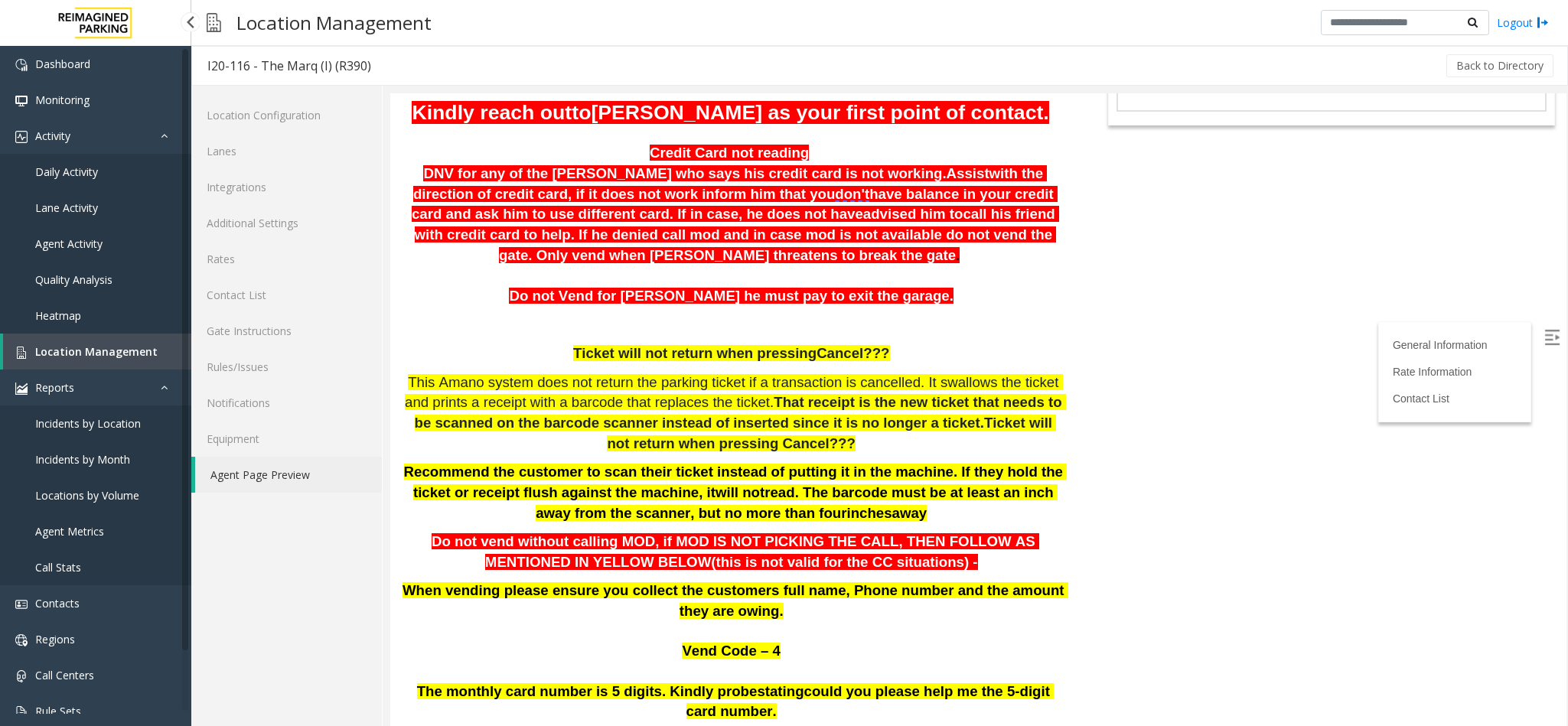 click on "Location Management" at bounding box center (96, 351) 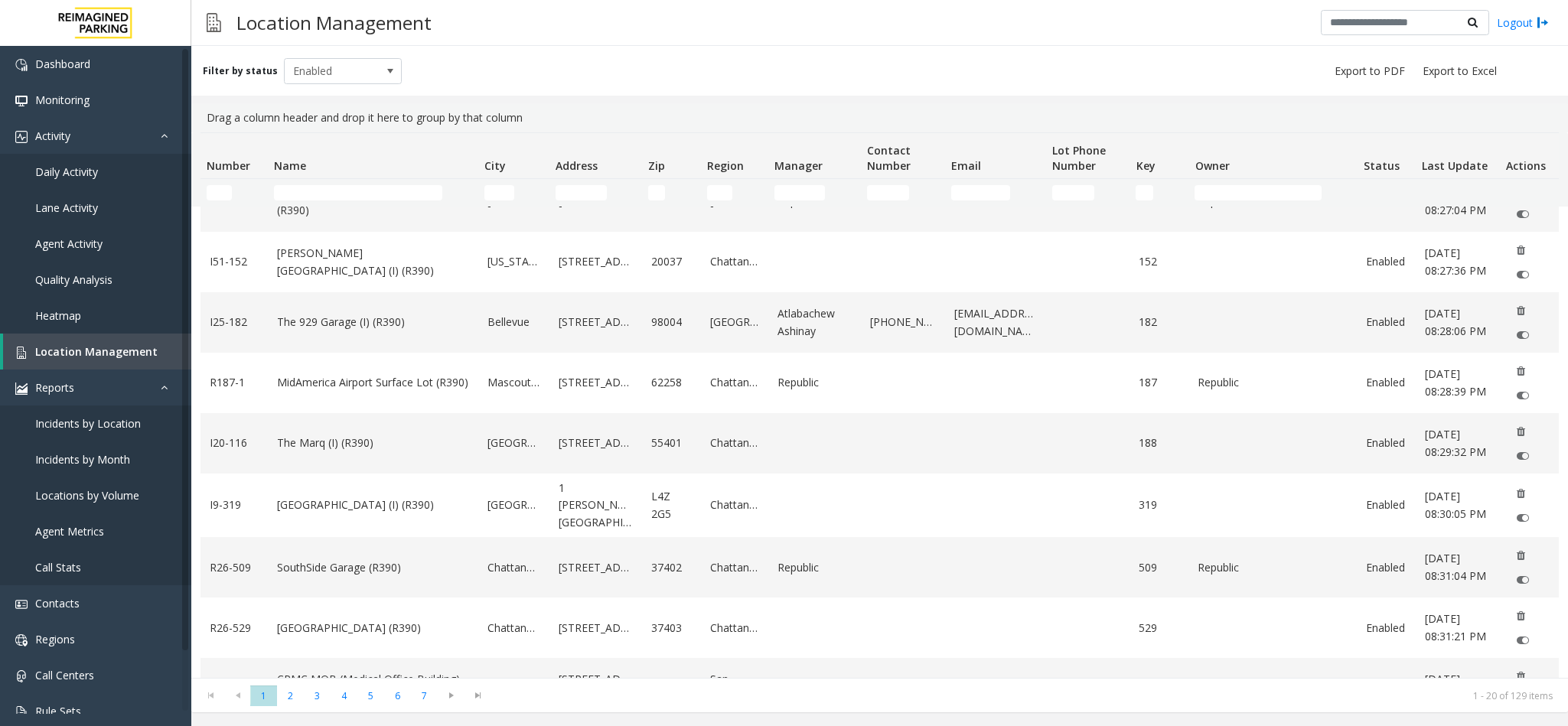 scroll, scrollTop: 0, scrollLeft: 0, axis: both 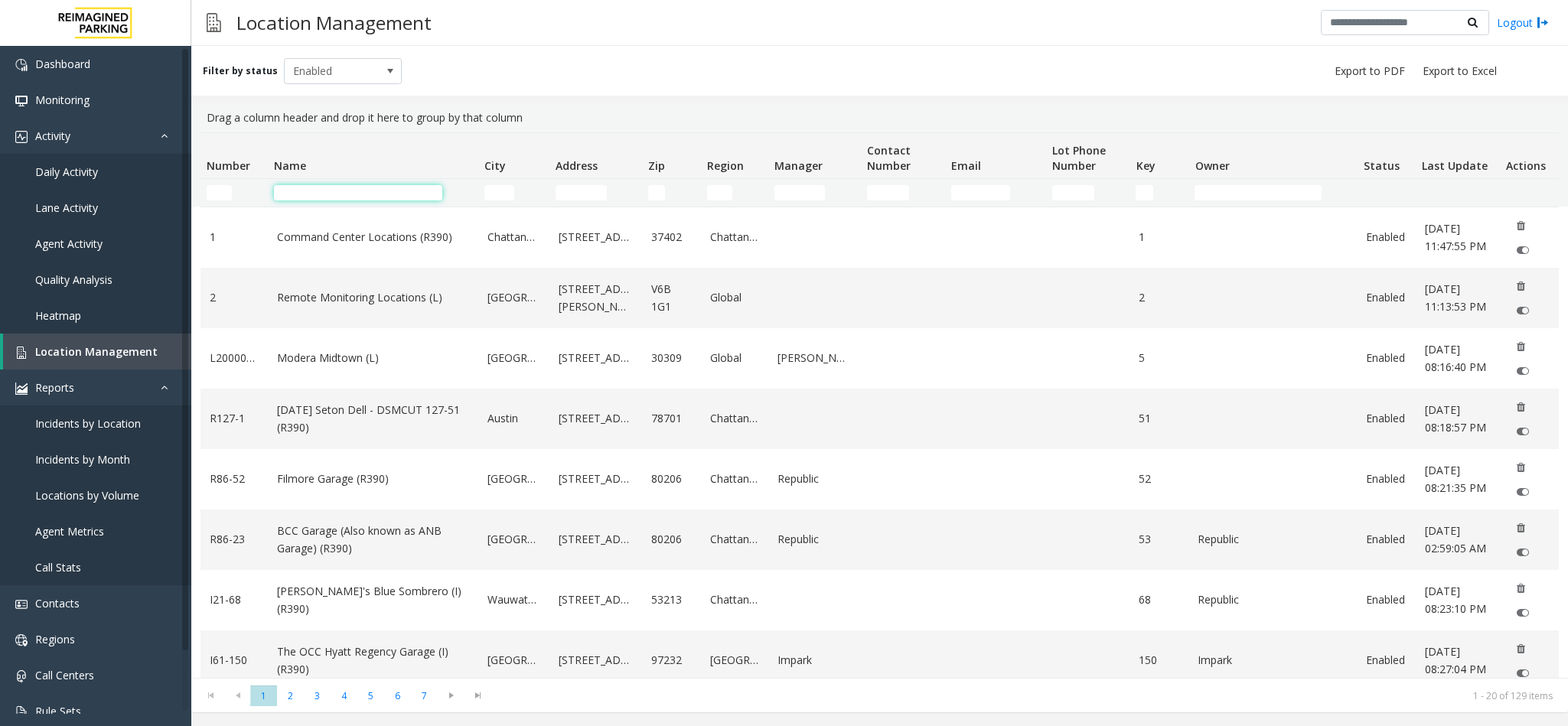 click 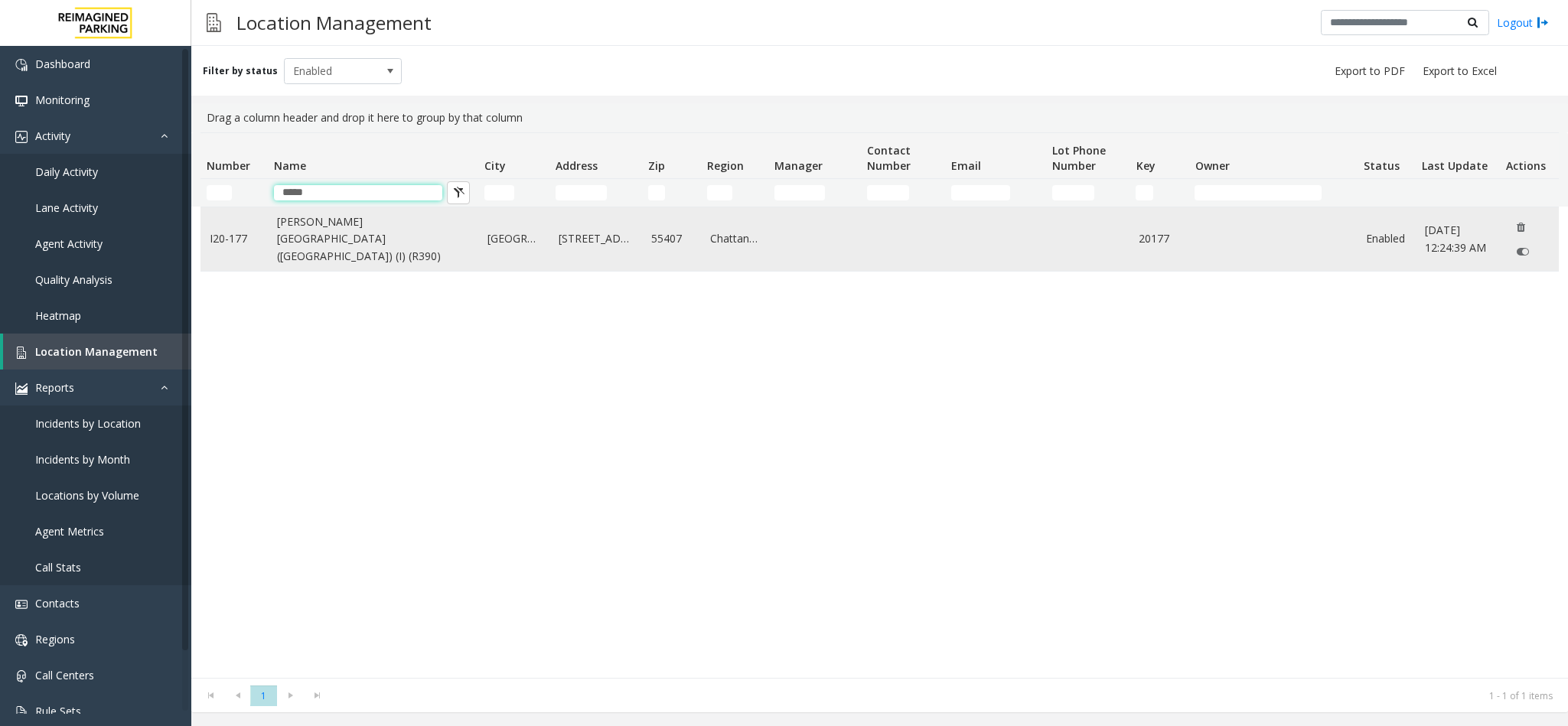 type on "*****" 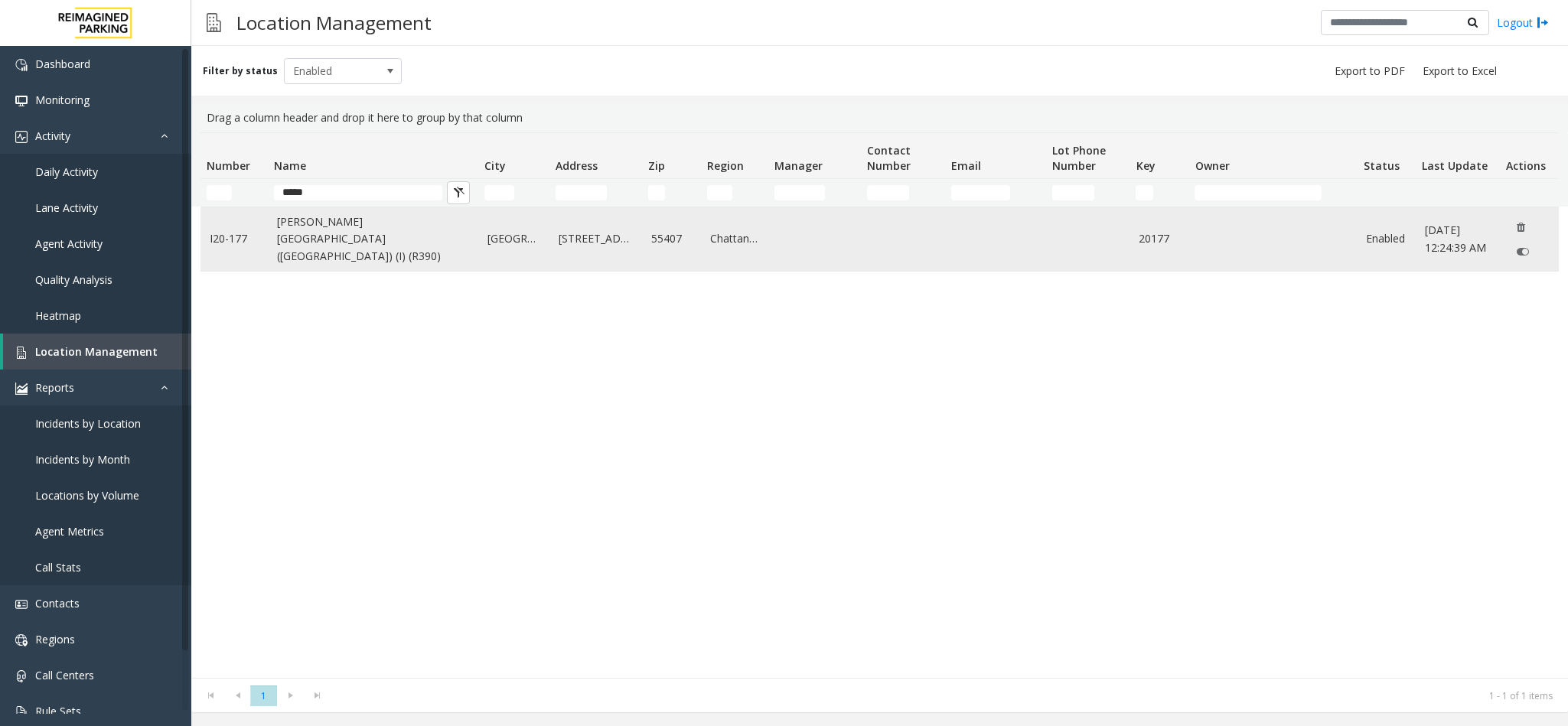 click on "[PERSON_NAME][GEOGRAPHIC_DATA] ([GEOGRAPHIC_DATA]) (I) (R390)" 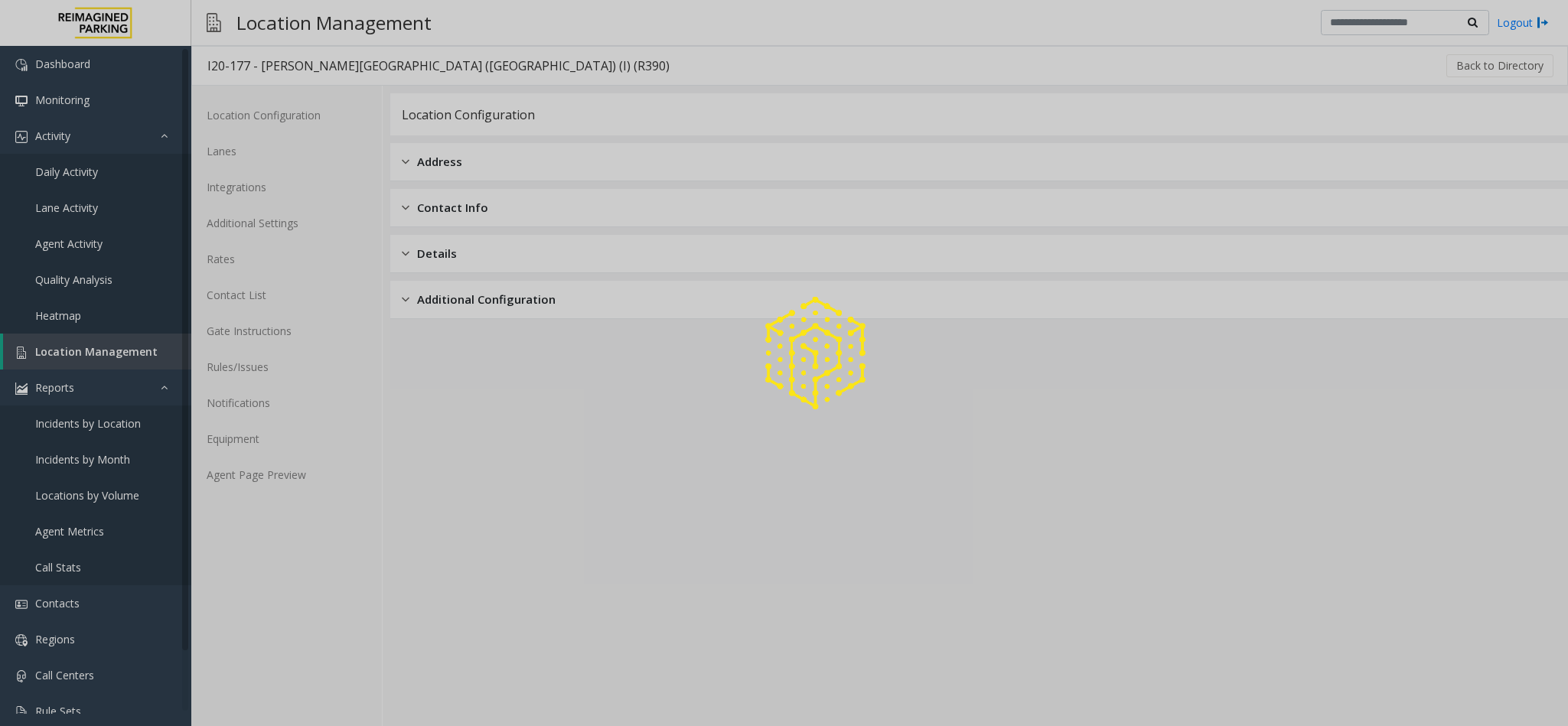 click 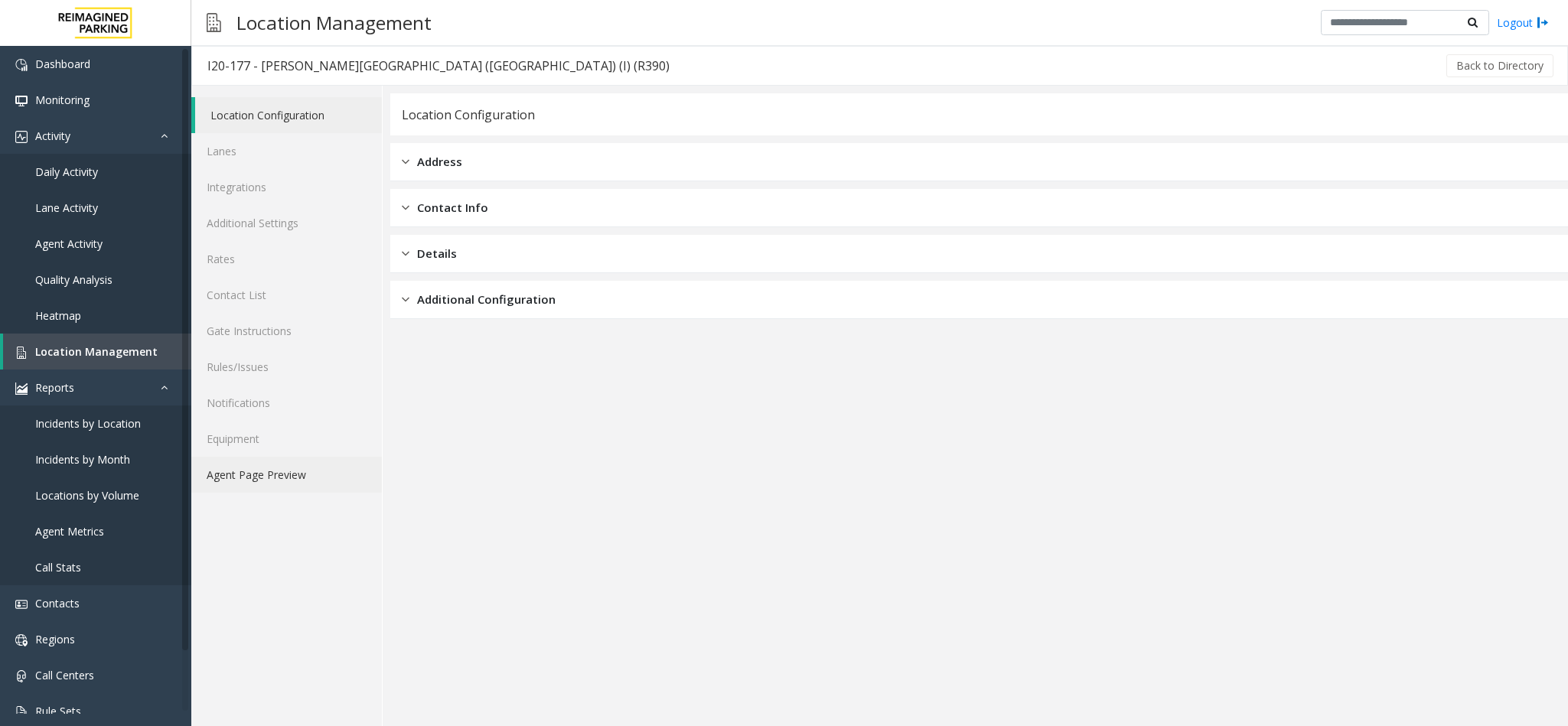 click on "Agent Page Preview" 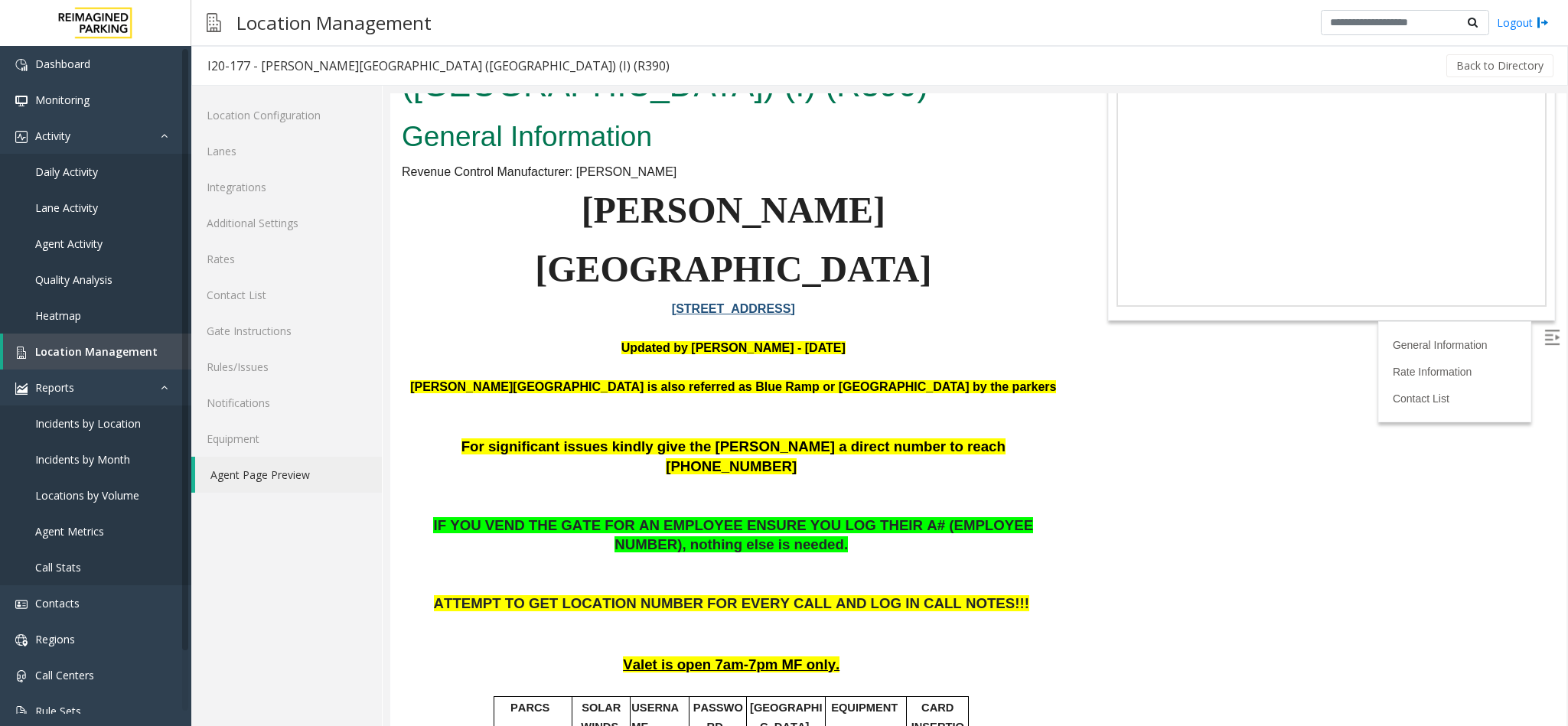 scroll, scrollTop: 115, scrollLeft: 0, axis: vertical 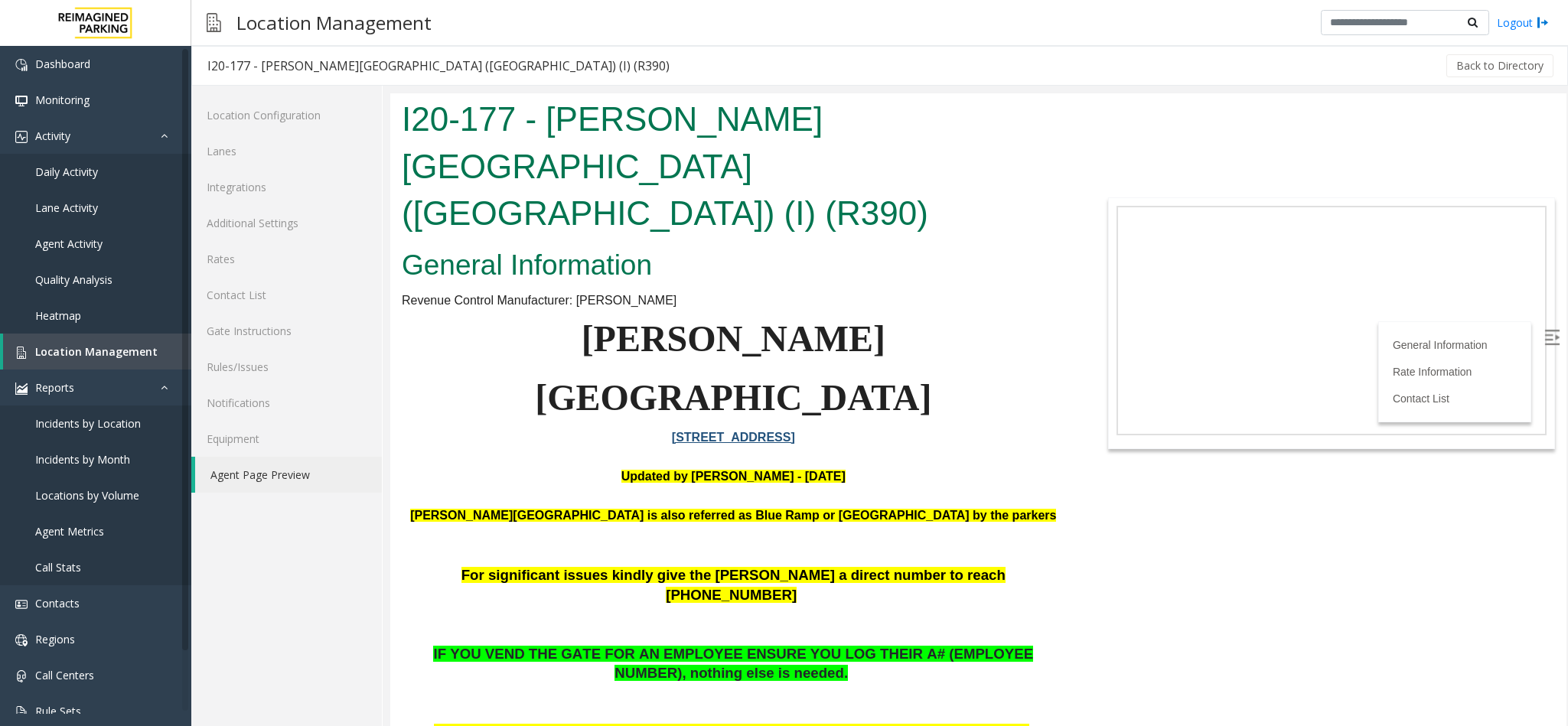 click on "[PERSON_NAME][GEOGRAPHIC_DATA]" at bounding box center (733, 369) 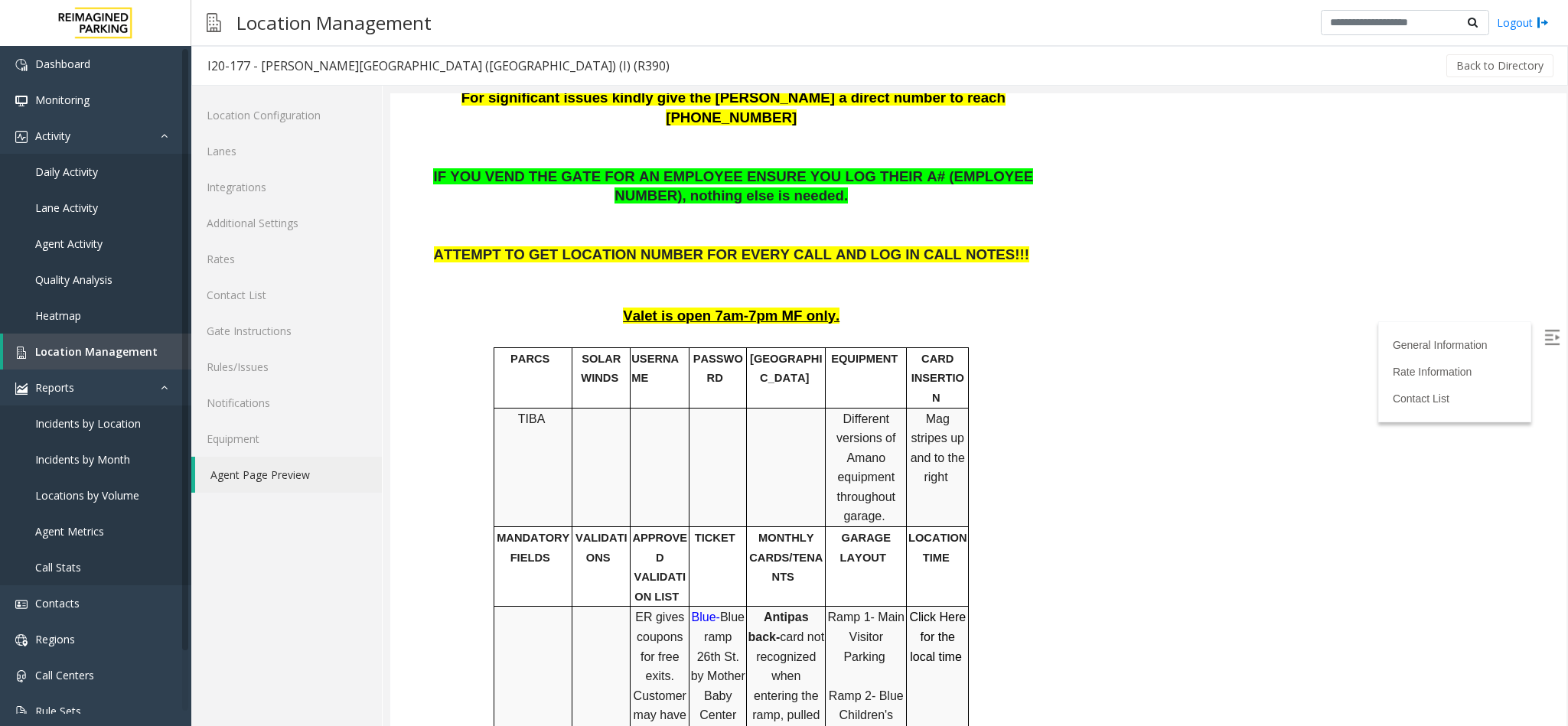 scroll, scrollTop: 230, scrollLeft: 0, axis: vertical 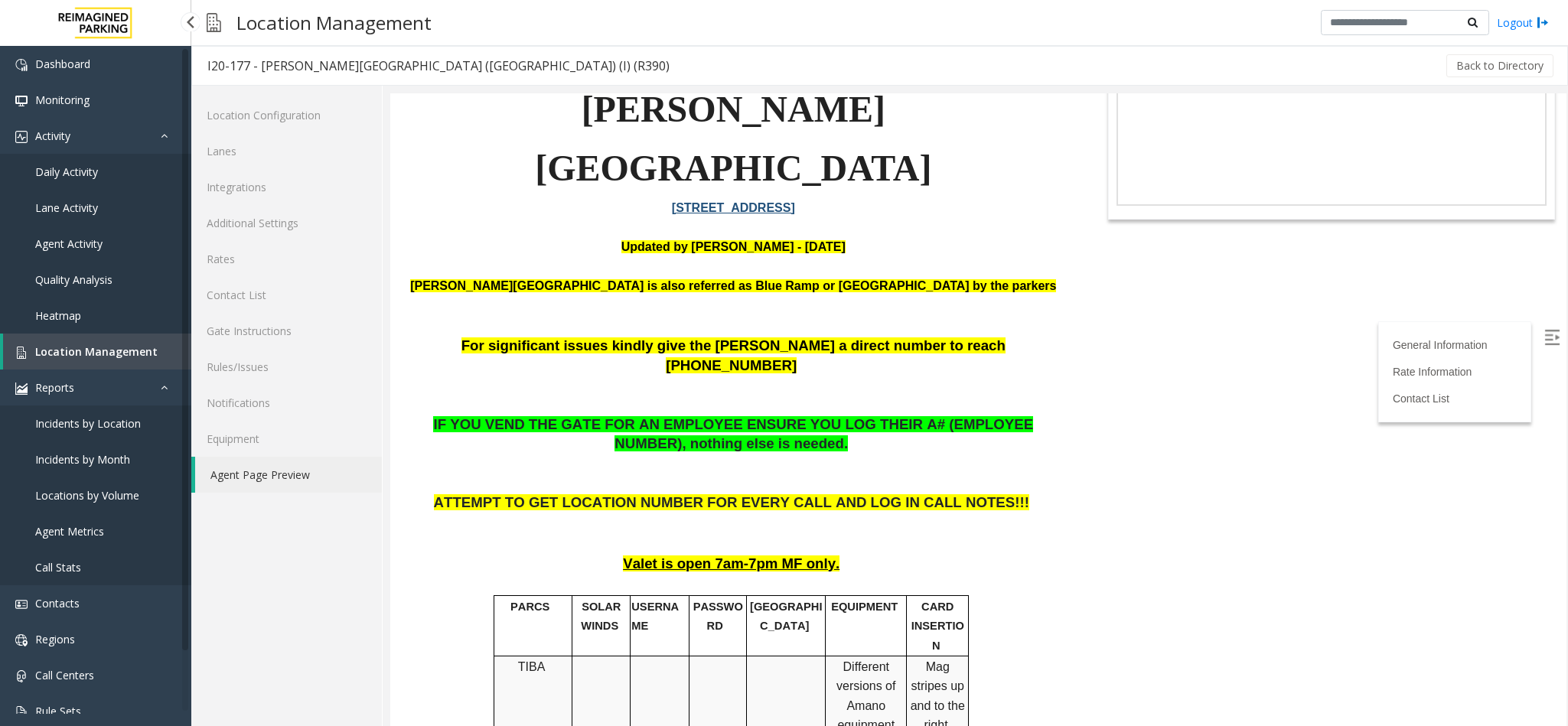 click on "Location Management" at bounding box center (96, 351) 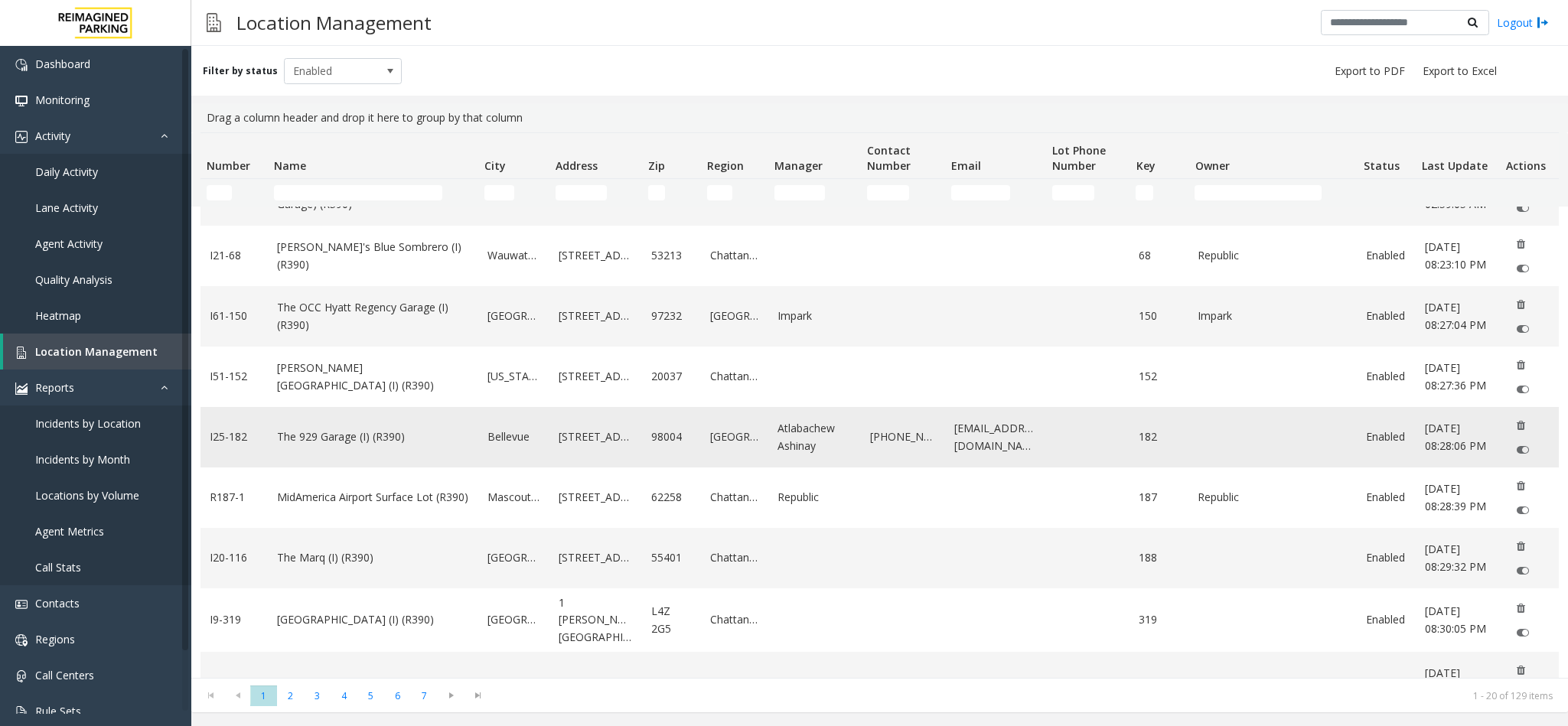 scroll, scrollTop: 0, scrollLeft: 0, axis: both 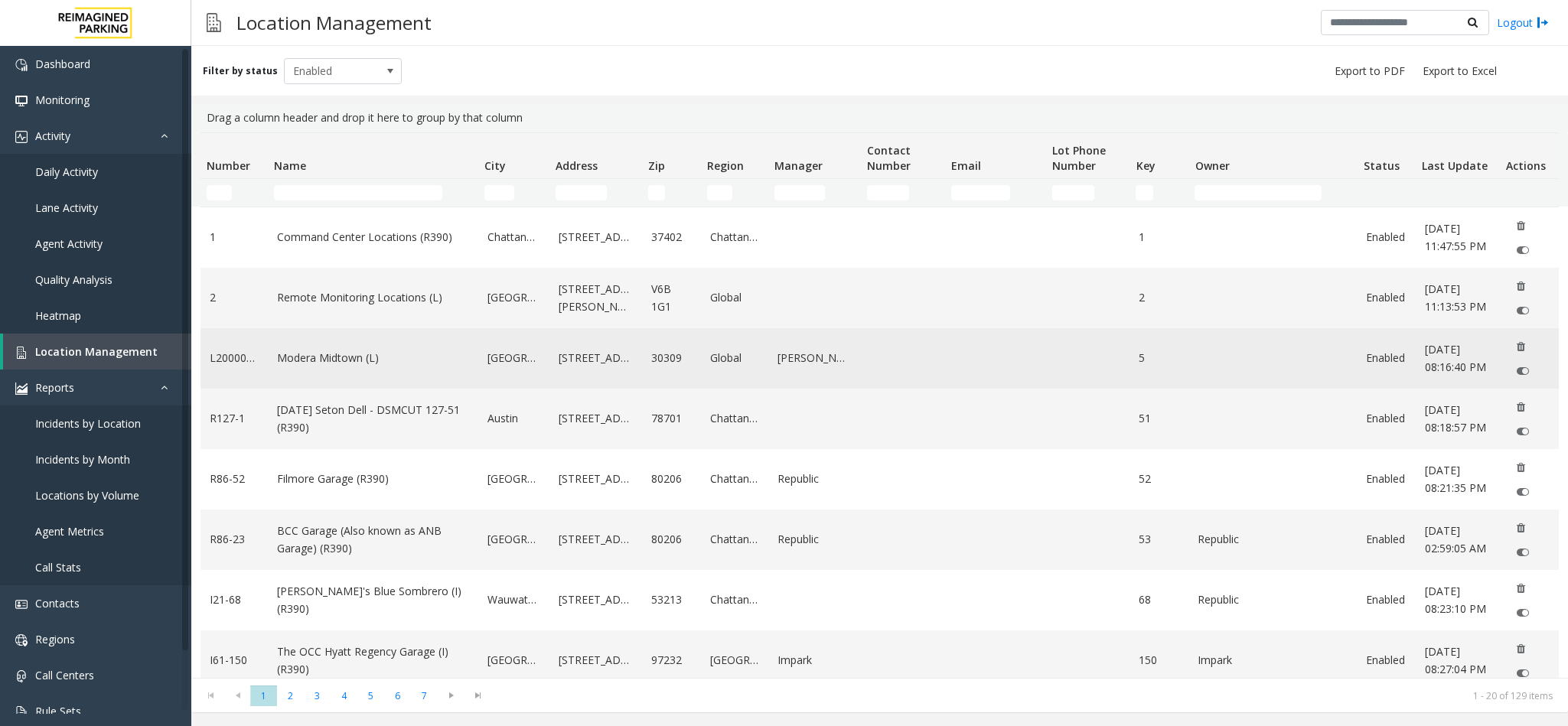 click on "Modera Midtown	(L)" 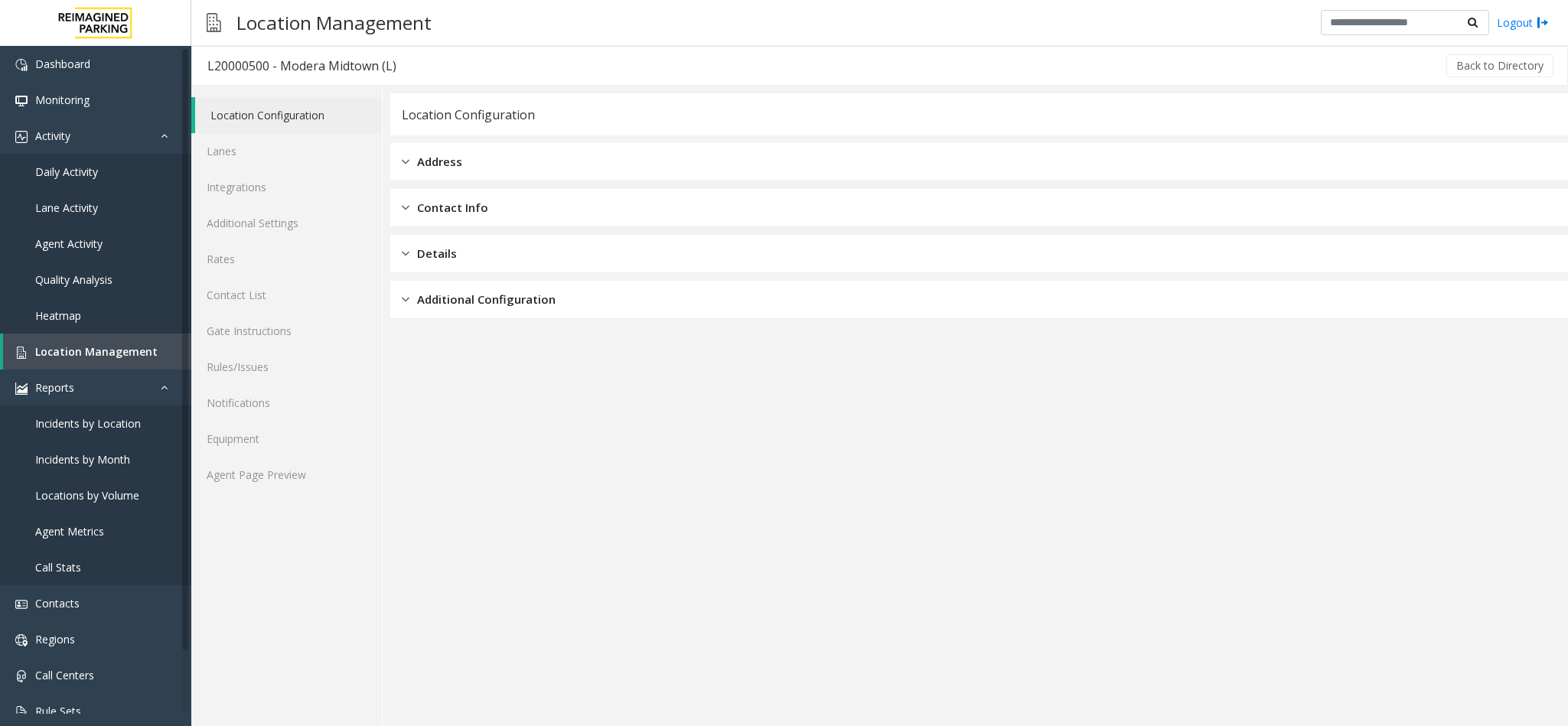 click on "Additional Configuration" 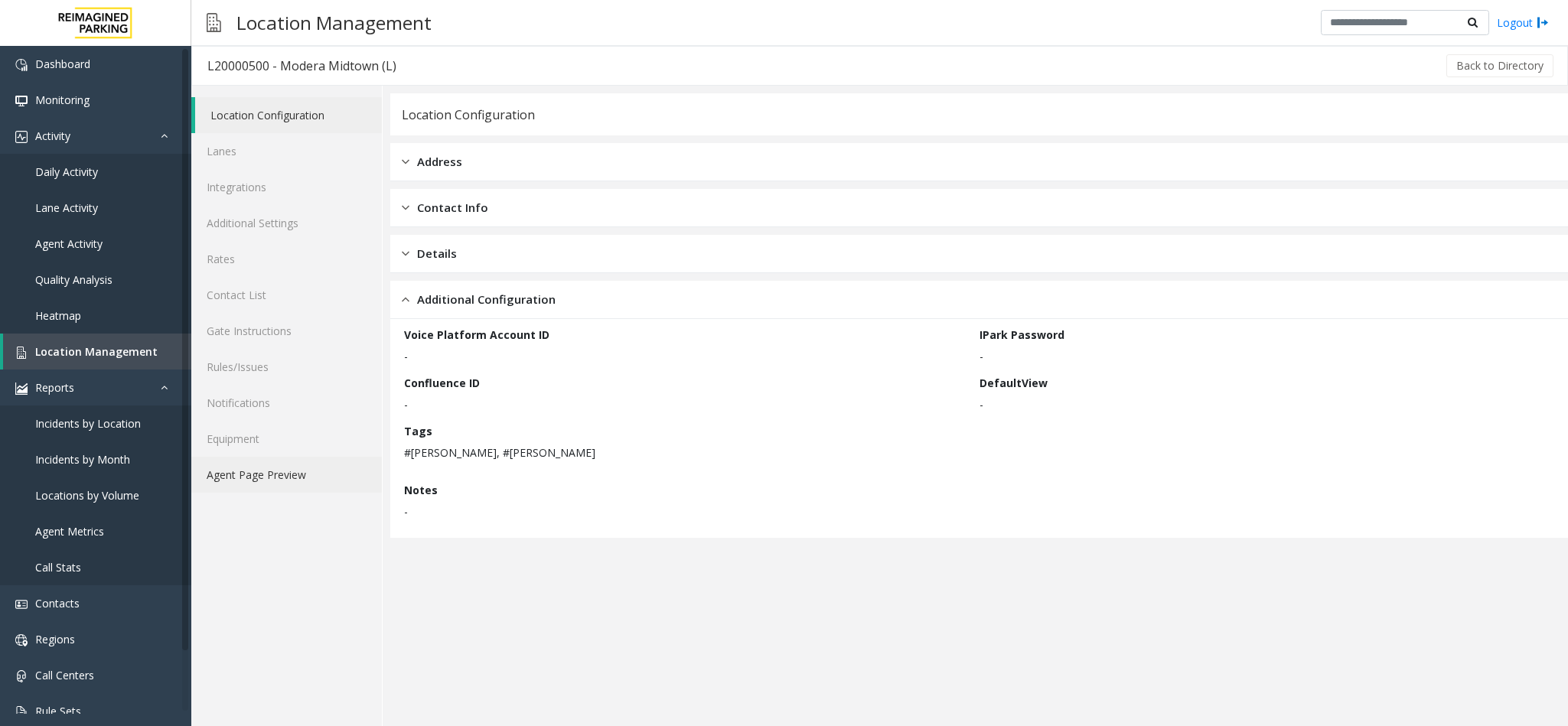 click on "Agent Page Preview" 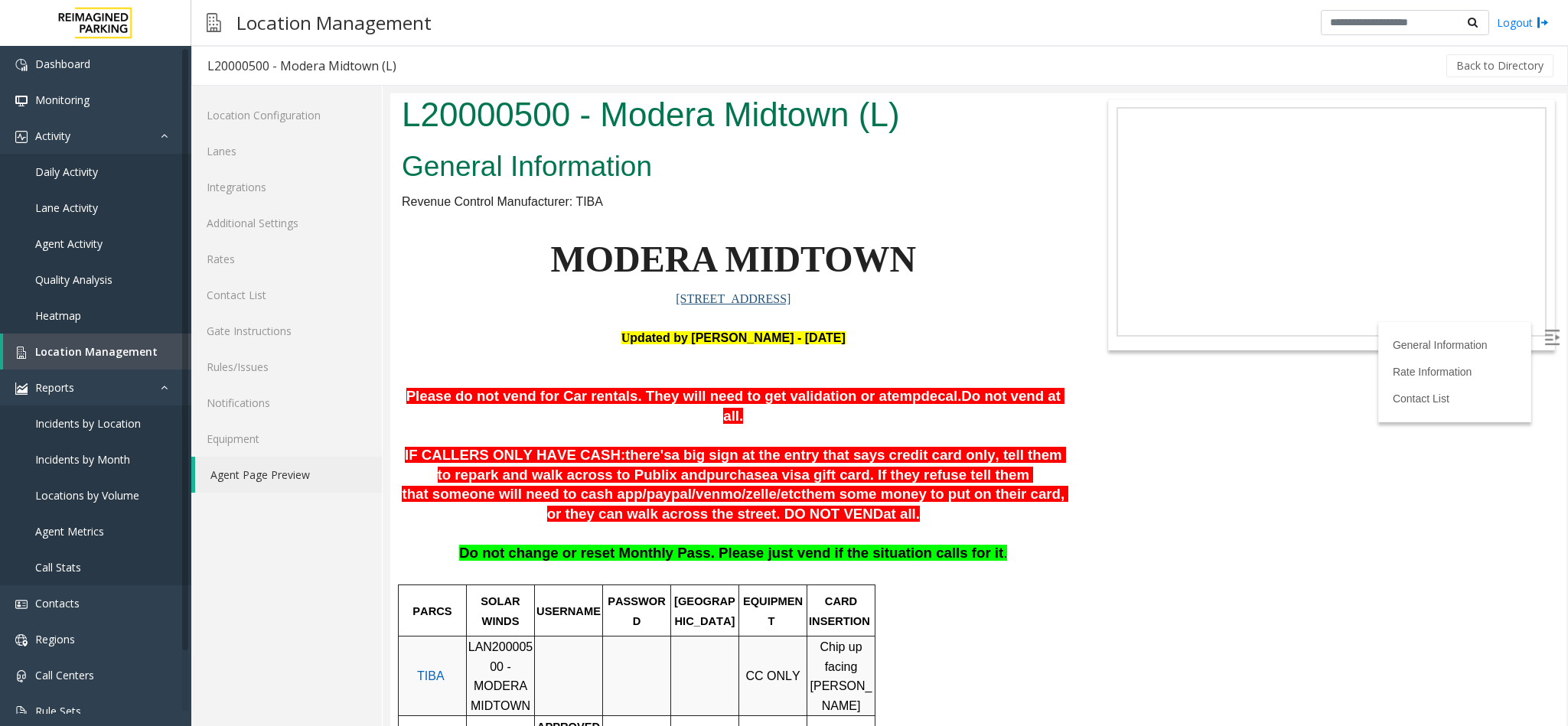 scroll, scrollTop: 0, scrollLeft: 0, axis: both 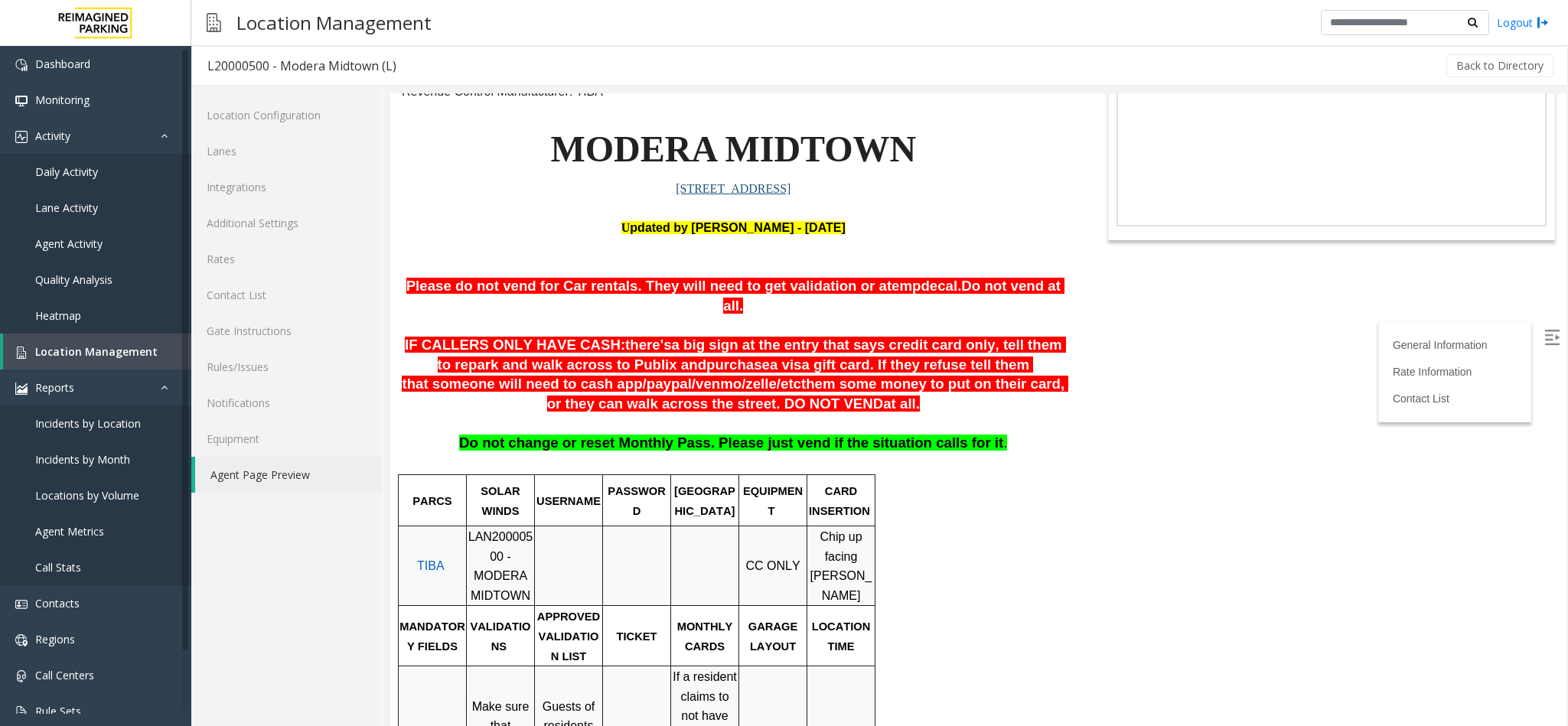click on "PARCS SOLAR WINDS USERNAME PASSWORD PARIS EQUIPMENT   CARD INSERTION   TIBA   LAN20000500 - MODERA MIDTOWN             CC ONLY Chip up facing [PERSON_NAME] MANDATORY FIELDS VALIDATIONS   APPROVED VALIDATION LIST TICKET MONTHLY CARDS GARAGE LAYOUT LOCATION TIME   Make sure that customer did not exceed their validation. If they exceeded their validation, they must either get an  additional  validation or pay the remaining fee. Guests of residents can get 6-hour validations from the concierge      2 HOUR validations    List     Momonoki  [PERSON_NAME] Guys EQ Athletics Have customer insert barcode ticket in opposite direction (still with barcode If a resident claims to not have their decal ,  they need to pay for the parking. They can get a 6-hour validation from Concierge. If Decal is not reading, VERIFY IN TIBA that the pass is not blocked or expired Self- Park automated facility Click Here for the local time   APPROVED VENDORS DO NOT VEND ENTRANCE/EXIT LANE INFO LOST TICKET RATE COMMON ISSUES" at bounding box center [732, 925] 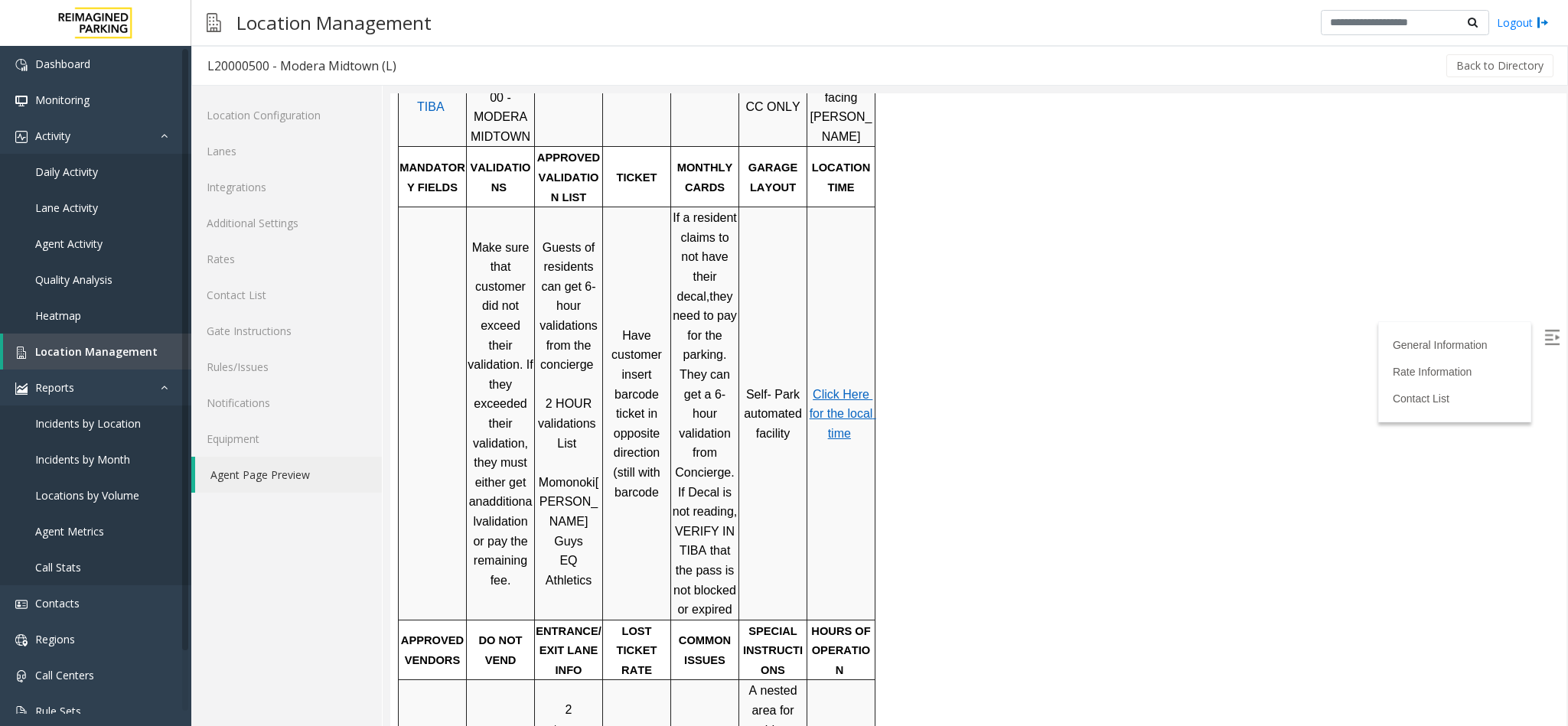 scroll, scrollTop: 803, scrollLeft: 0, axis: vertical 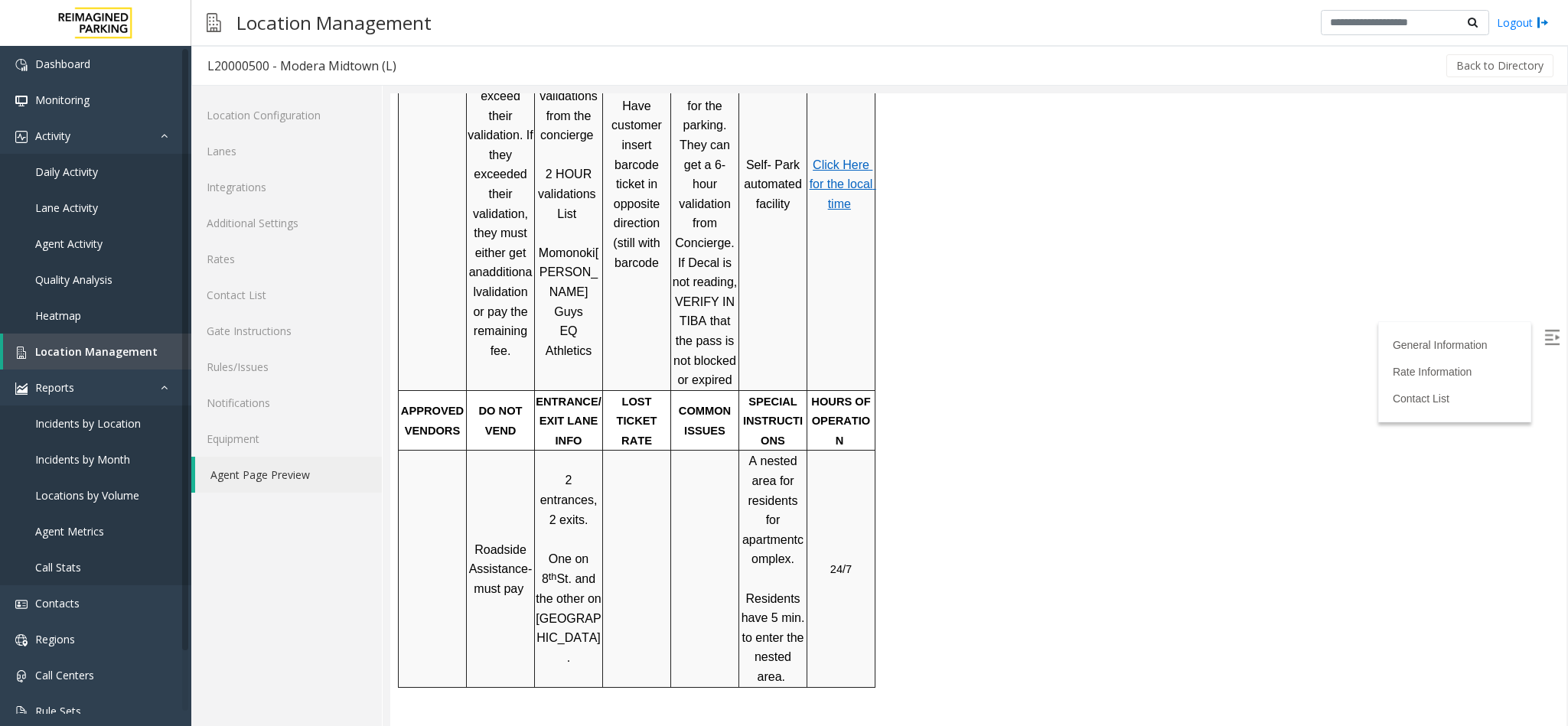 click on "Click Here for the local time" at bounding box center (843, 184) 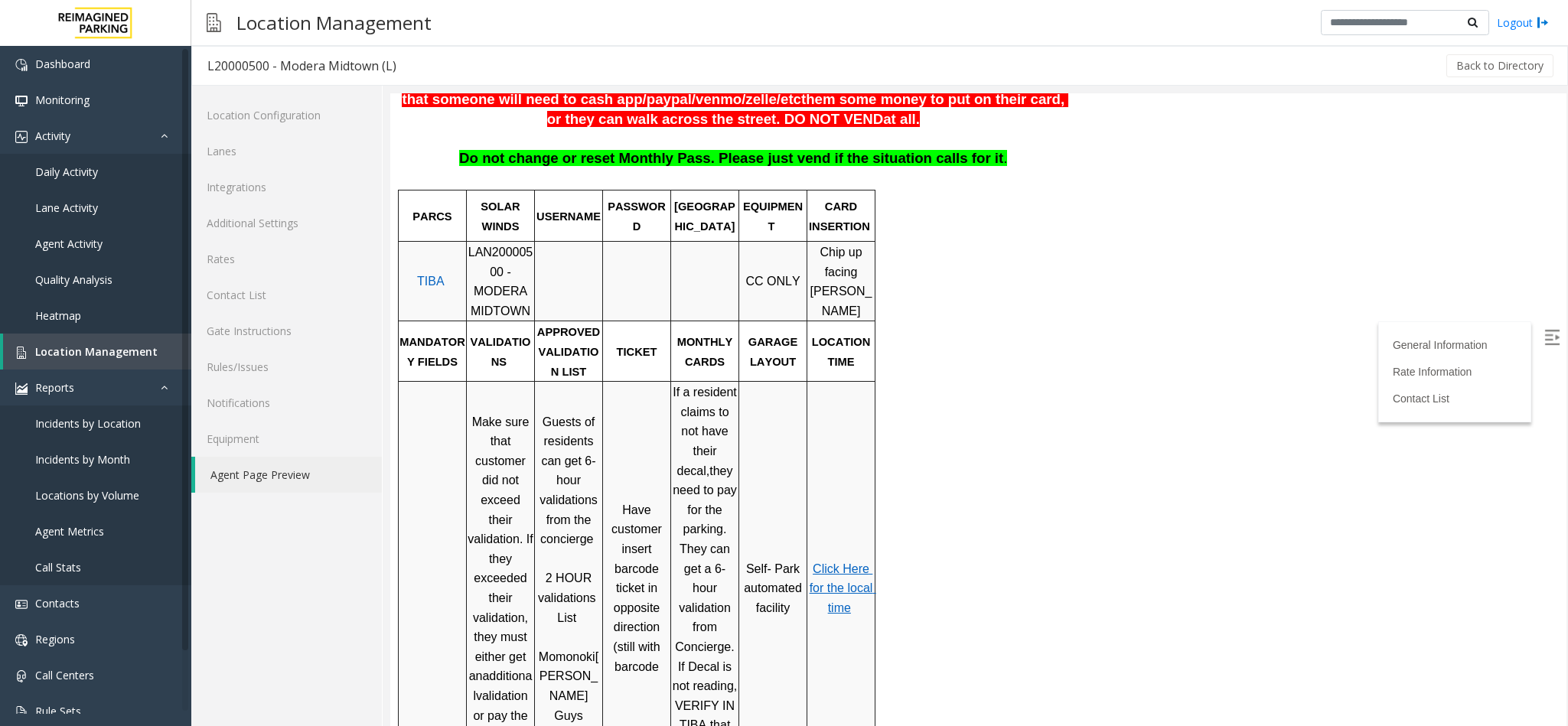 scroll, scrollTop: 0, scrollLeft: 0, axis: both 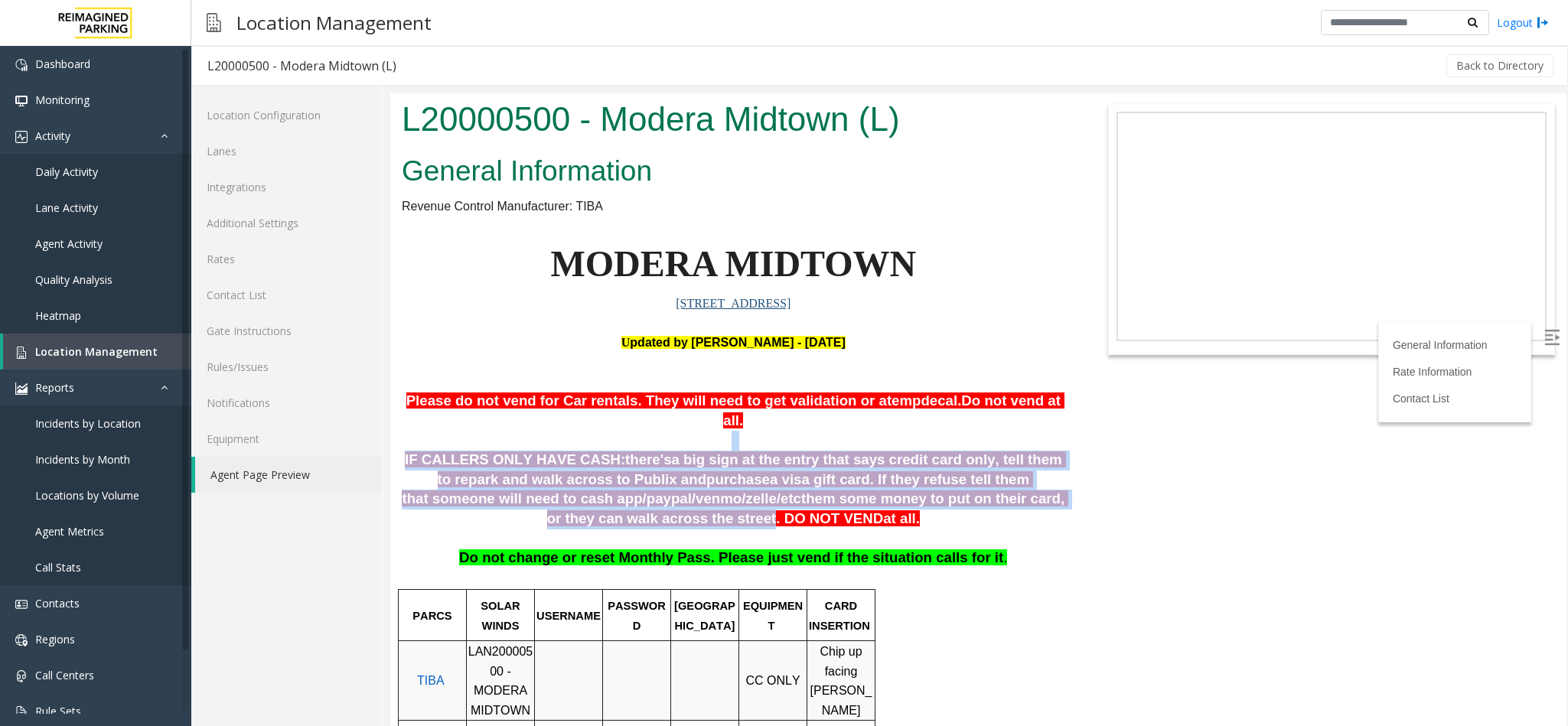 drag, startPoint x: 461, startPoint y: 429, endPoint x: 1015, endPoint y: 477, distance: 556.07553 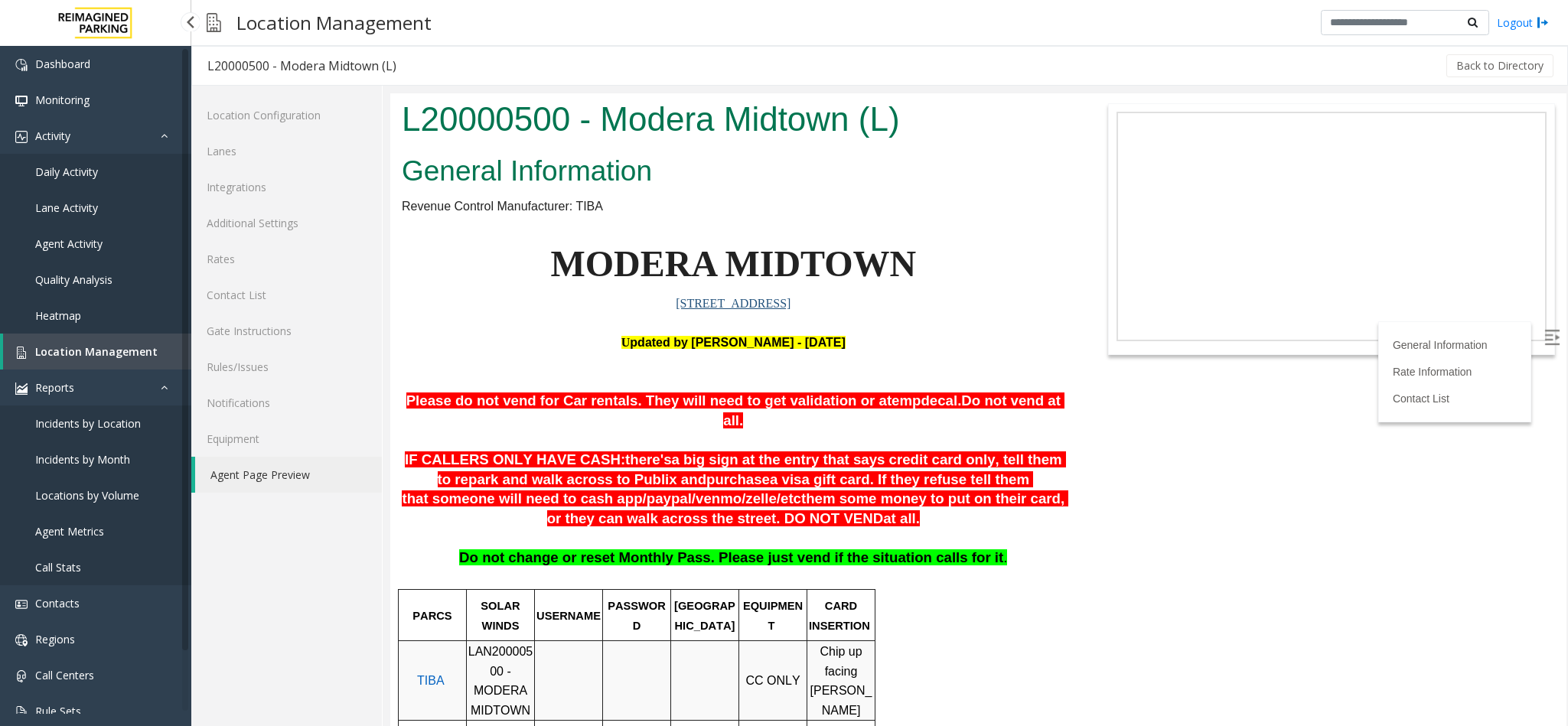 click on "Heatmap" at bounding box center (58, 315) 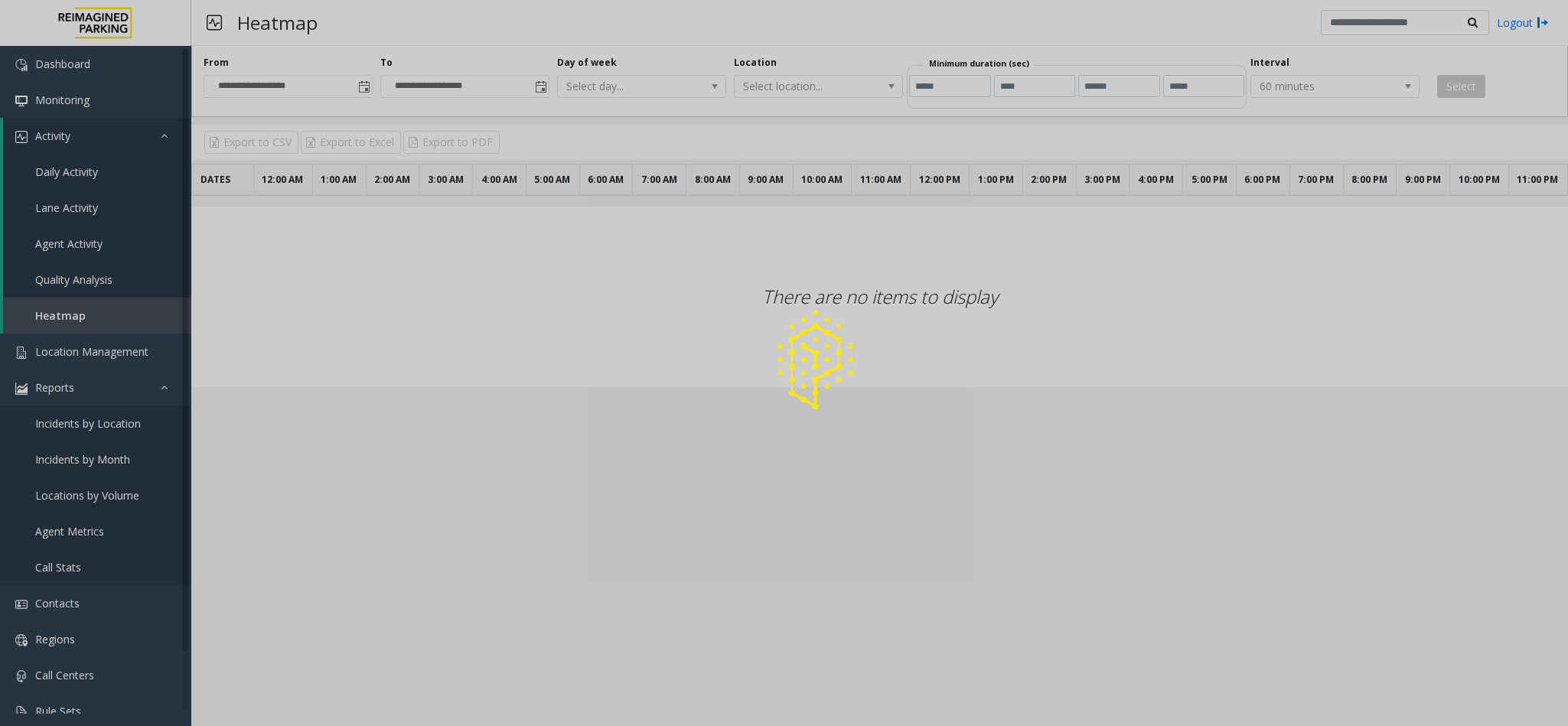 click 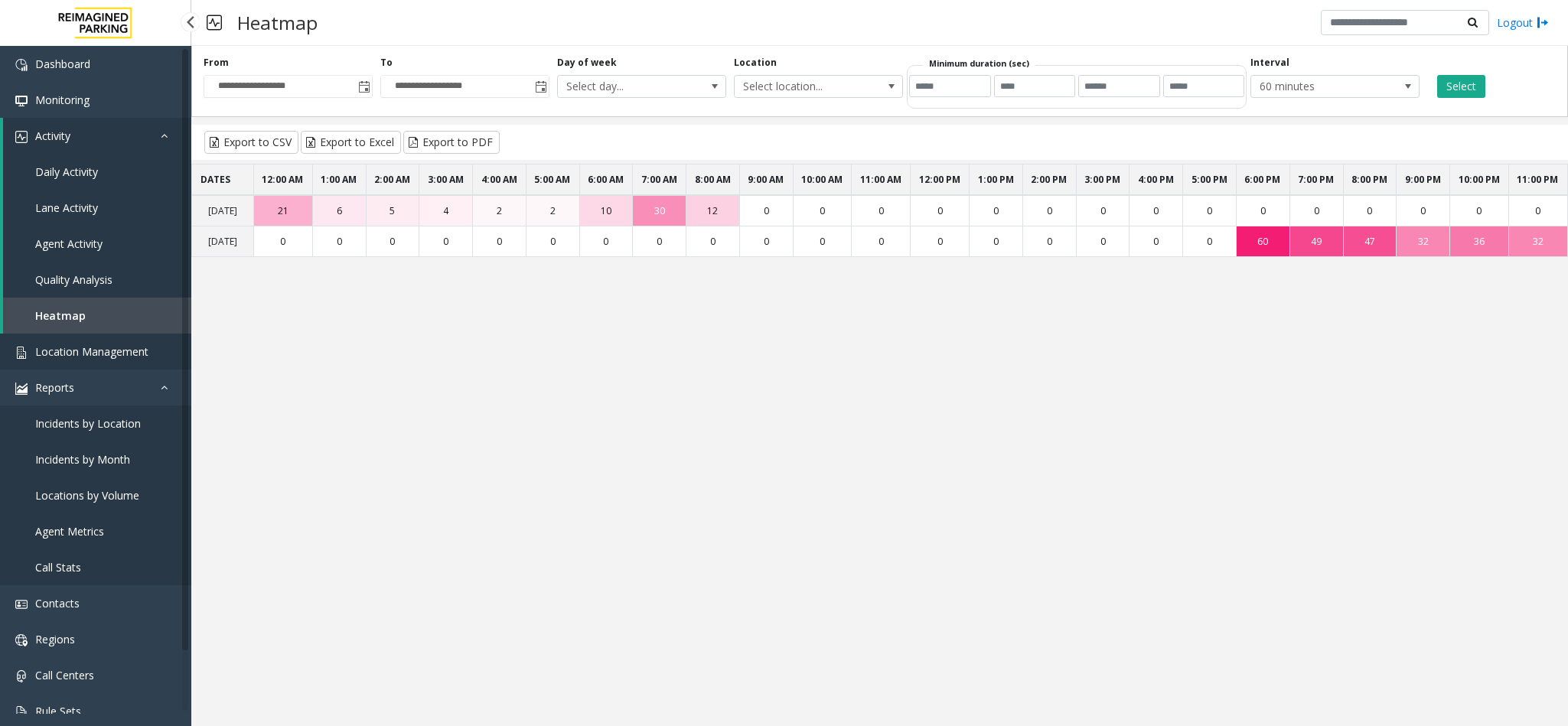 click on "Location Management" at bounding box center (92, 351) 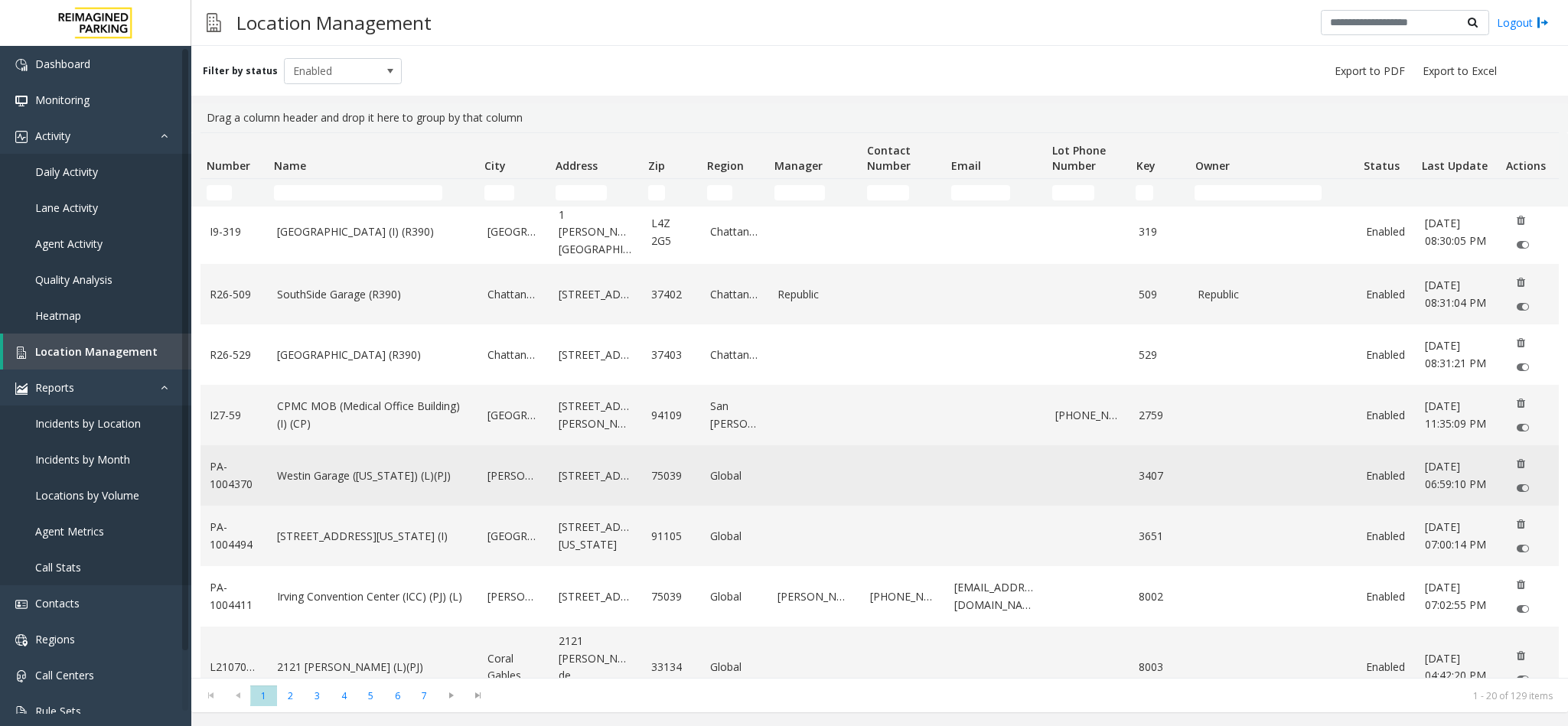 scroll, scrollTop: 774, scrollLeft: 0, axis: vertical 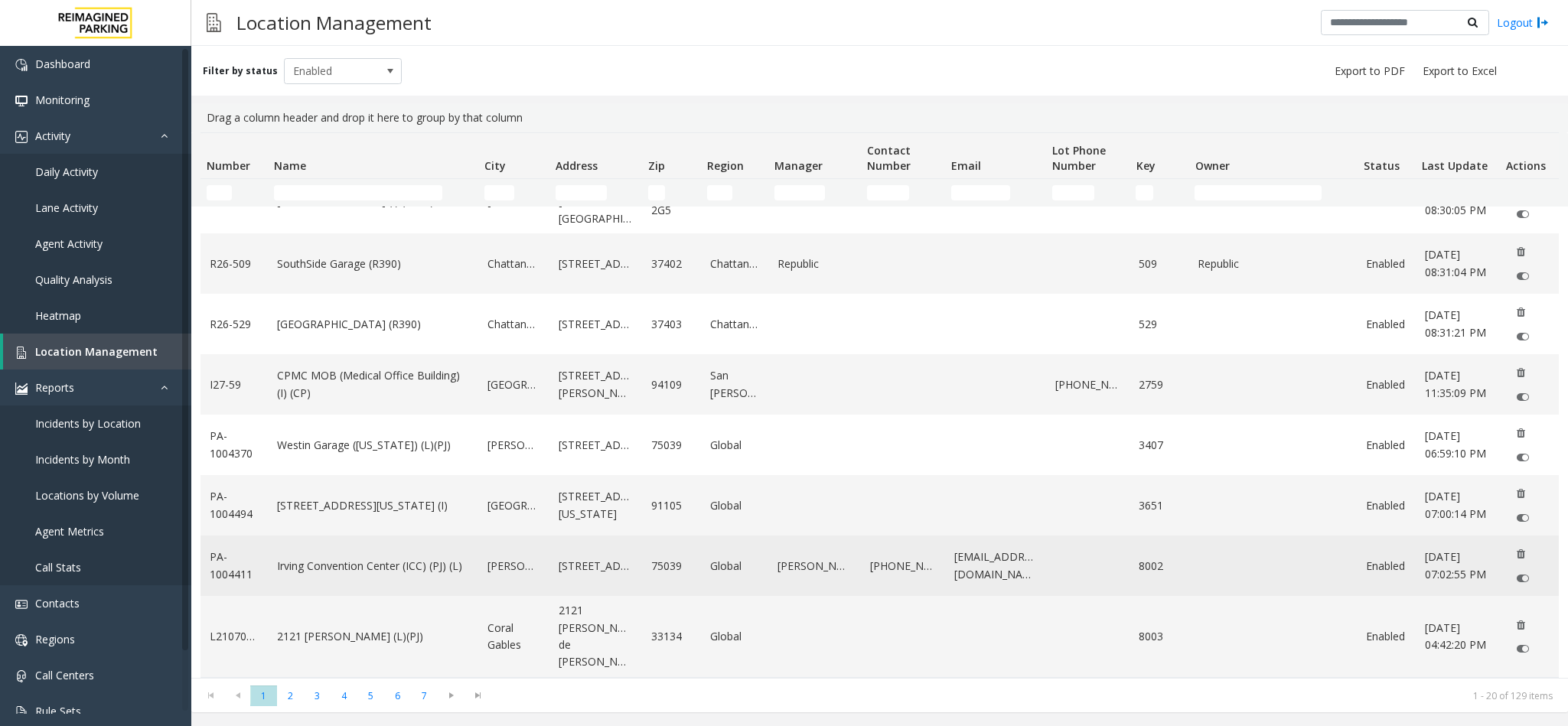 click on "Irving Convention Center (ICC) (PJ) (L)" 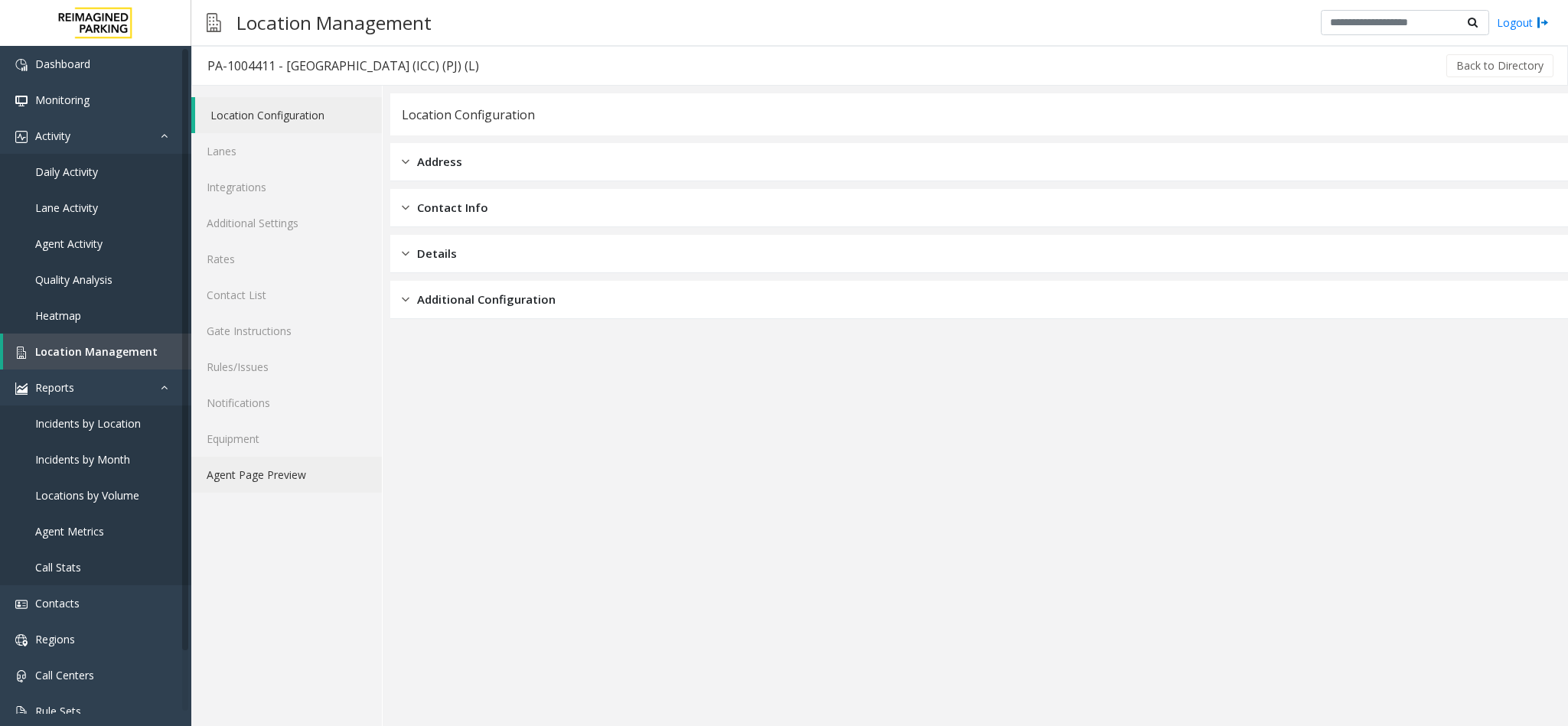 click on "Agent Page Preview" 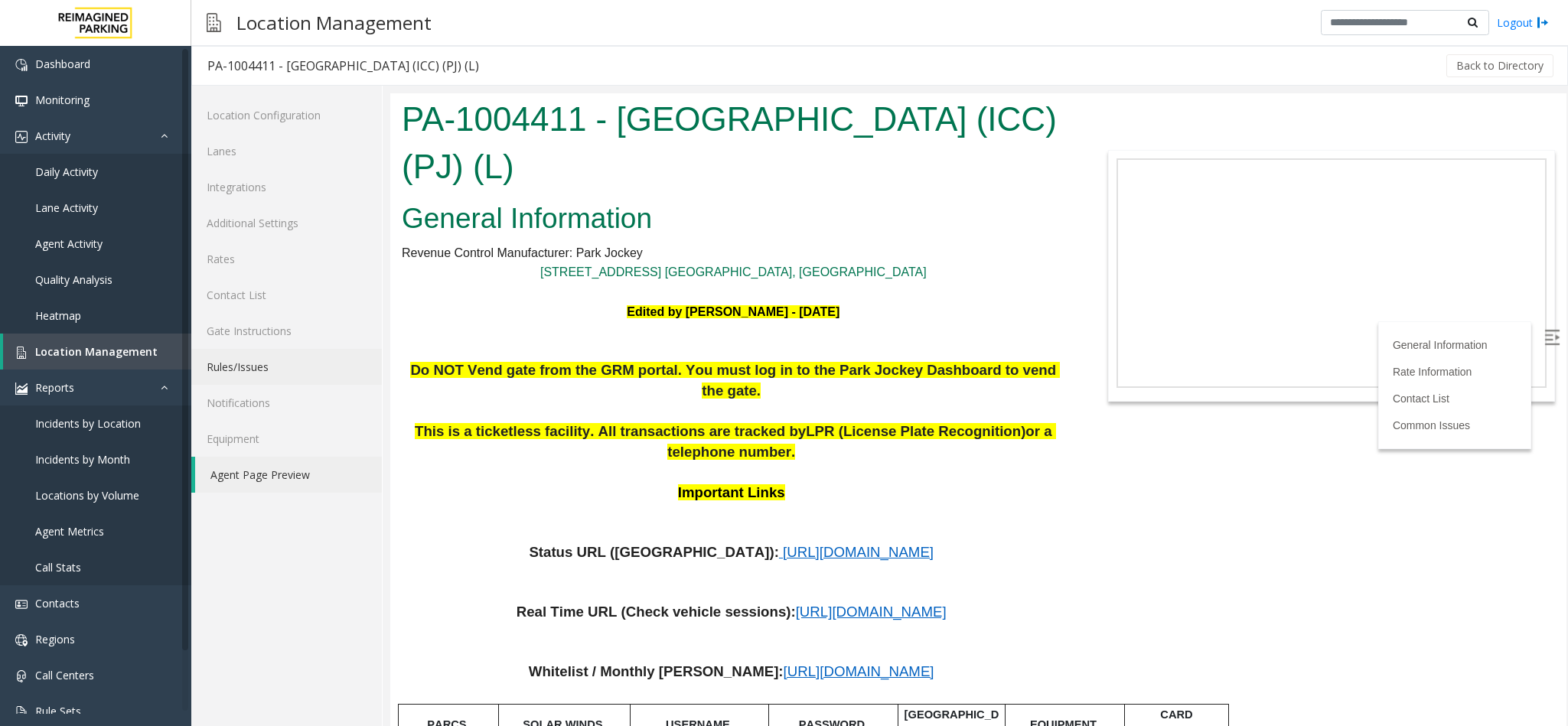 scroll, scrollTop: 0, scrollLeft: 0, axis: both 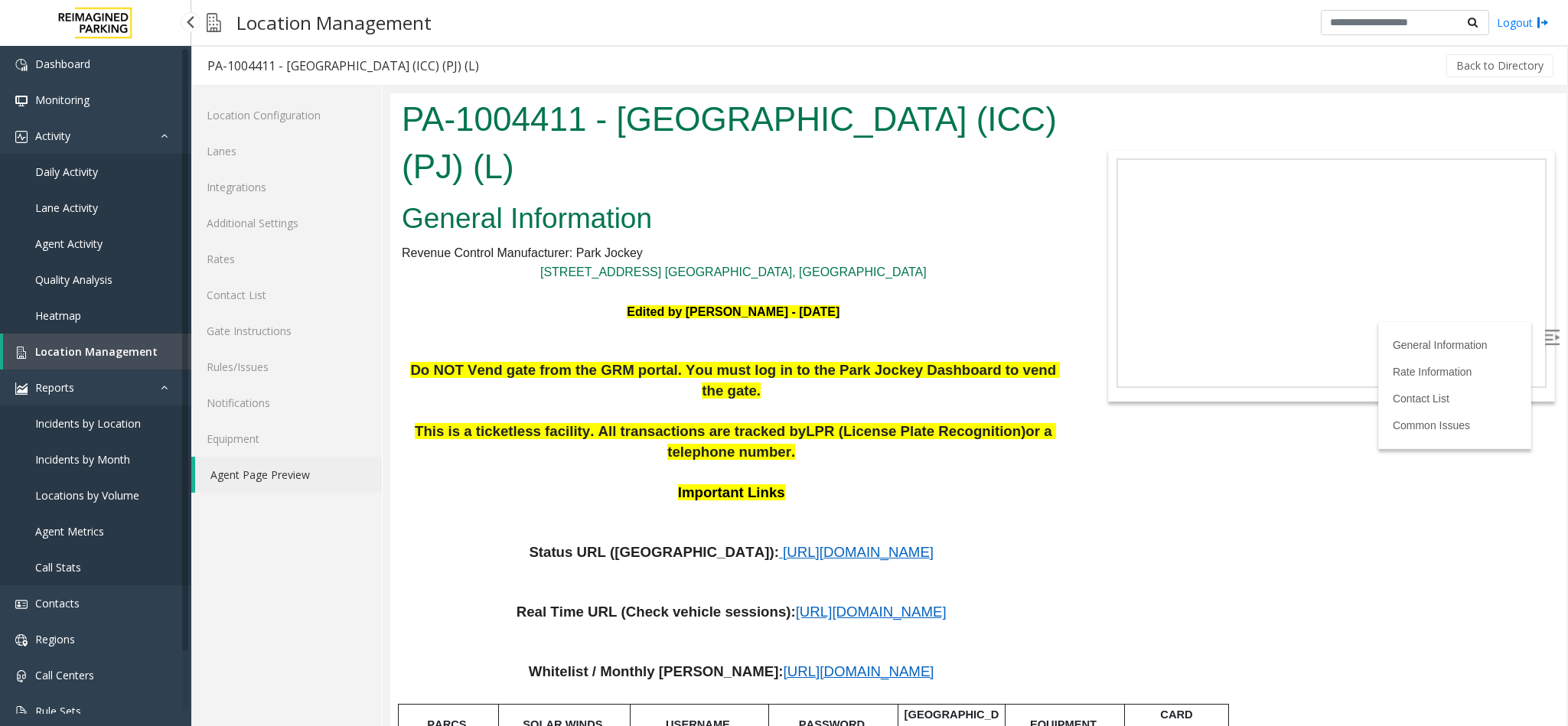 click on "Location Management" at bounding box center (96, 351) 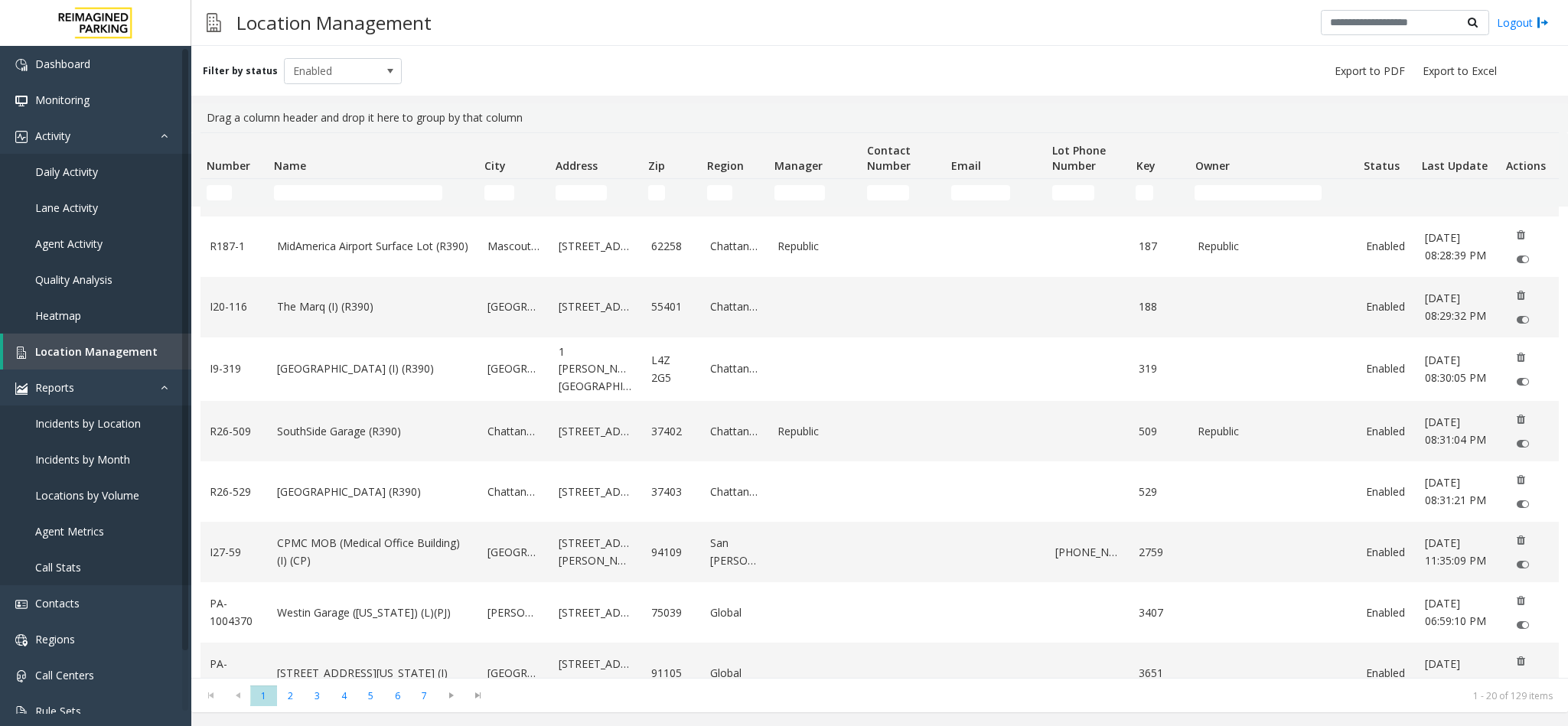 scroll, scrollTop: 774, scrollLeft: 0, axis: vertical 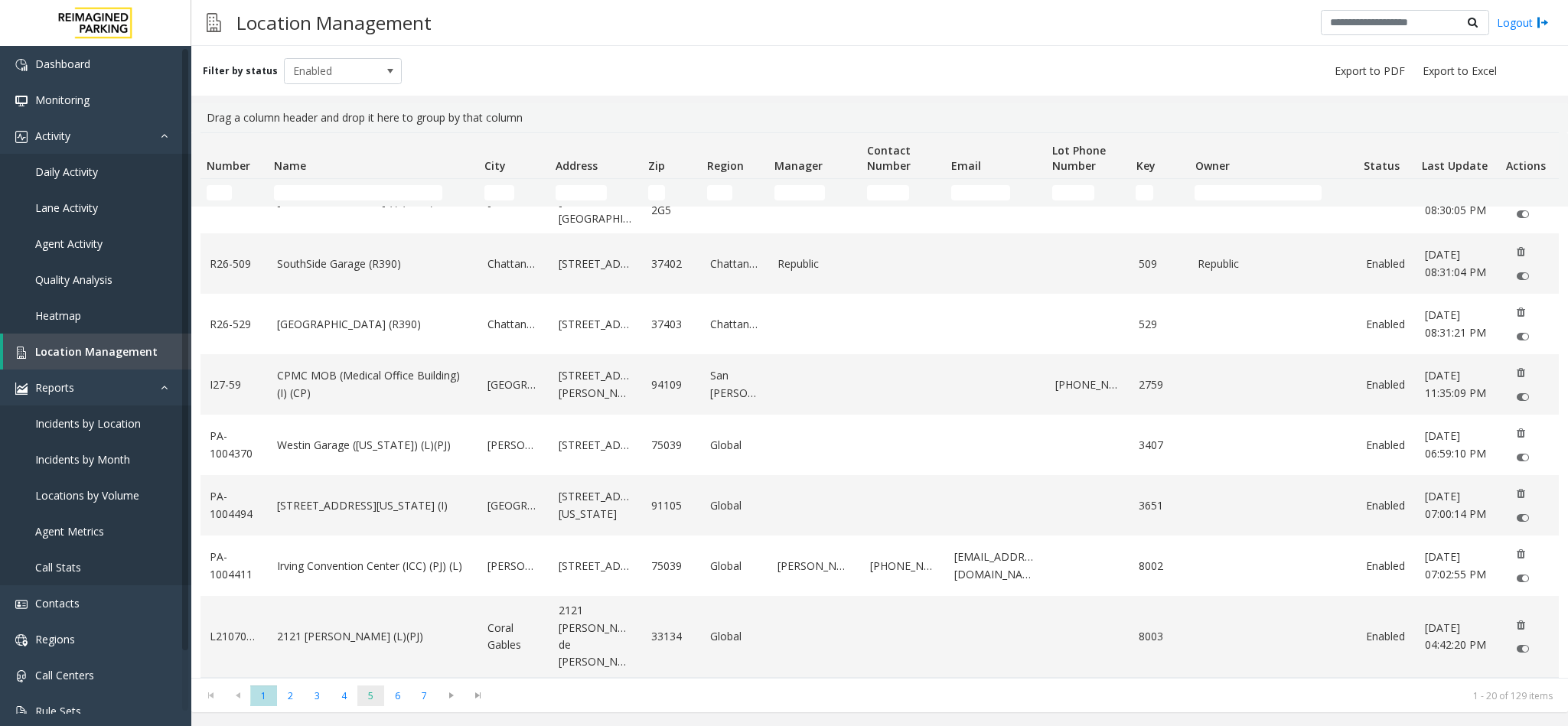 click on "5" 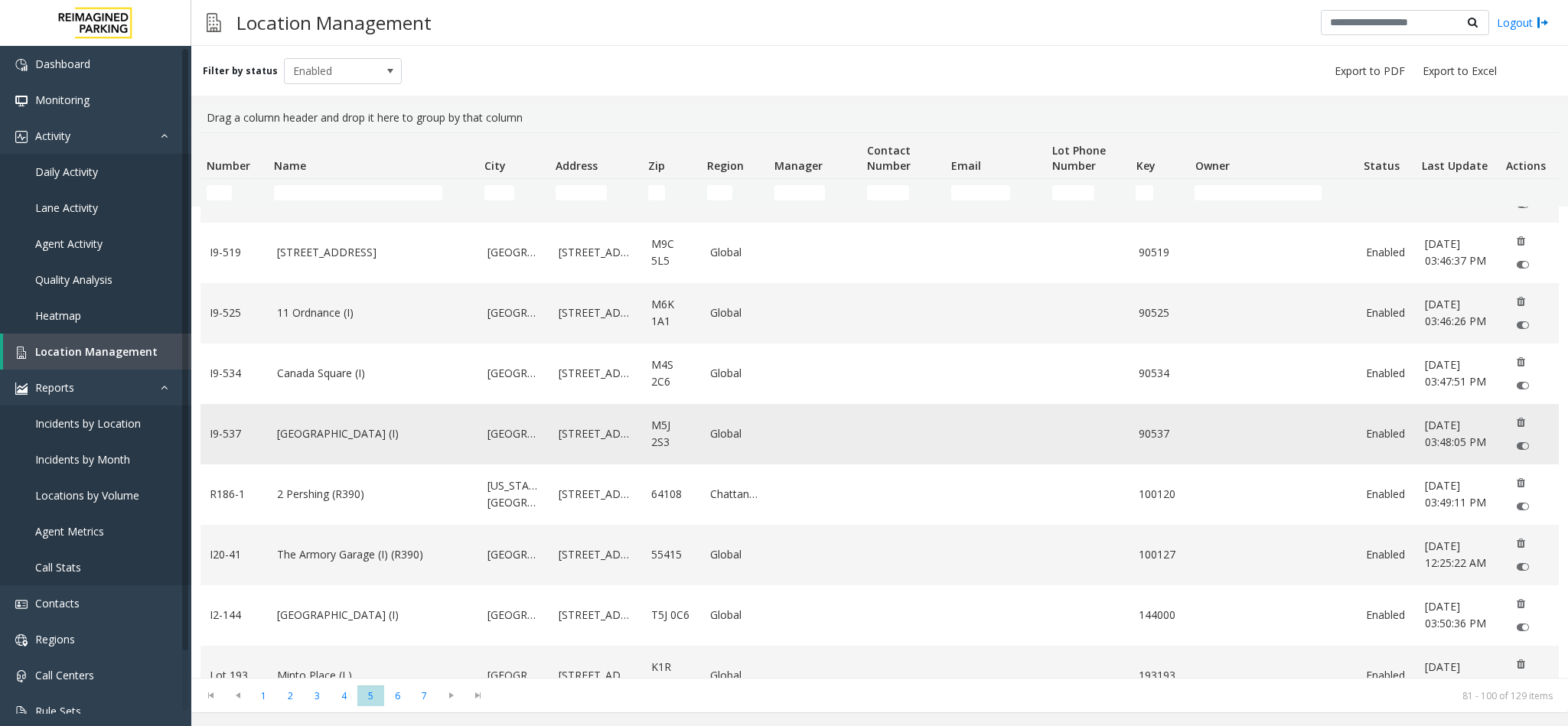 scroll, scrollTop: 749, scrollLeft: 0, axis: vertical 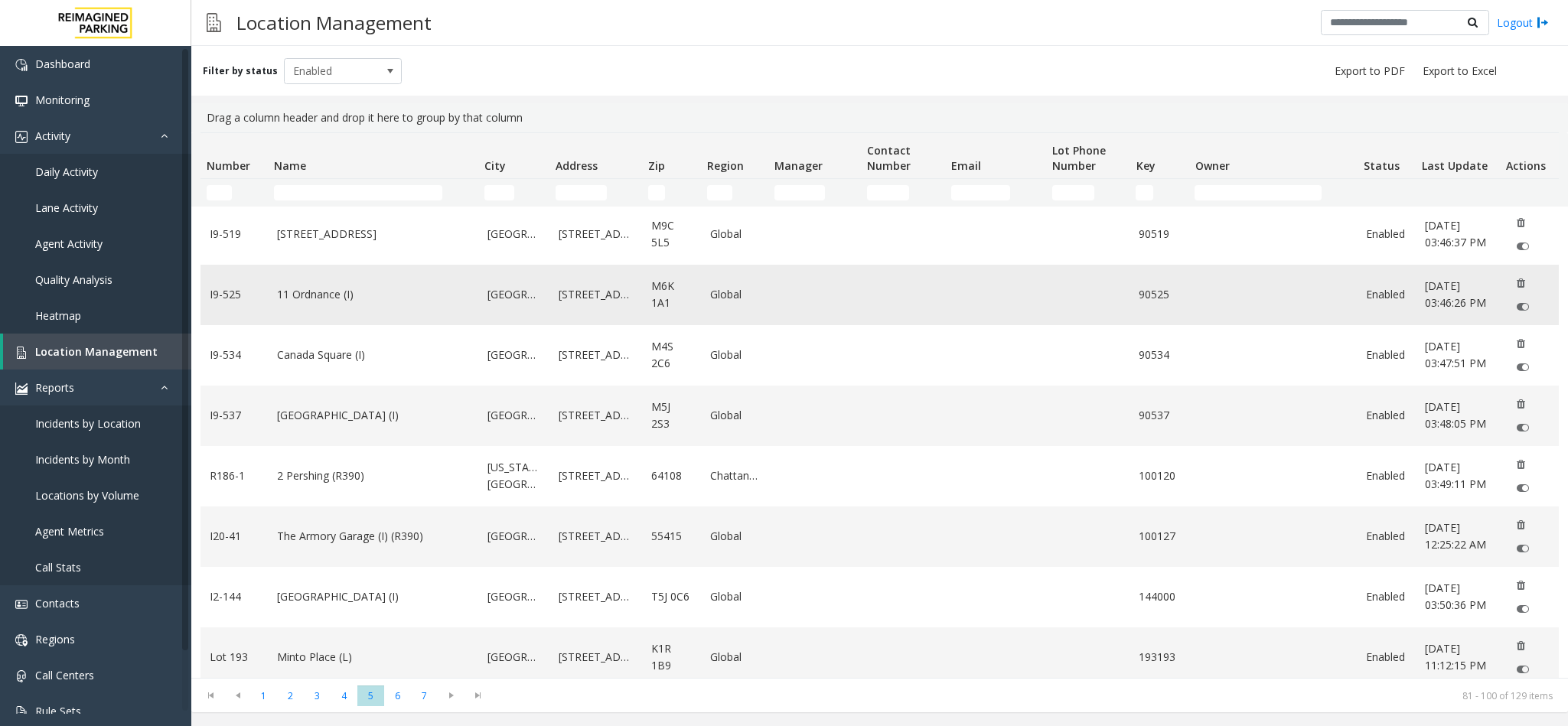 click on "11 Ordnance (I)" 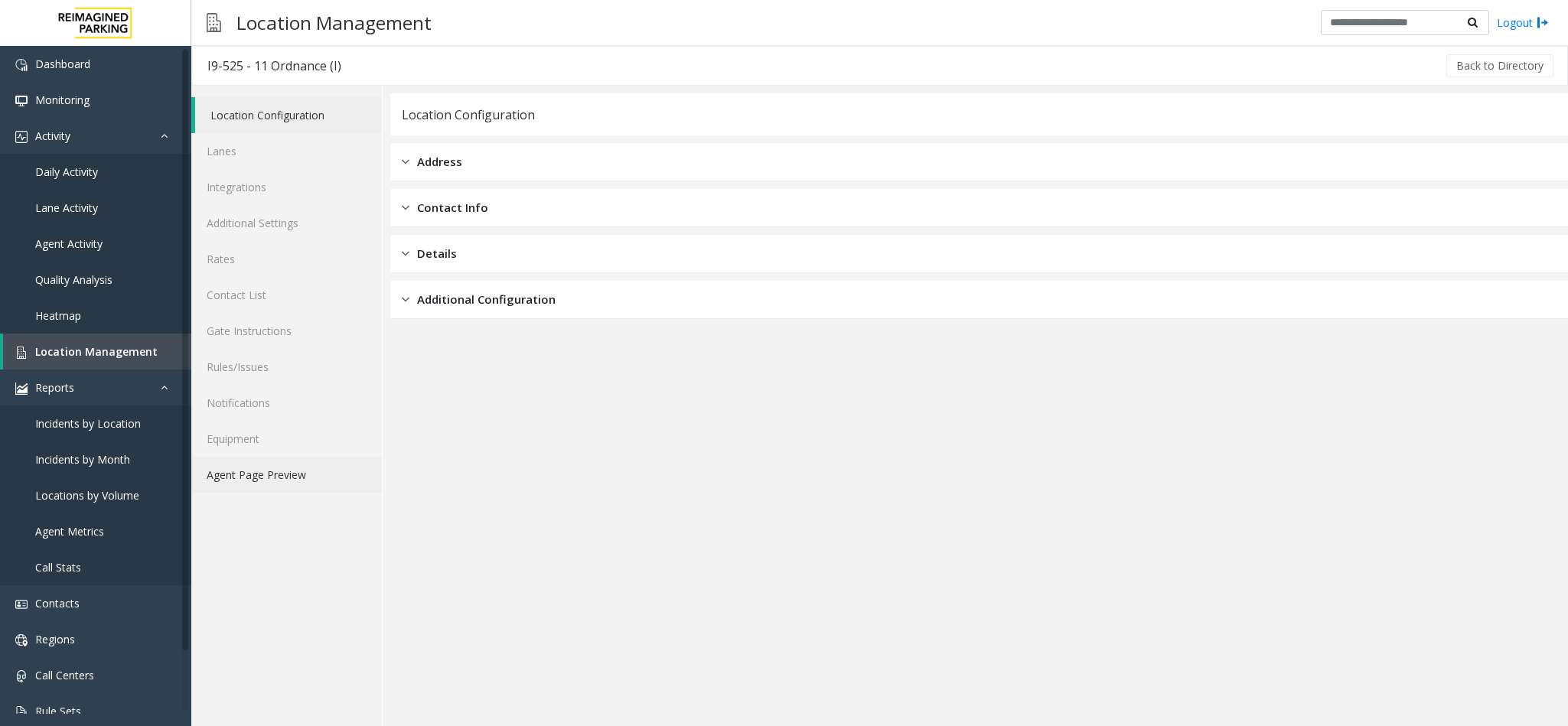 click on "Agent Page Preview" 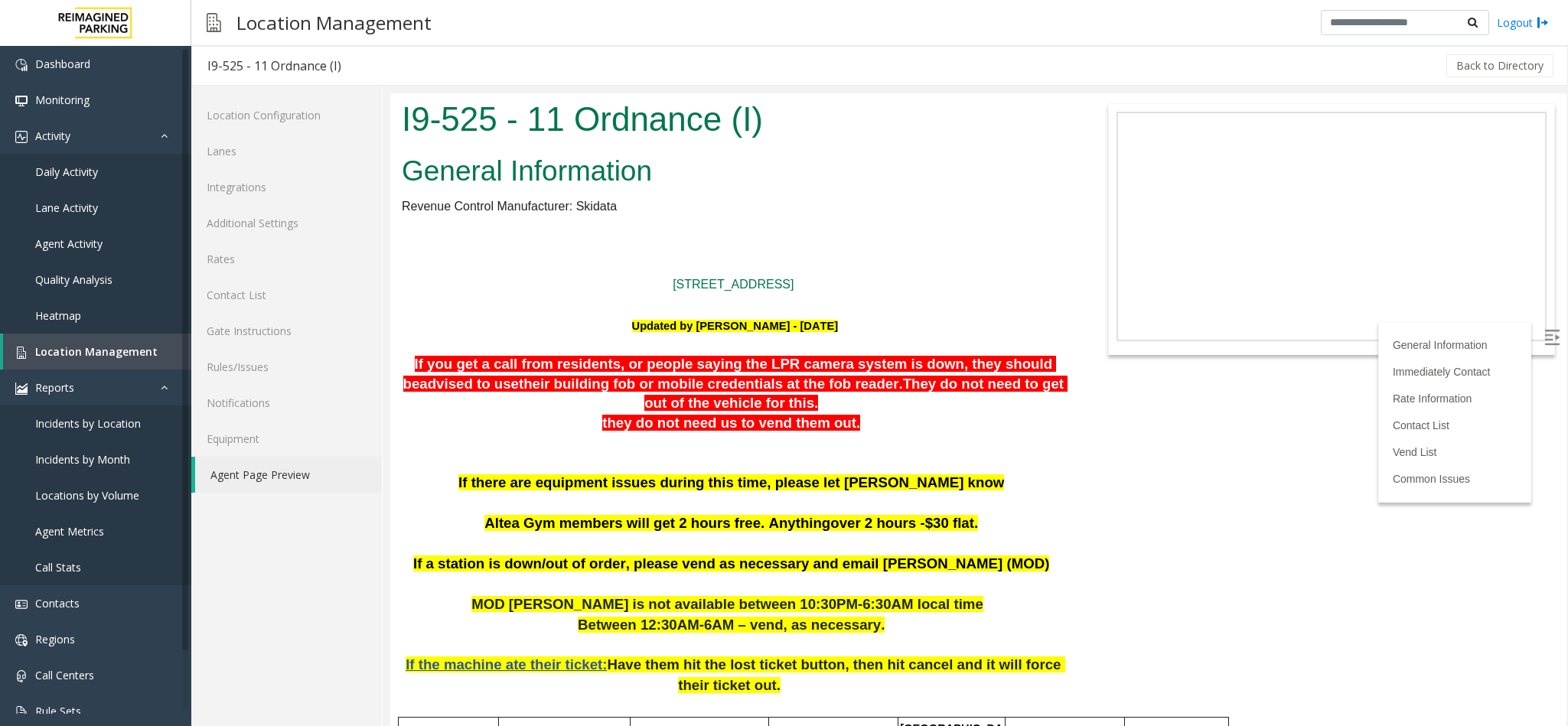 scroll, scrollTop: 0, scrollLeft: 0, axis: both 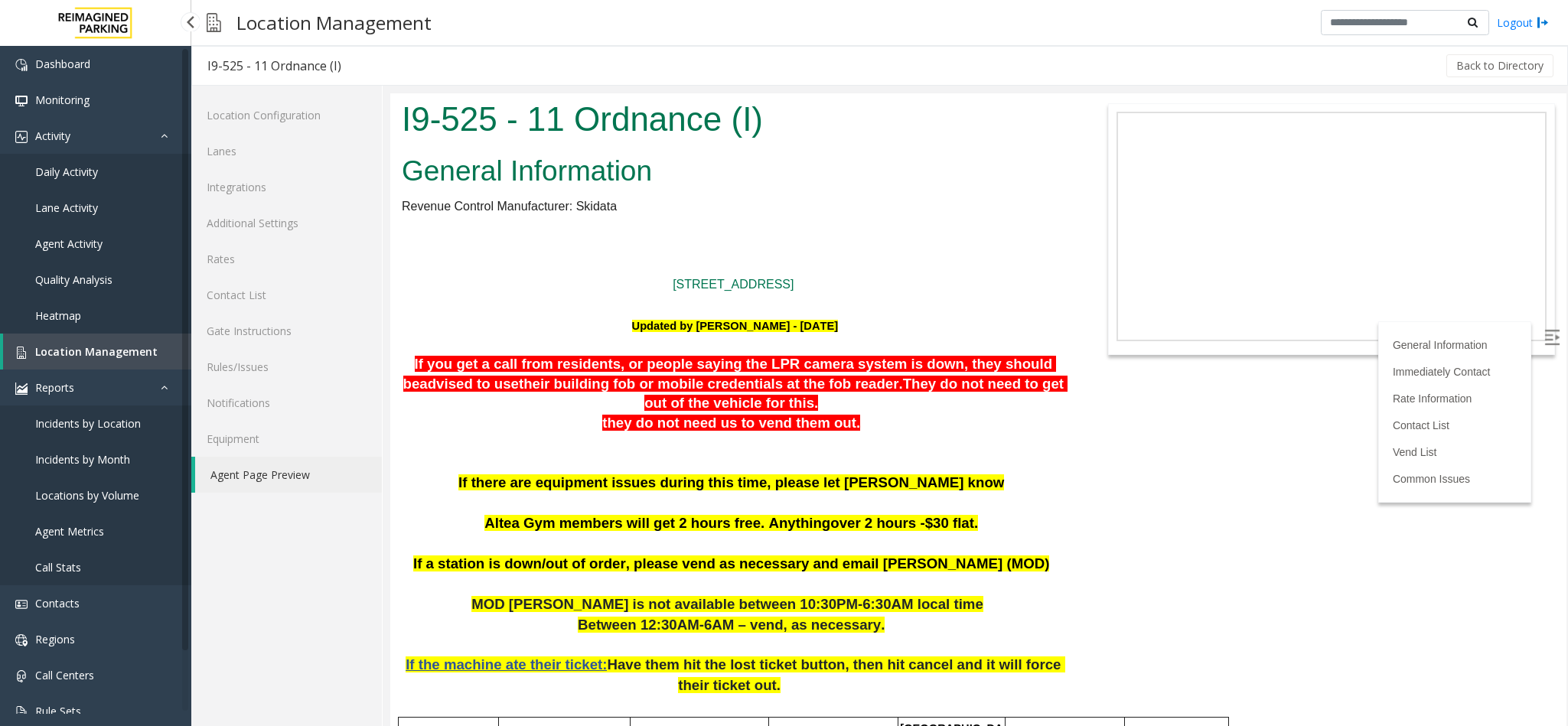 click on "Location Management" at bounding box center (96, 351) 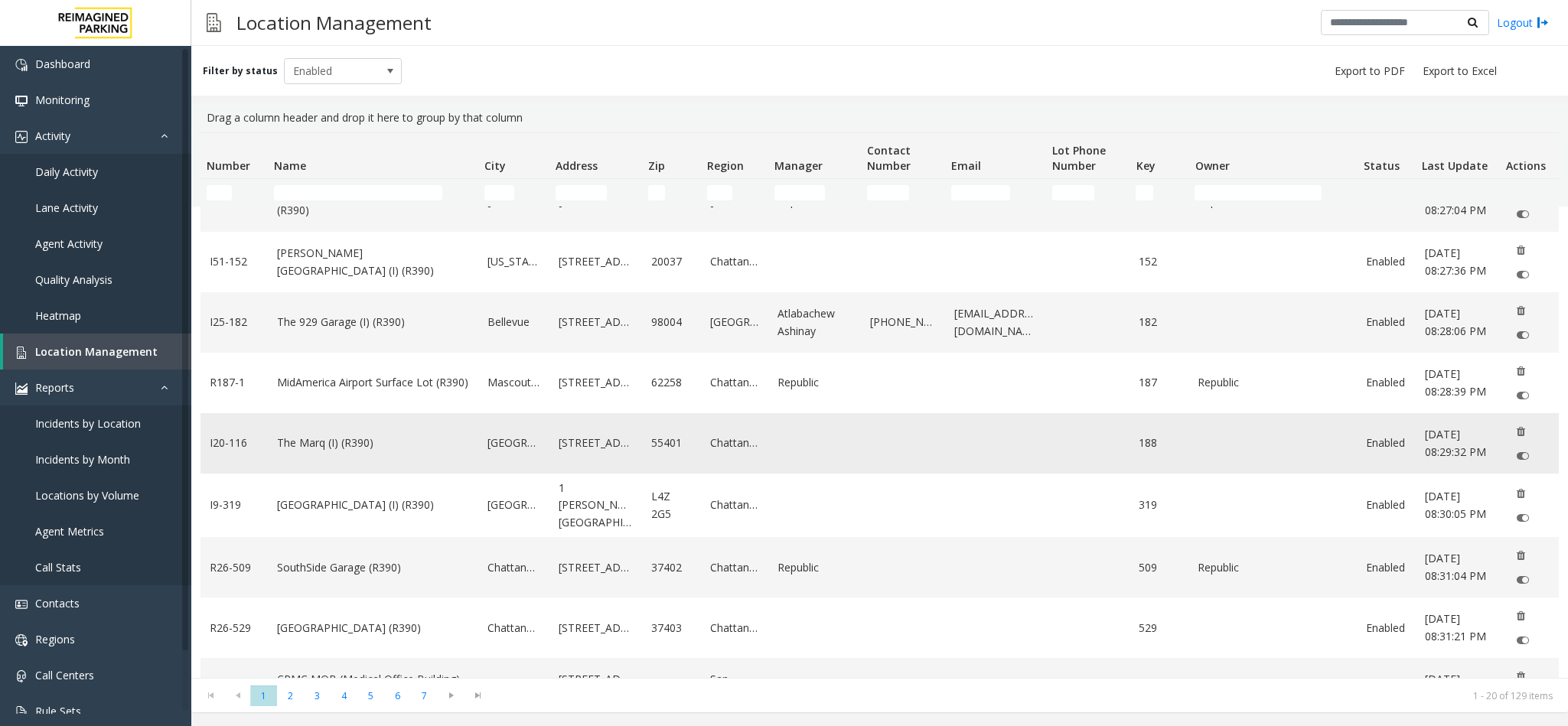 scroll, scrollTop: 774, scrollLeft: 0, axis: vertical 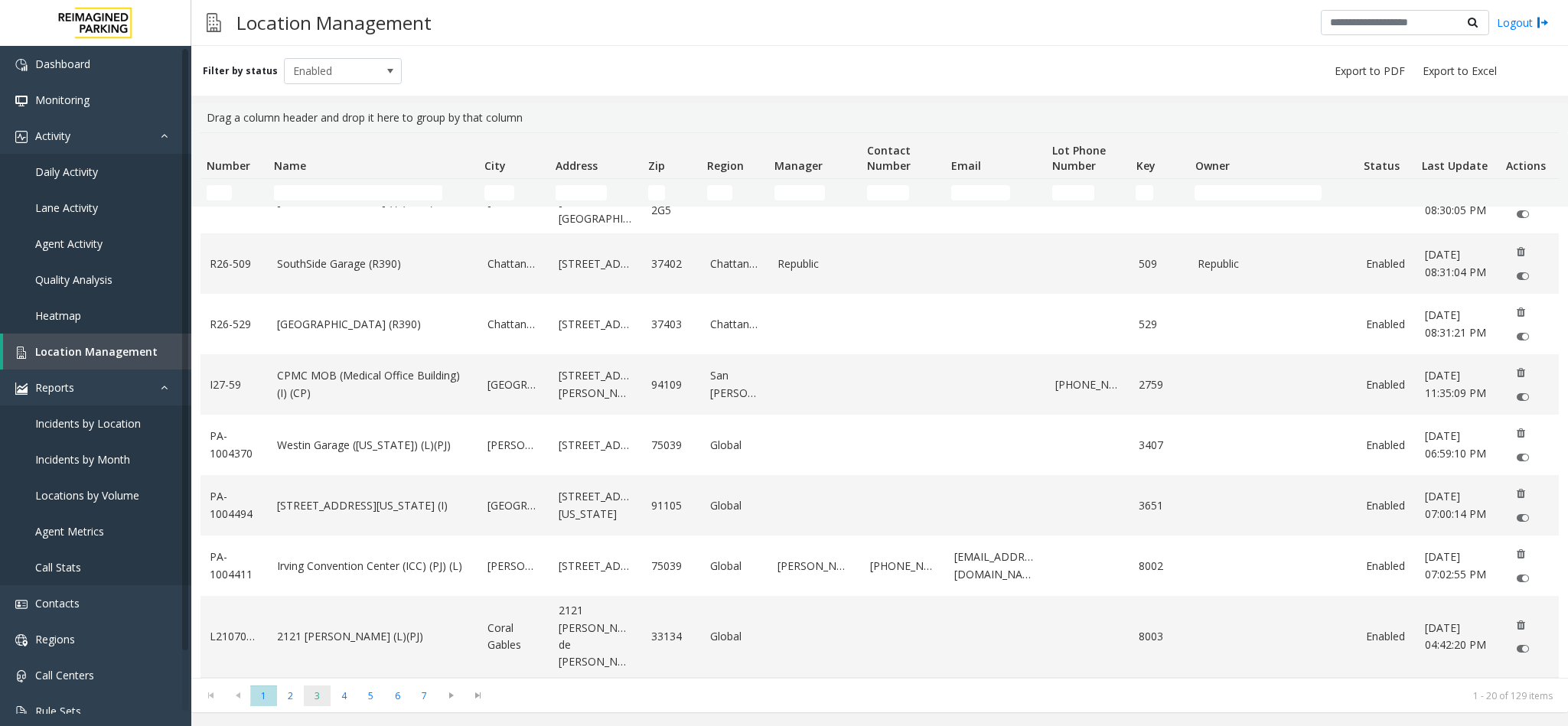 click on "3" 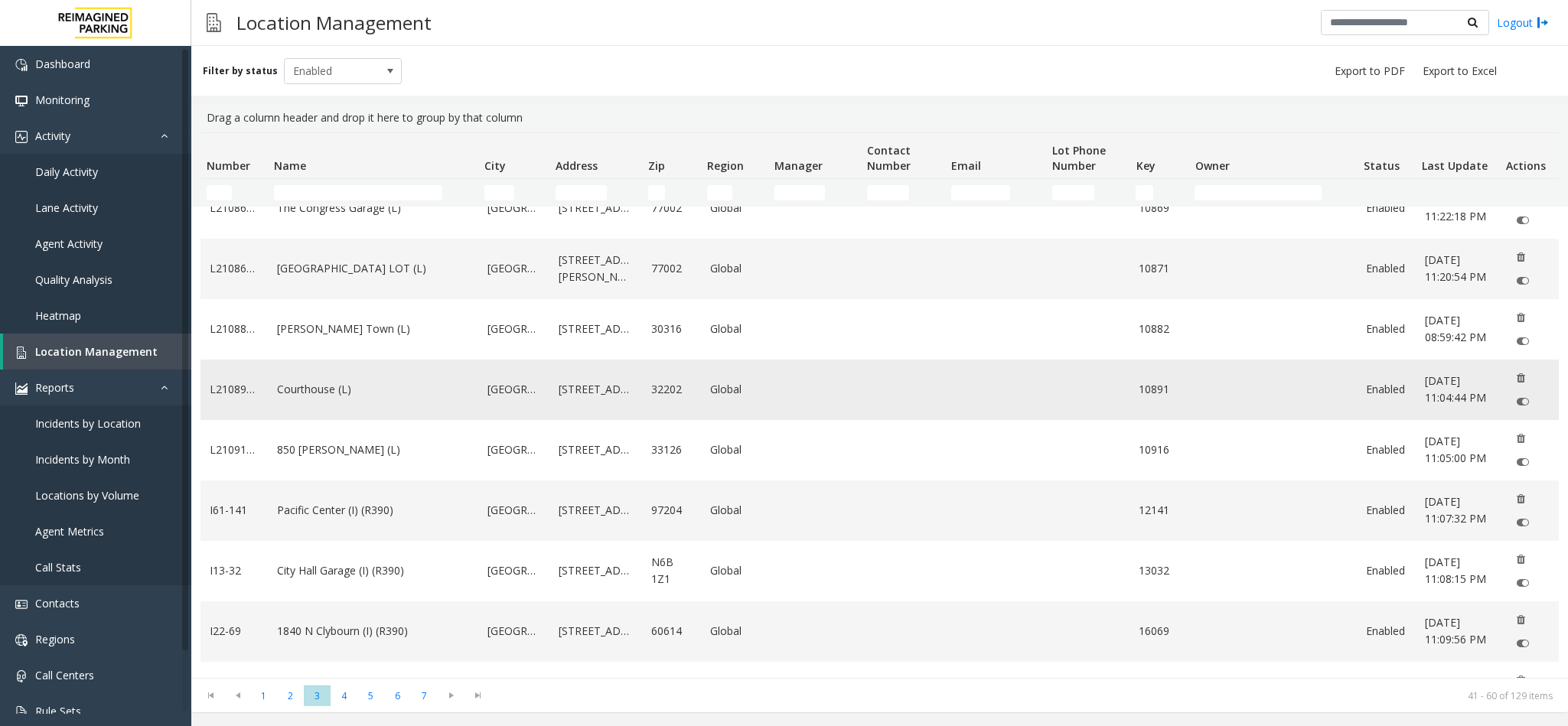 scroll, scrollTop: 574, scrollLeft: 0, axis: vertical 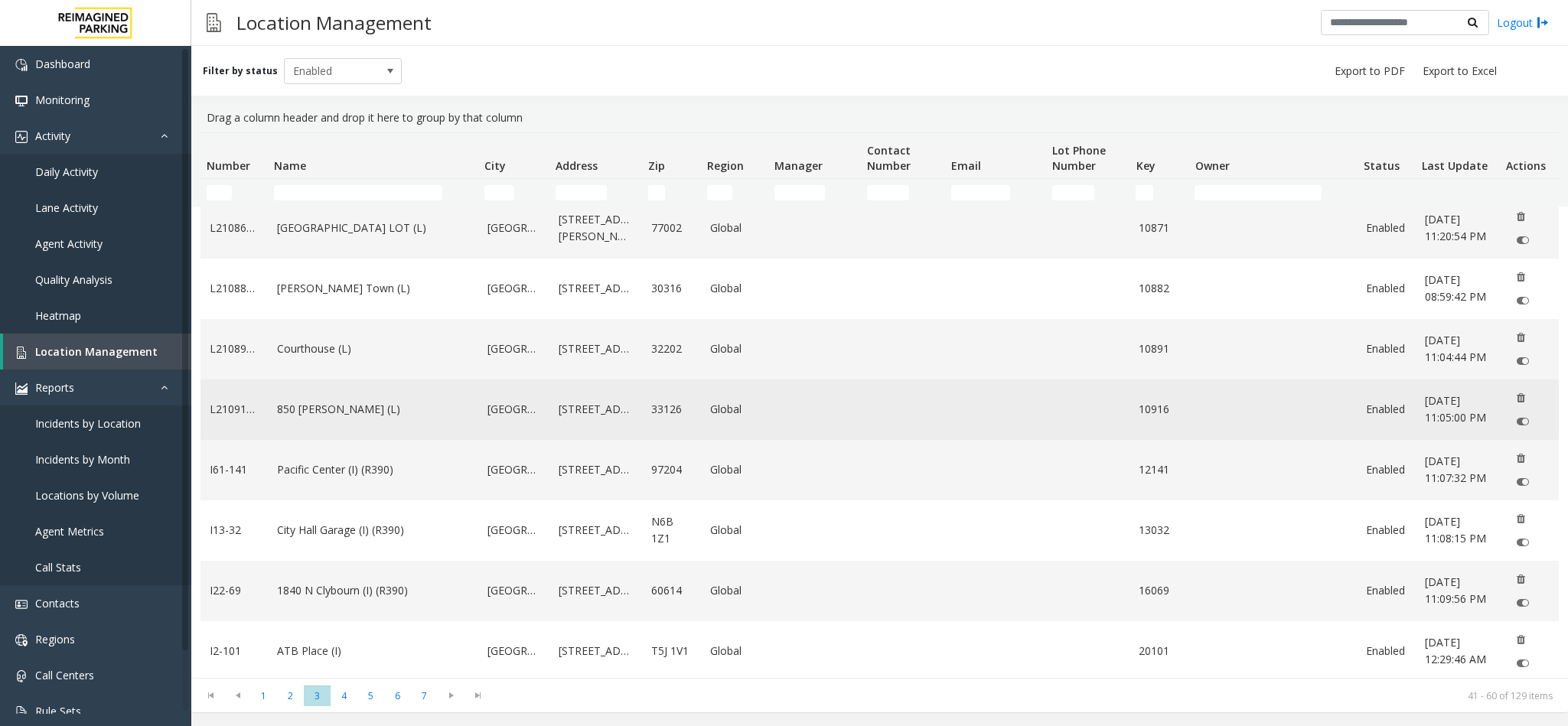 click on "850 [PERSON_NAME] (L)" 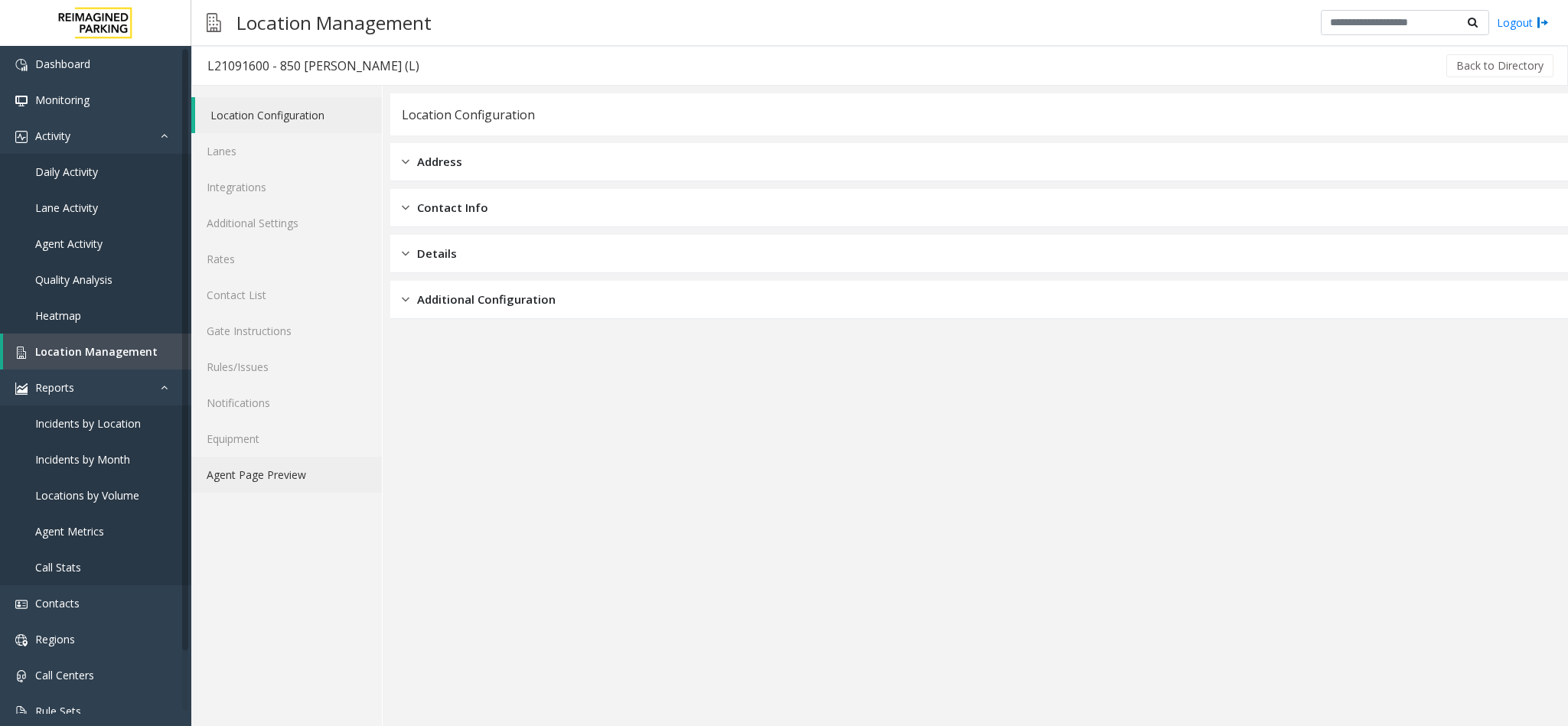 click on "Agent Page Preview" 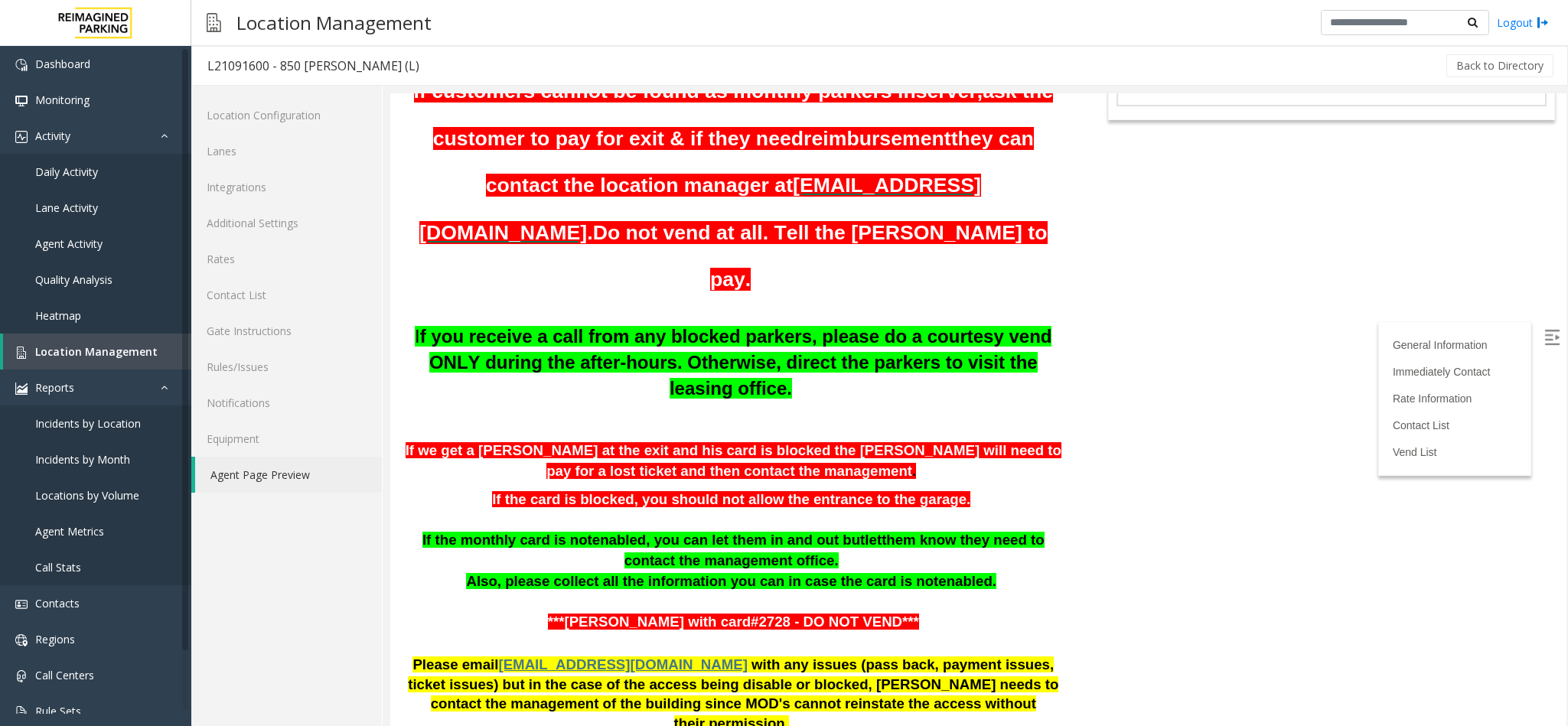 scroll, scrollTop: 102, scrollLeft: 0, axis: vertical 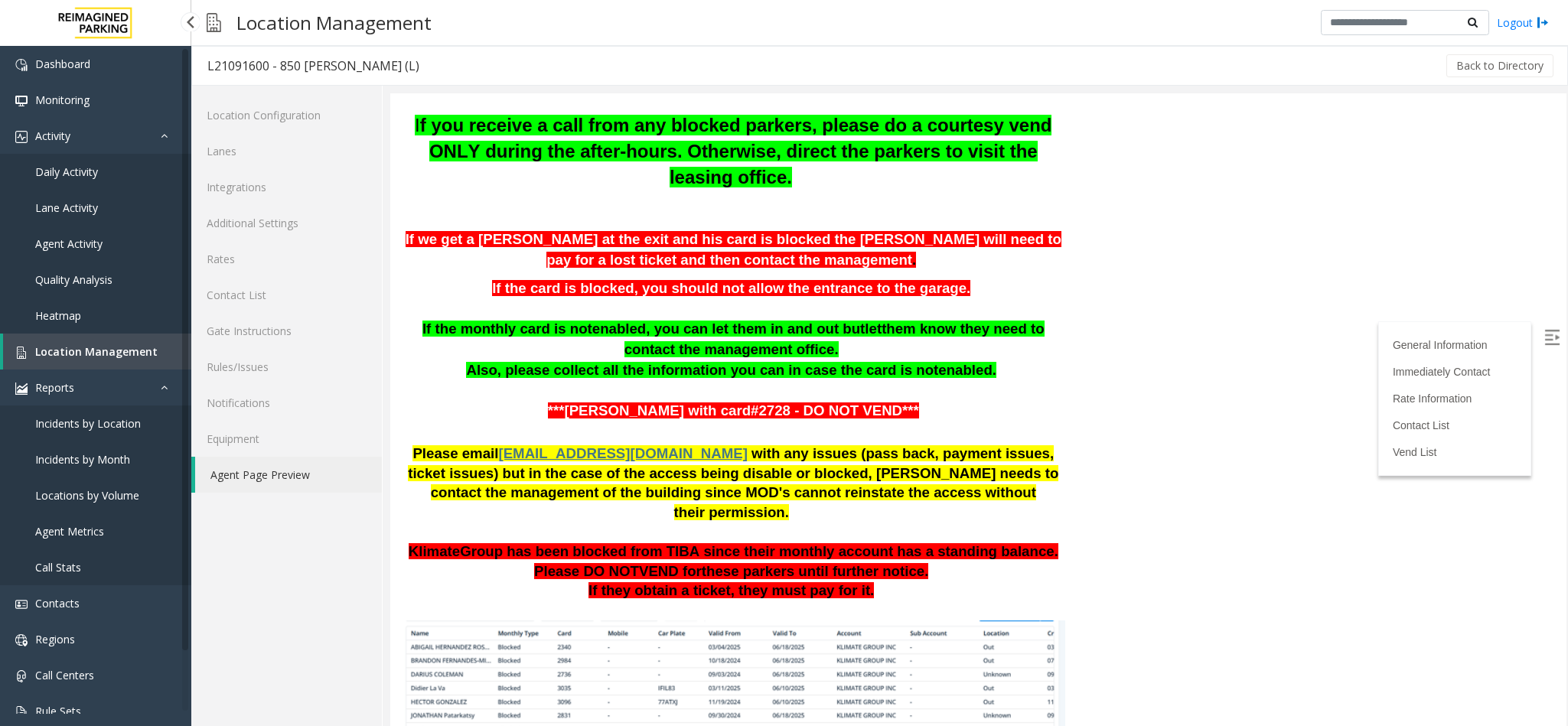 click on "Location Management" at bounding box center [96, 351] 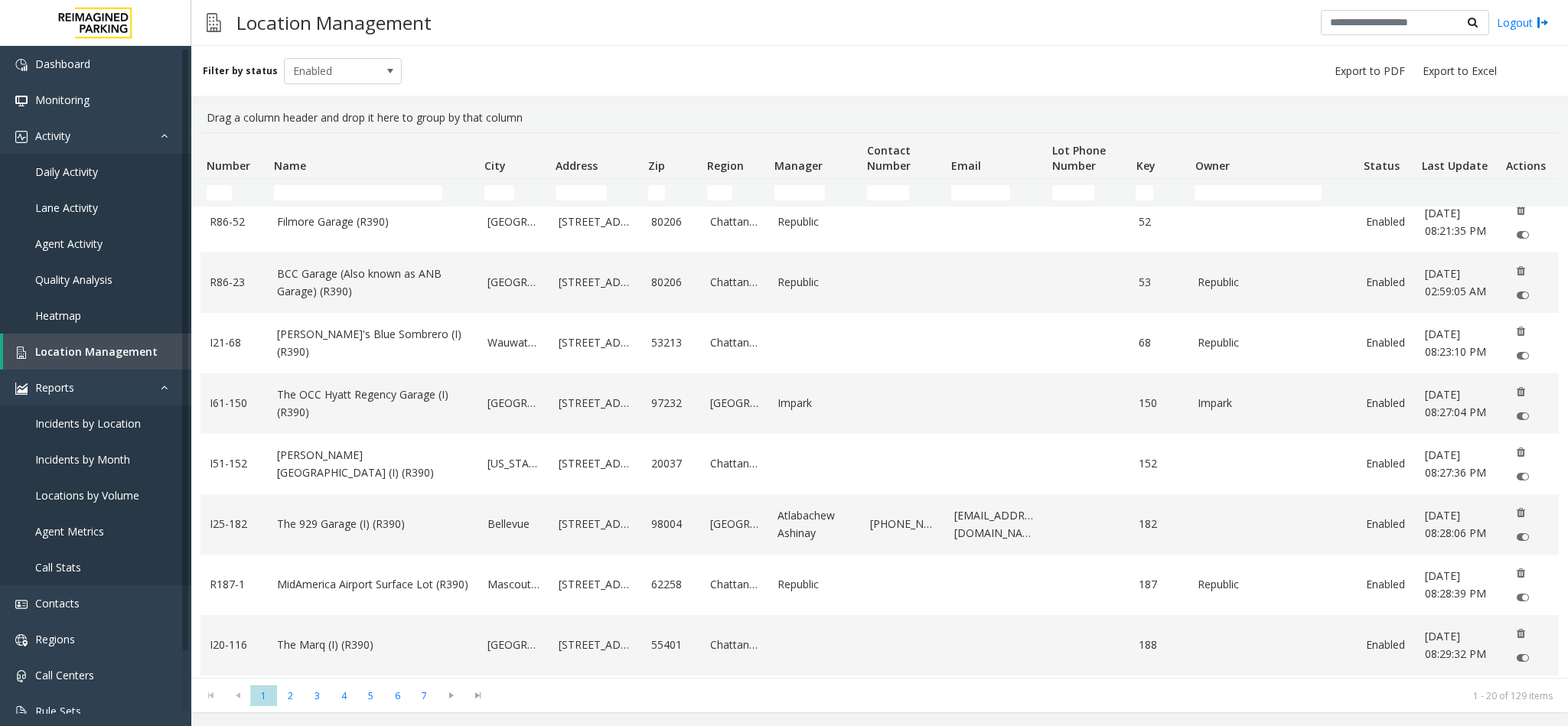 scroll, scrollTop: 0, scrollLeft: 0, axis: both 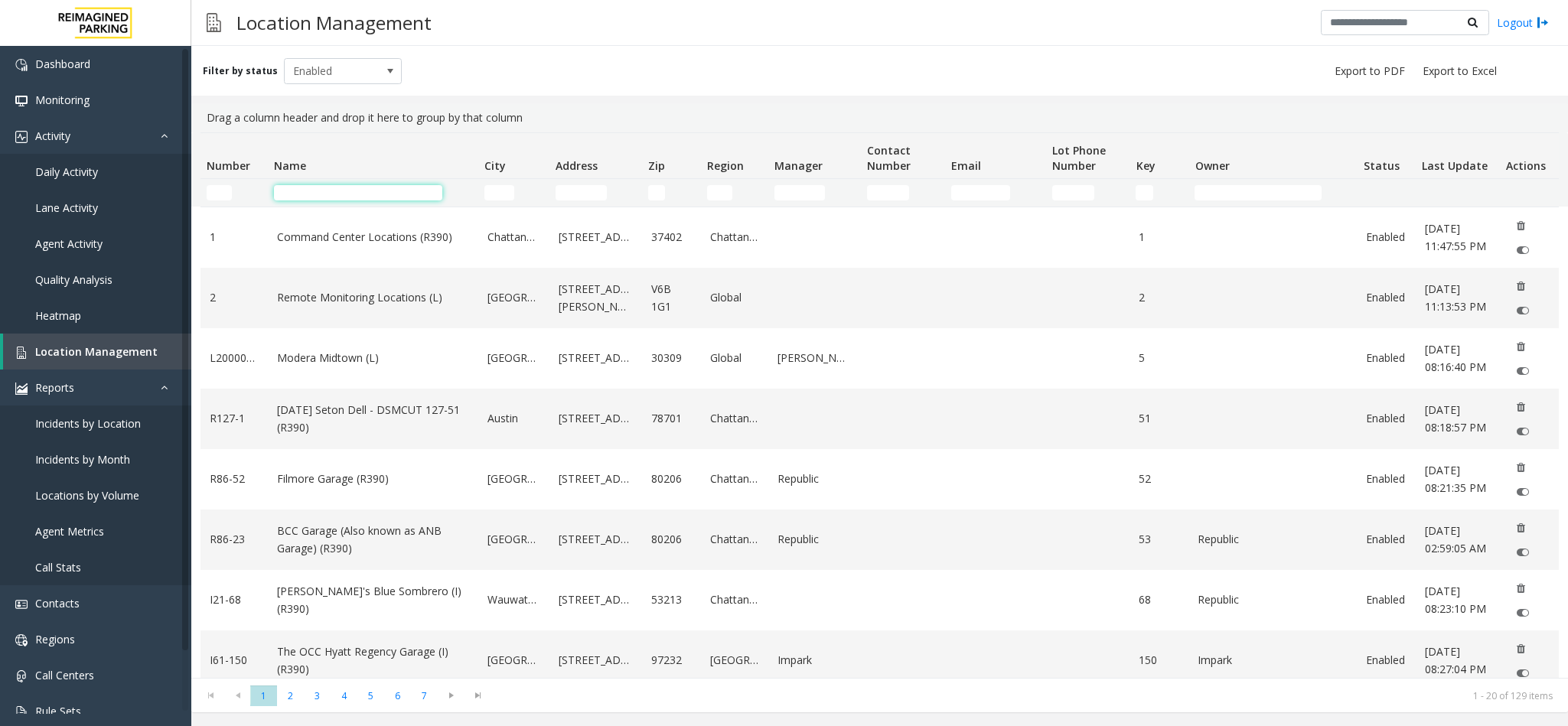 click 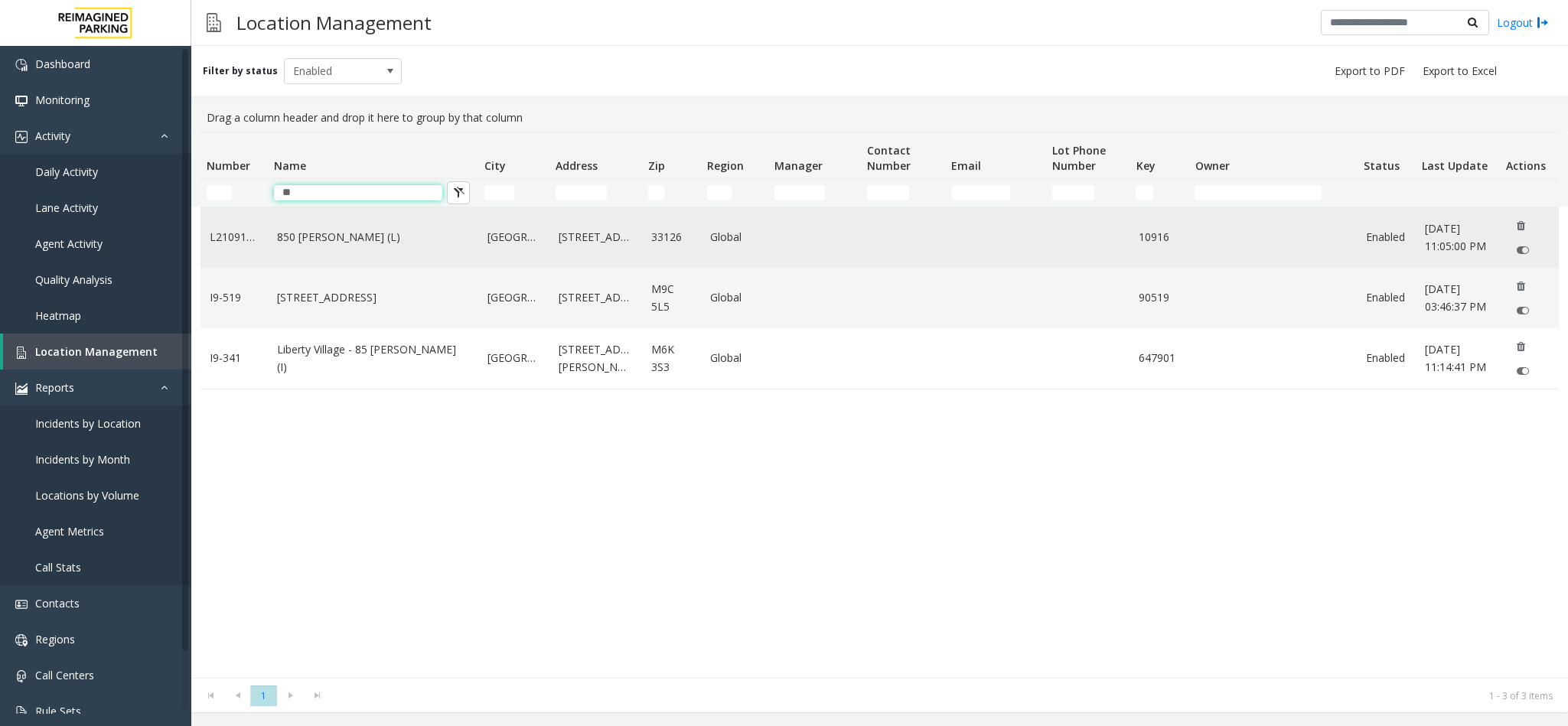 type on "*" 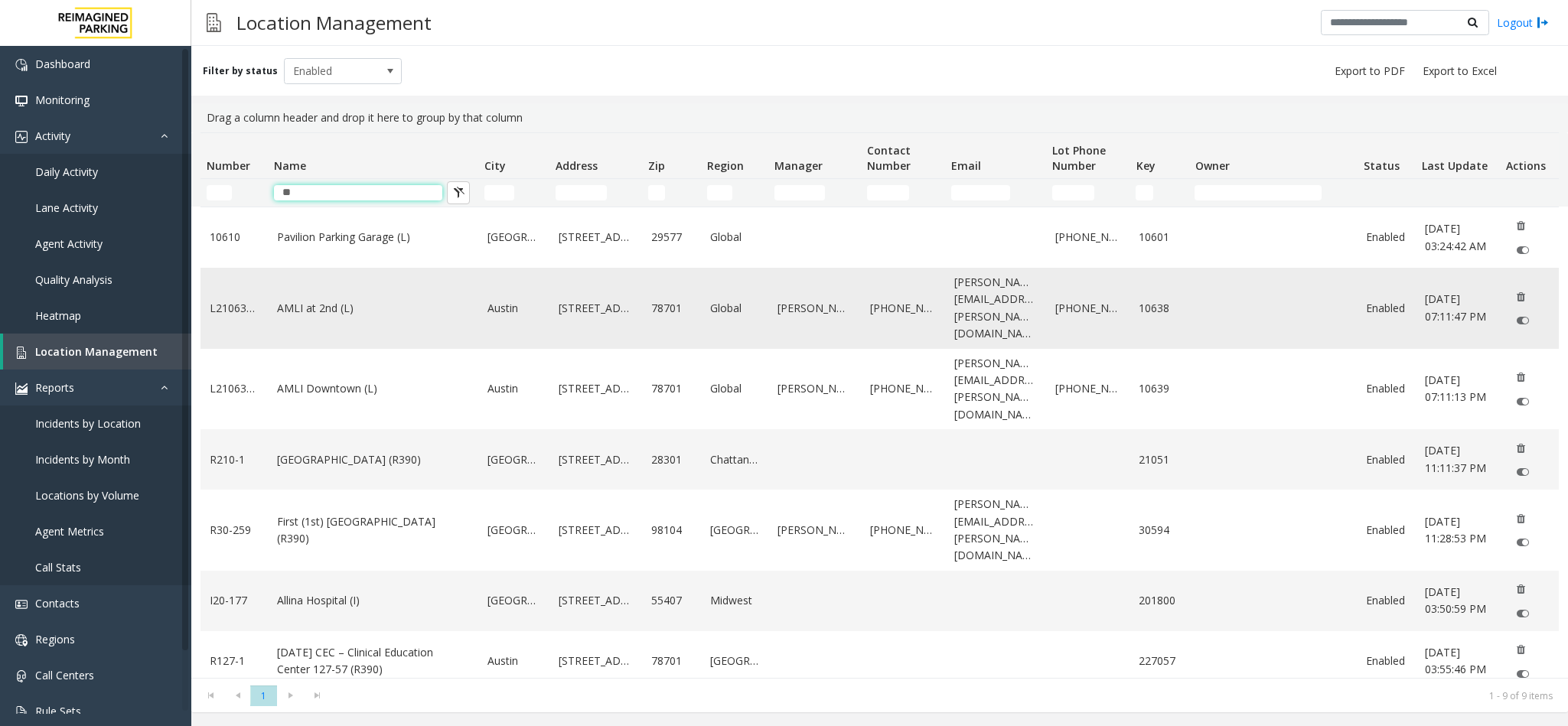 type on "*" 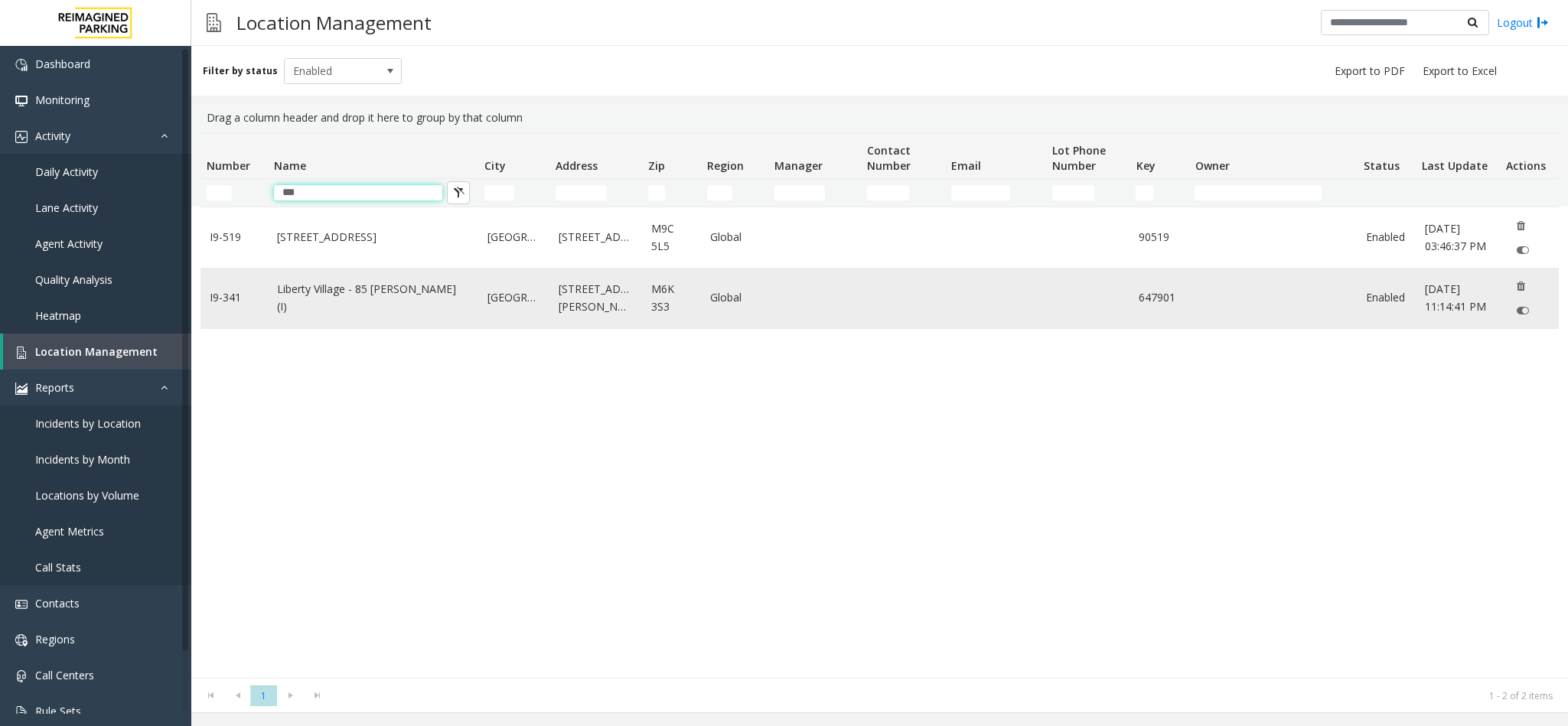 type on "**" 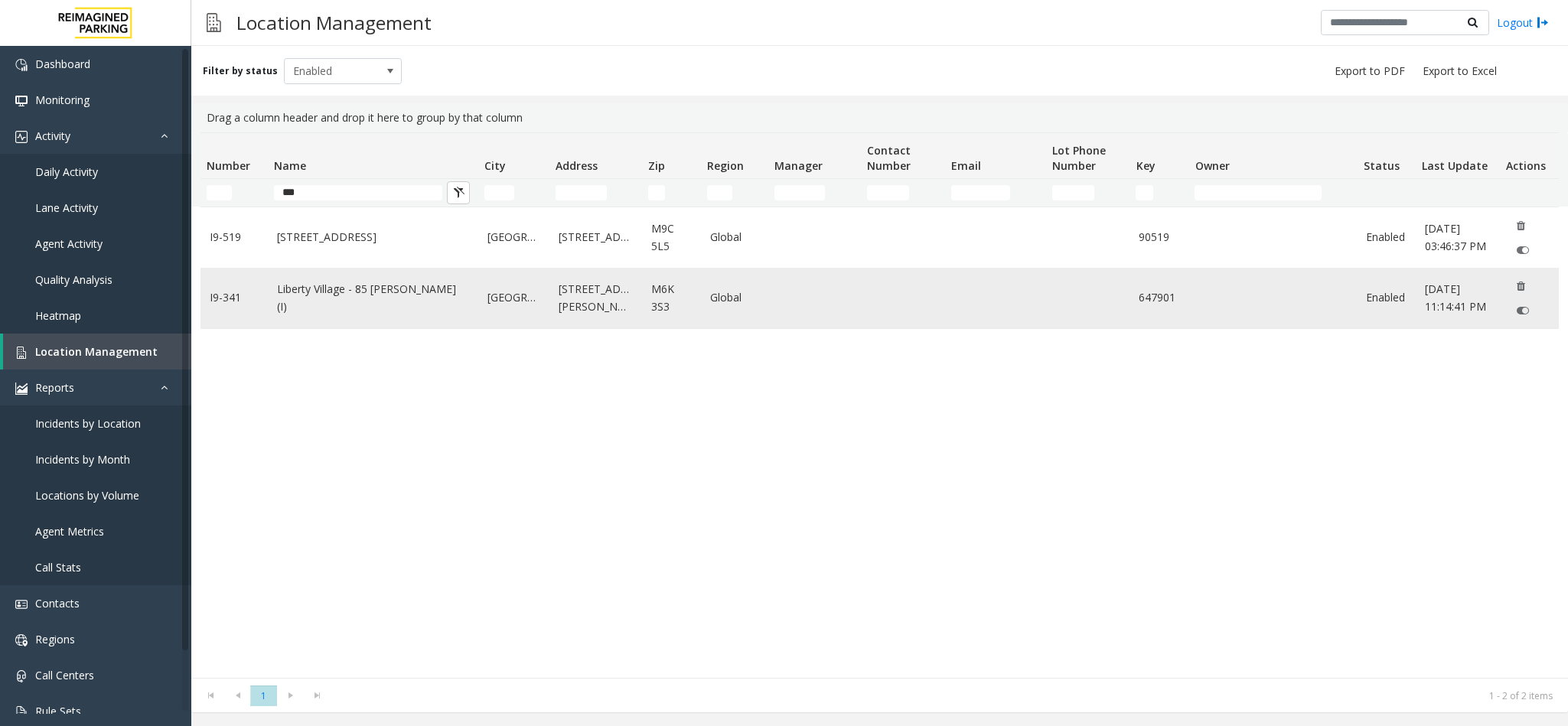 click on "Liberty Village - 85 [PERSON_NAME] (I)" 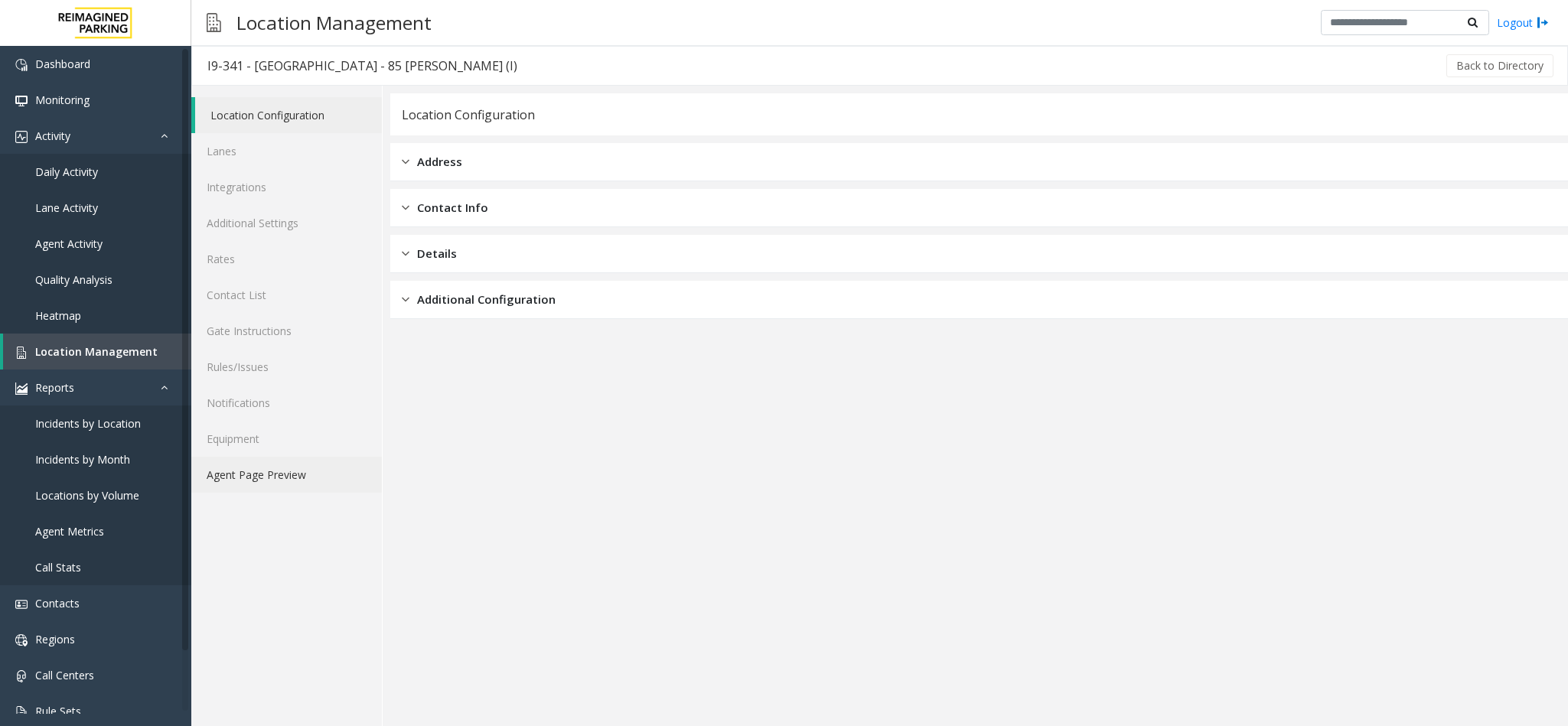 click on "Agent Page Preview" 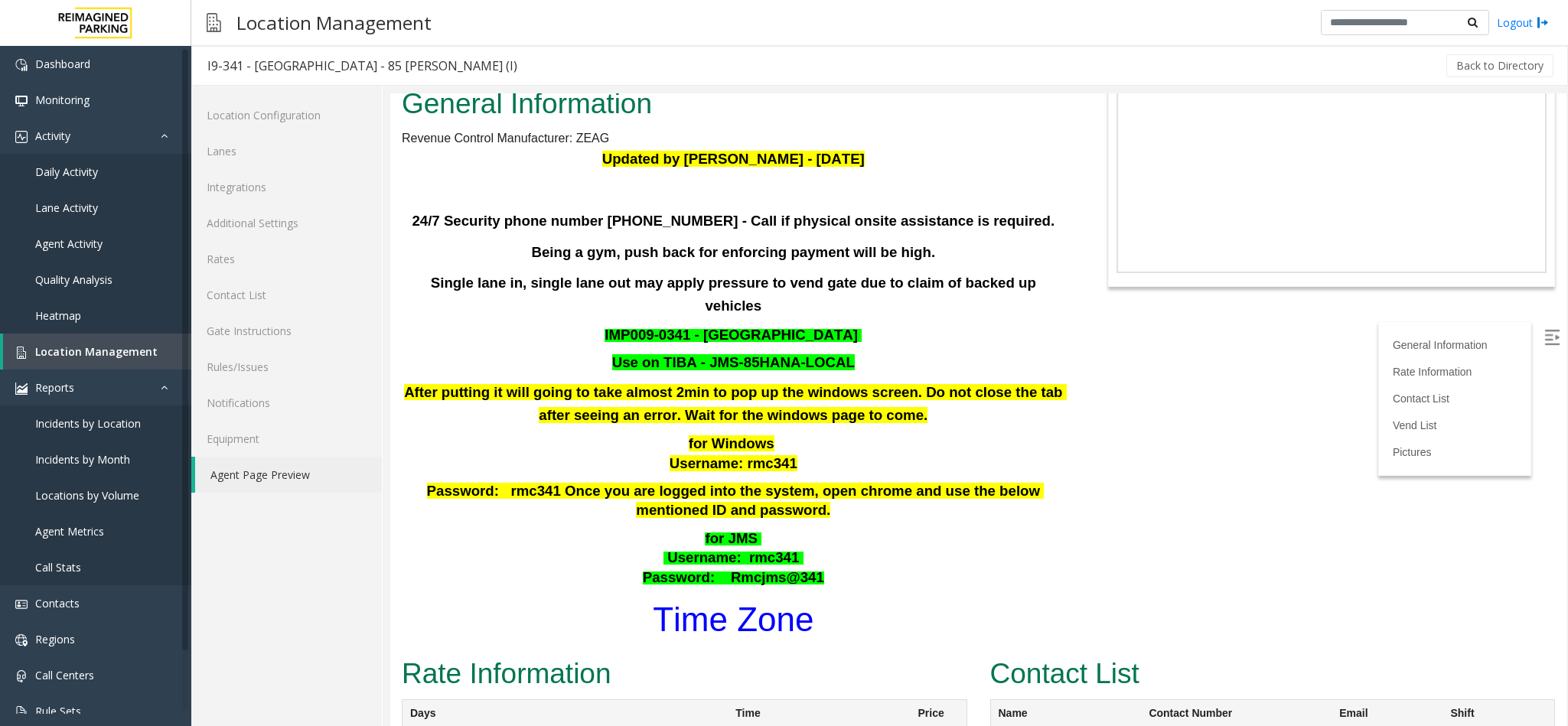 scroll, scrollTop: 0, scrollLeft: 0, axis: both 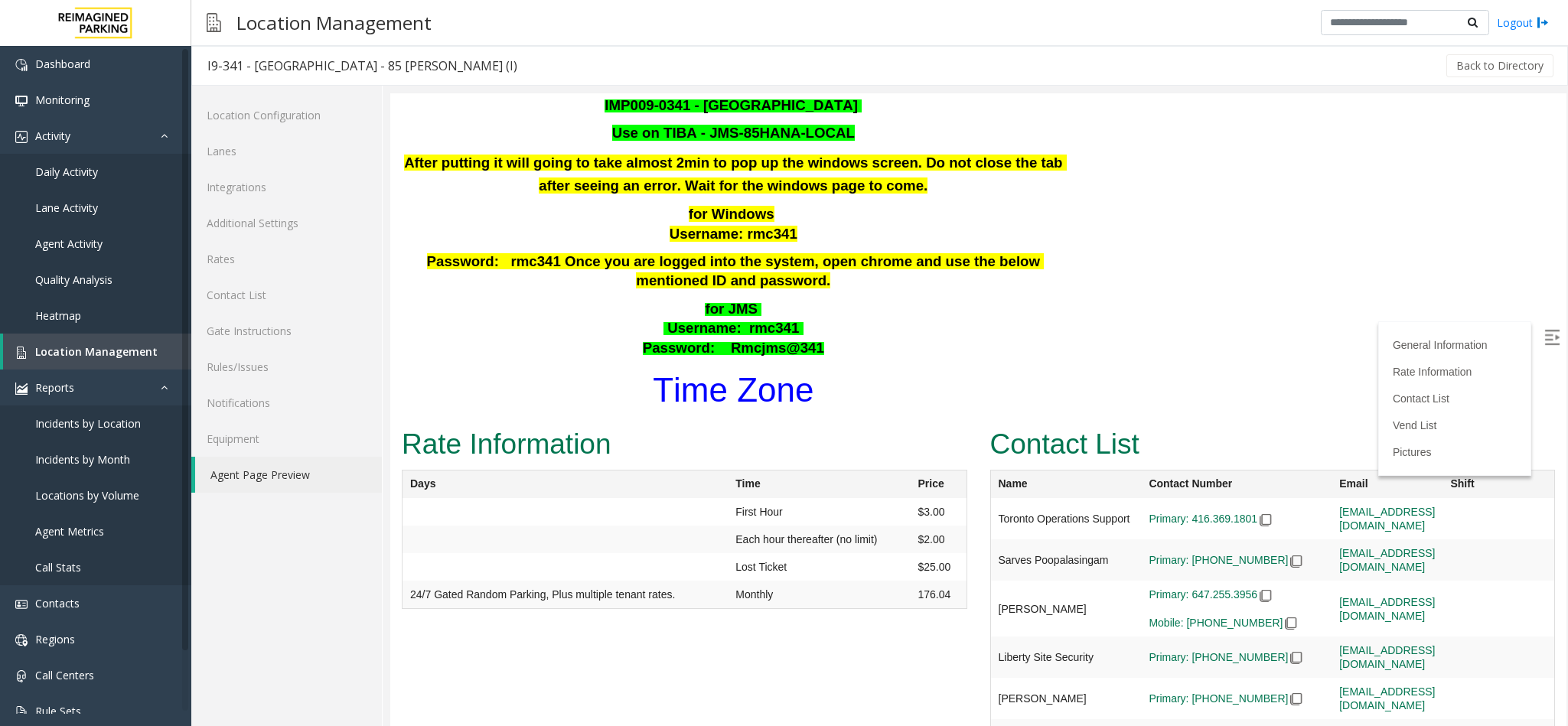 click on "Time Zone" at bounding box center (733, 389) 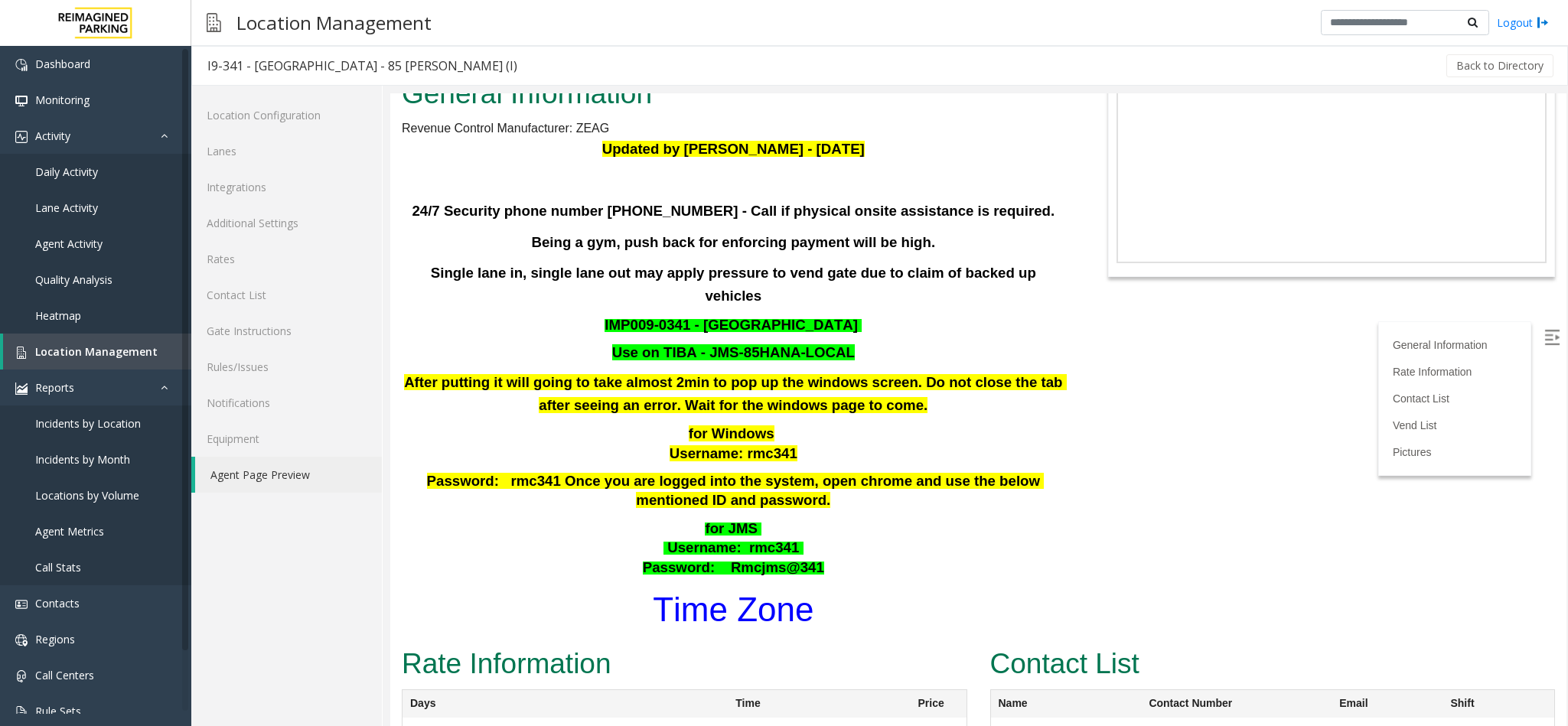 scroll, scrollTop: 0, scrollLeft: 0, axis: both 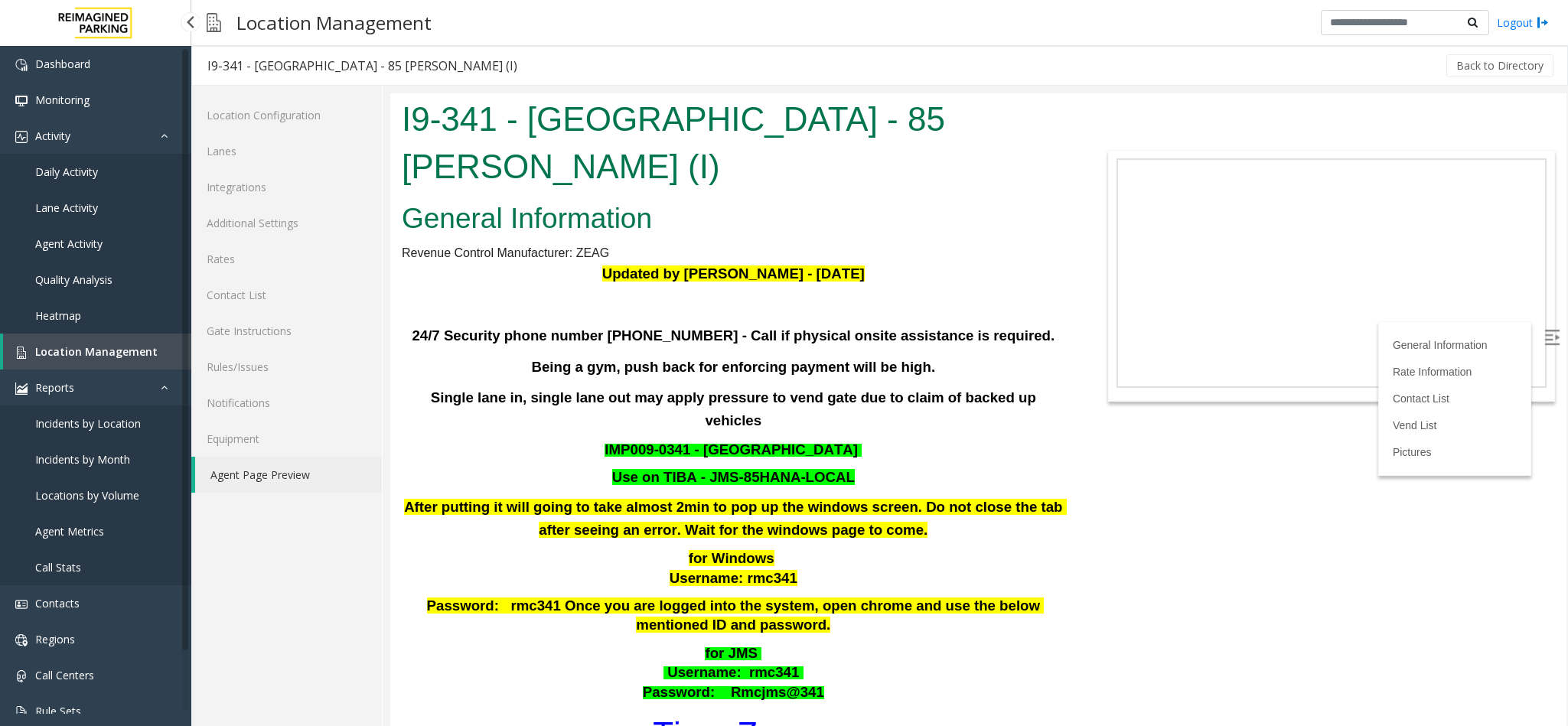 click on "Location Management" at bounding box center (96, 351) 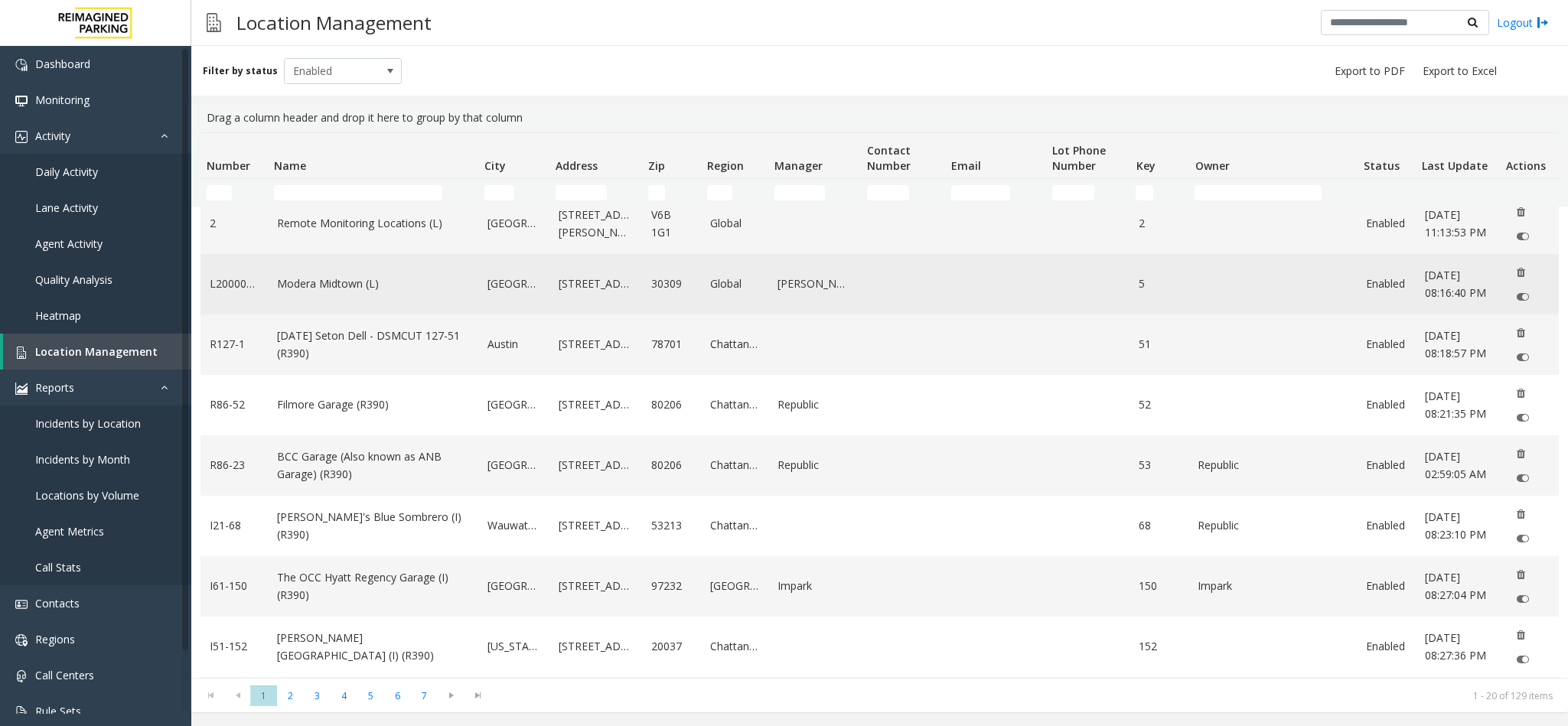 scroll, scrollTop: 115, scrollLeft: 0, axis: vertical 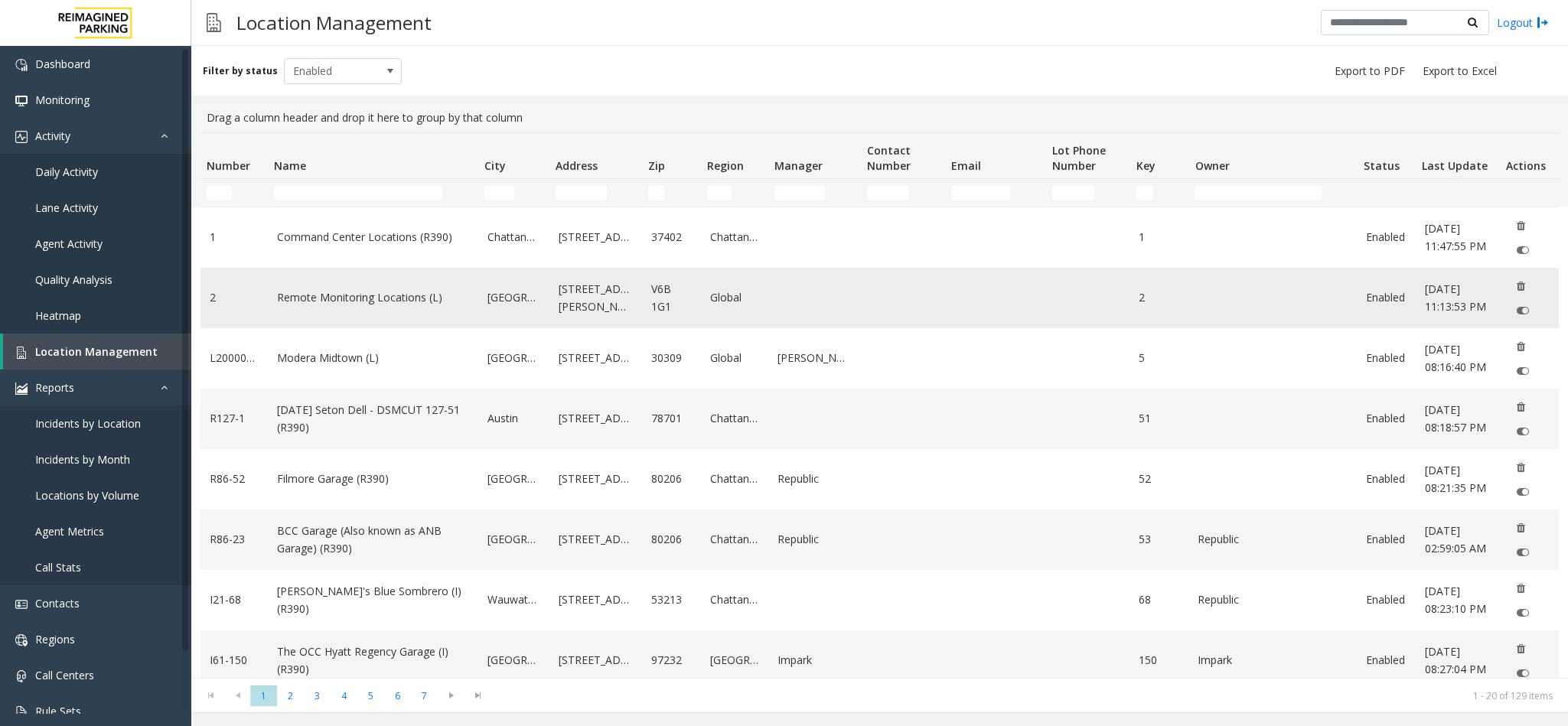 click on "Remote Monitoring Locations (L)" 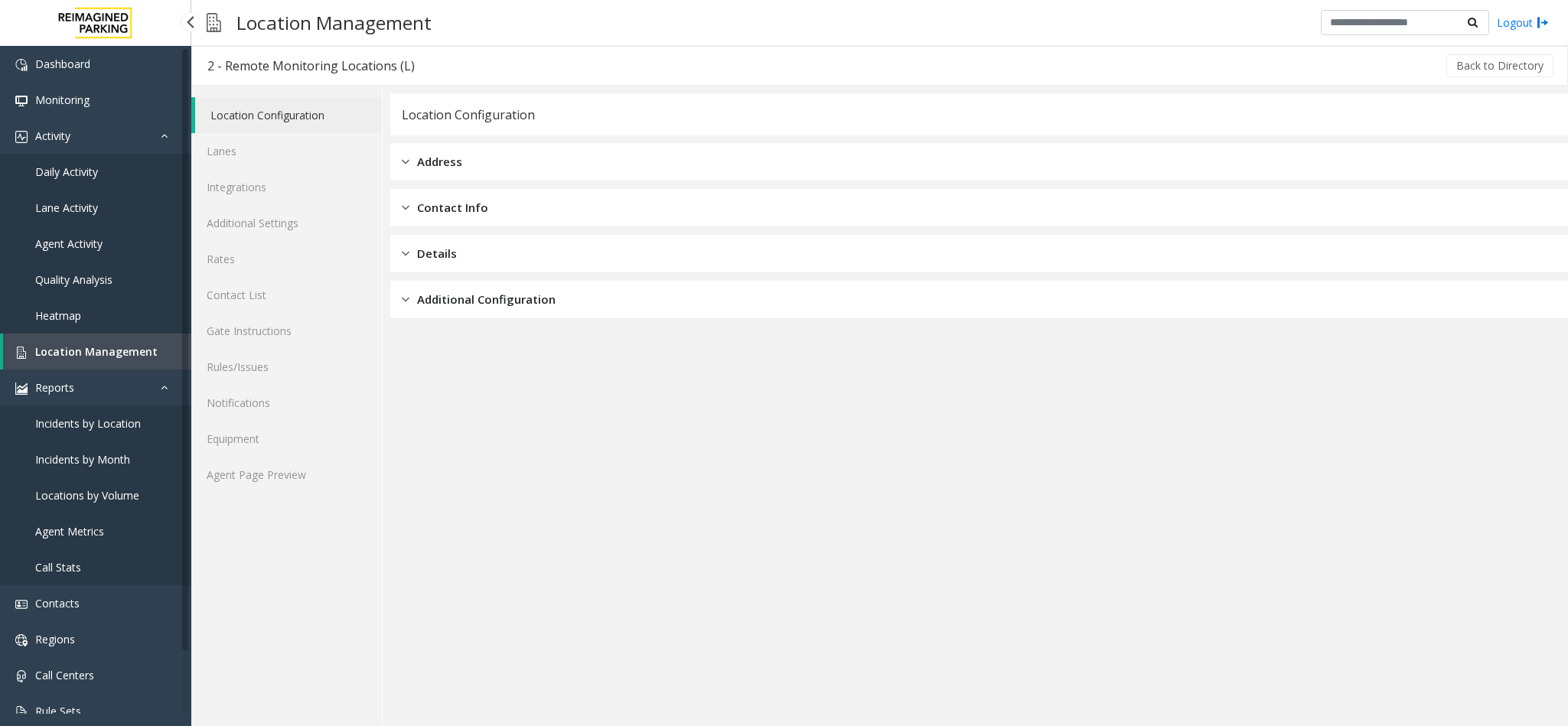 click on "Location Management" at bounding box center [96, 351] 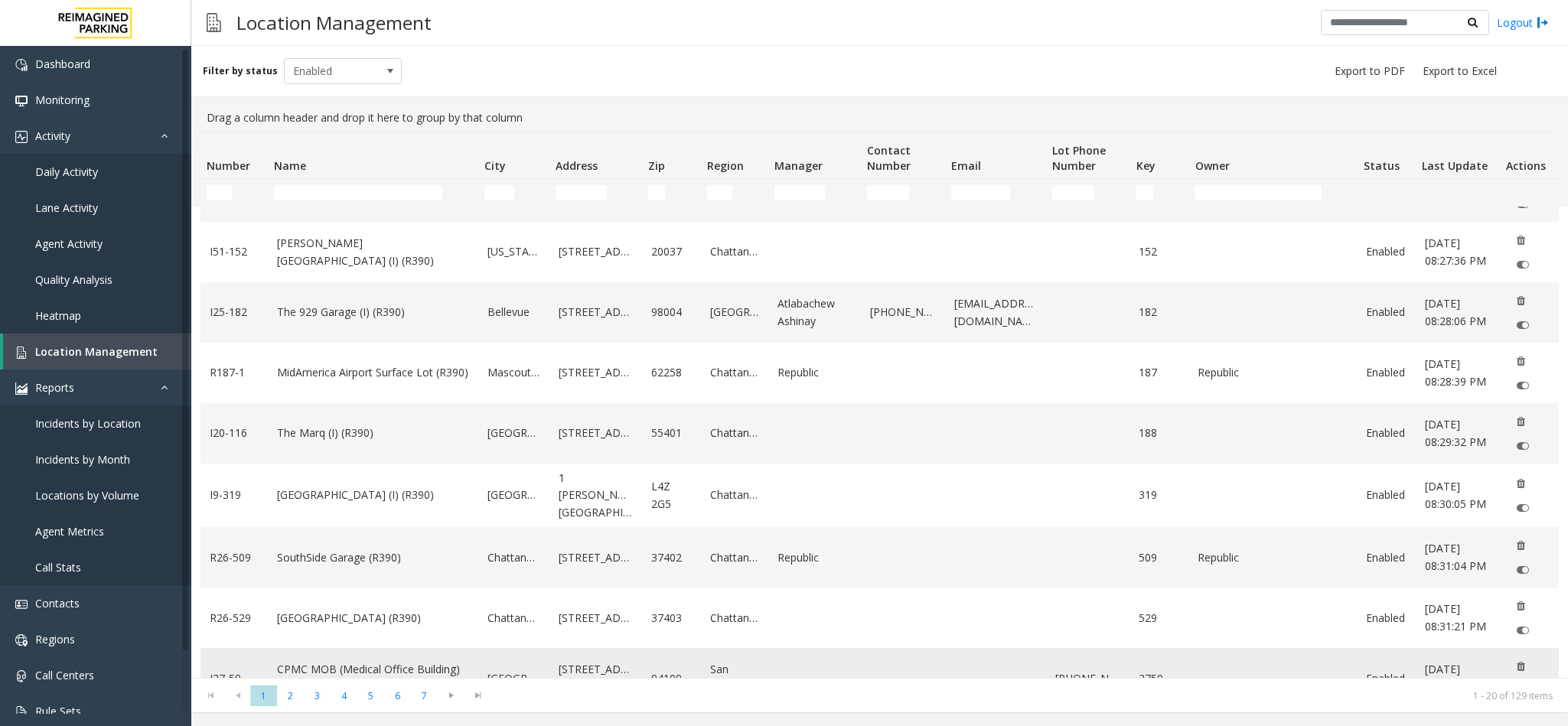 scroll, scrollTop: 574, scrollLeft: 0, axis: vertical 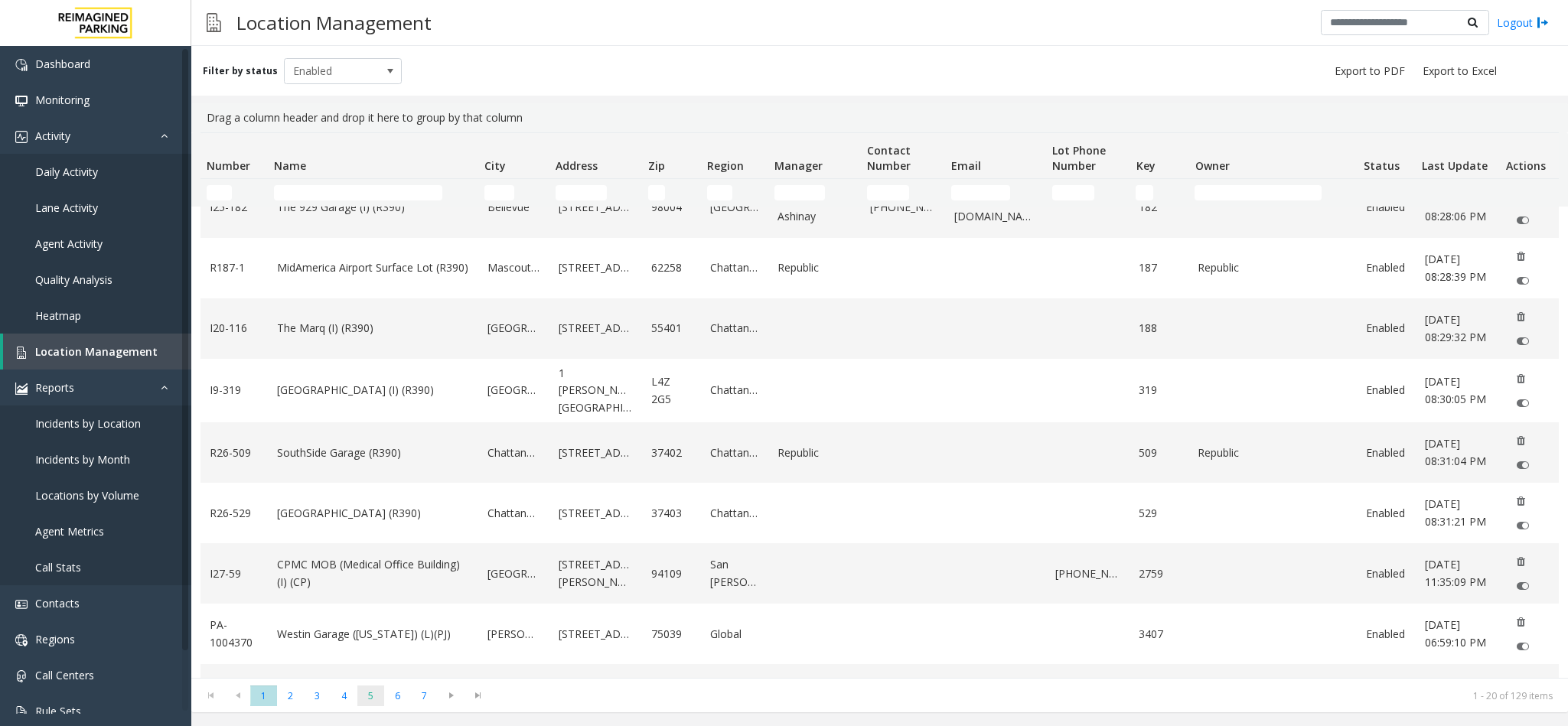 click on "5" 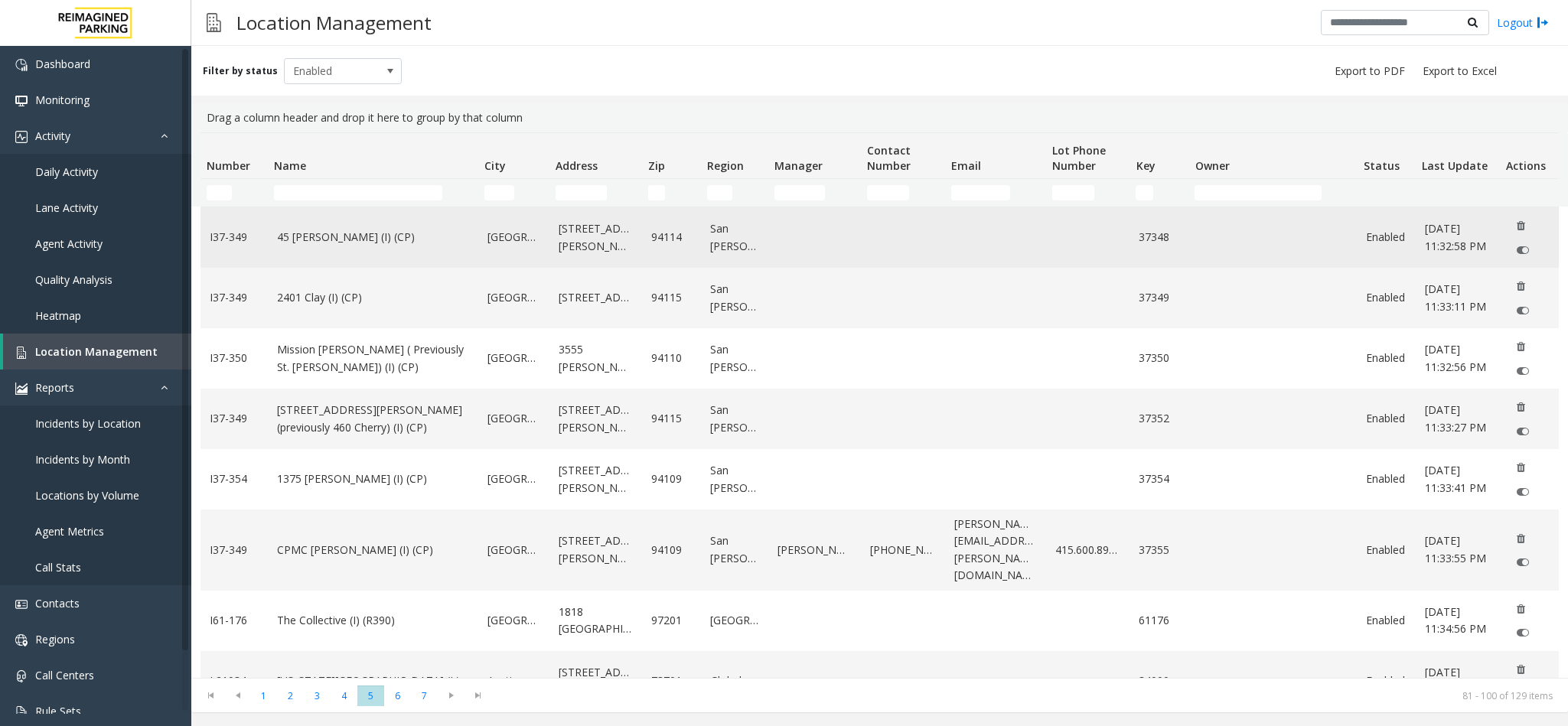 click on "45 [PERSON_NAME] (I) (CP)" 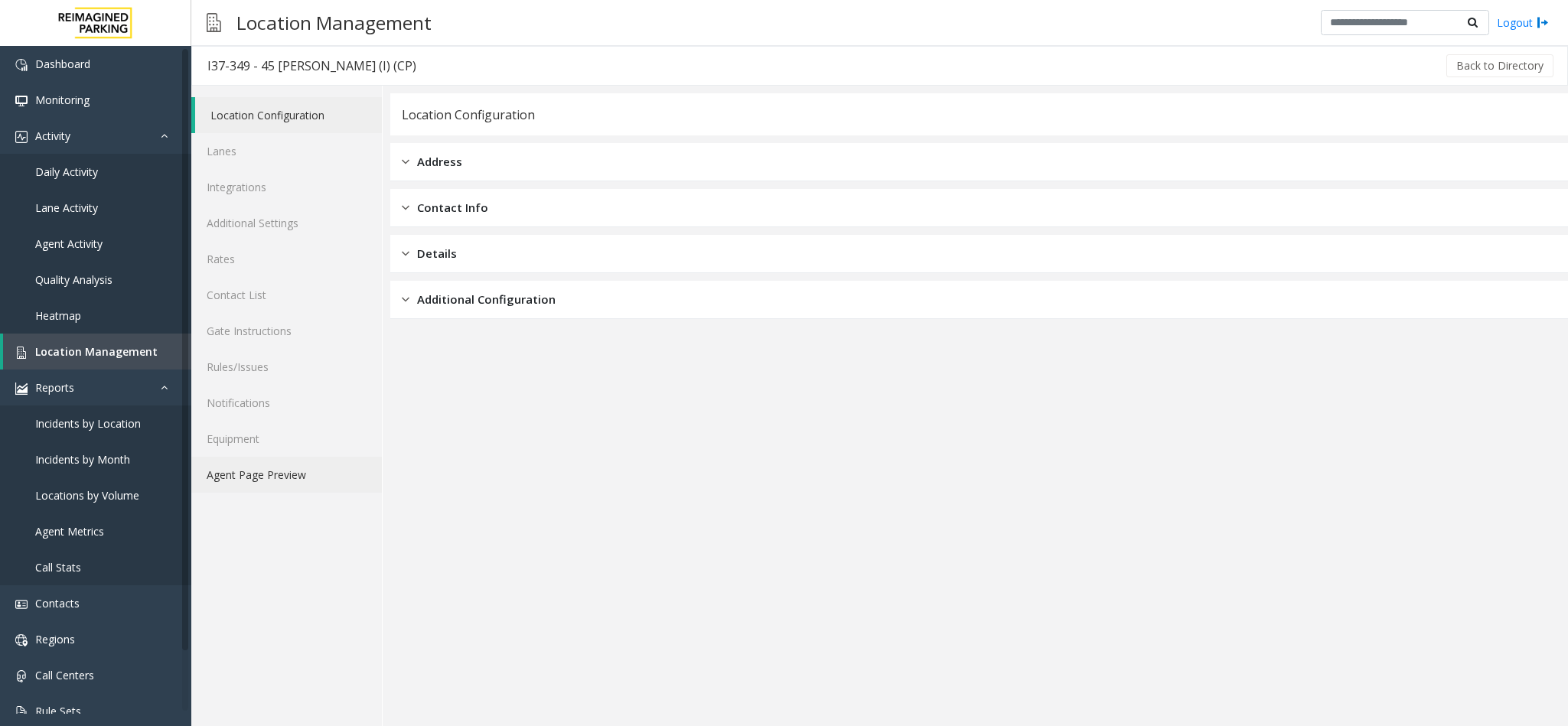 click on "Agent Page Preview" 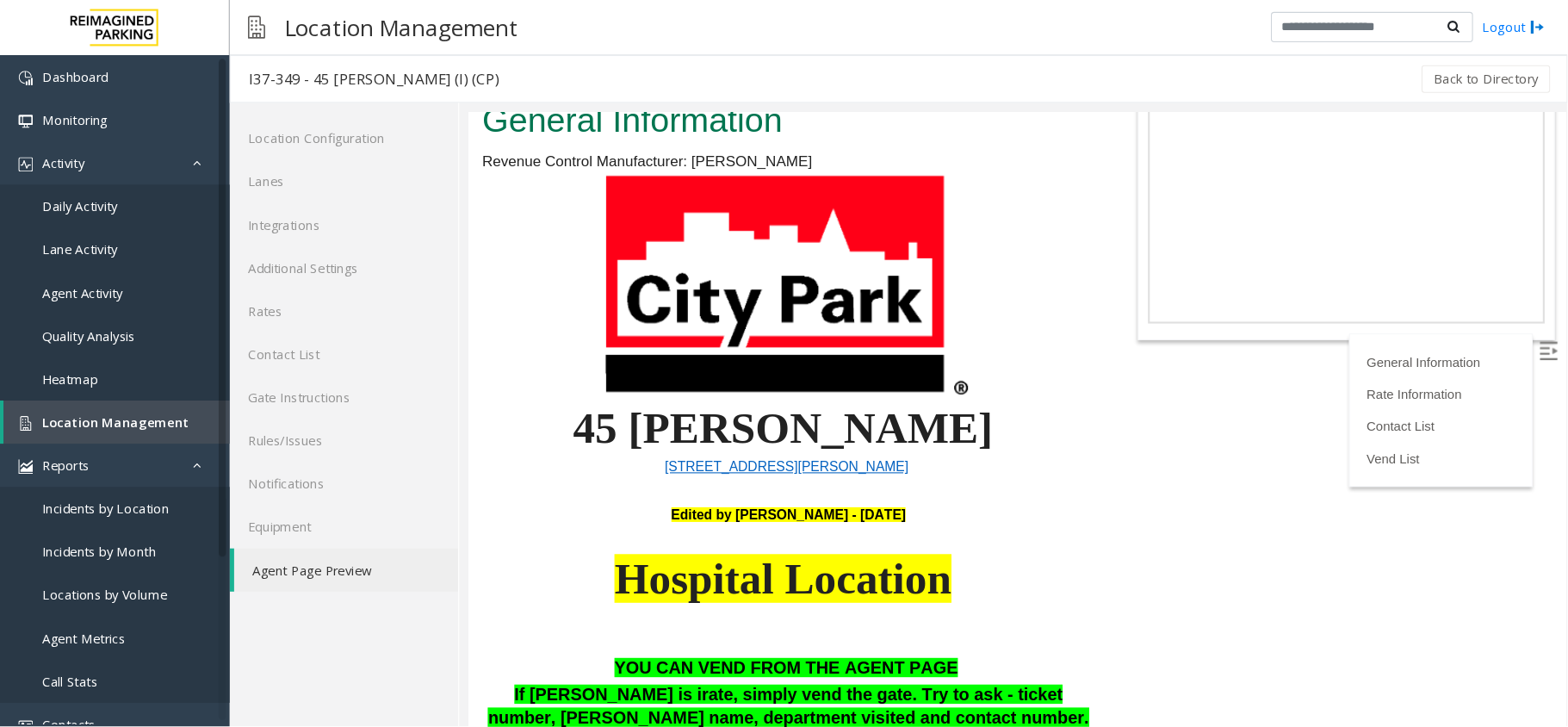 scroll, scrollTop: 431, scrollLeft: 0, axis: vertical 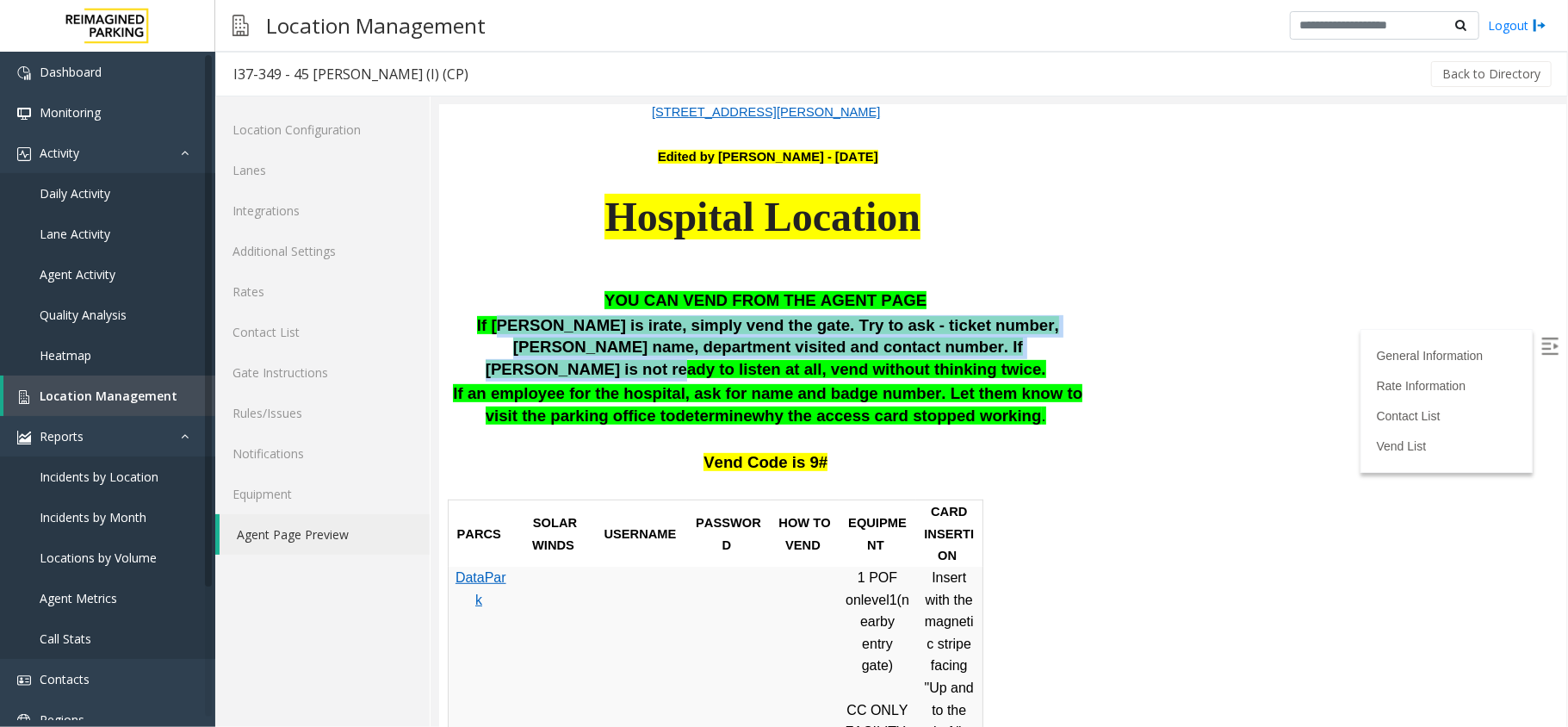 drag, startPoint x: 512, startPoint y: 273, endPoint x: 964, endPoint y: 298, distance: 452.69084 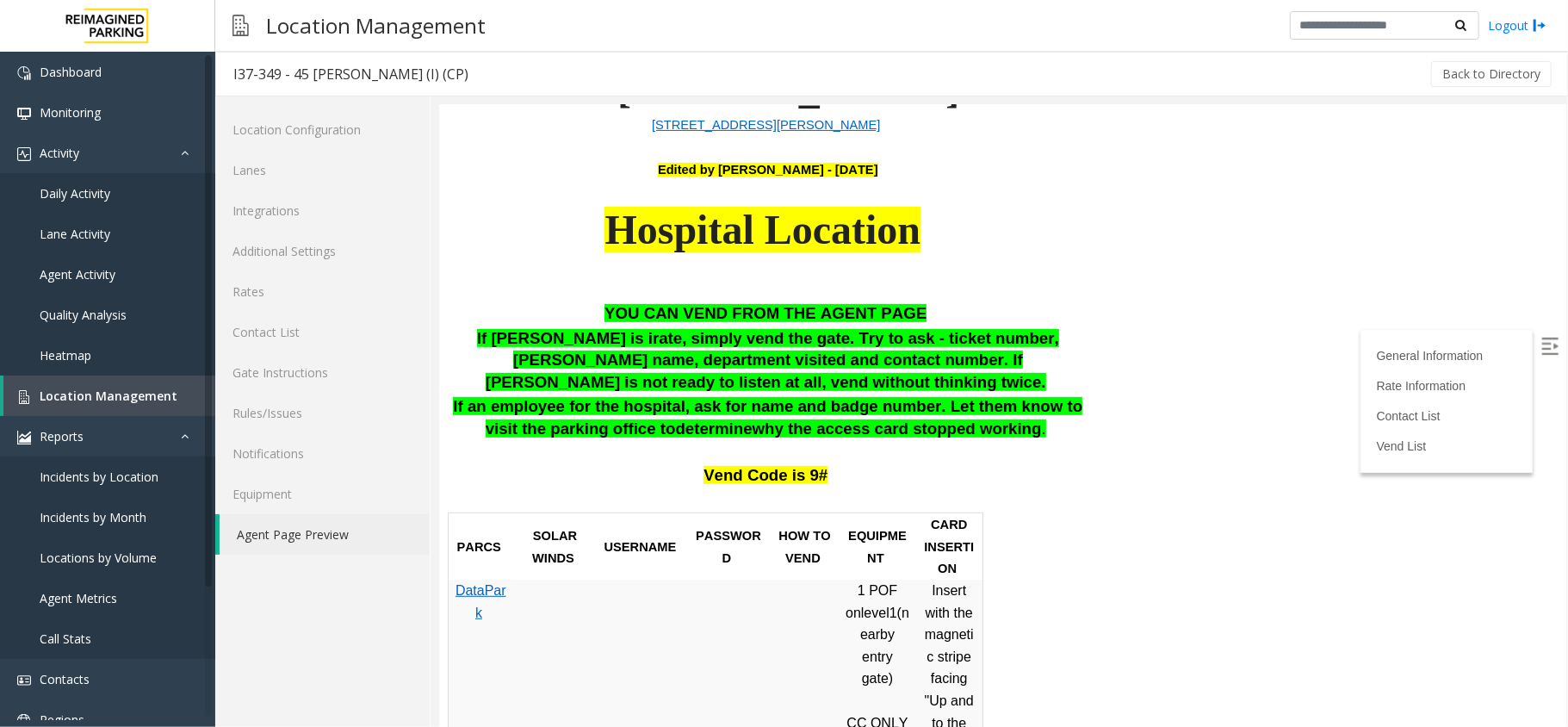 scroll, scrollTop: 115, scrollLeft: 0, axis: vertical 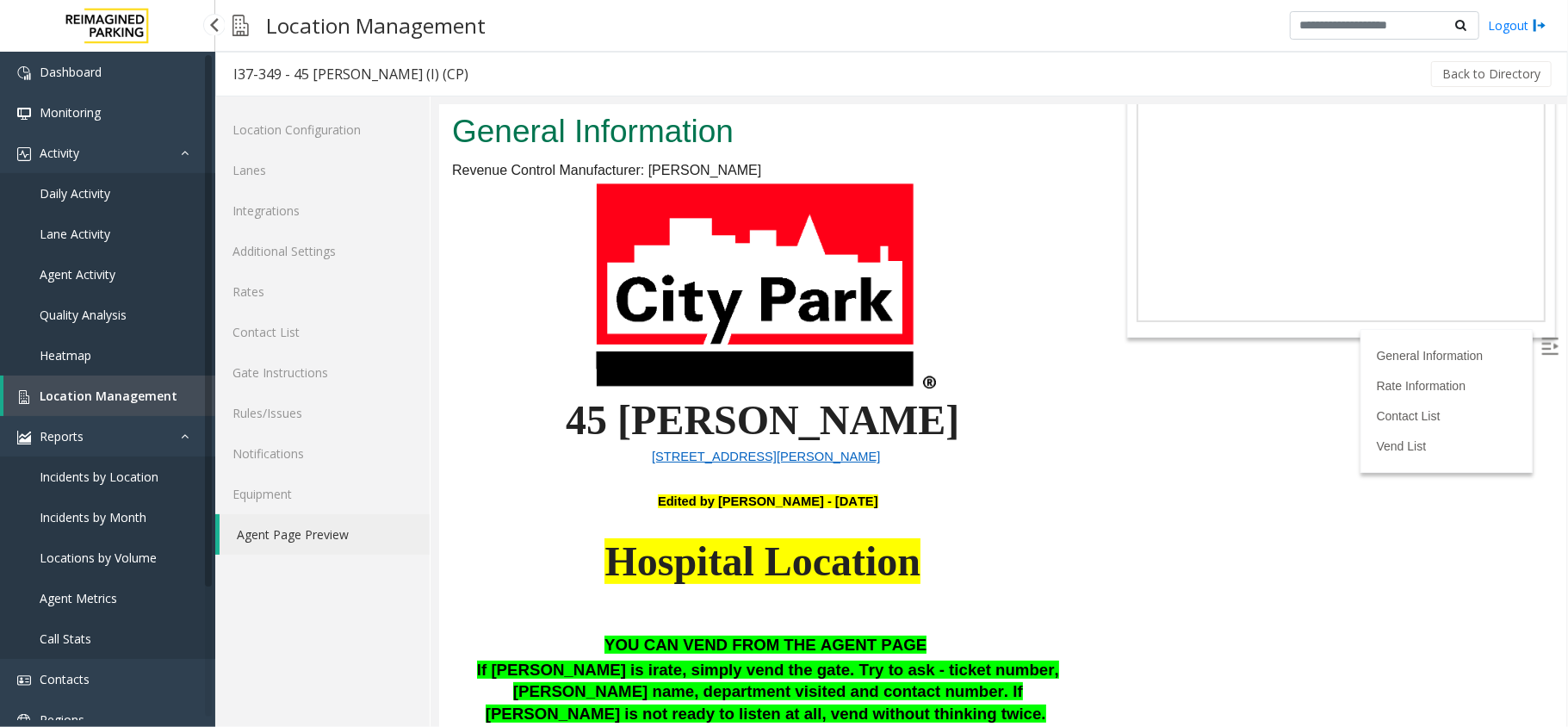 click on "Location Management" at bounding box center (109, 395) 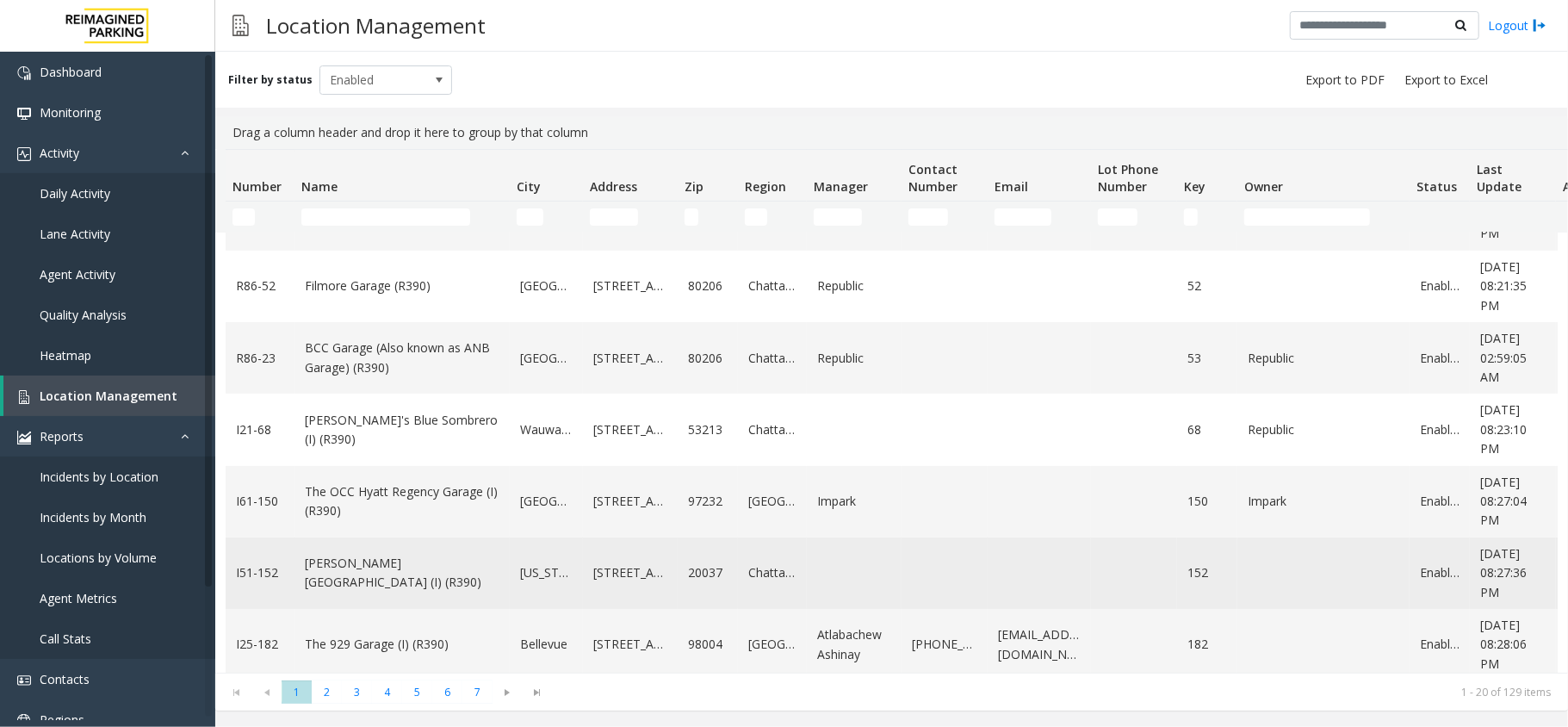 scroll, scrollTop: 229, scrollLeft: 0, axis: vertical 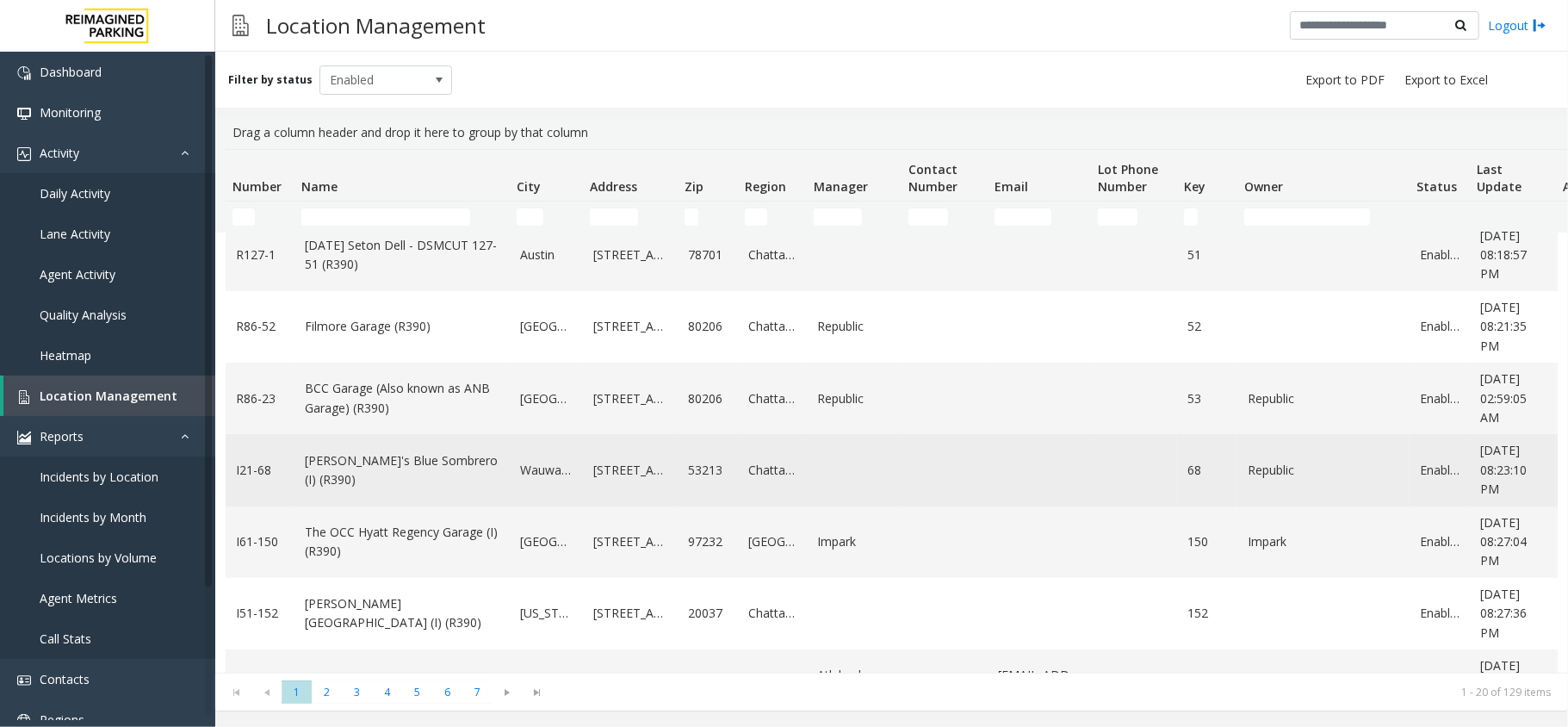 click on "[PERSON_NAME]'s Blue Sombrero (I) (R390)" 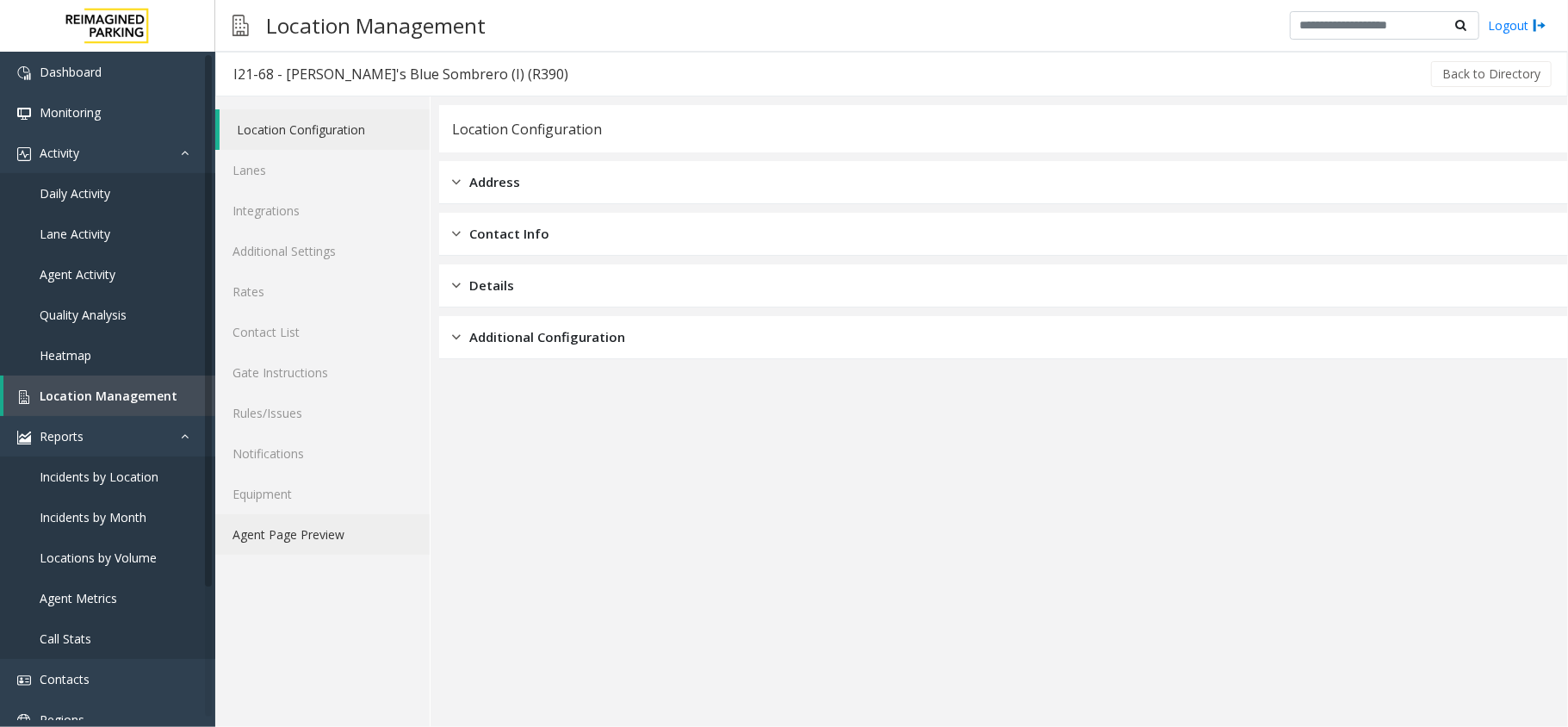 click on "Agent Page Preview" 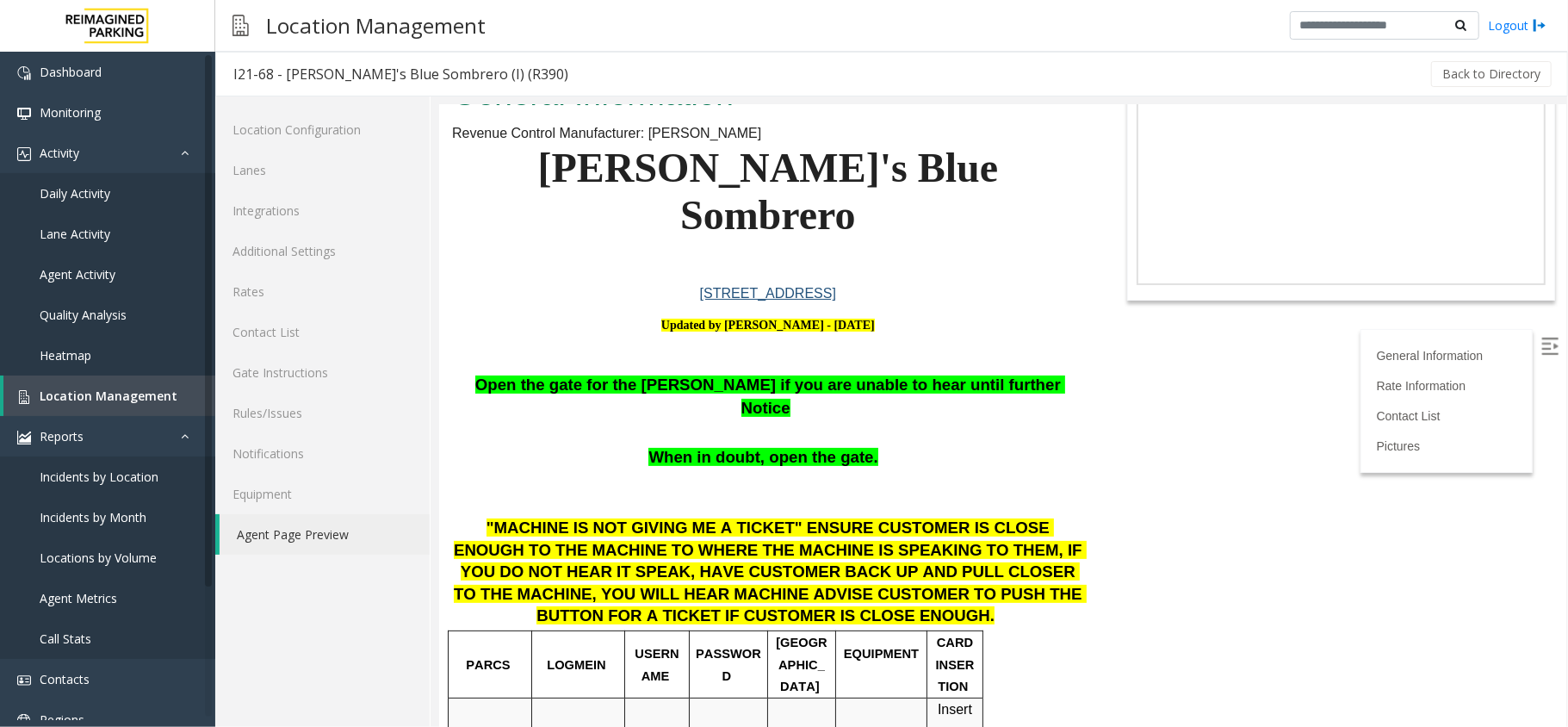 scroll, scrollTop: 0, scrollLeft: 0, axis: both 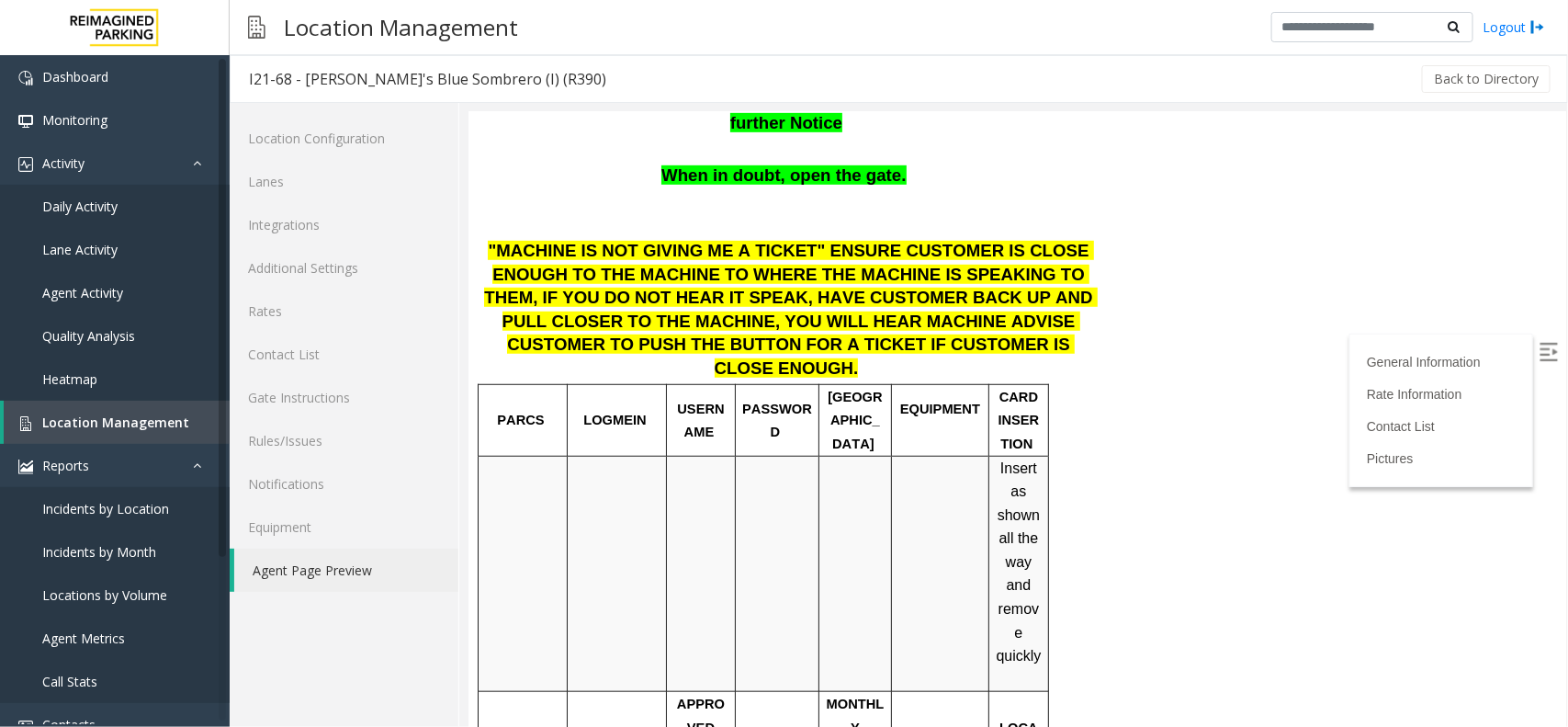 click at bounding box center (1550, 353) 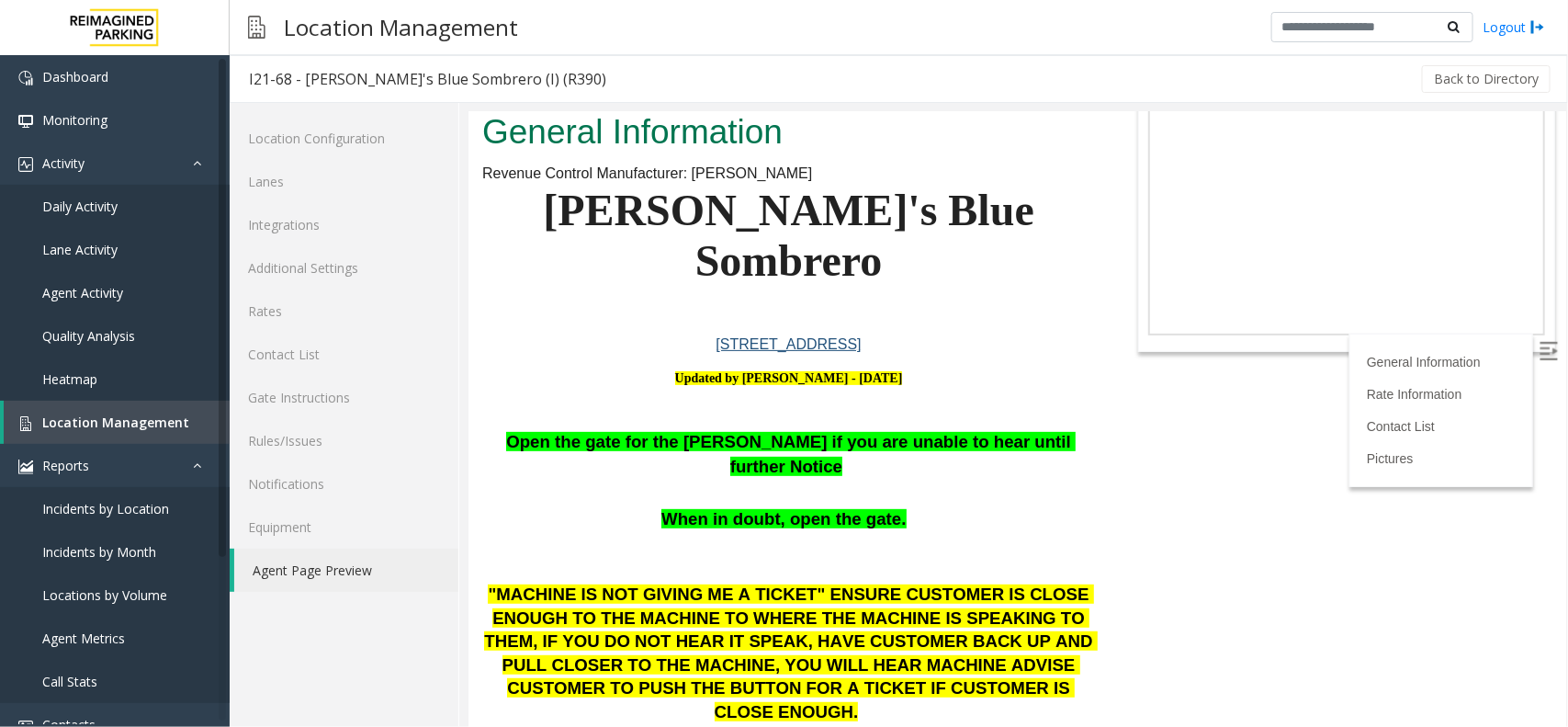 scroll, scrollTop: 241, scrollLeft: 0, axis: vertical 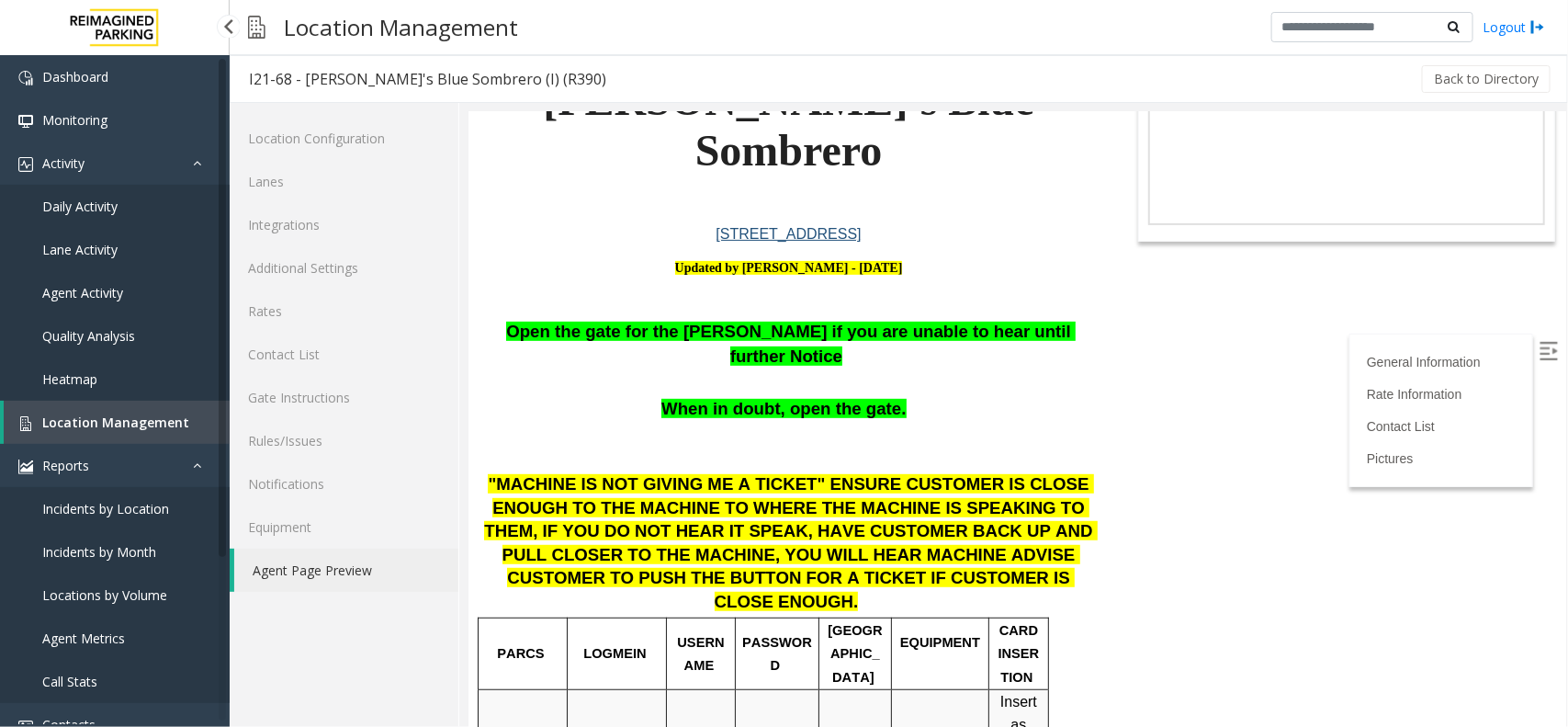 click on "Location Management" at bounding box center (116, 422) 